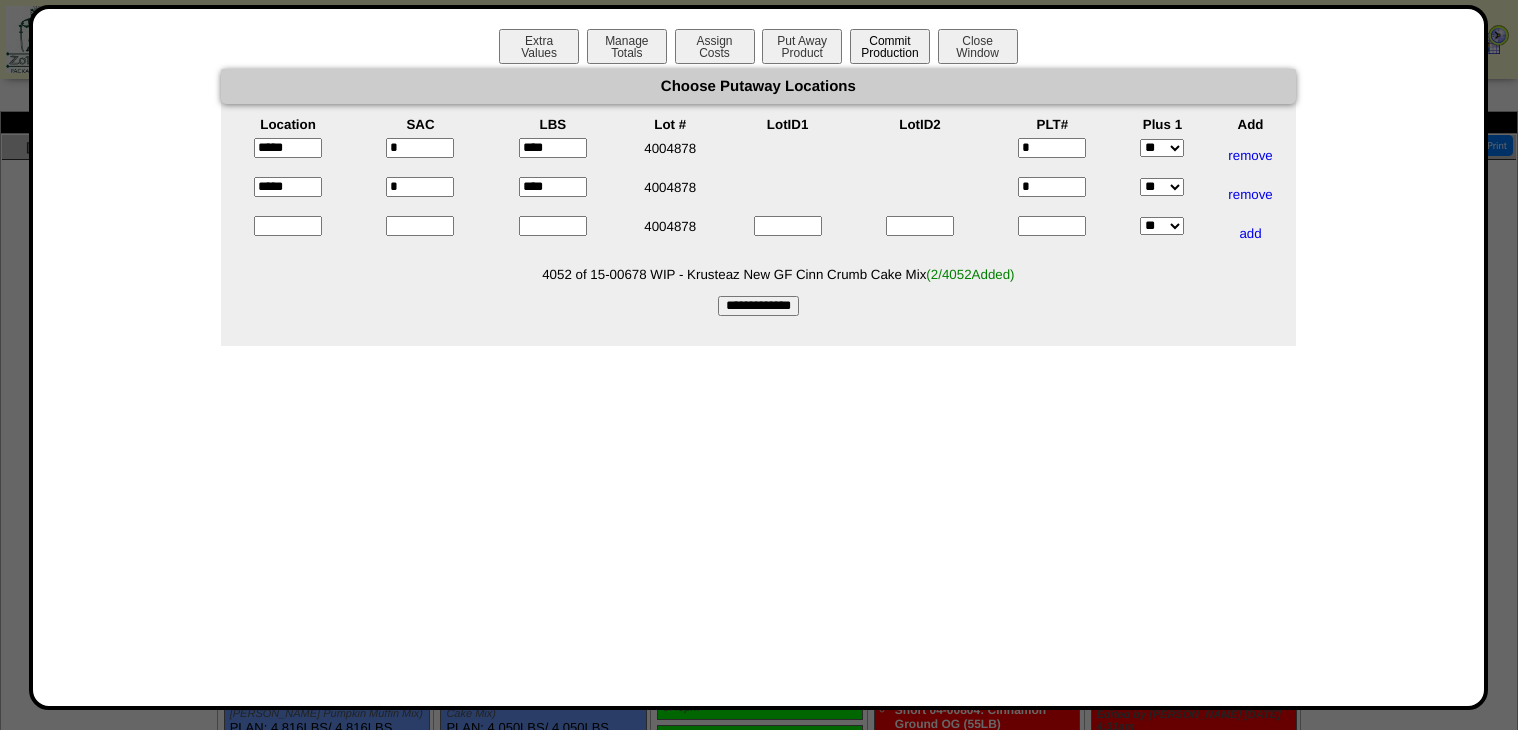 scroll, scrollTop: 960, scrollLeft: 0, axis: vertical 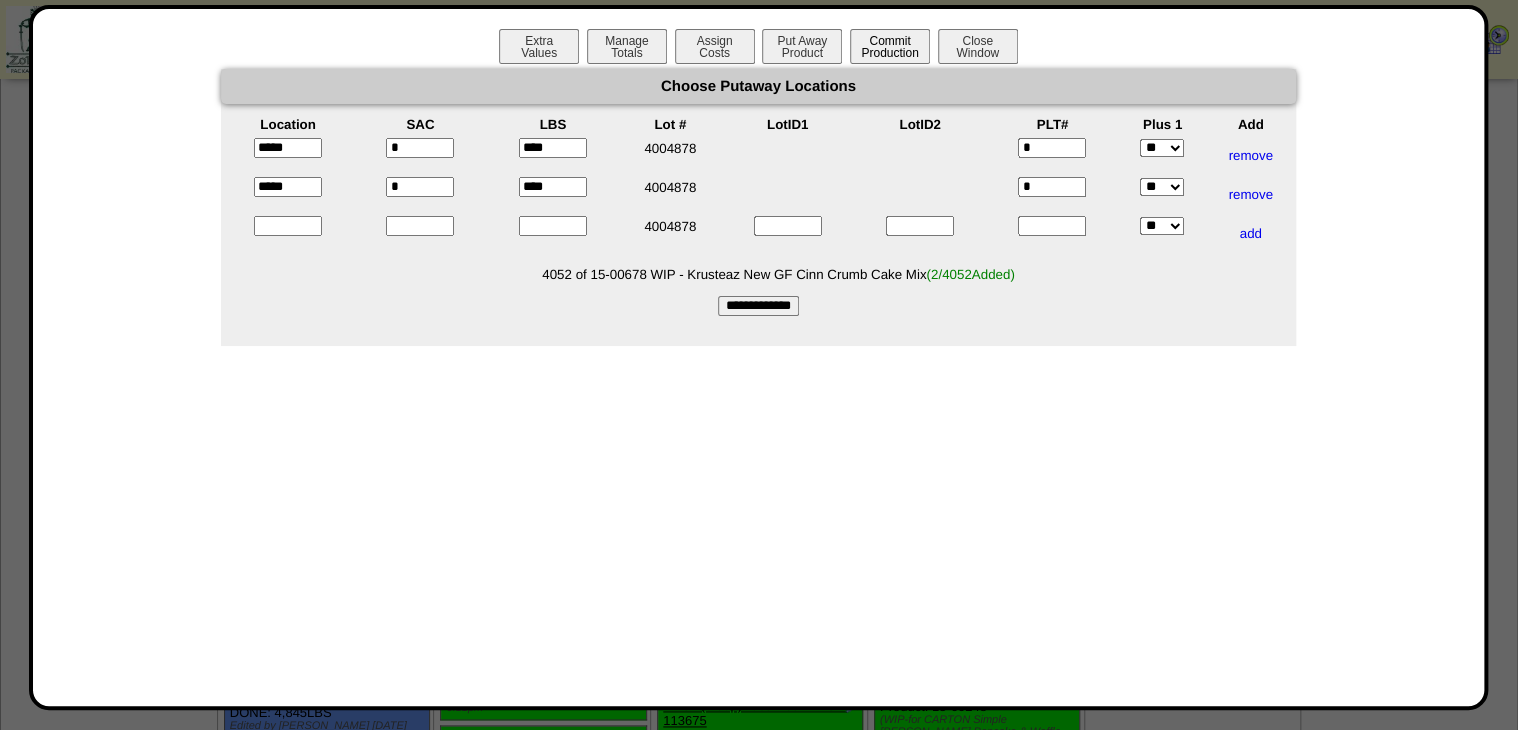 click on "Commit Production" at bounding box center [890, 46] 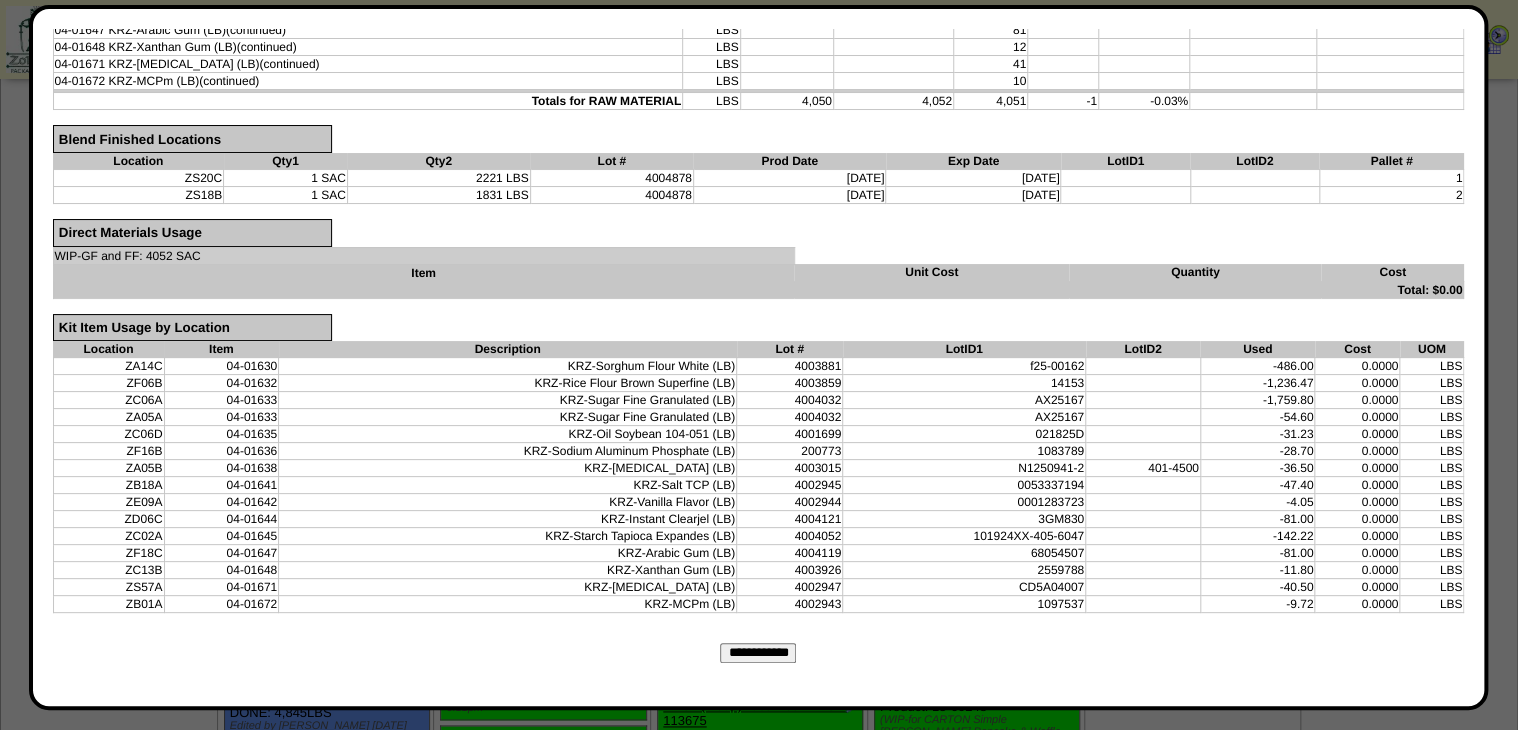 scroll, scrollTop: 592, scrollLeft: 0, axis: vertical 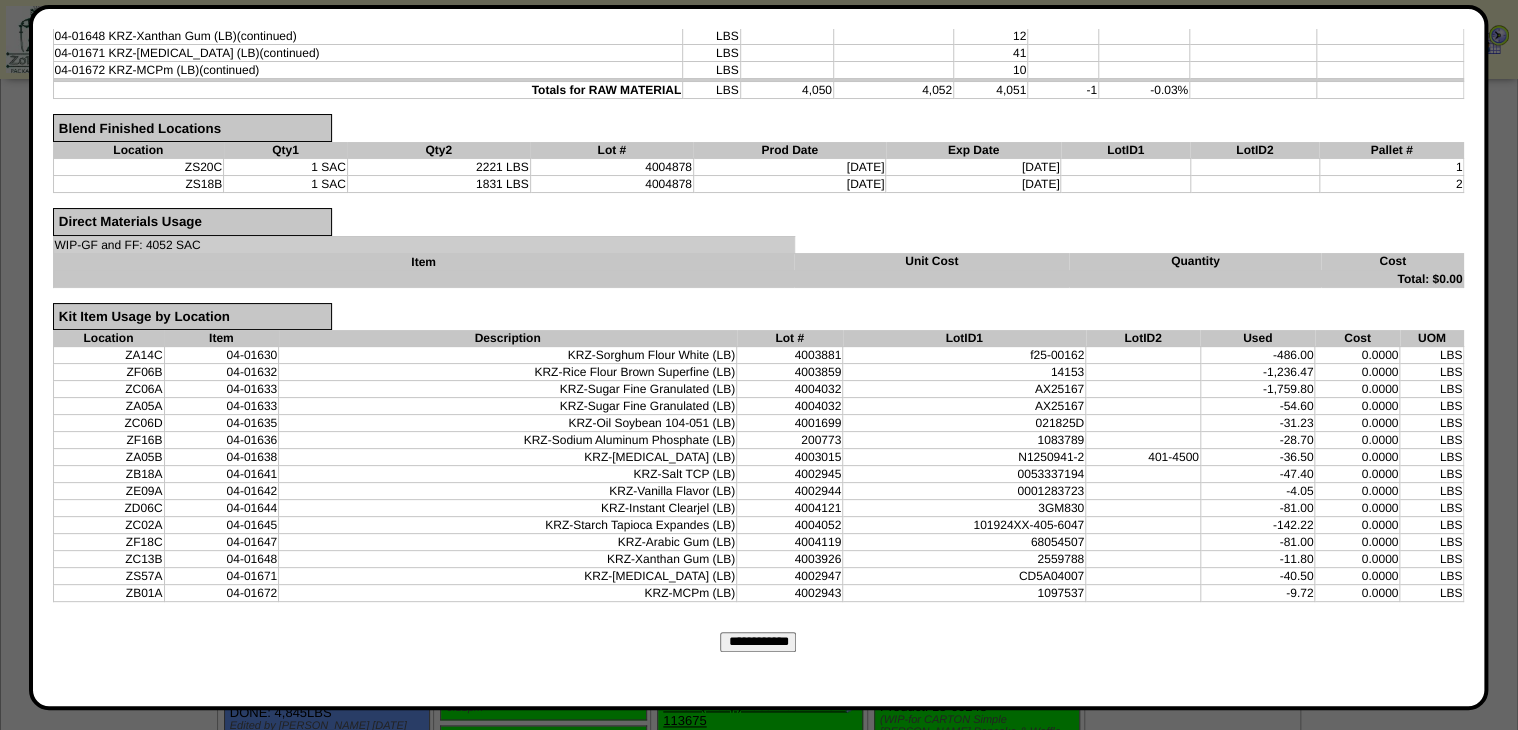 click on "**********" at bounding box center (758, 642) 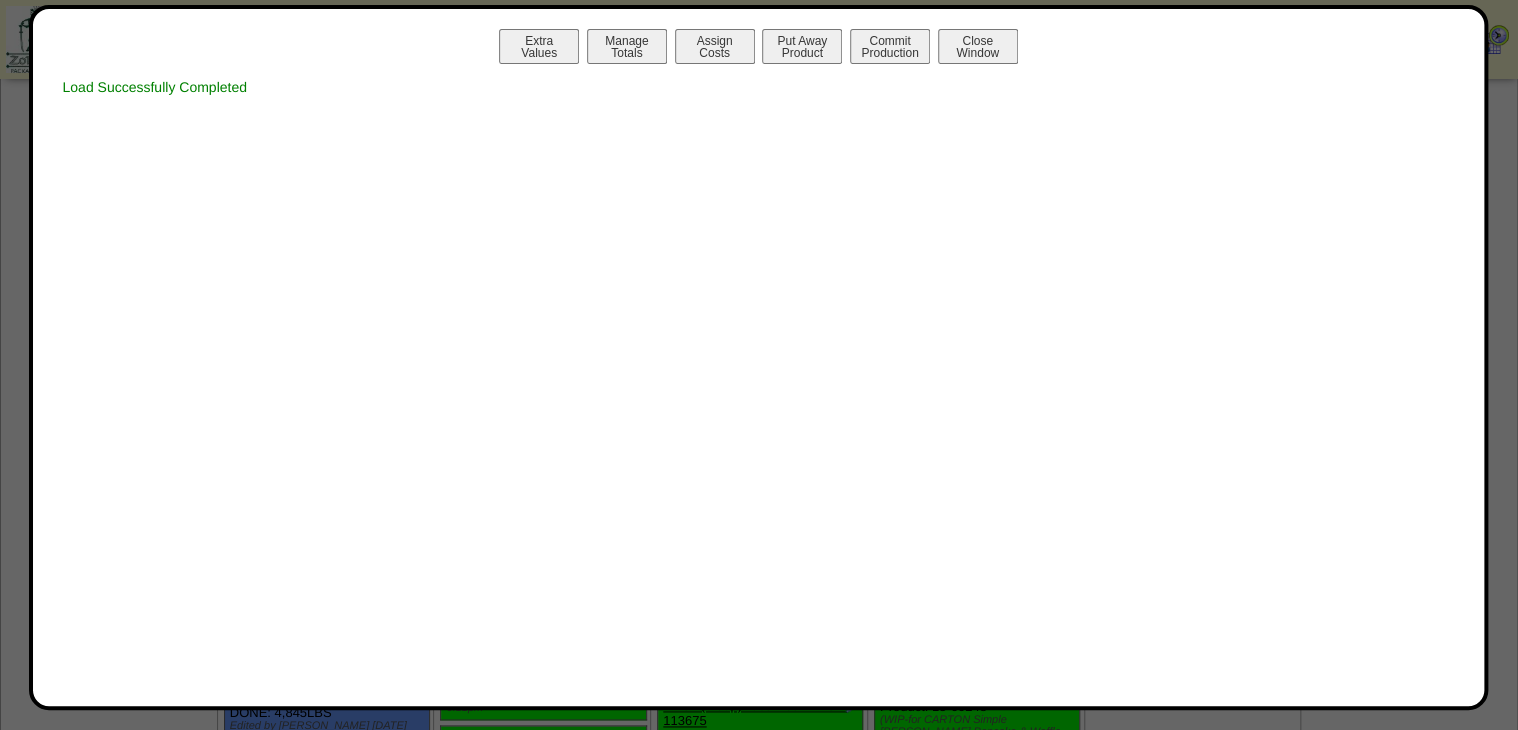 scroll, scrollTop: 0, scrollLeft: 0, axis: both 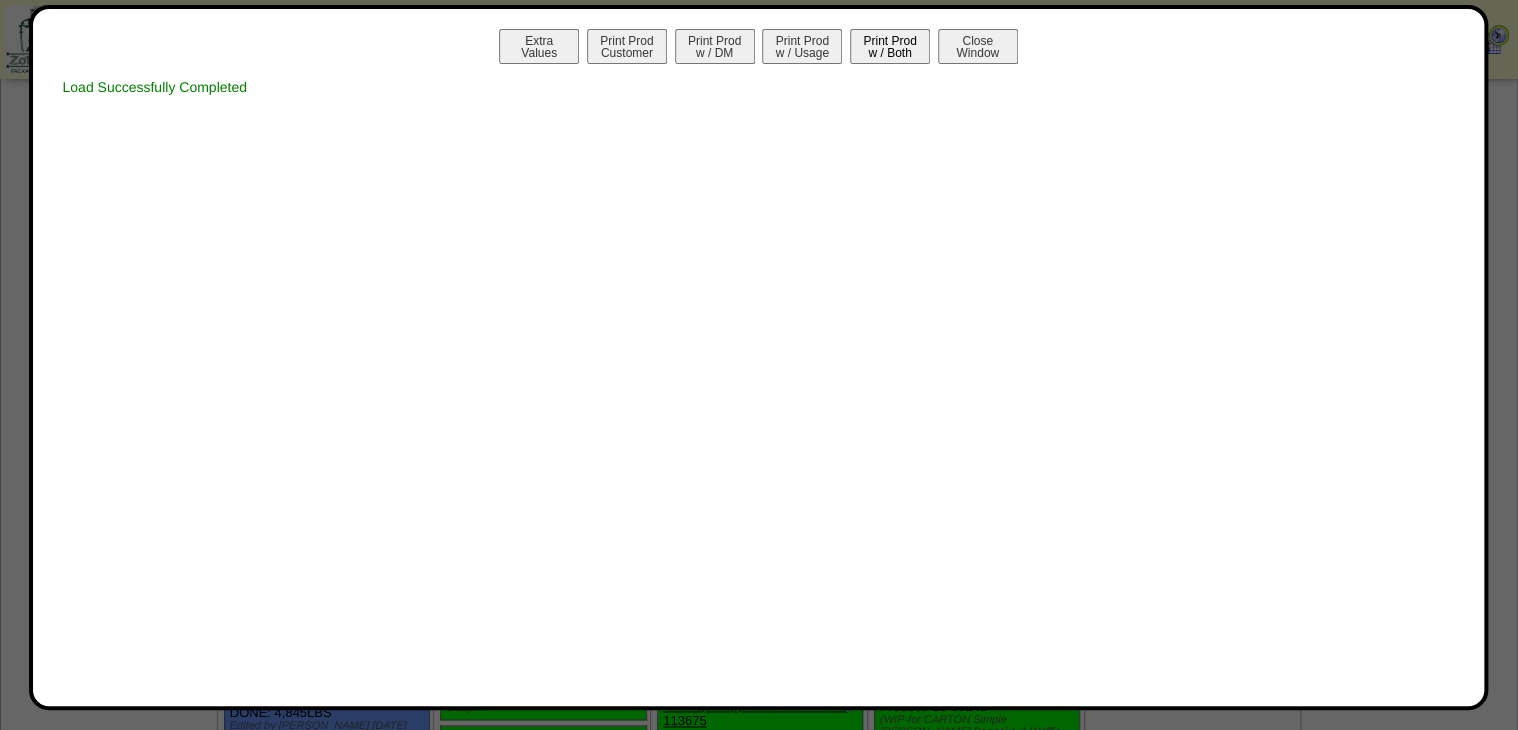 click on "Print Prod w / Both" at bounding box center [890, 46] 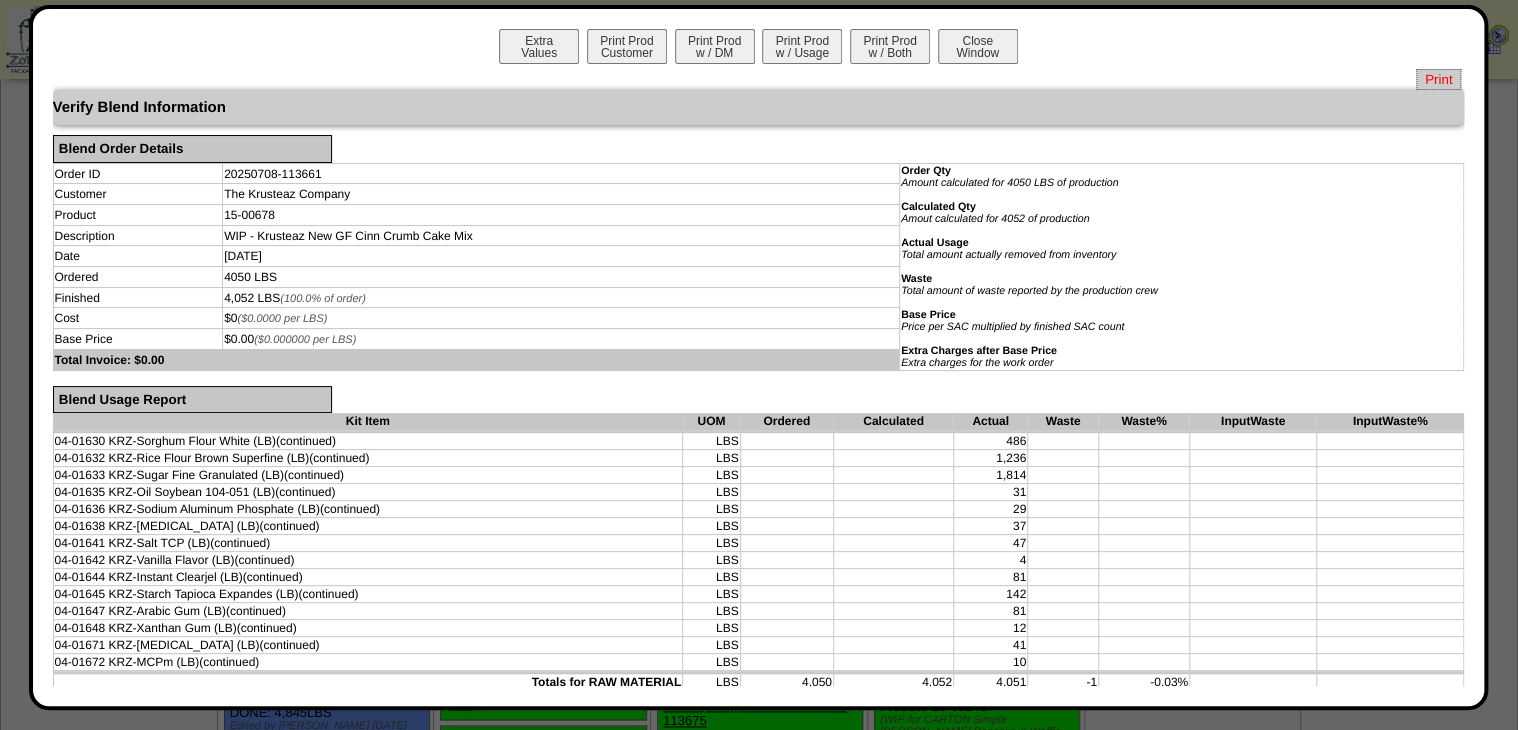 click on "Print" at bounding box center (1438, 79) 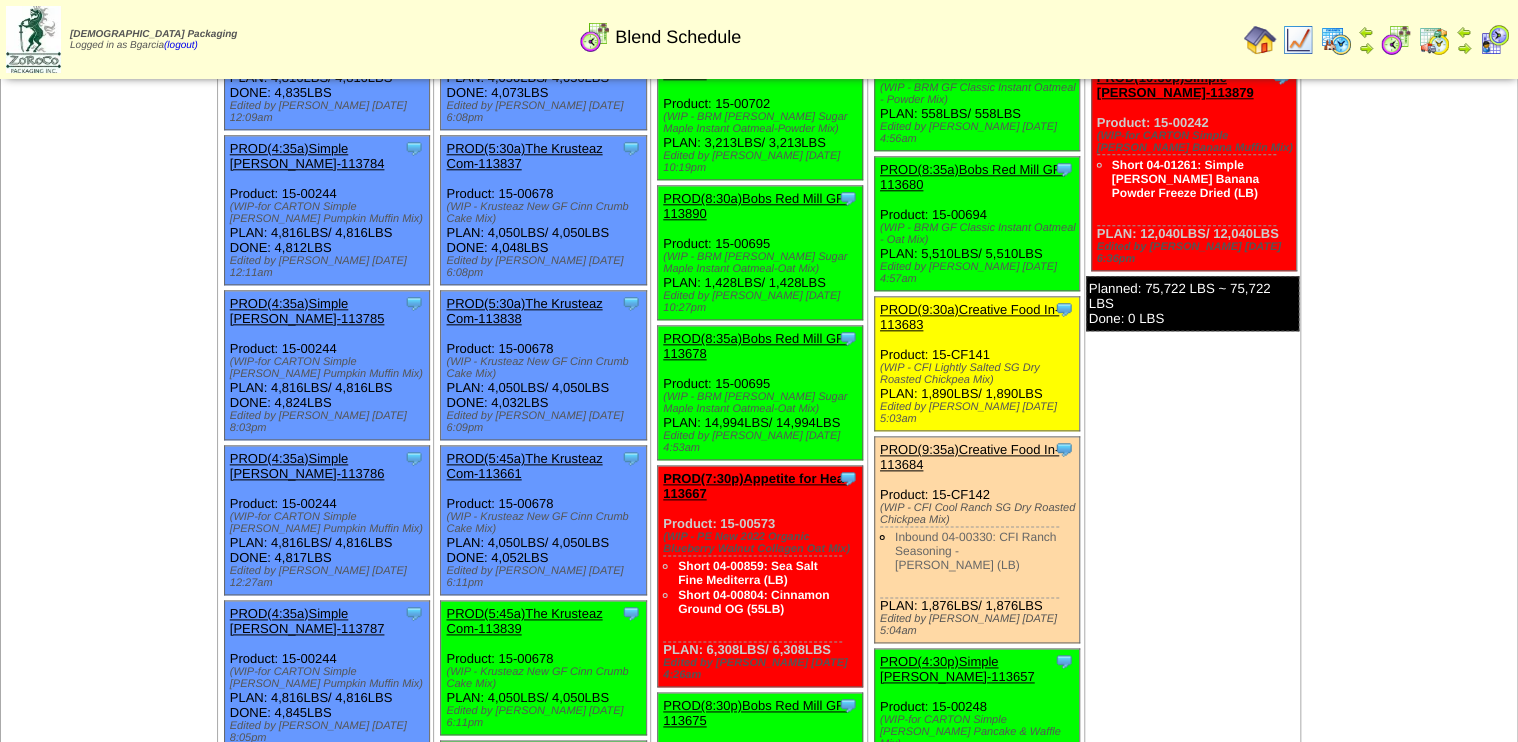 scroll, scrollTop: 960, scrollLeft: 0, axis: vertical 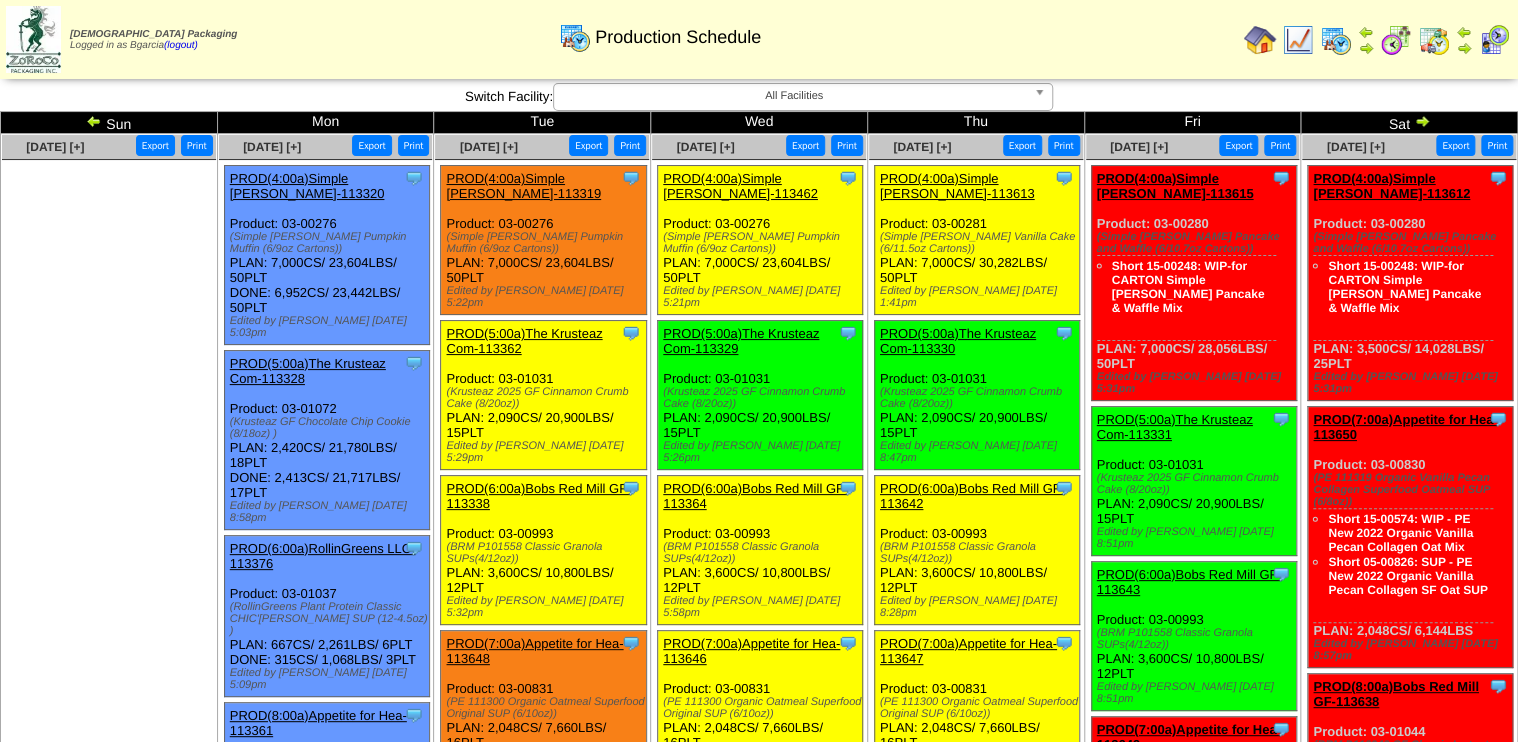 click on "PROD(5:00a)The Krusteaz Com-113329" at bounding box center (741, 341) 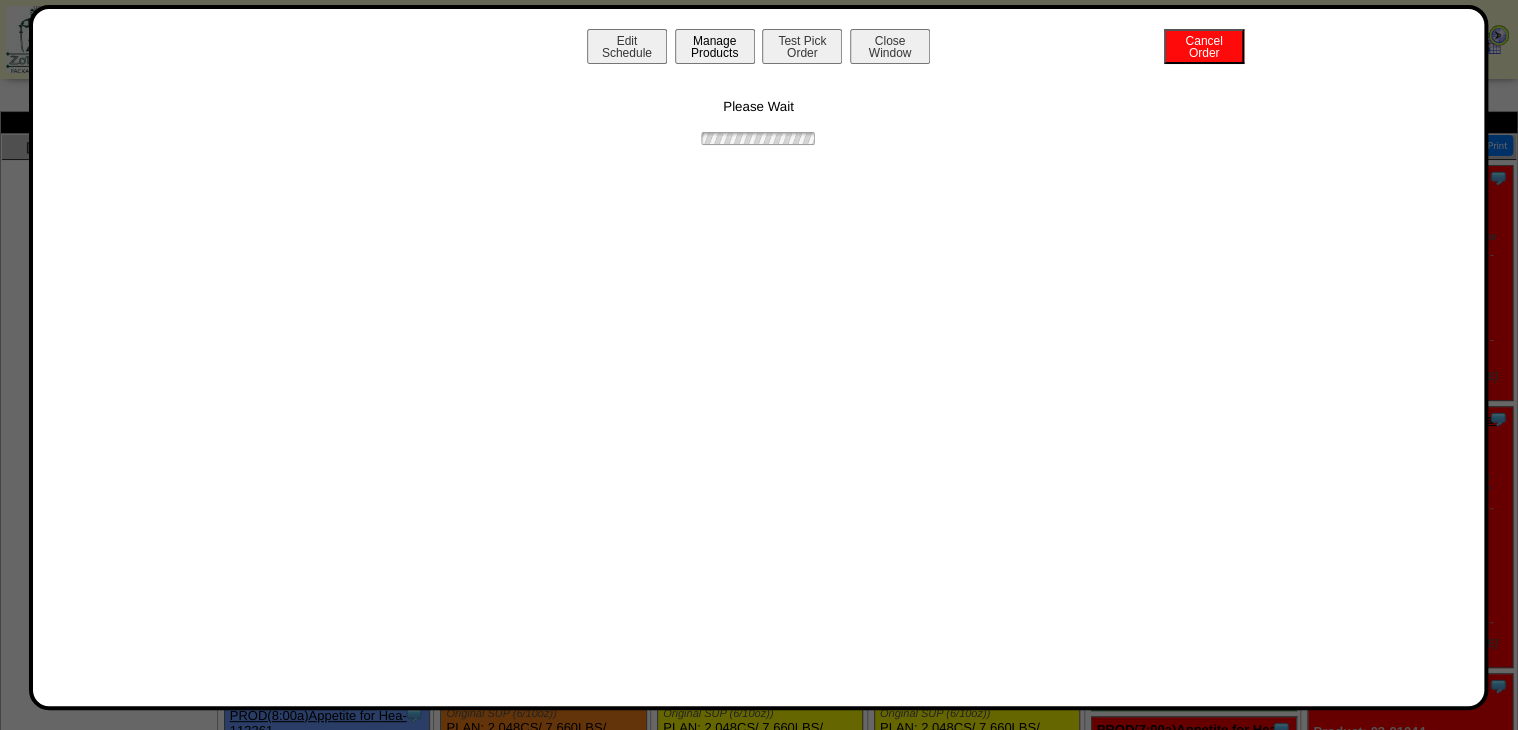 click on "Manage Products" at bounding box center [715, 46] 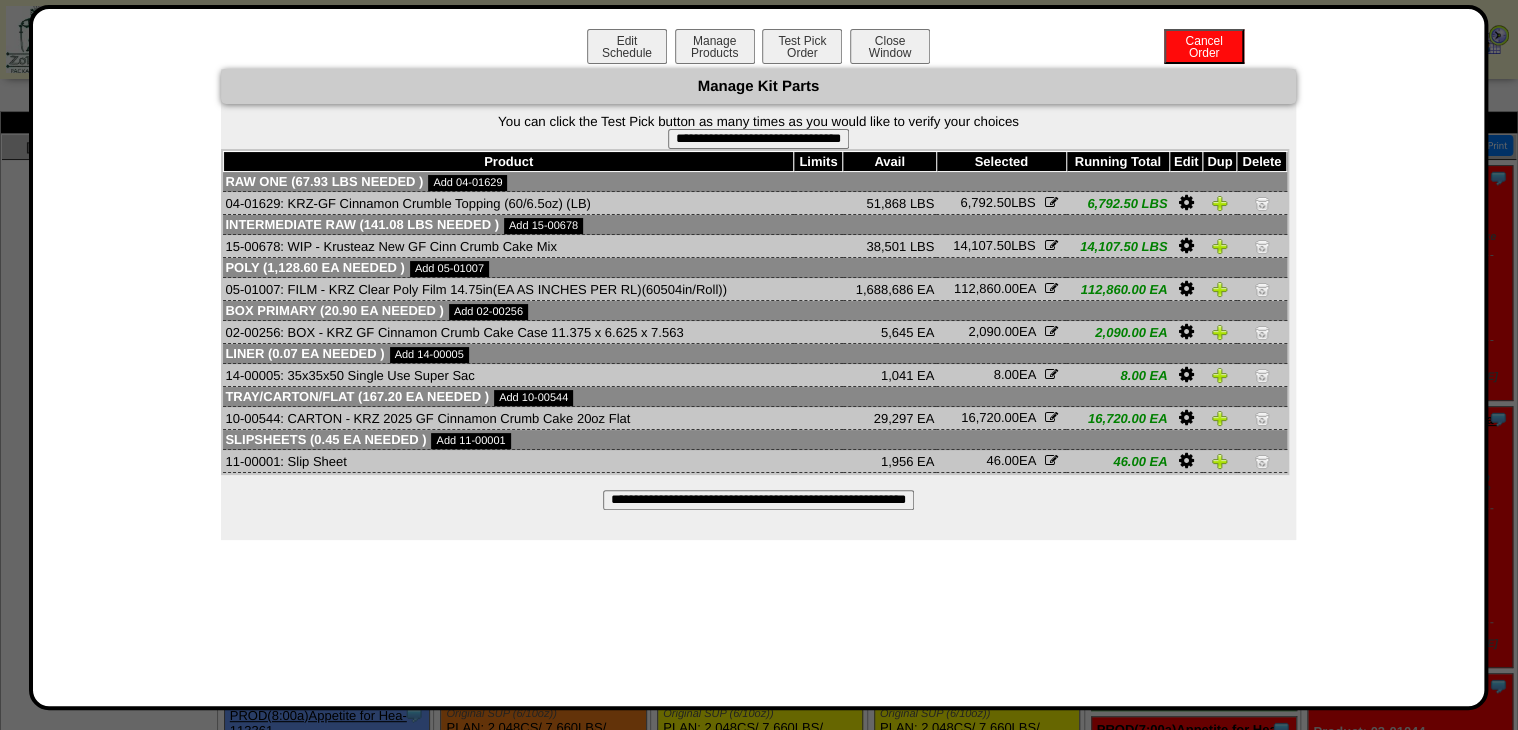 click on "**********" at bounding box center [758, 139] 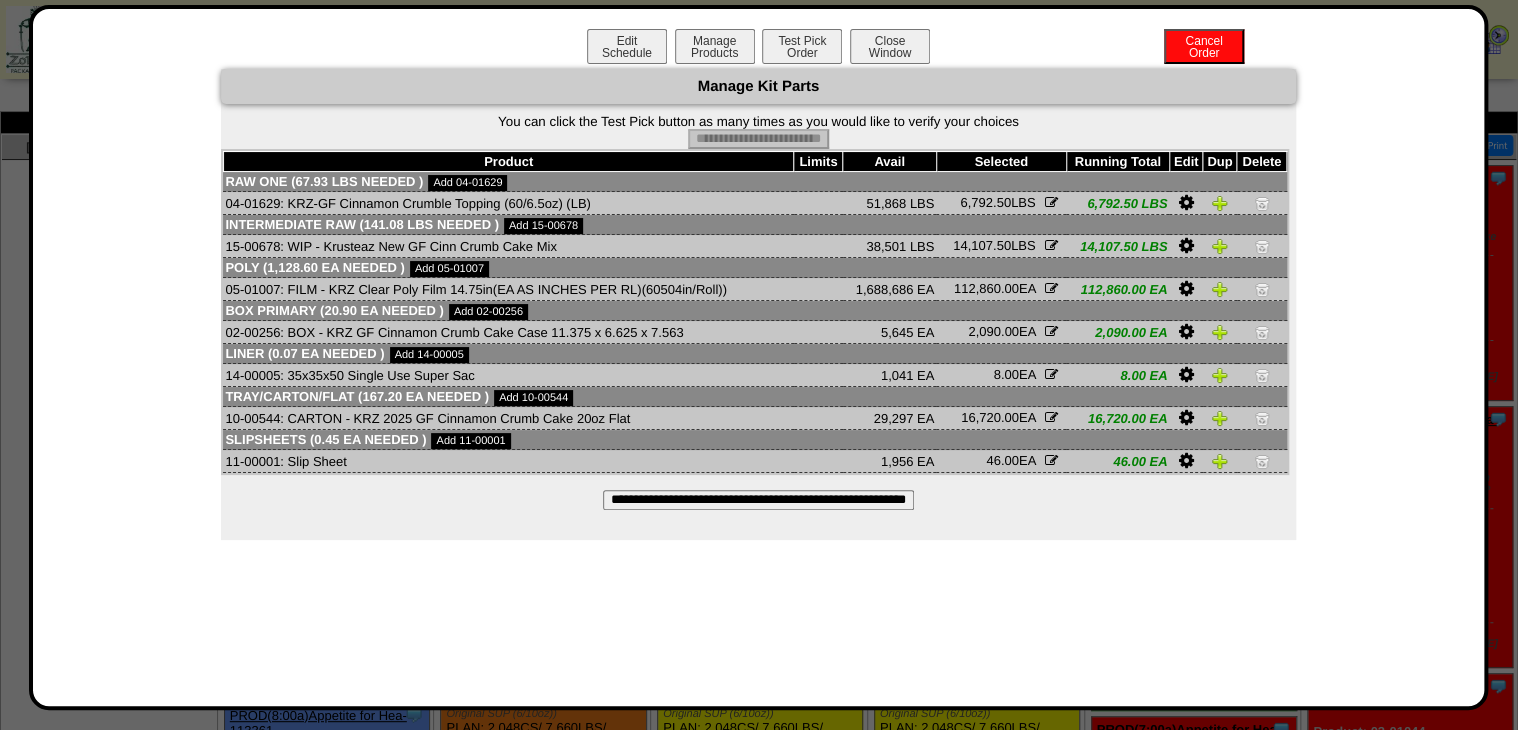 type on "**********" 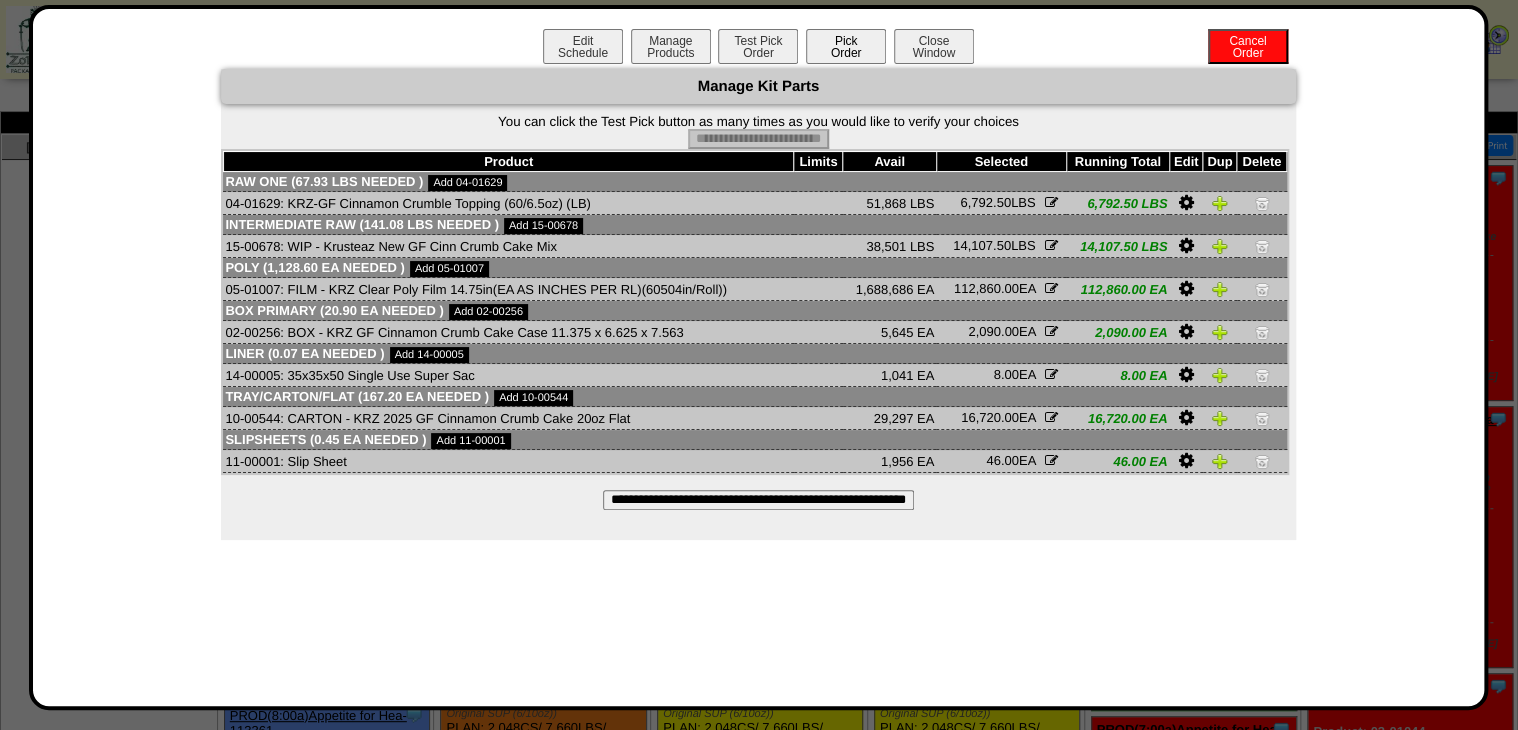 click on "Pick Order" at bounding box center (846, 46) 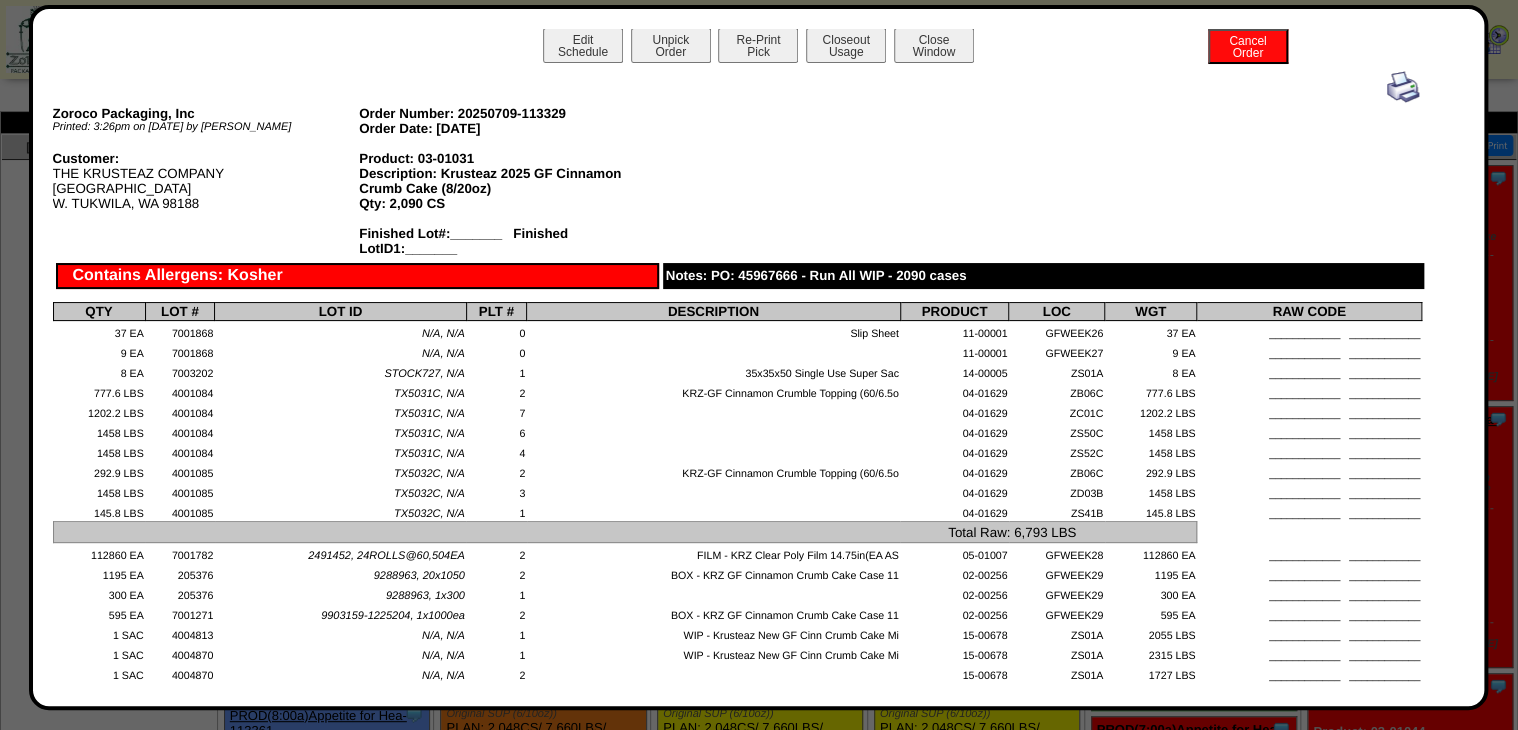 scroll, scrollTop: 0, scrollLeft: 0, axis: both 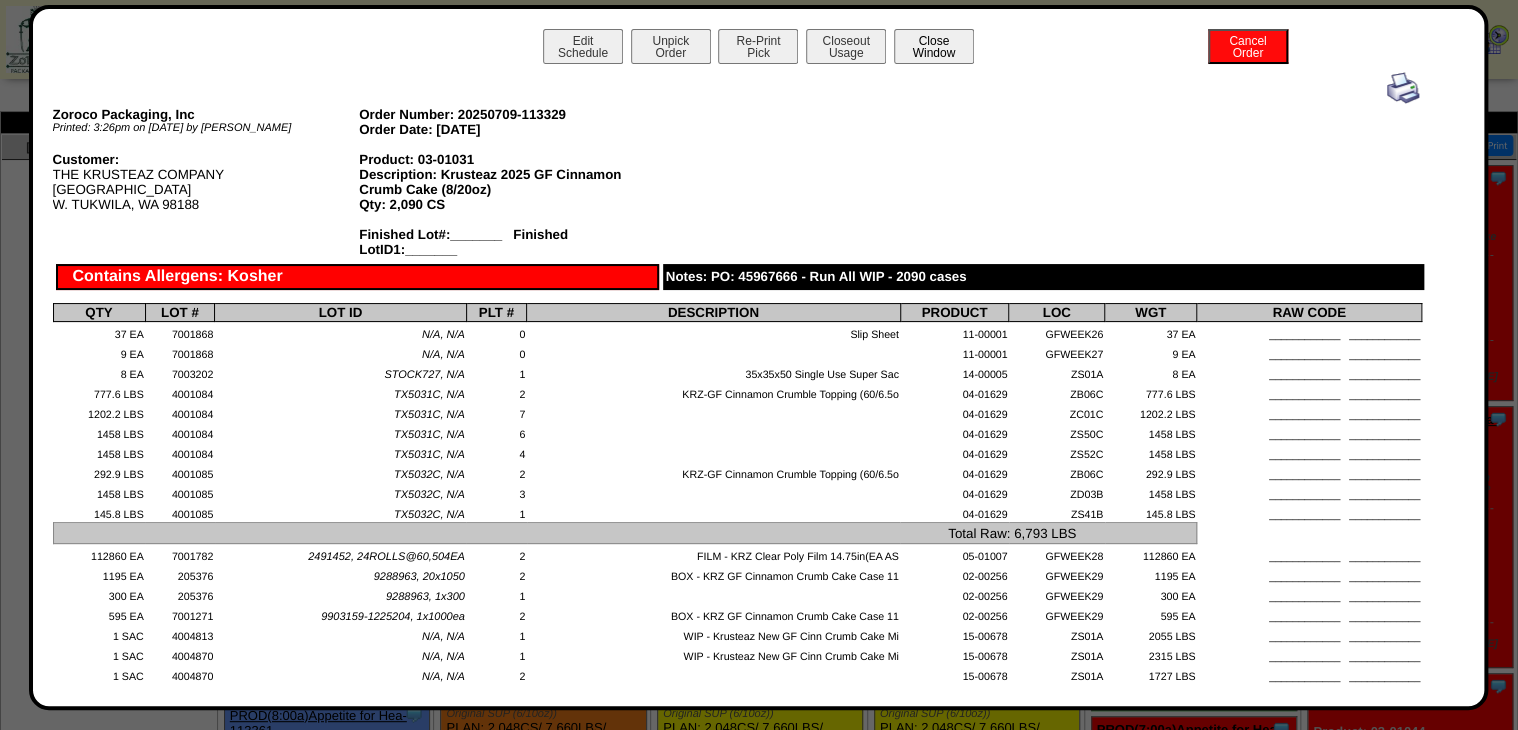click on "Close Window" at bounding box center (934, 46) 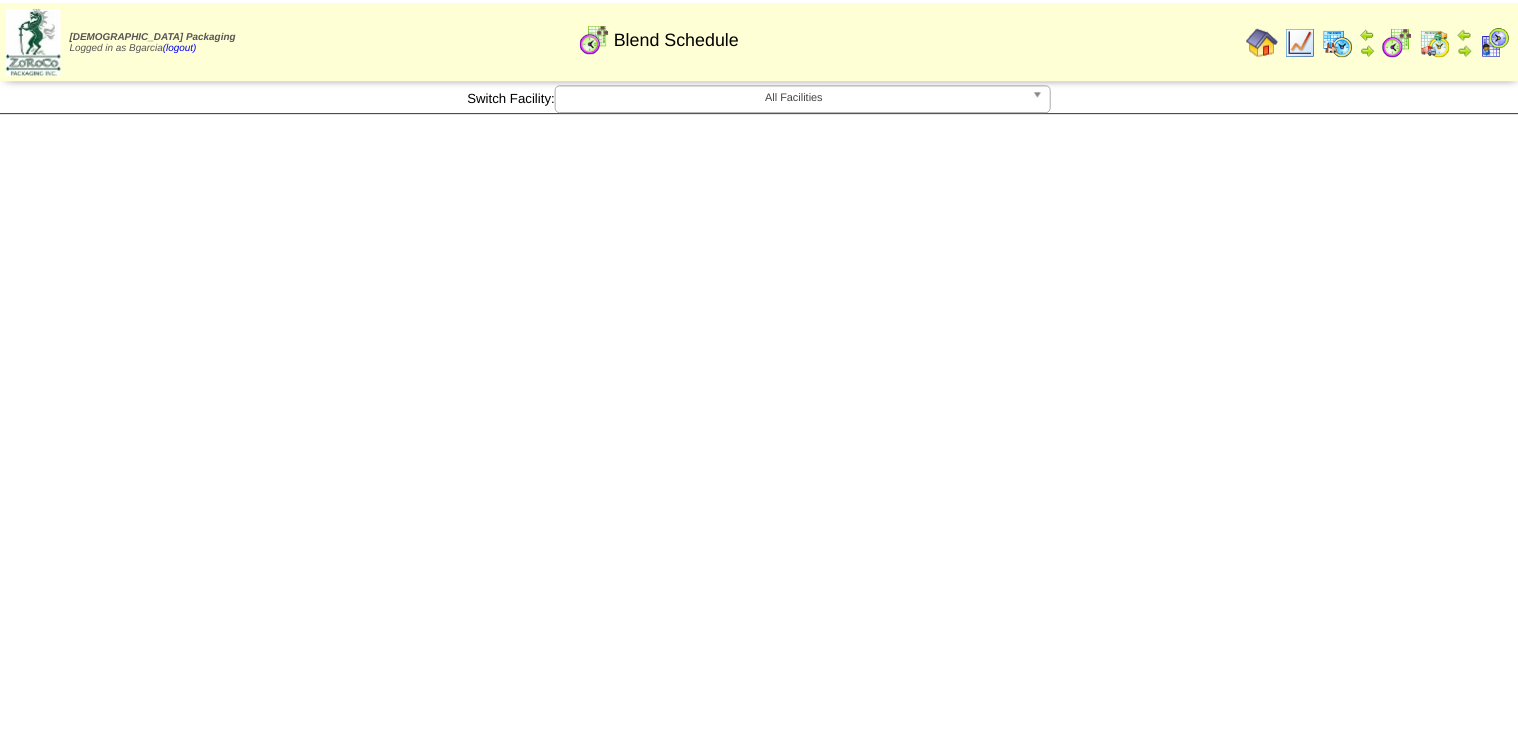 scroll, scrollTop: 0, scrollLeft: 0, axis: both 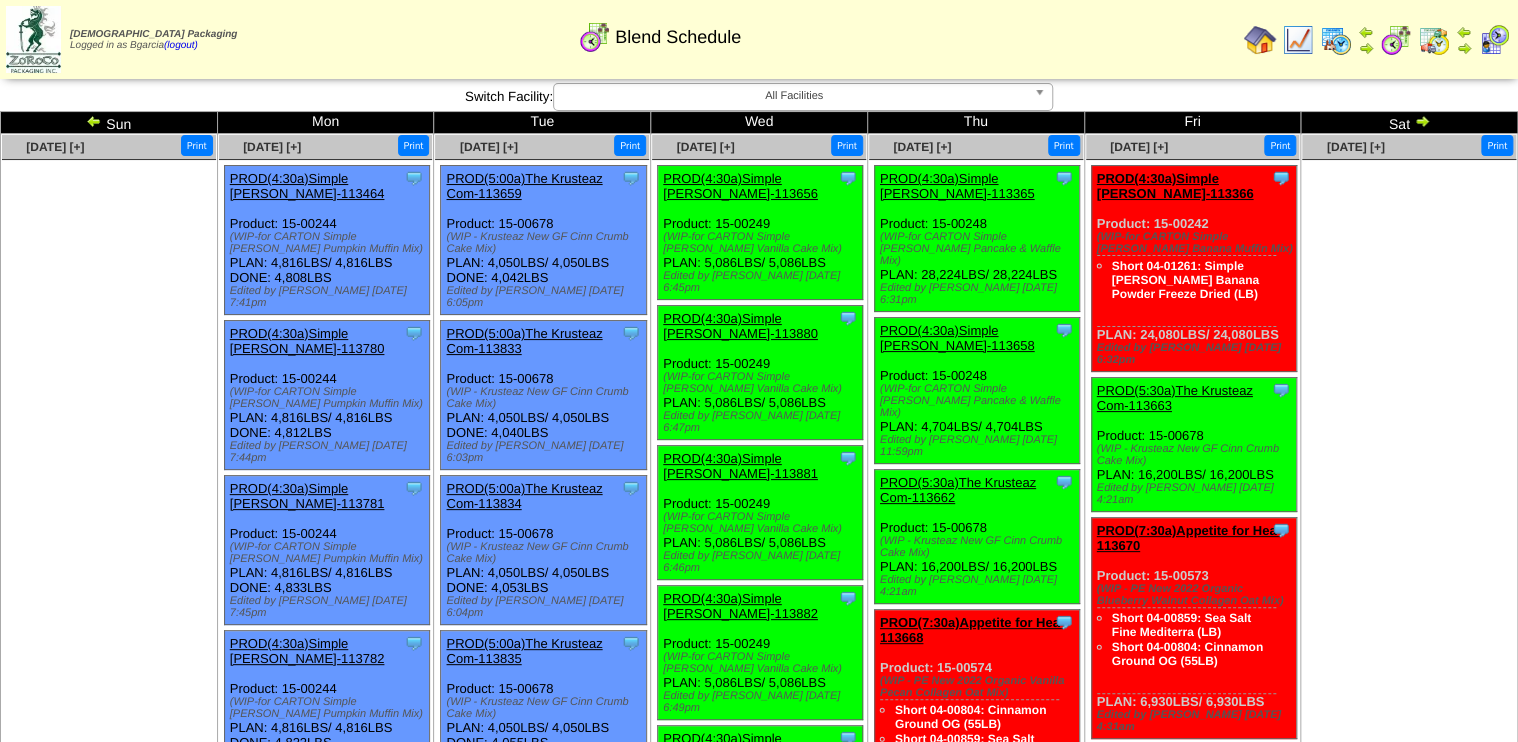click at bounding box center [1298, 40] 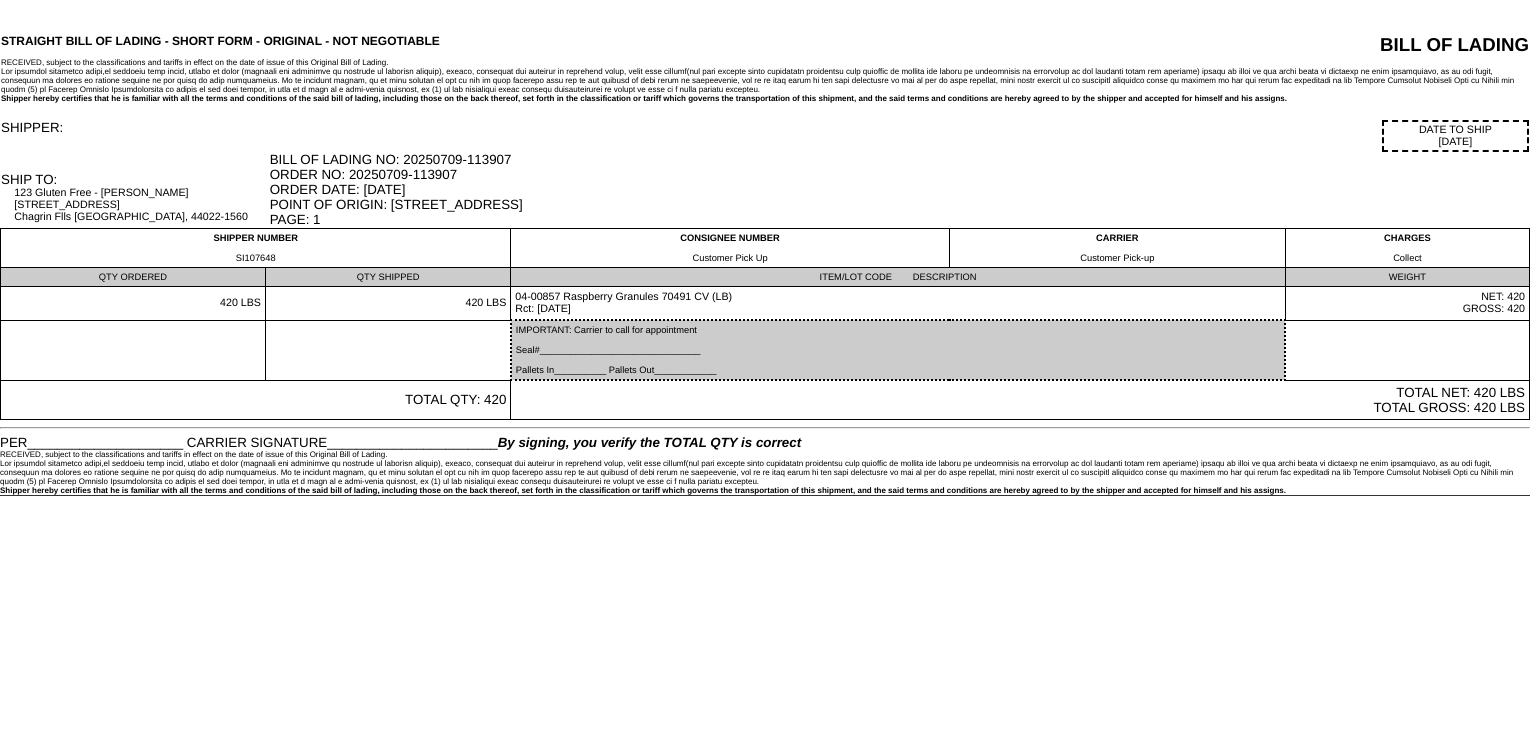 scroll, scrollTop: 0, scrollLeft: 0, axis: both 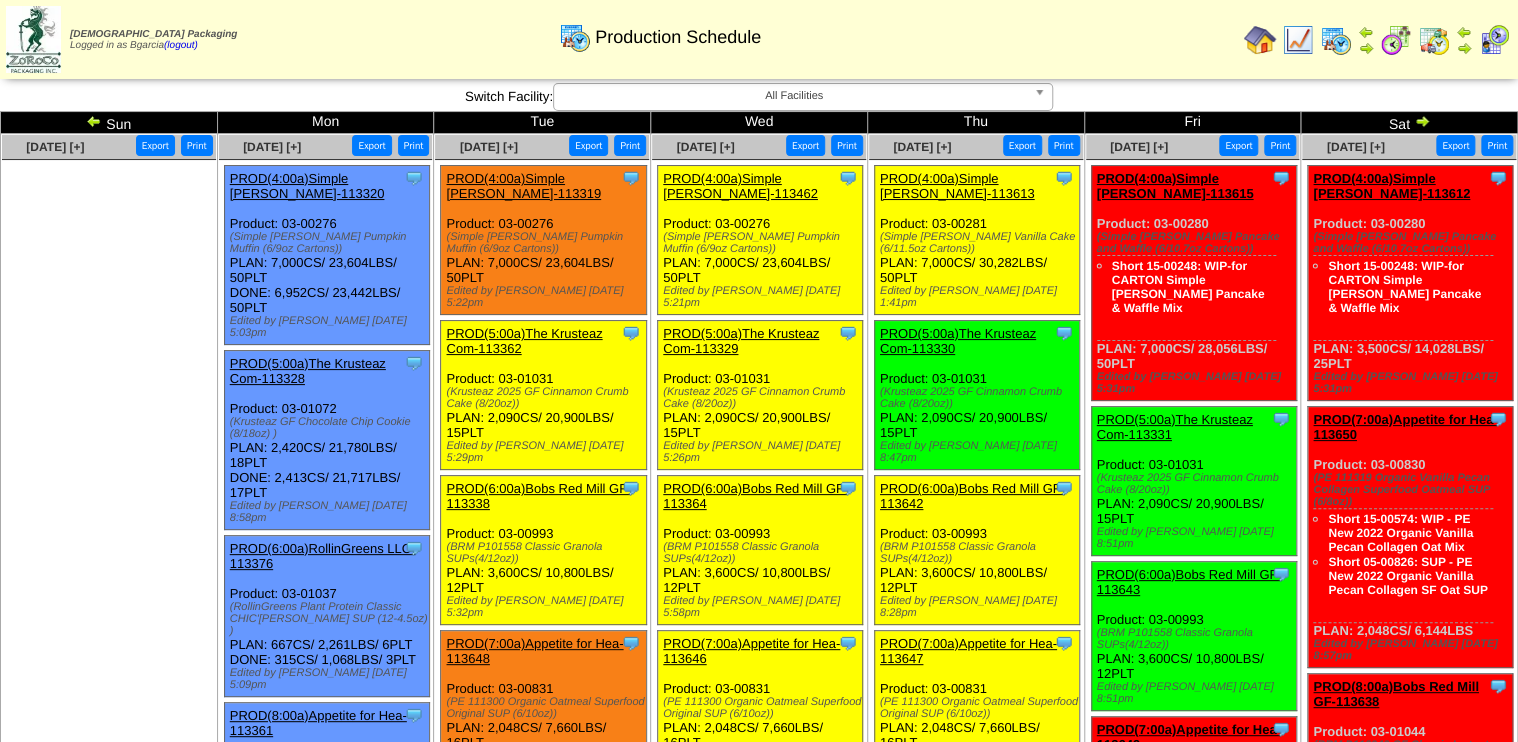click on "PROD(5:00a)The Krusteaz Com-113330" at bounding box center [958, 341] 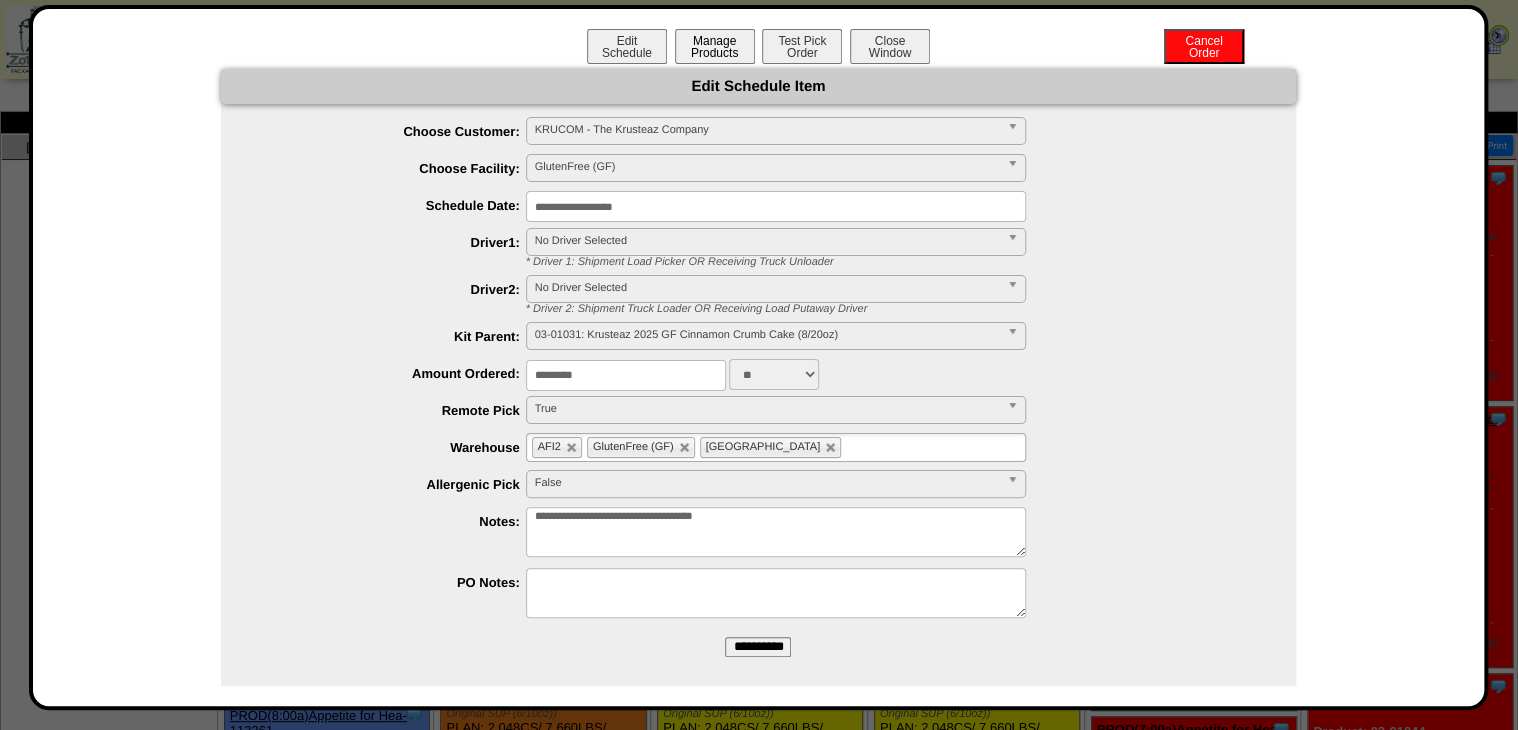 click on "Manage Products" at bounding box center (715, 46) 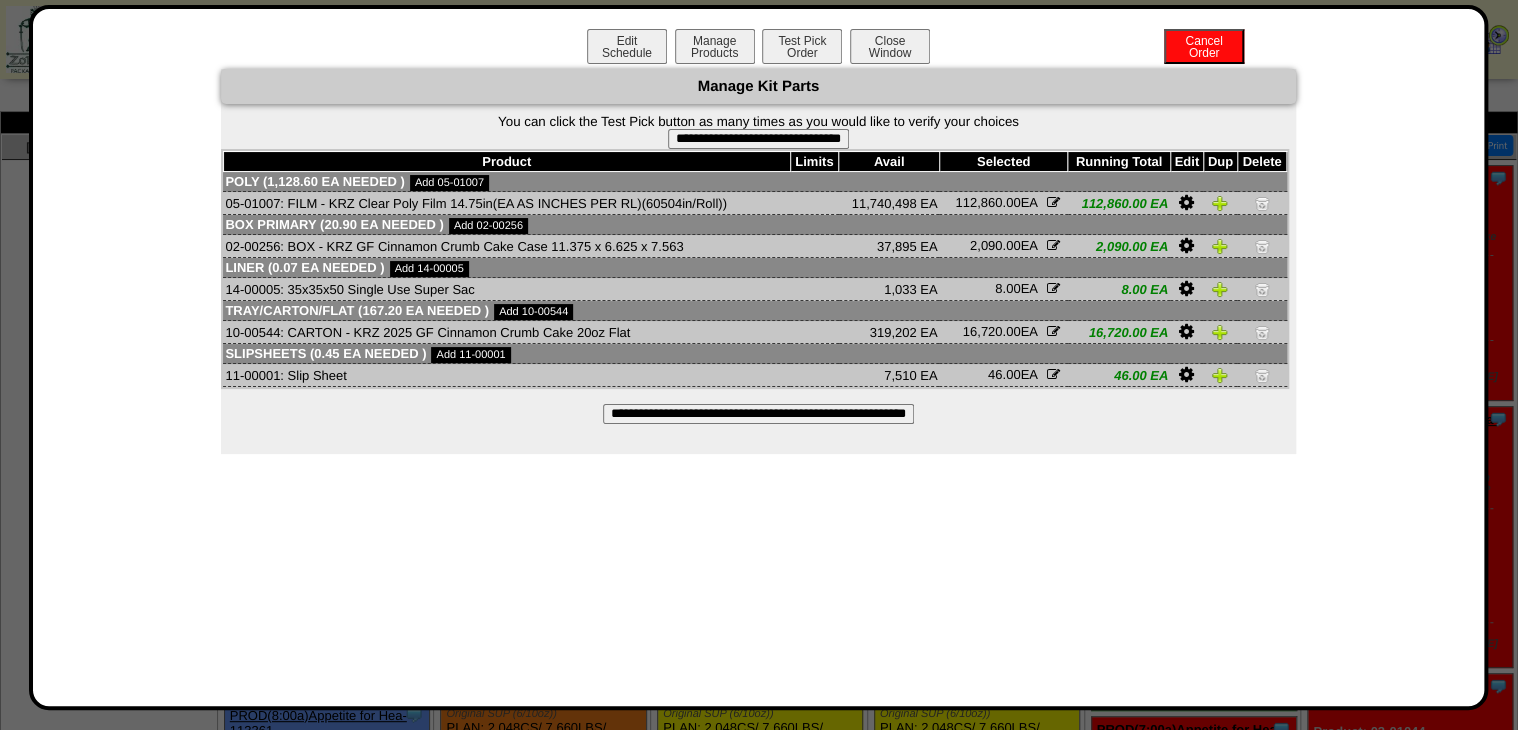 click on "**********" at bounding box center [758, 414] 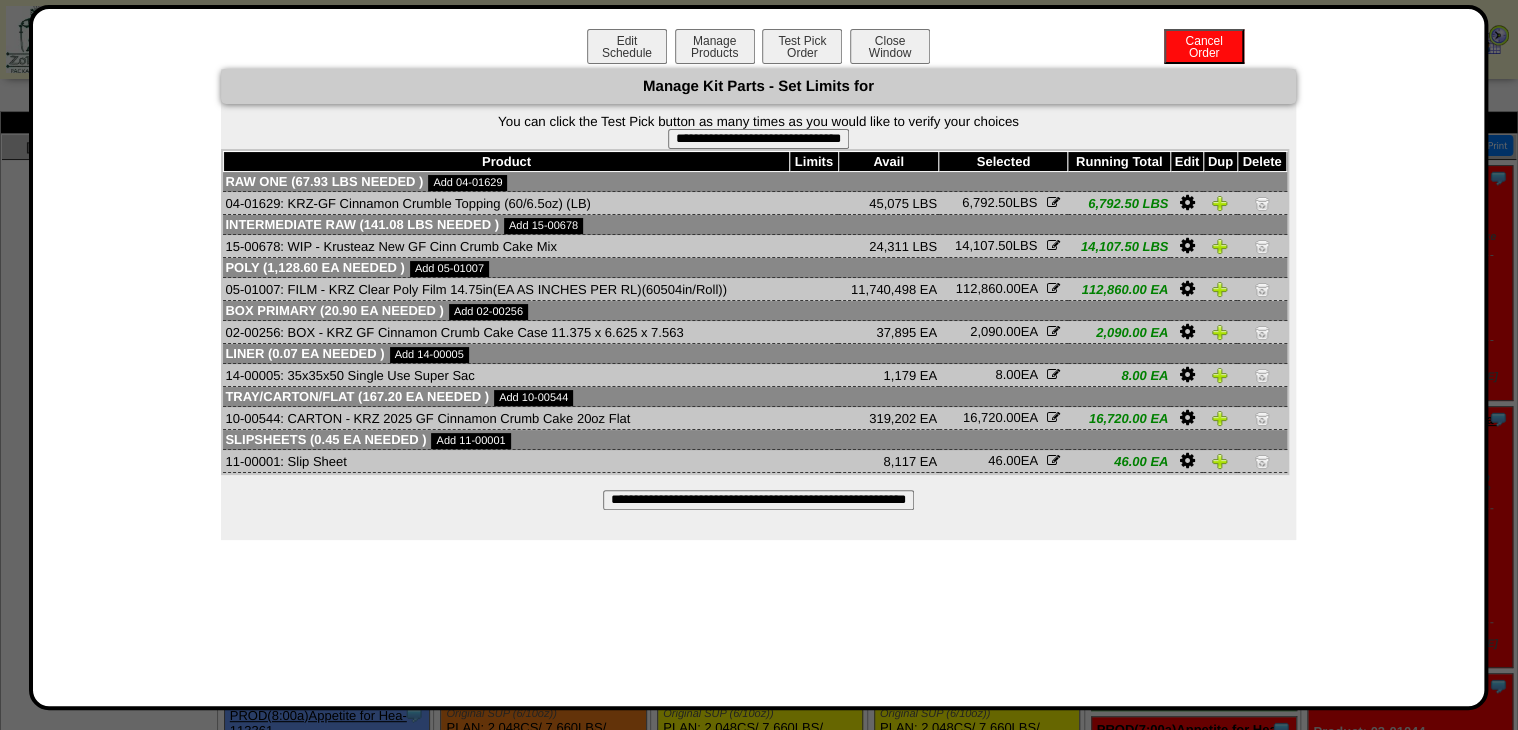 drag, startPoint x: 760, startPoint y: 133, endPoint x: 824, endPoint y: 72, distance: 88.4138 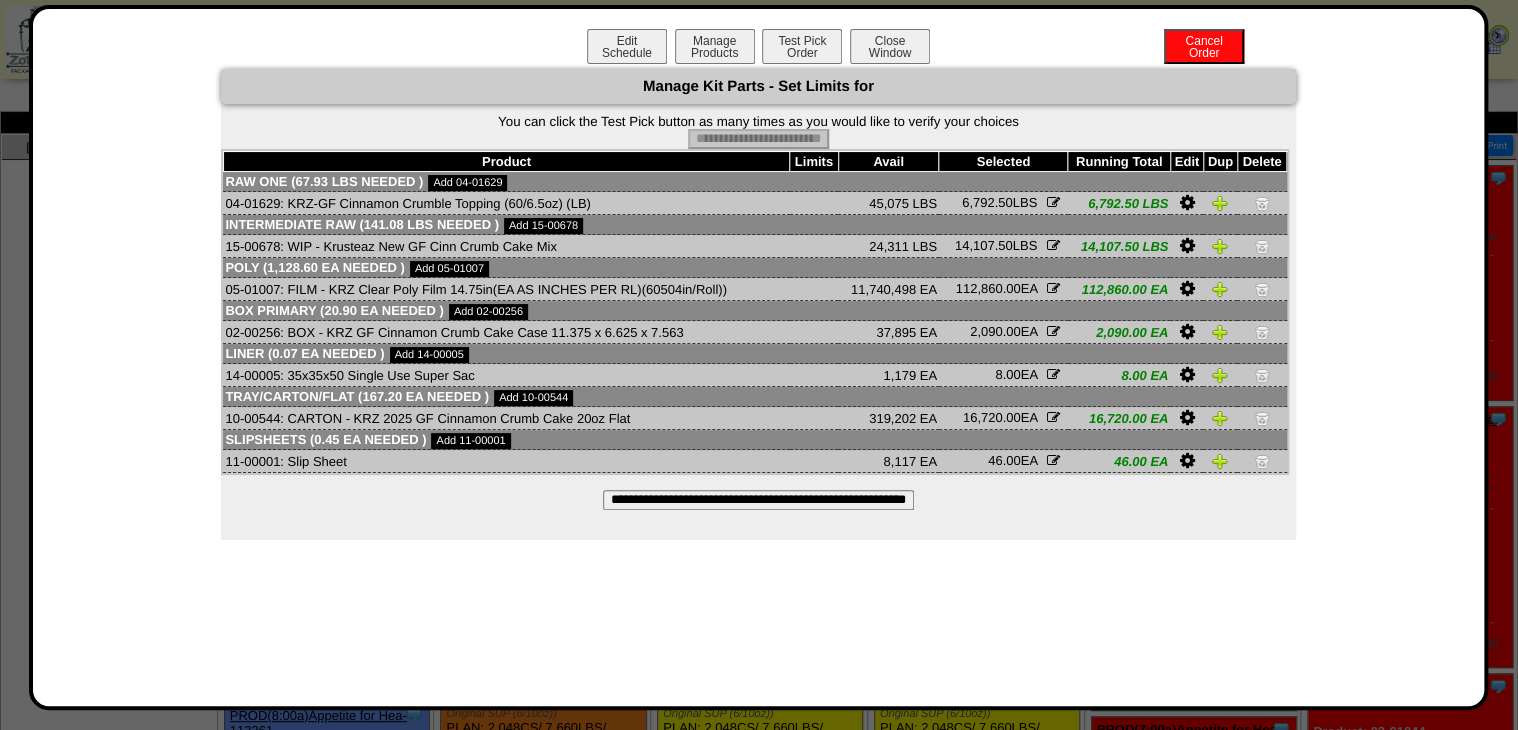 type on "**********" 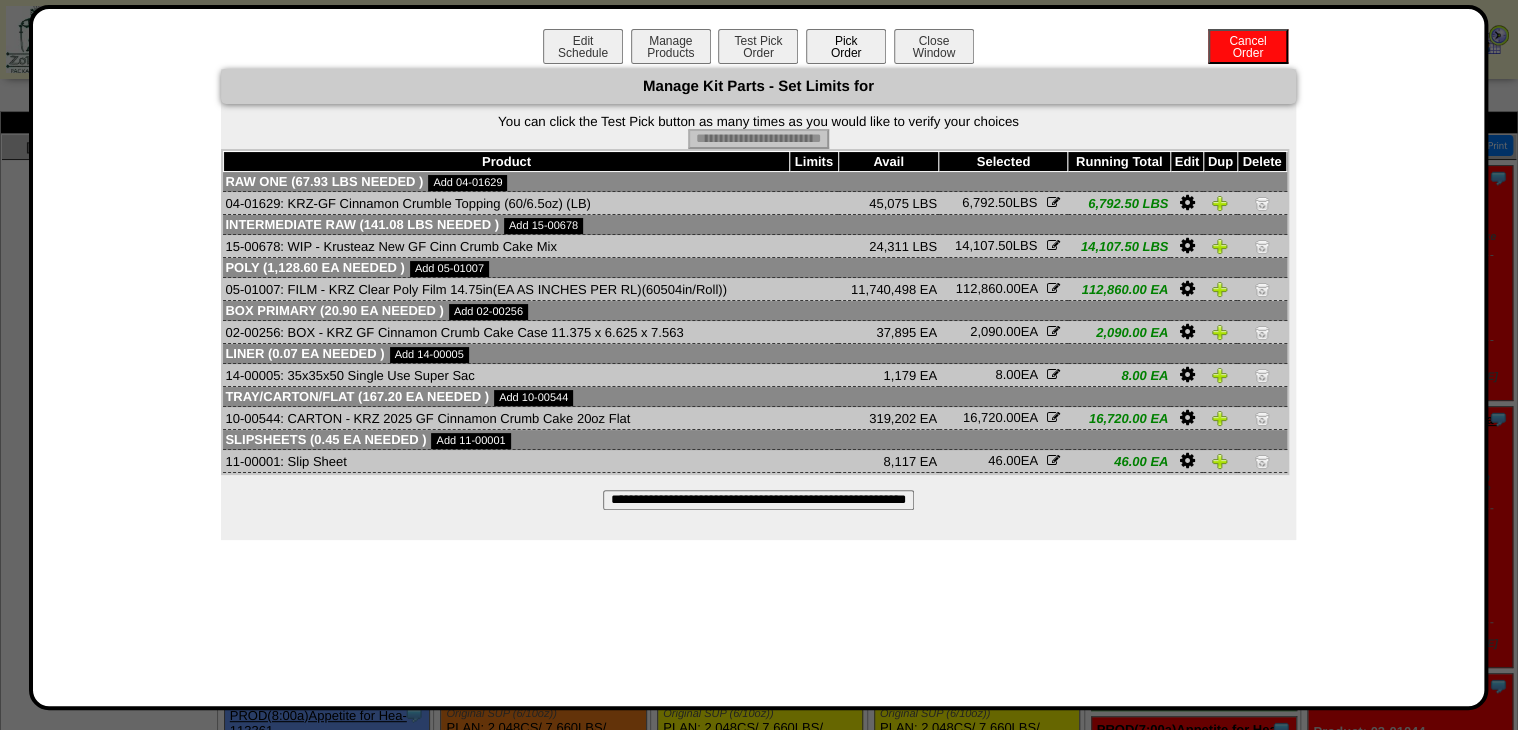 click on "Pick Order" at bounding box center [846, 46] 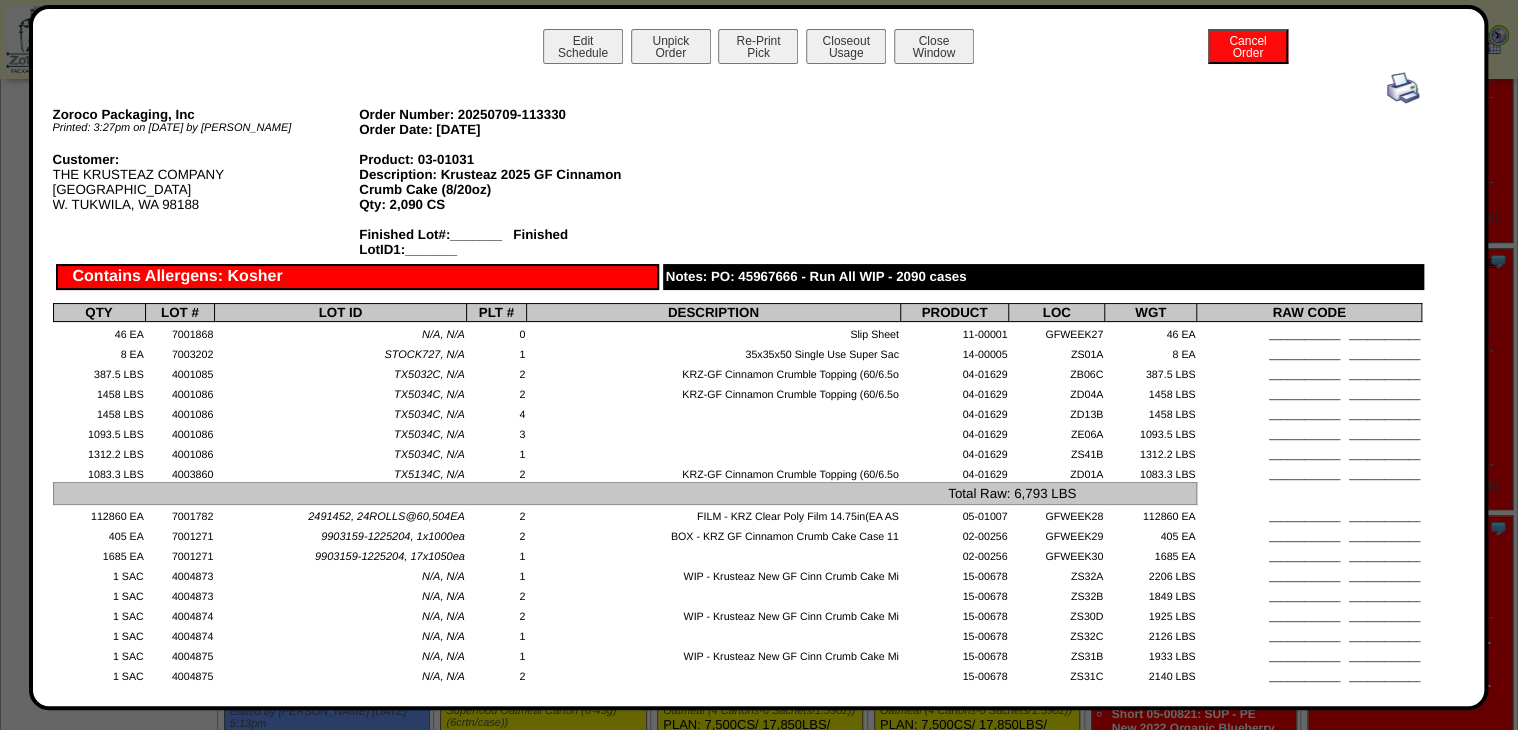 scroll, scrollTop: 160, scrollLeft: 0, axis: vertical 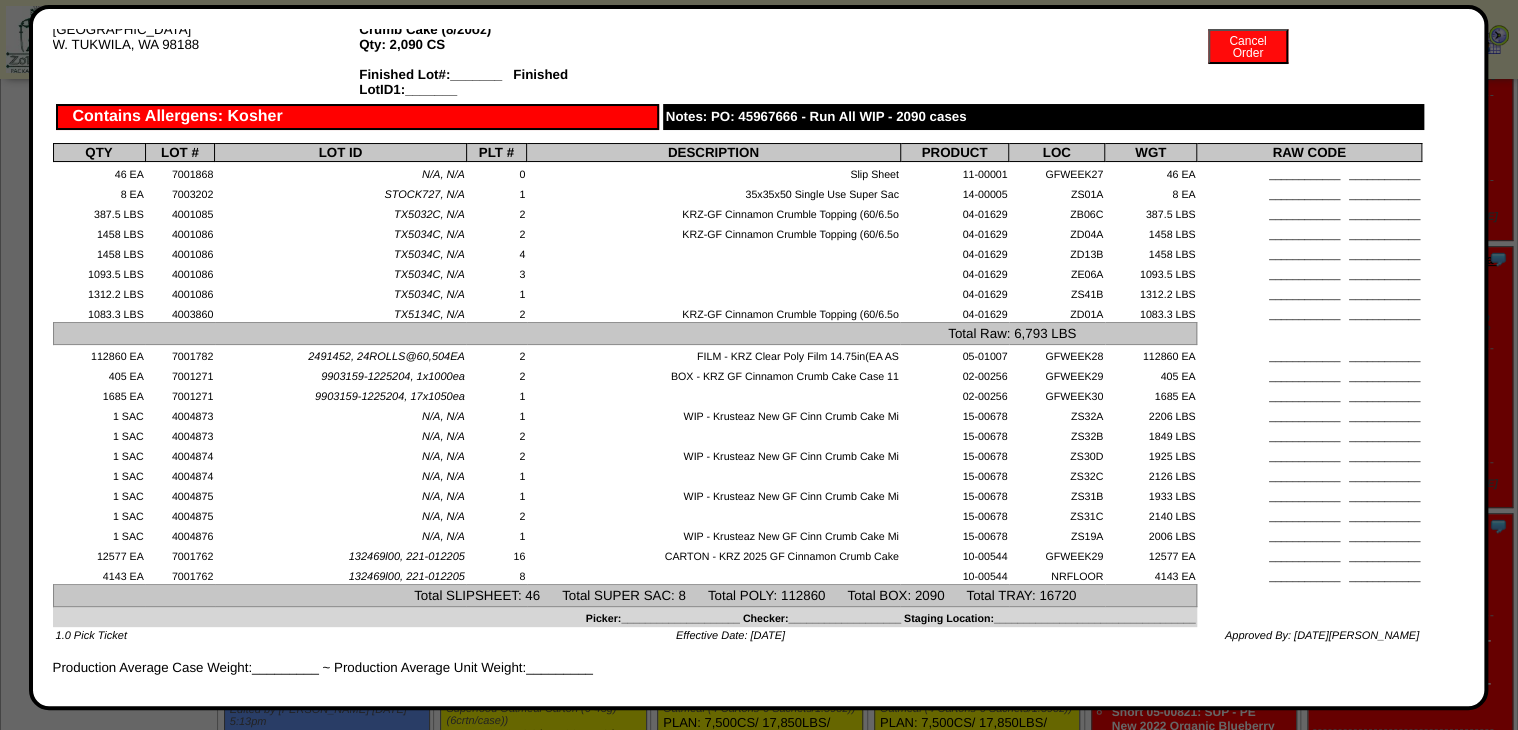 drag, startPoint x: 1040, startPoint y: 584, endPoint x: 1101, endPoint y: 579, distance: 61.204575 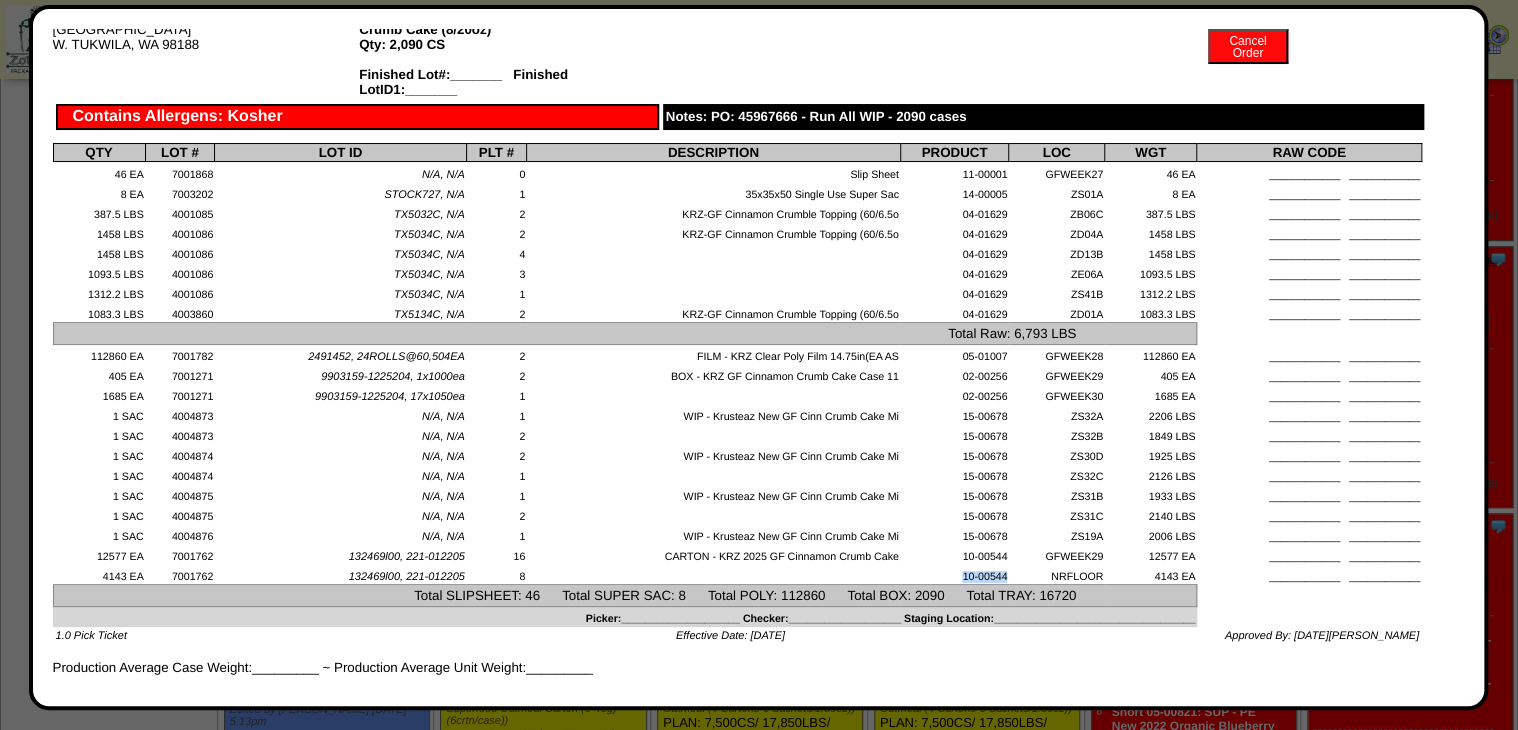 drag, startPoint x: 955, startPoint y: 587, endPoint x: 1002, endPoint y: 584, distance: 47.095646 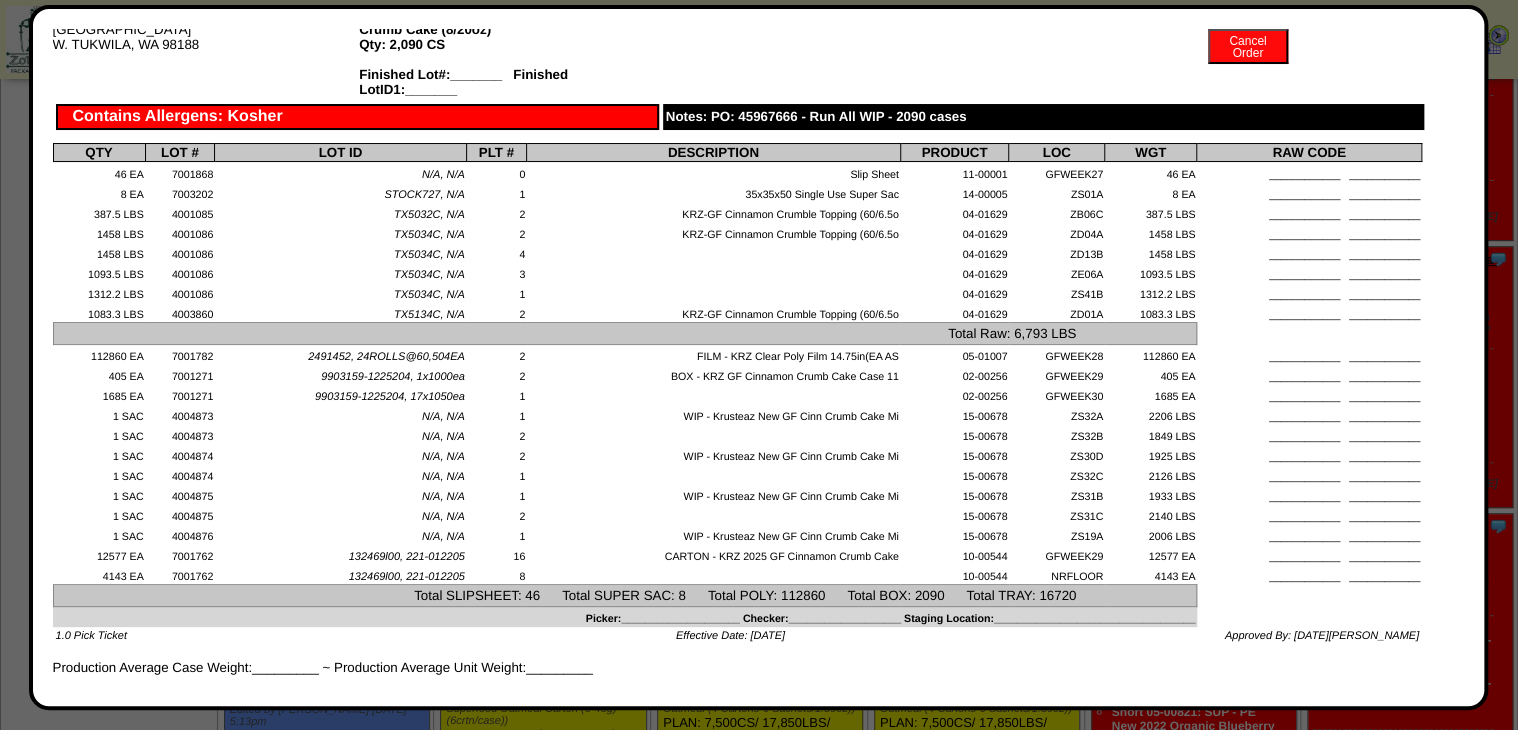 click on "10-00544" at bounding box center (954, 574) 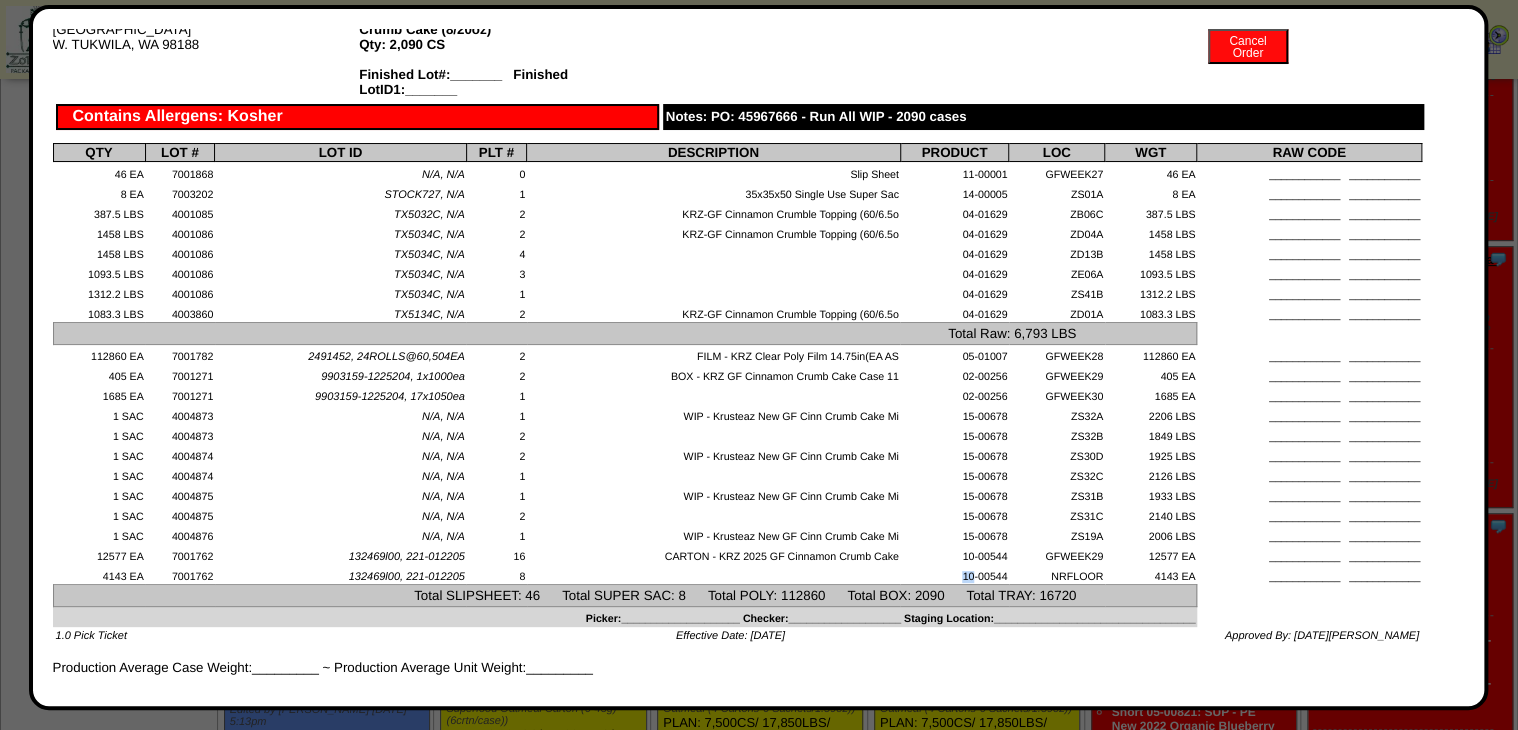 click on "10-00544" at bounding box center [954, 574] 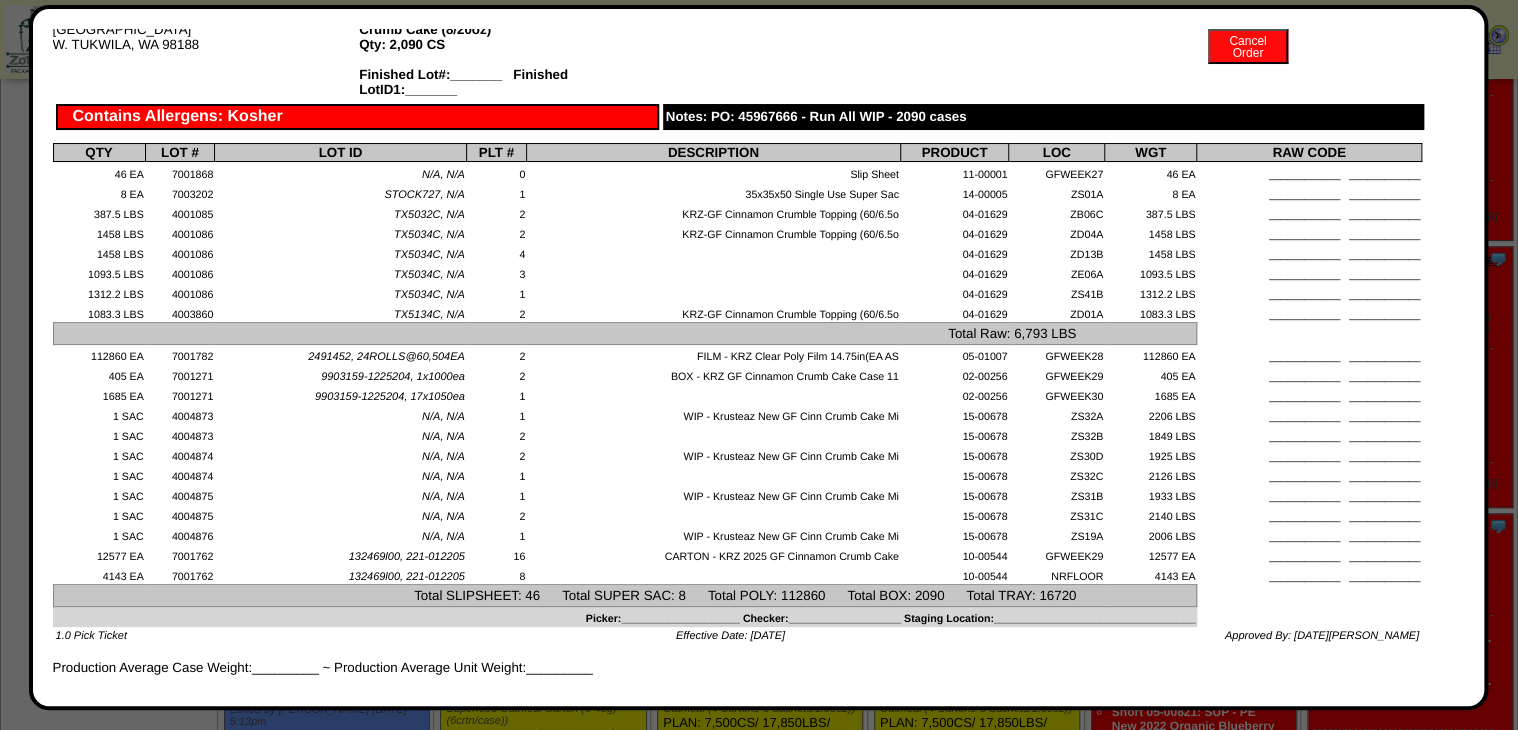 click on "NRFLOOR" at bounding box center (1057, 574) 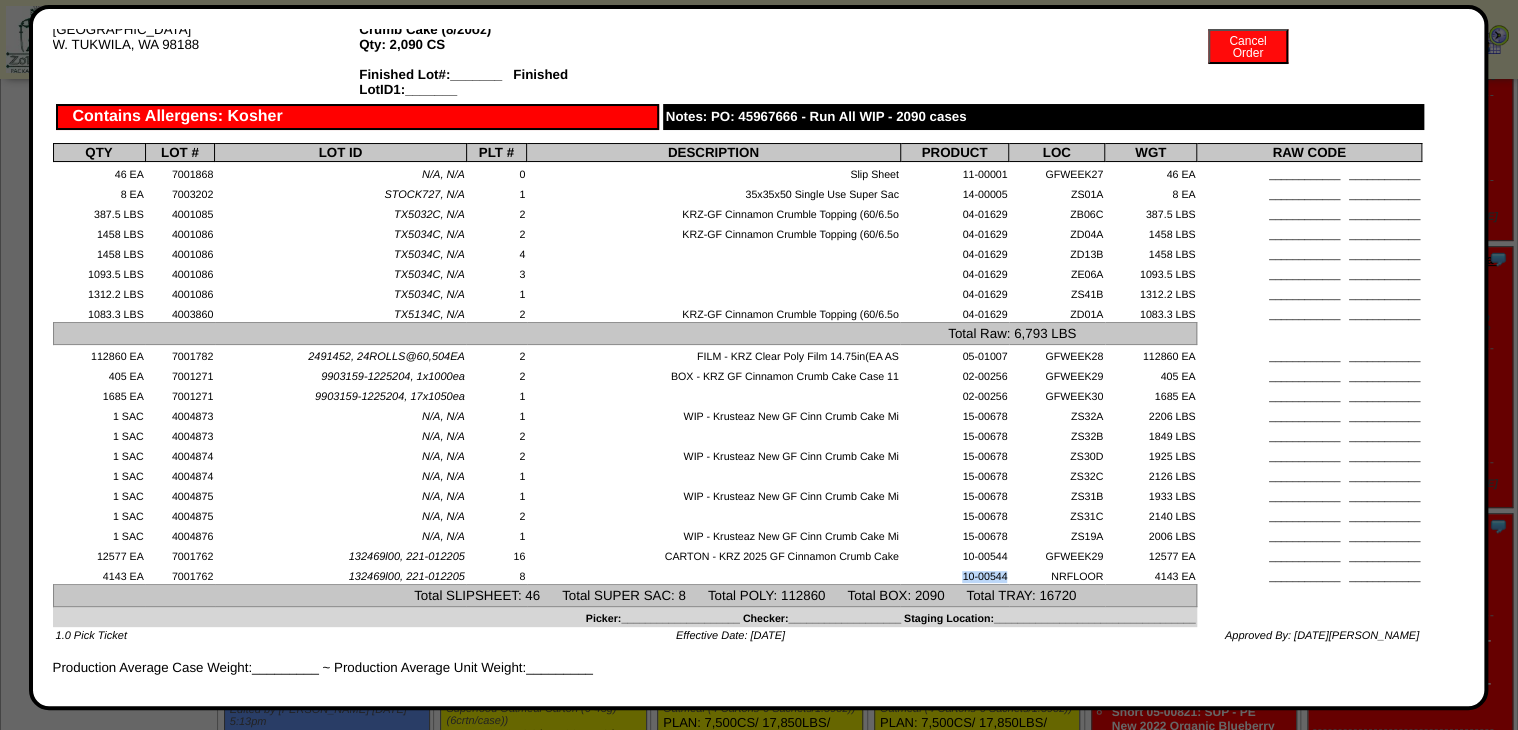 drag, startPoint x: 958, startPoint y: 592, endPoint x: 1003, endPoint y: 586, distance: 45.39824 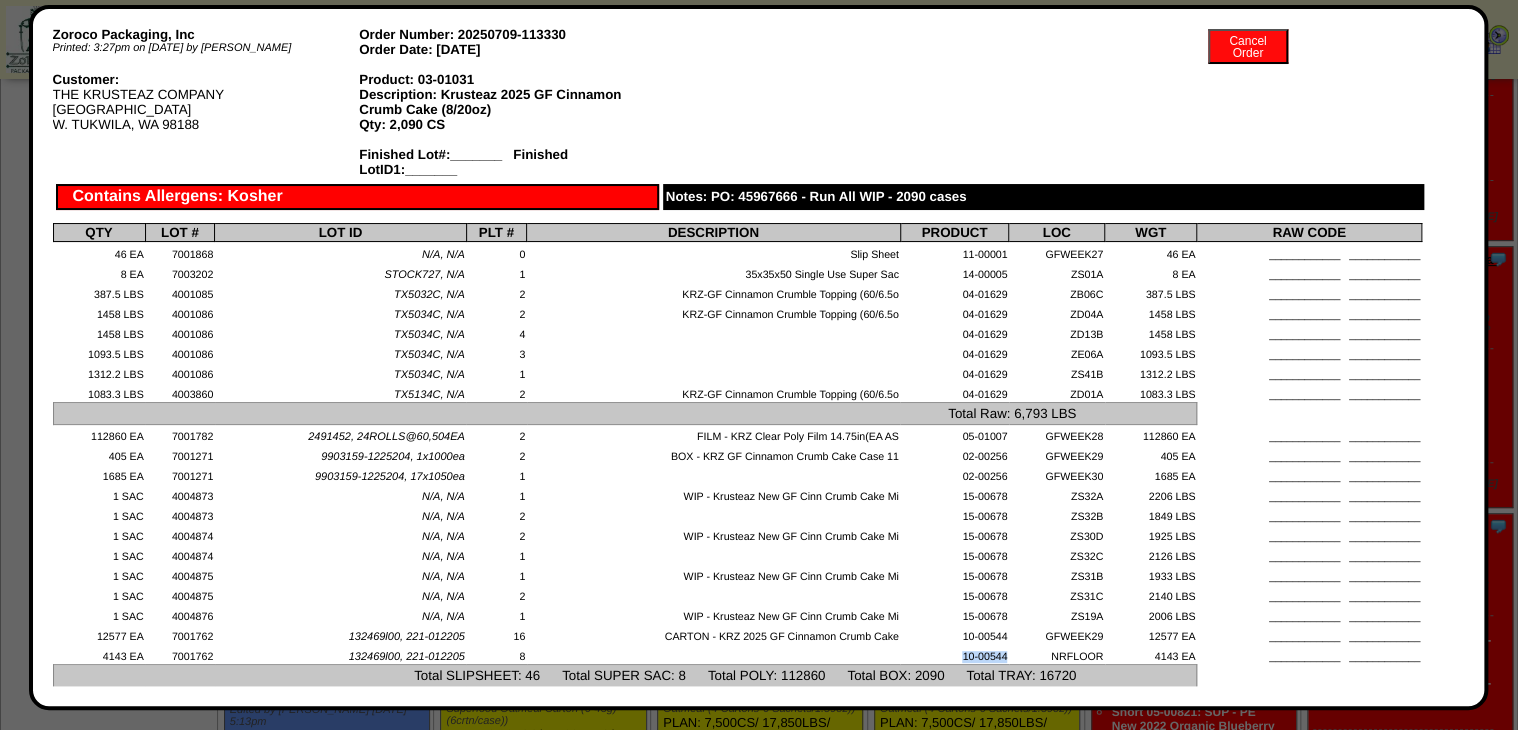 scroll, scrollTop: 0, scrollLeft: 0, axis: both 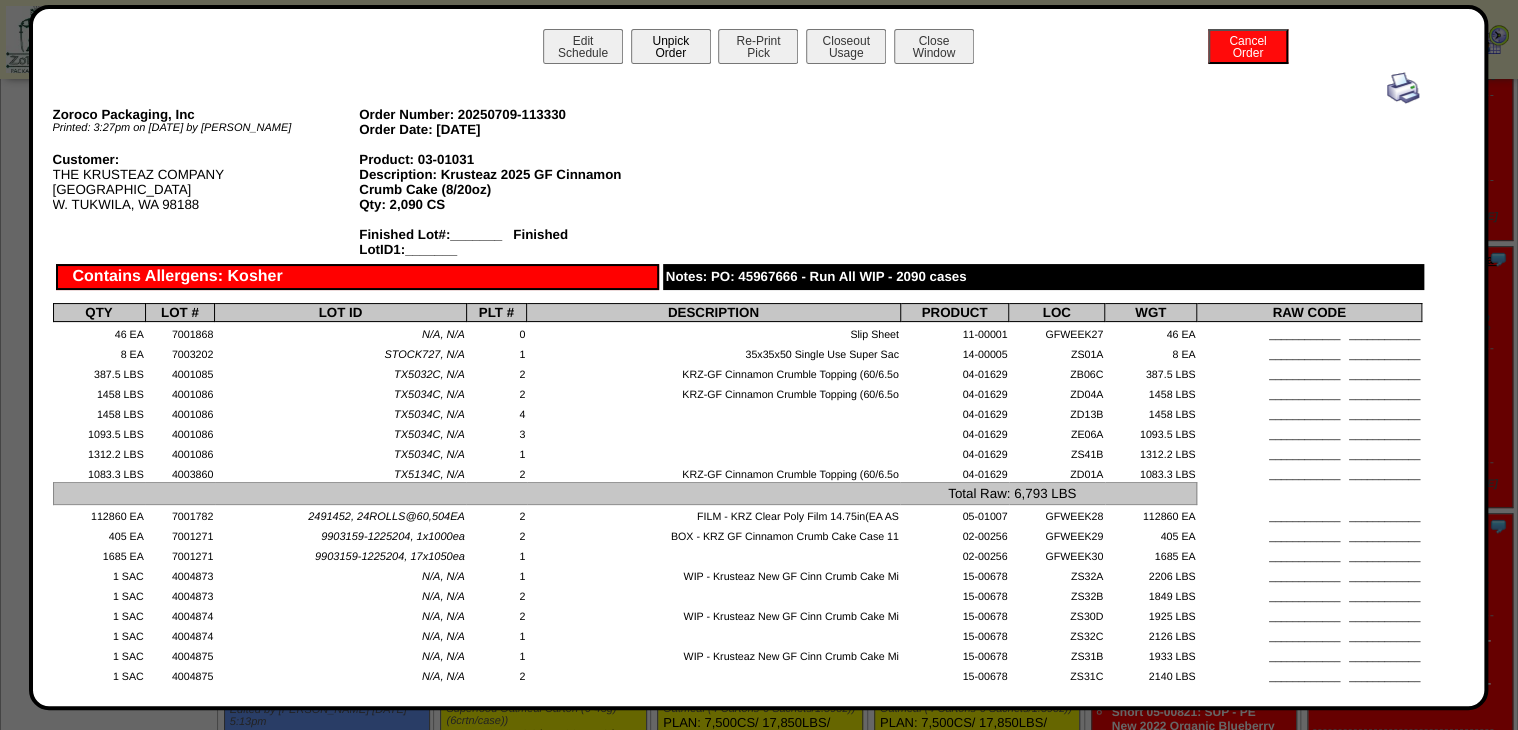 click on "Unpick Order" at bounding box center (671, 46) 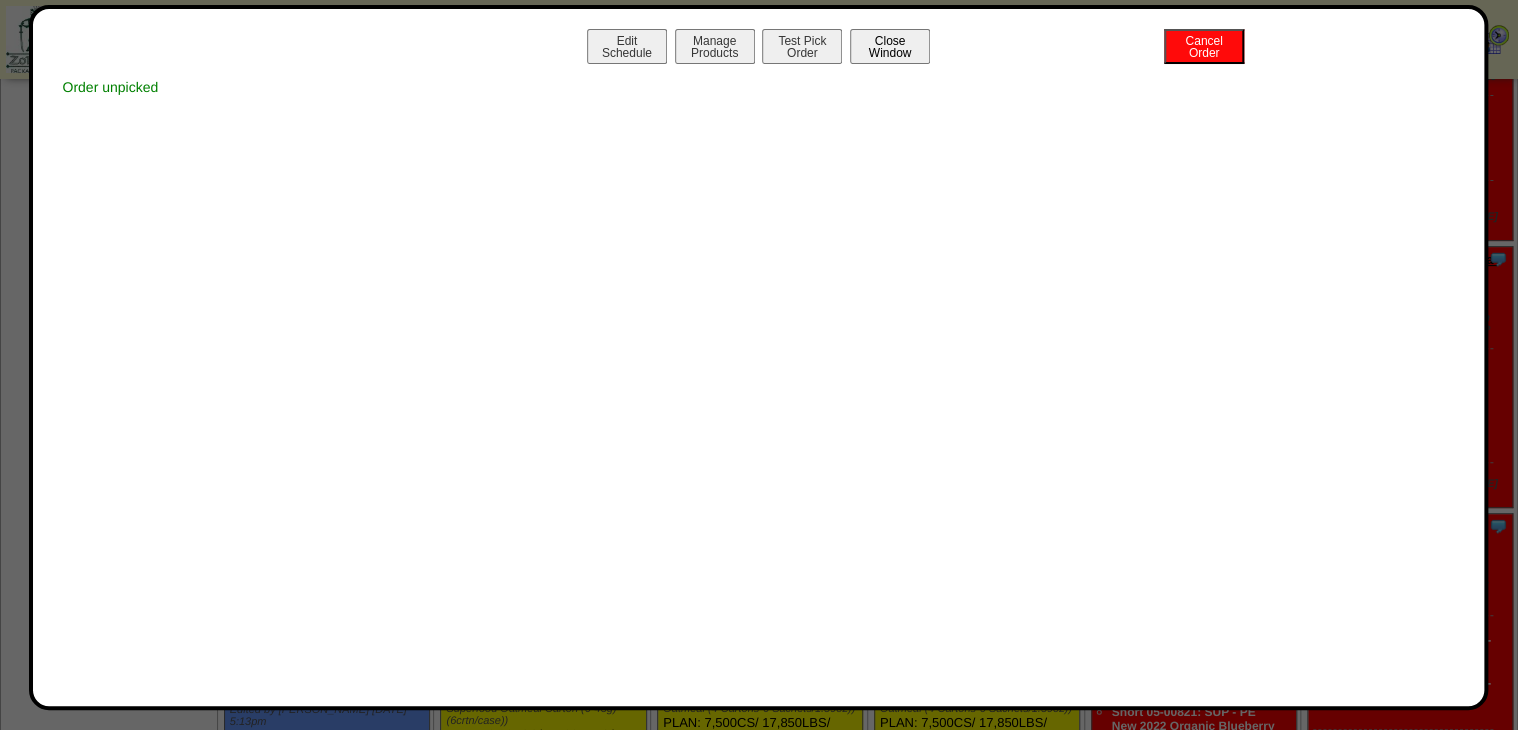 click on "Close Window" at bounding box center [890, 46] 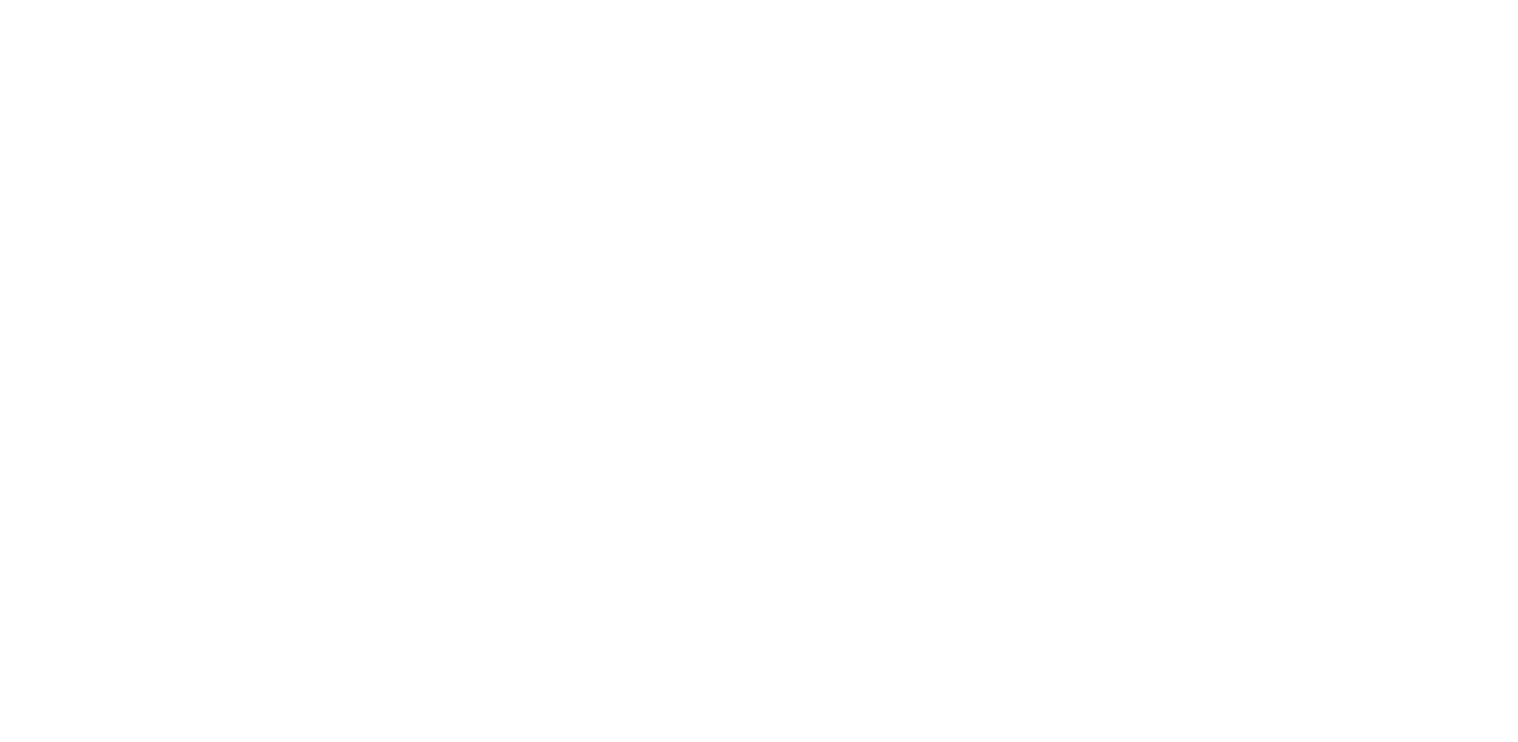 scroll, scrollTop: 0, scrollLeft: 0, axis: both 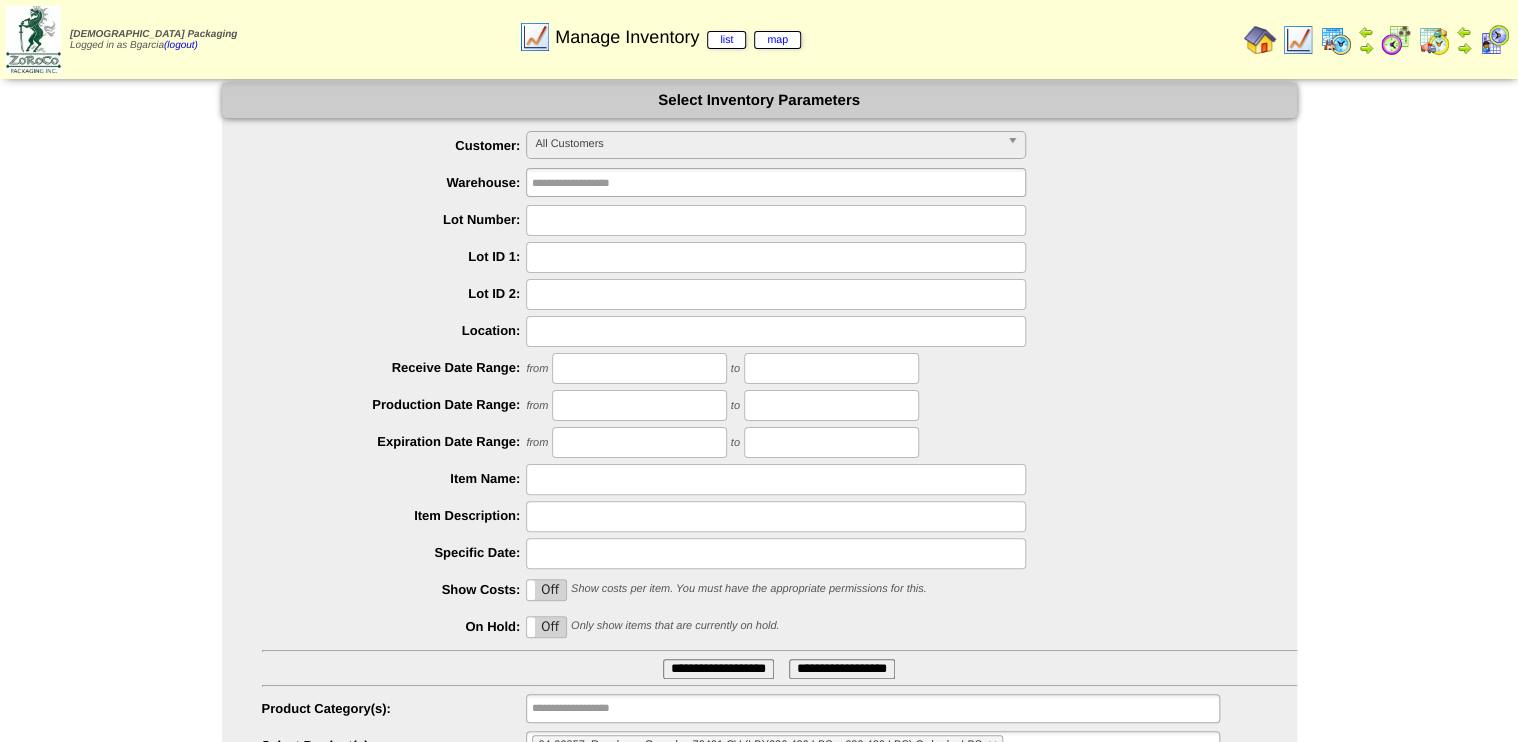 click at bounding box center [776, 479] 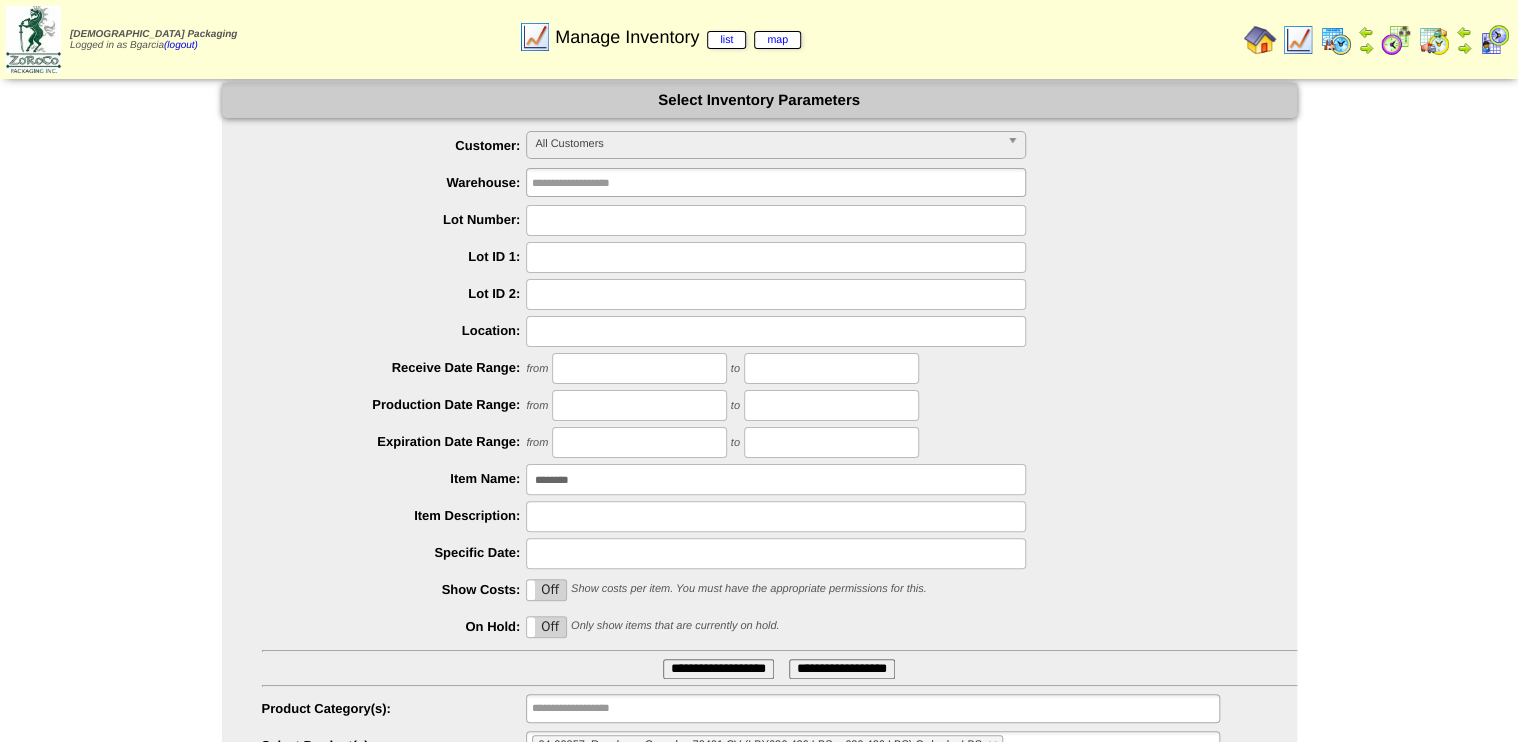 click on "********" at bounding box center (776, 479) 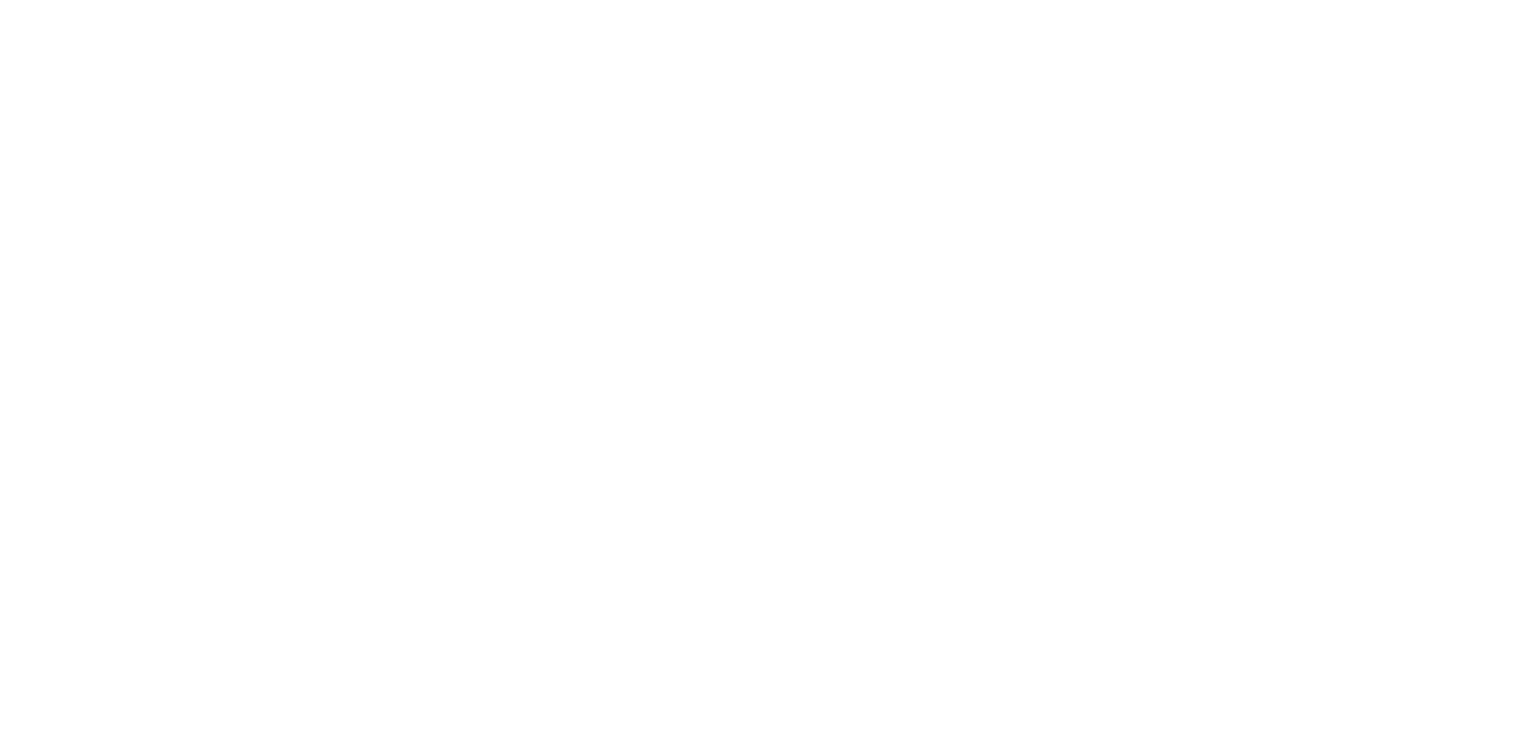 scroll, scrollTop: 0, scrollLeft: 0, axis: both 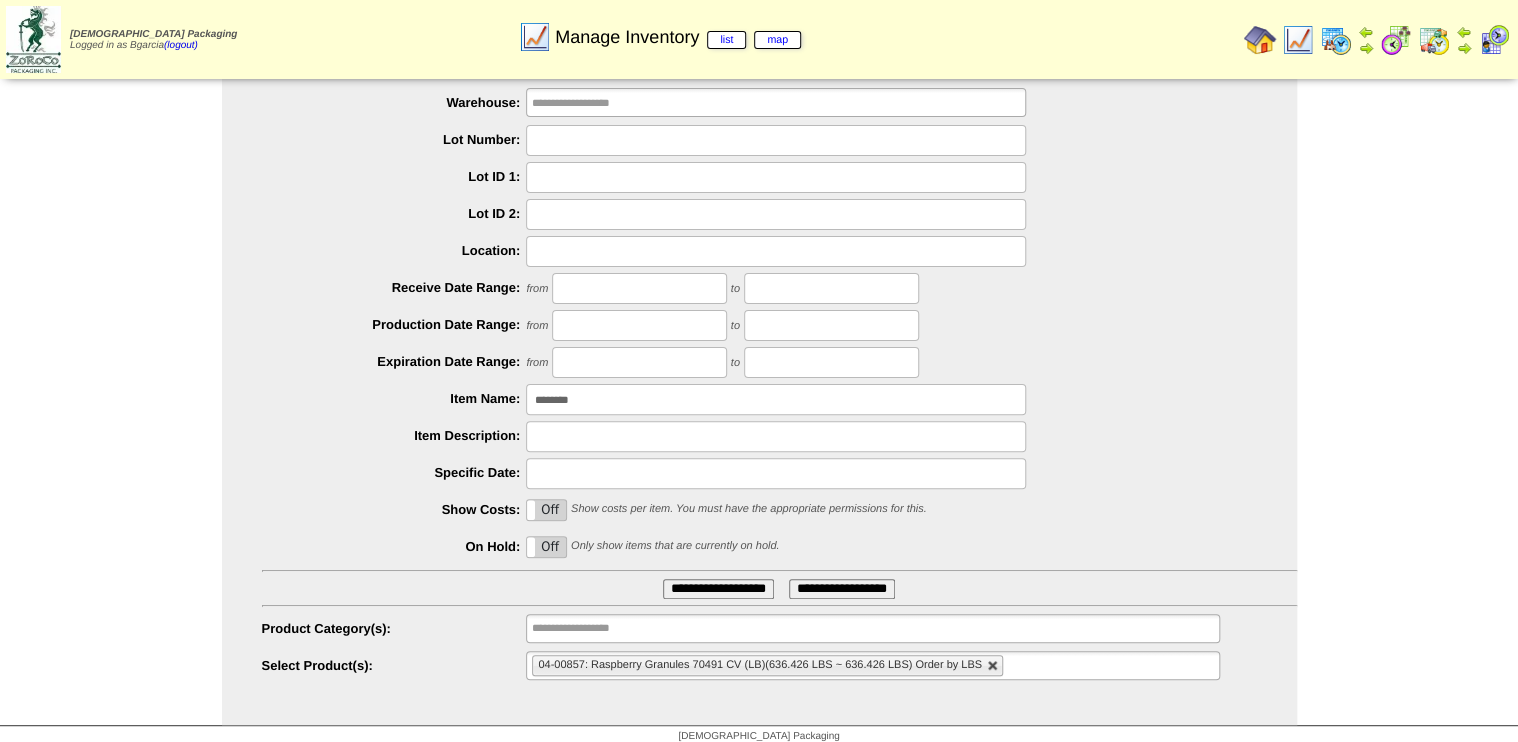 click at bounding box center (993, 666) 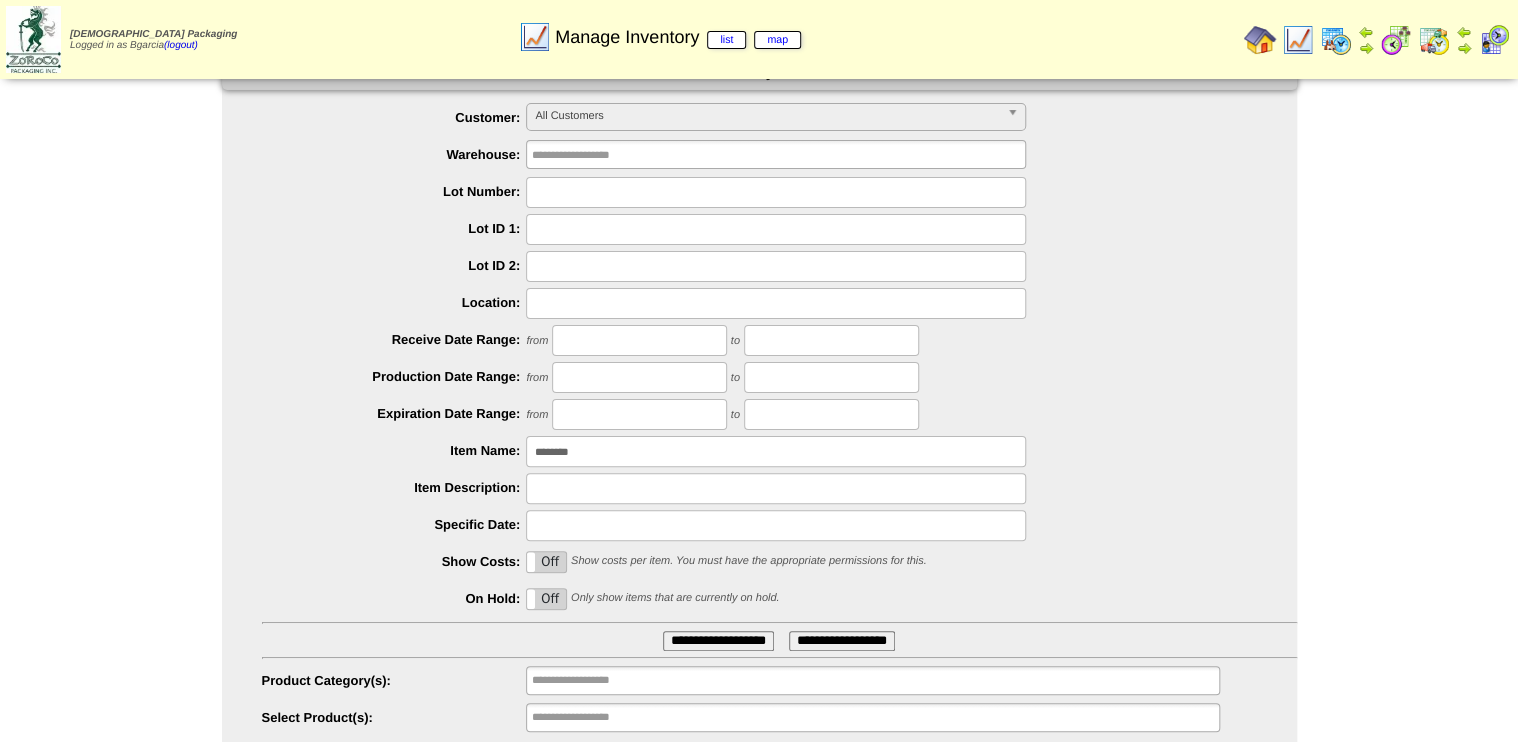 scroll, scrollTop: 0, scrollLeft: 0, axis: both 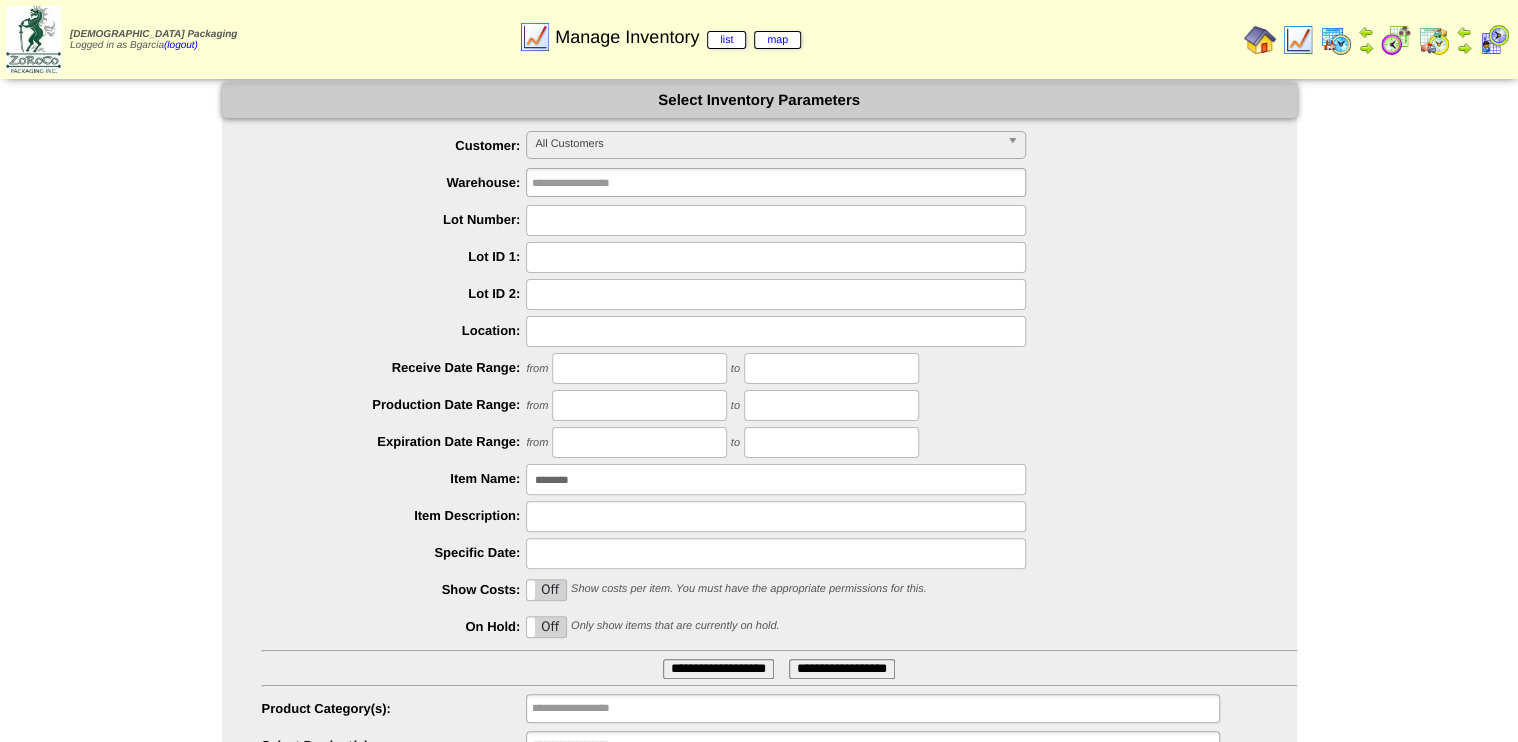 type 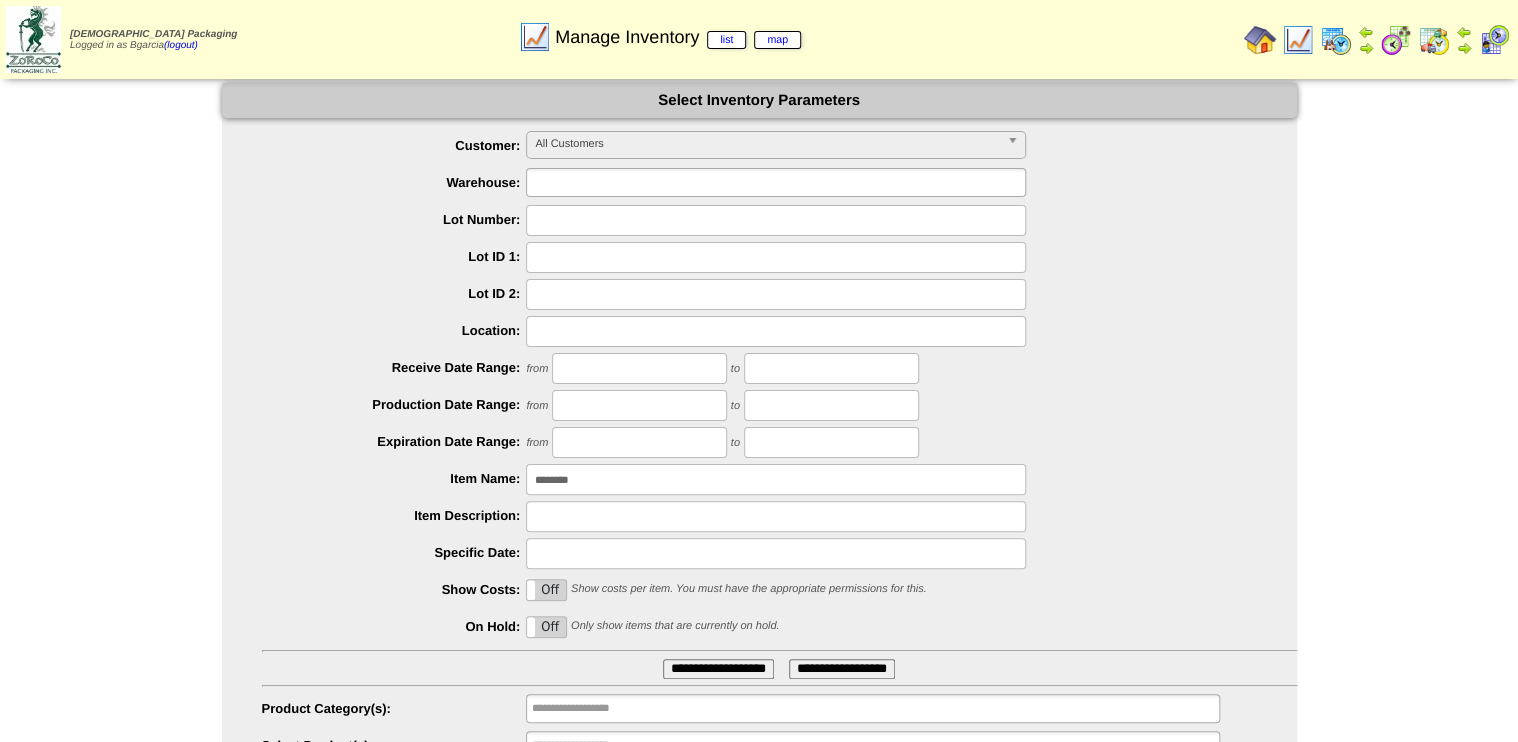 click at bounding box center (596, 182) 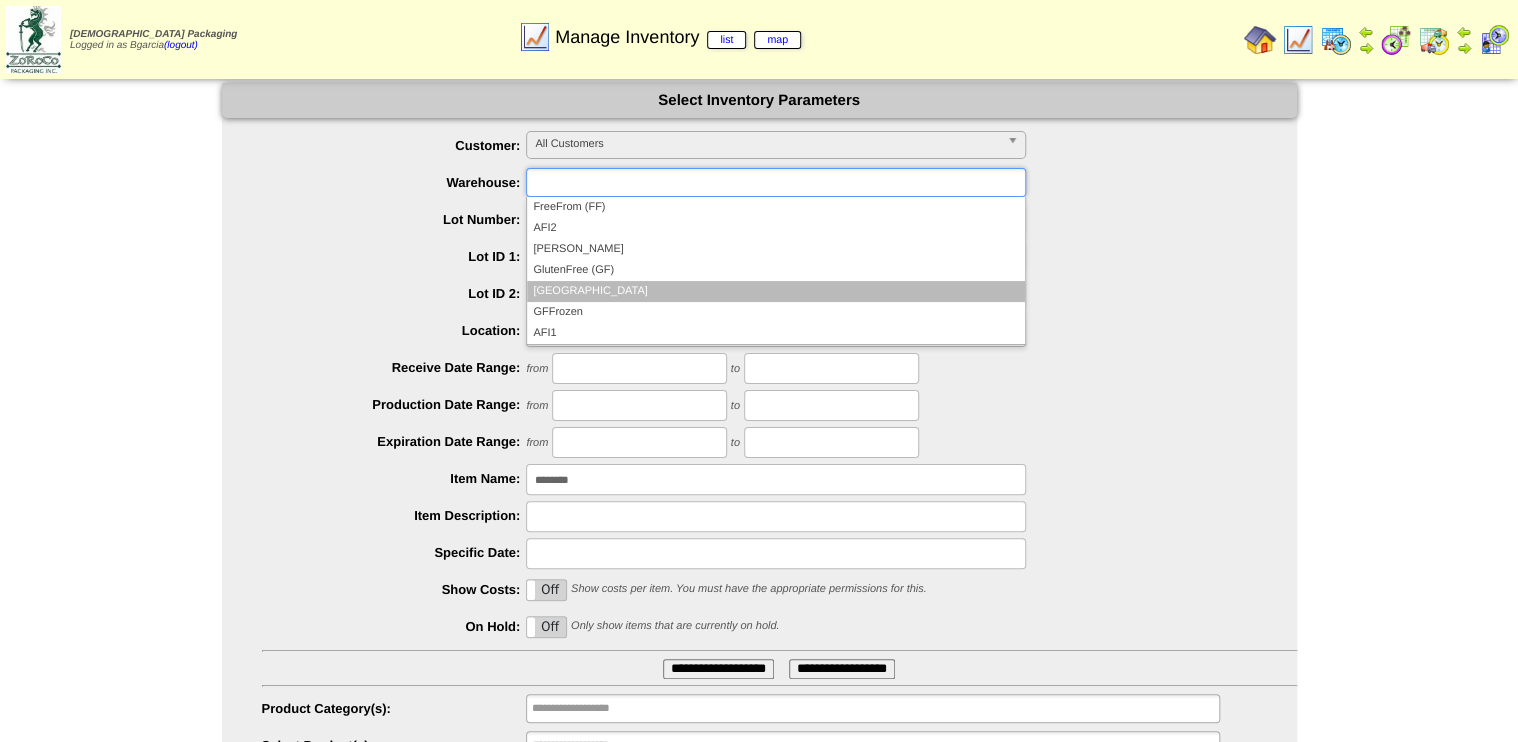 click on "North Ranch" at bounding box center (776, 291) 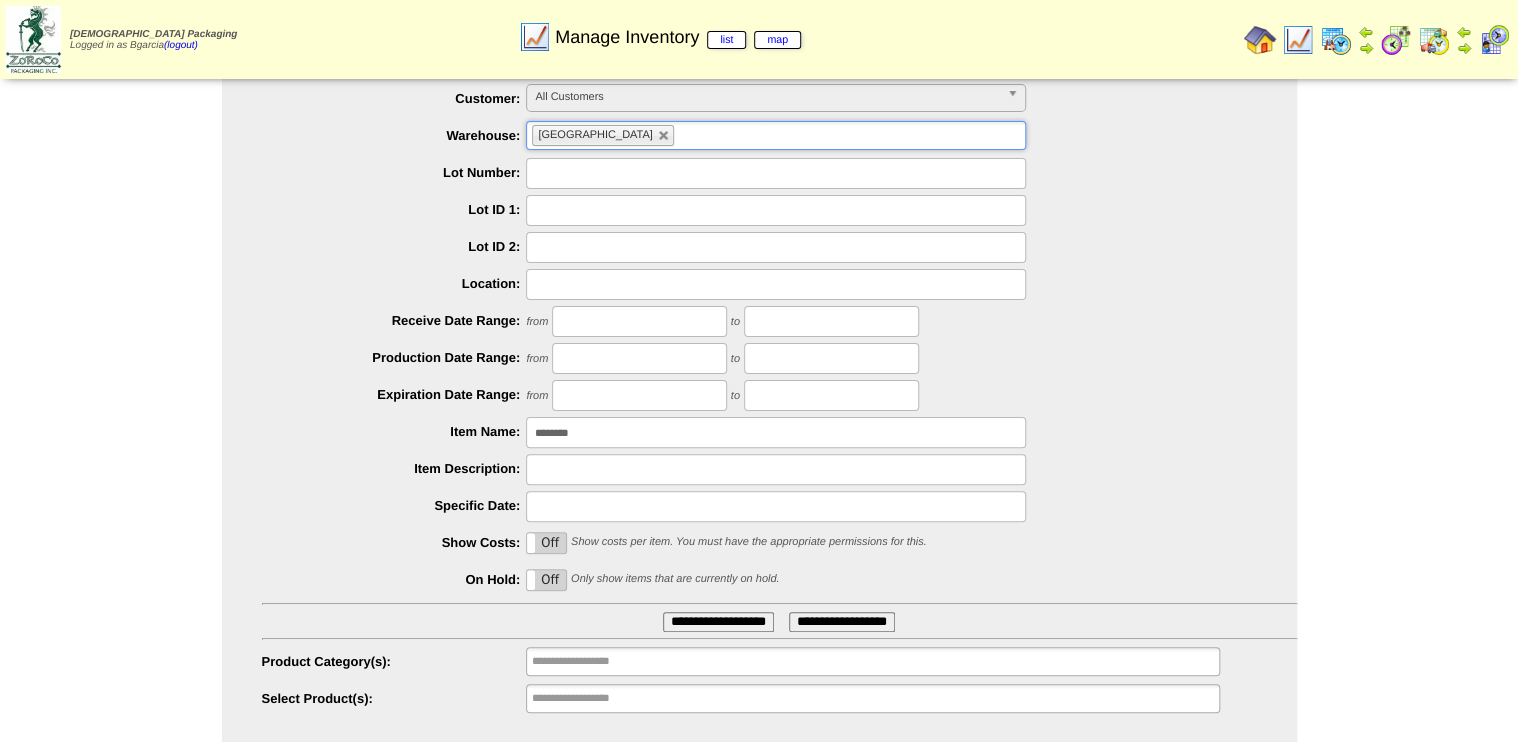 scroll, scrollTop: 91, scrollLeft: 0, axis: vertical 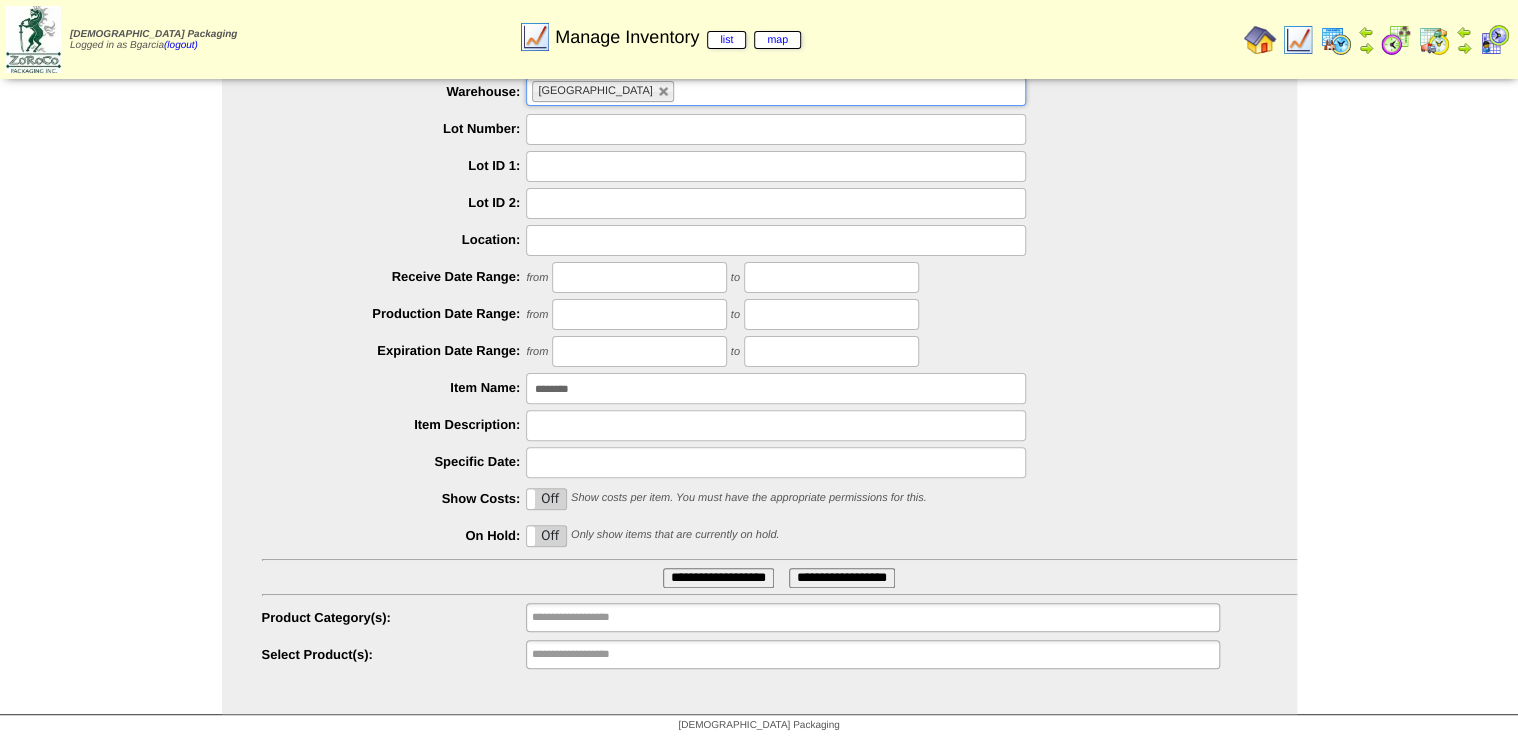 click on "**********" at bounding box center [718, 578] 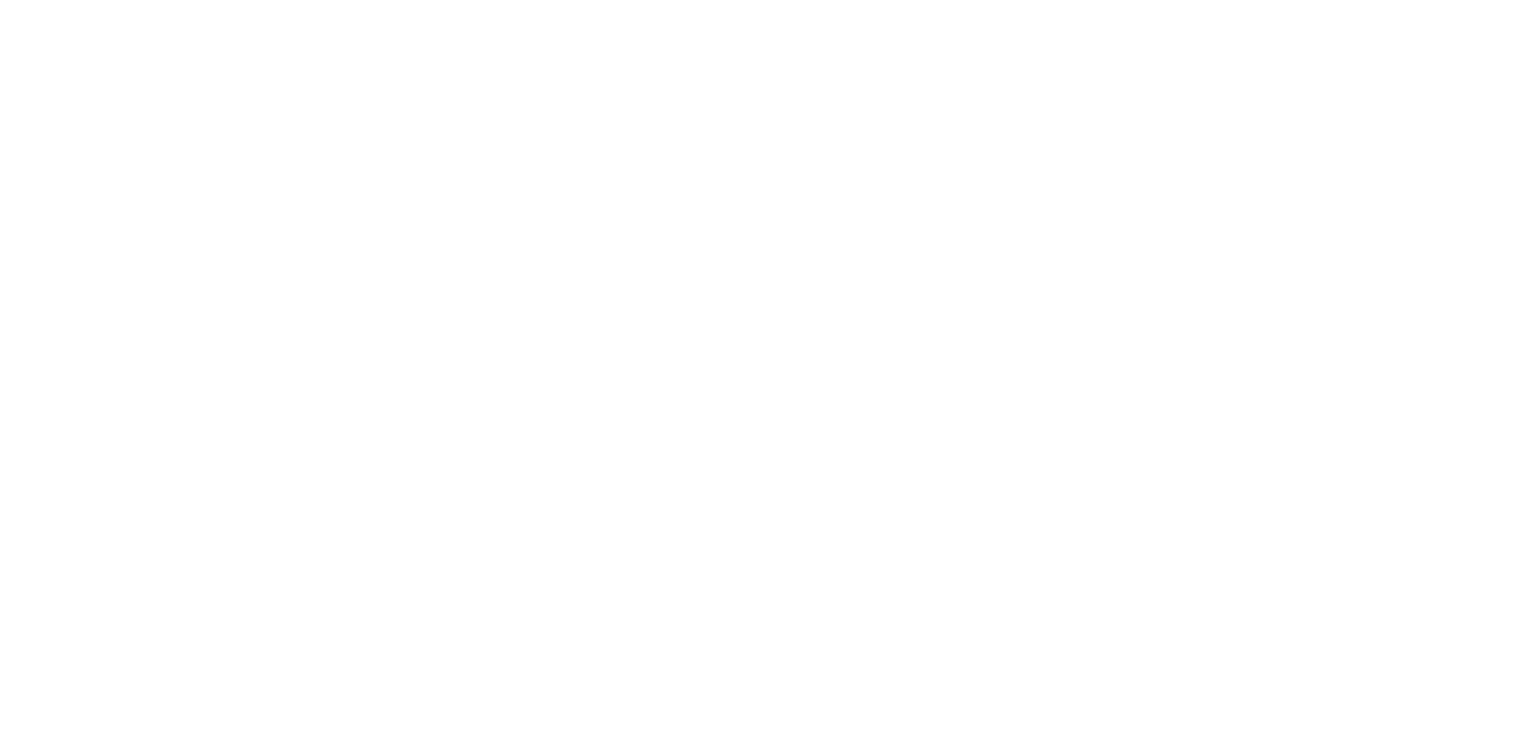 scroll, scrollTop: 0, scrollLeft: 0, axis: both 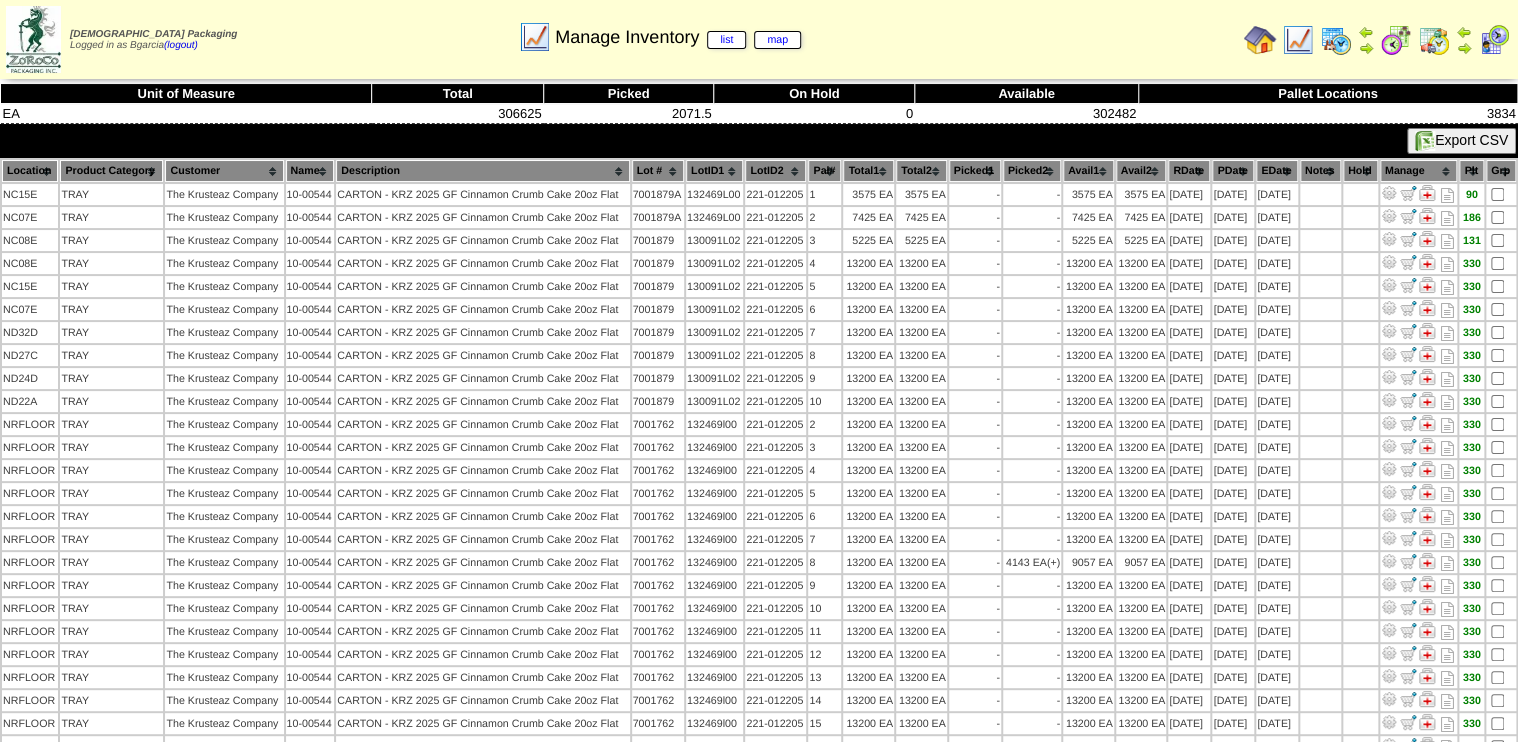 click on "Location" at bounding box center [30, 171] 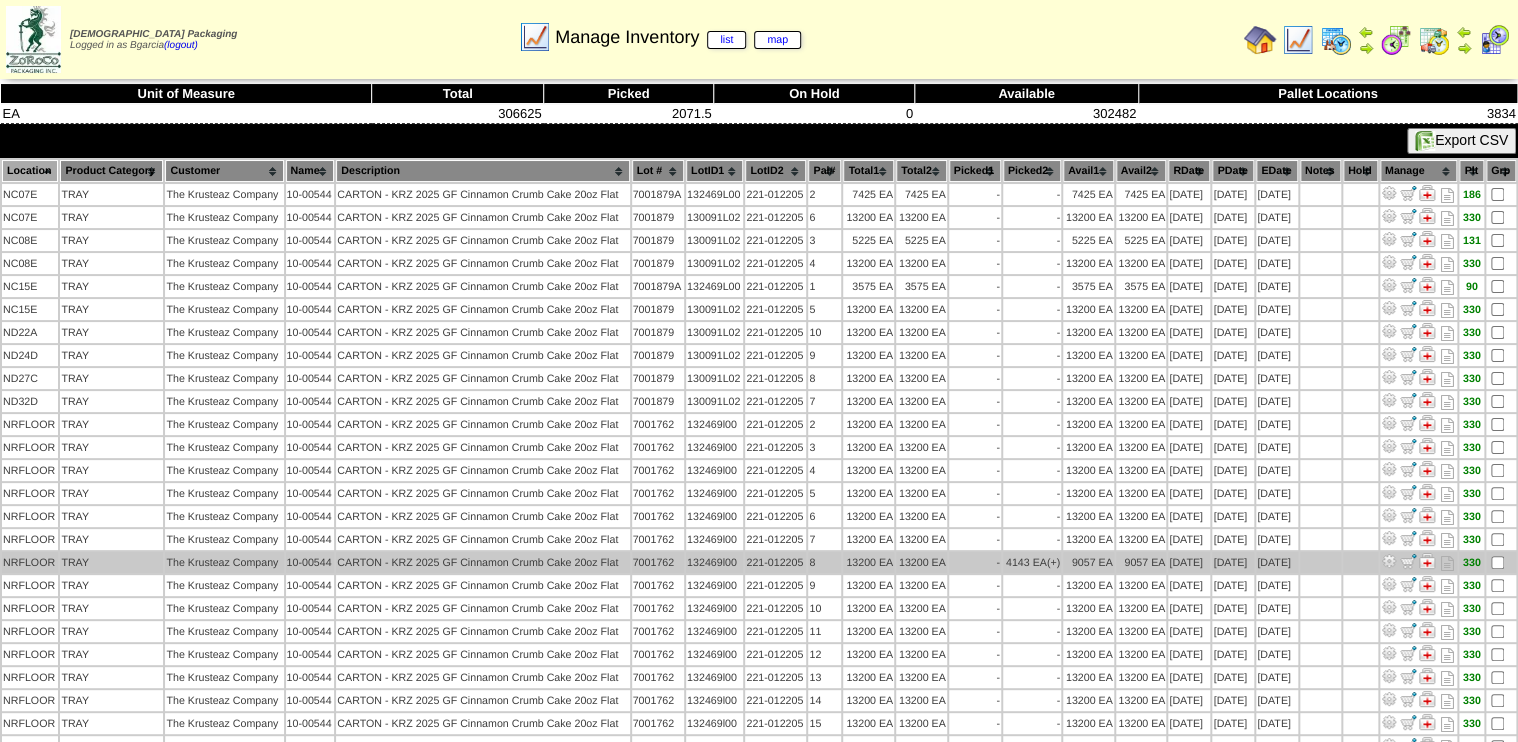click at bounding box center (1389, 561) 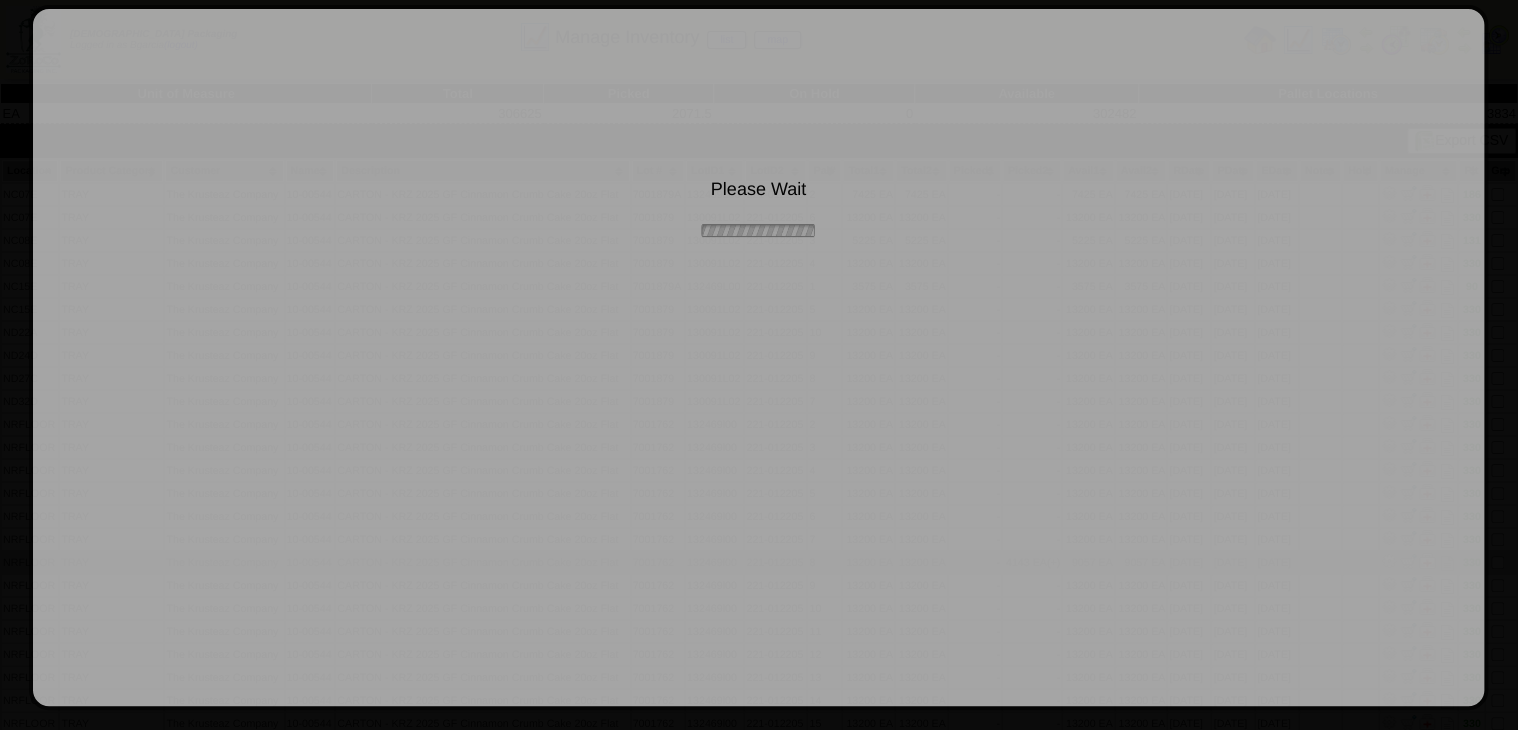 click on "Please Wait" at bounding box center (759, 357) 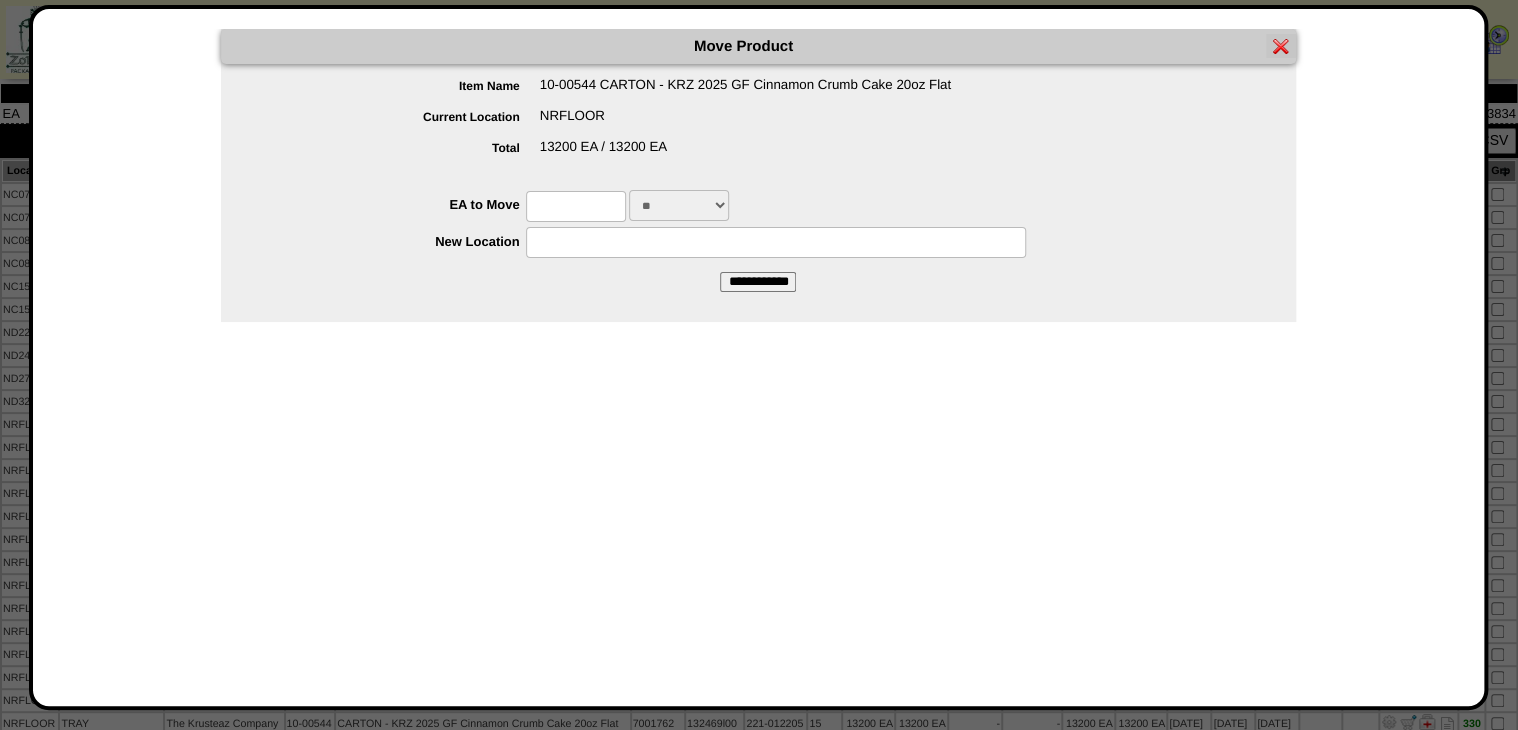 click at bounding box center [576, 206] 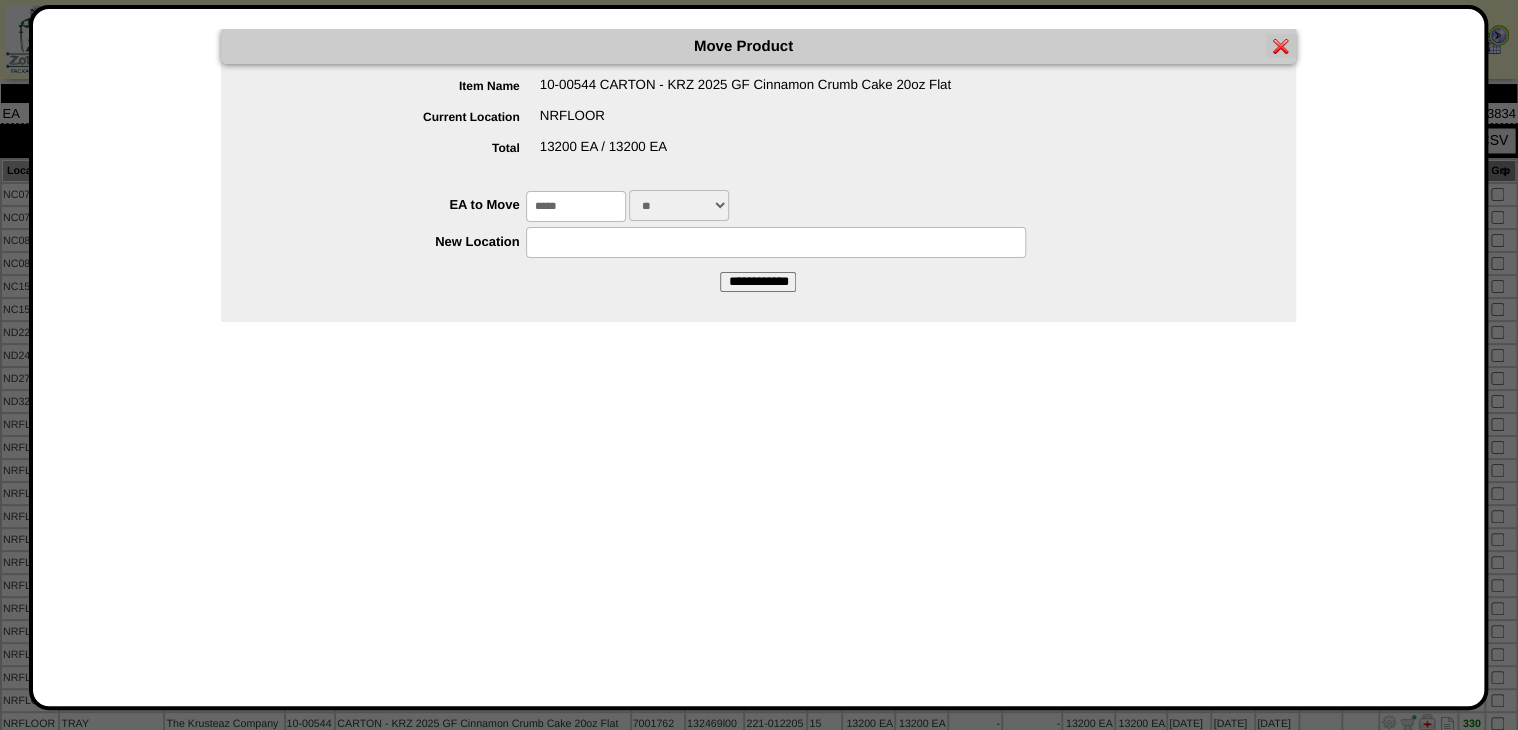 type on "*****" 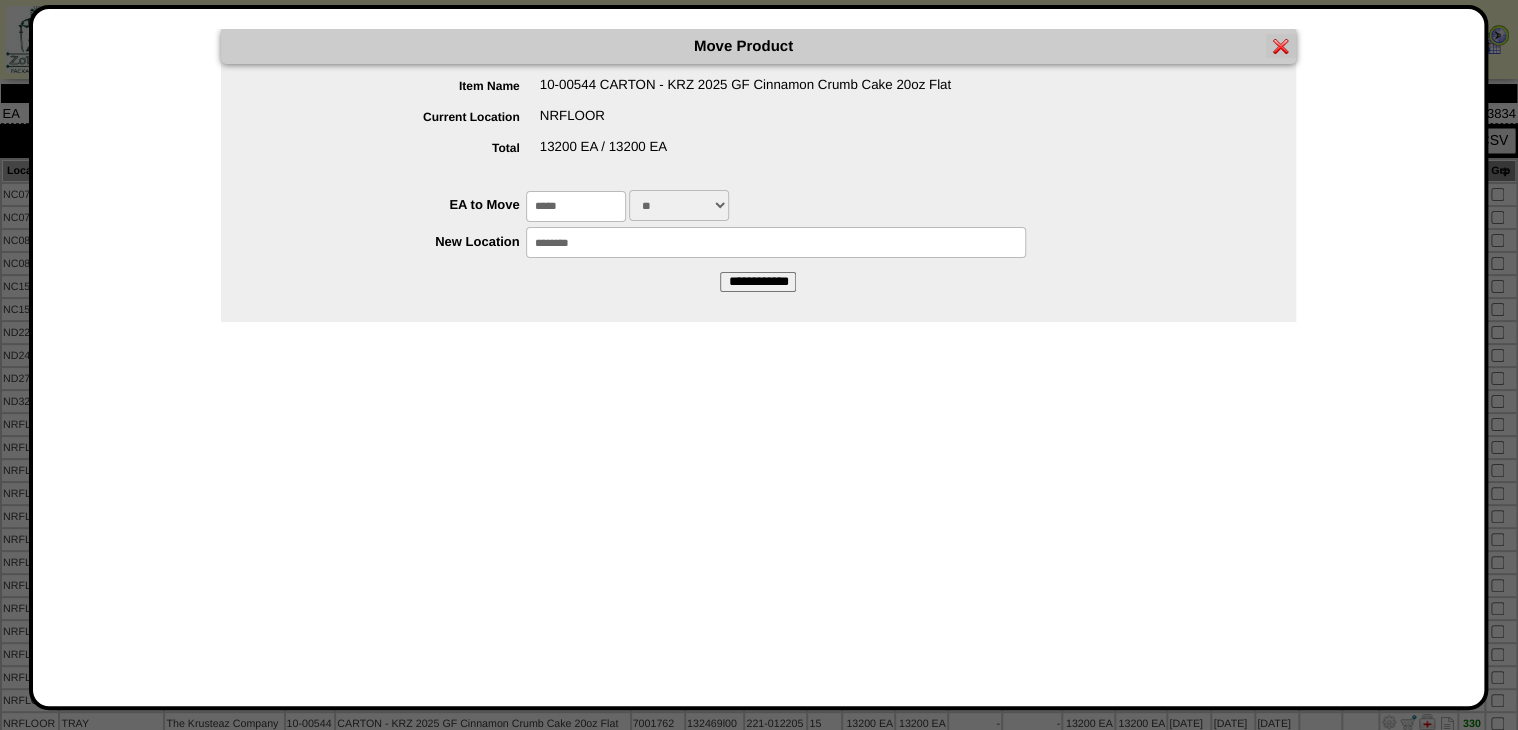 type on "********" 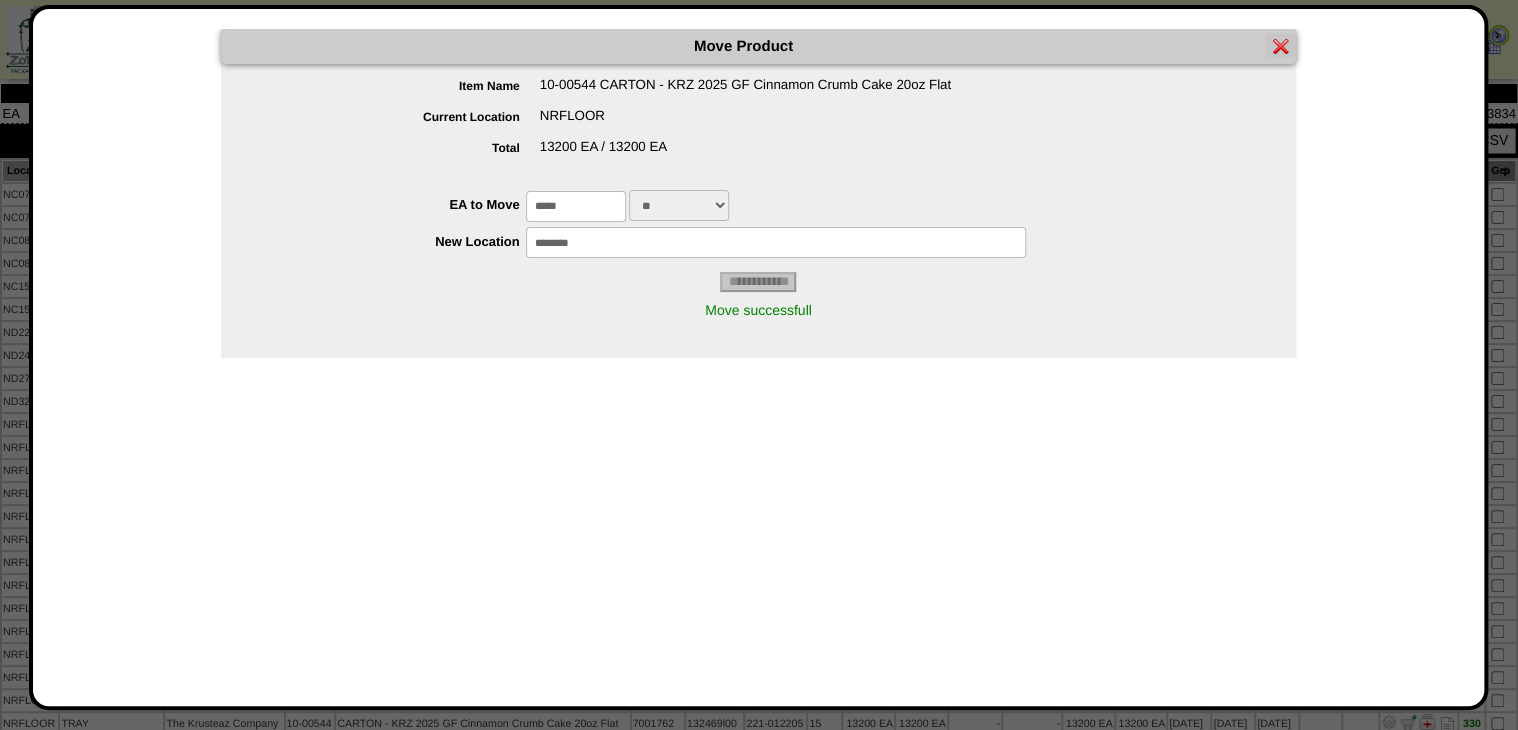 click at bounding box center [1281, 46] 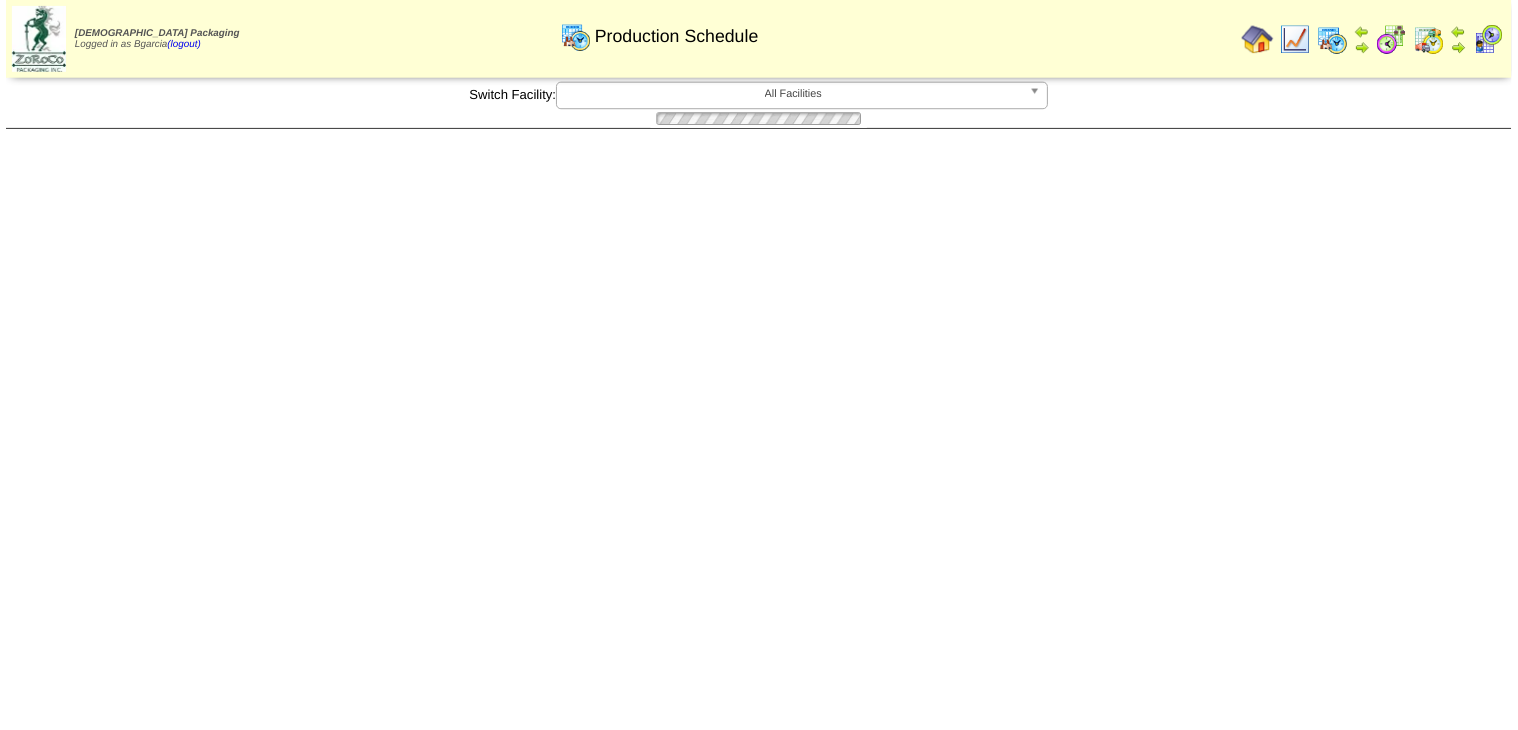 scroll, scrollTop: 0, scrollLeft: 0, axis: both 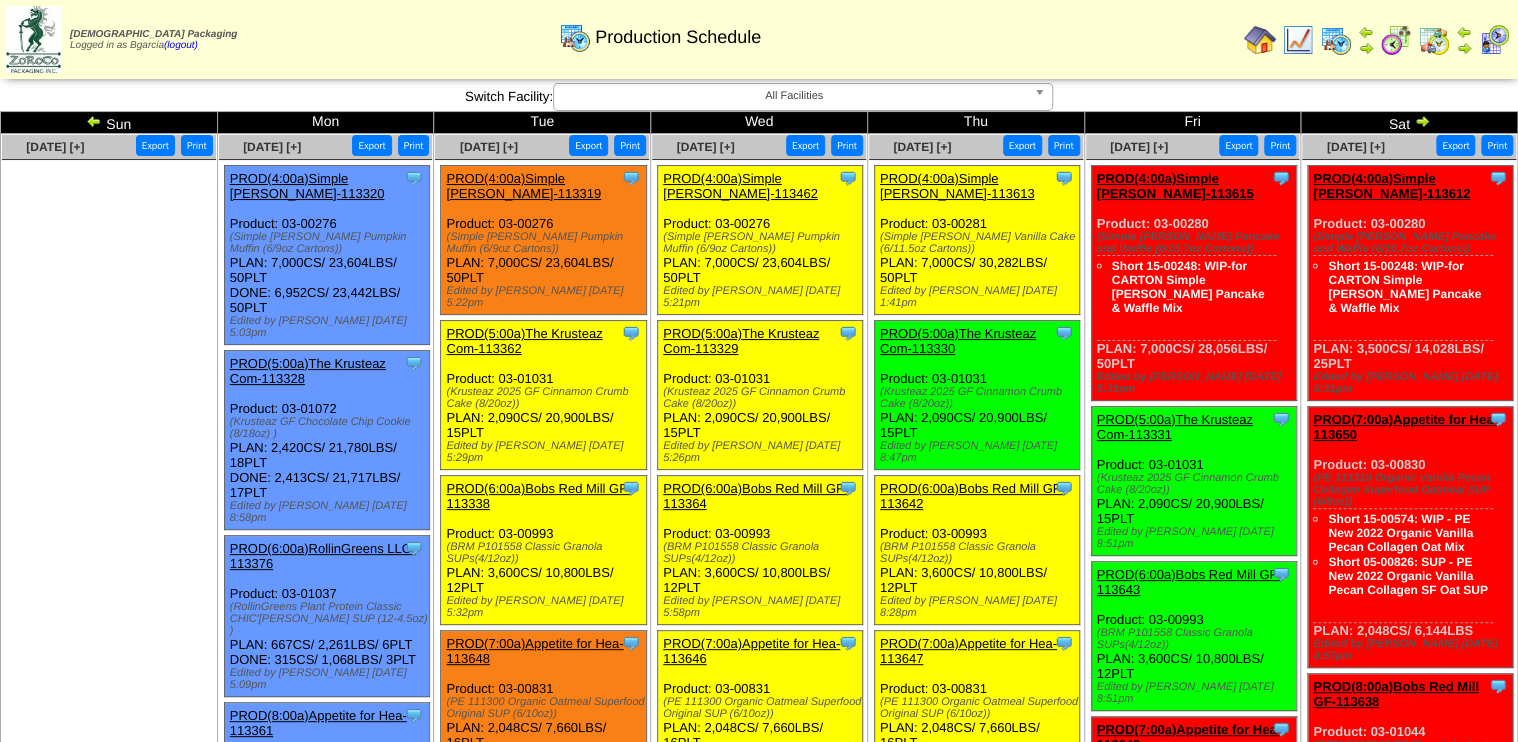click on "PROD(5:00a)The Krusteaz Com-113330" at bounding box center (958, 341) 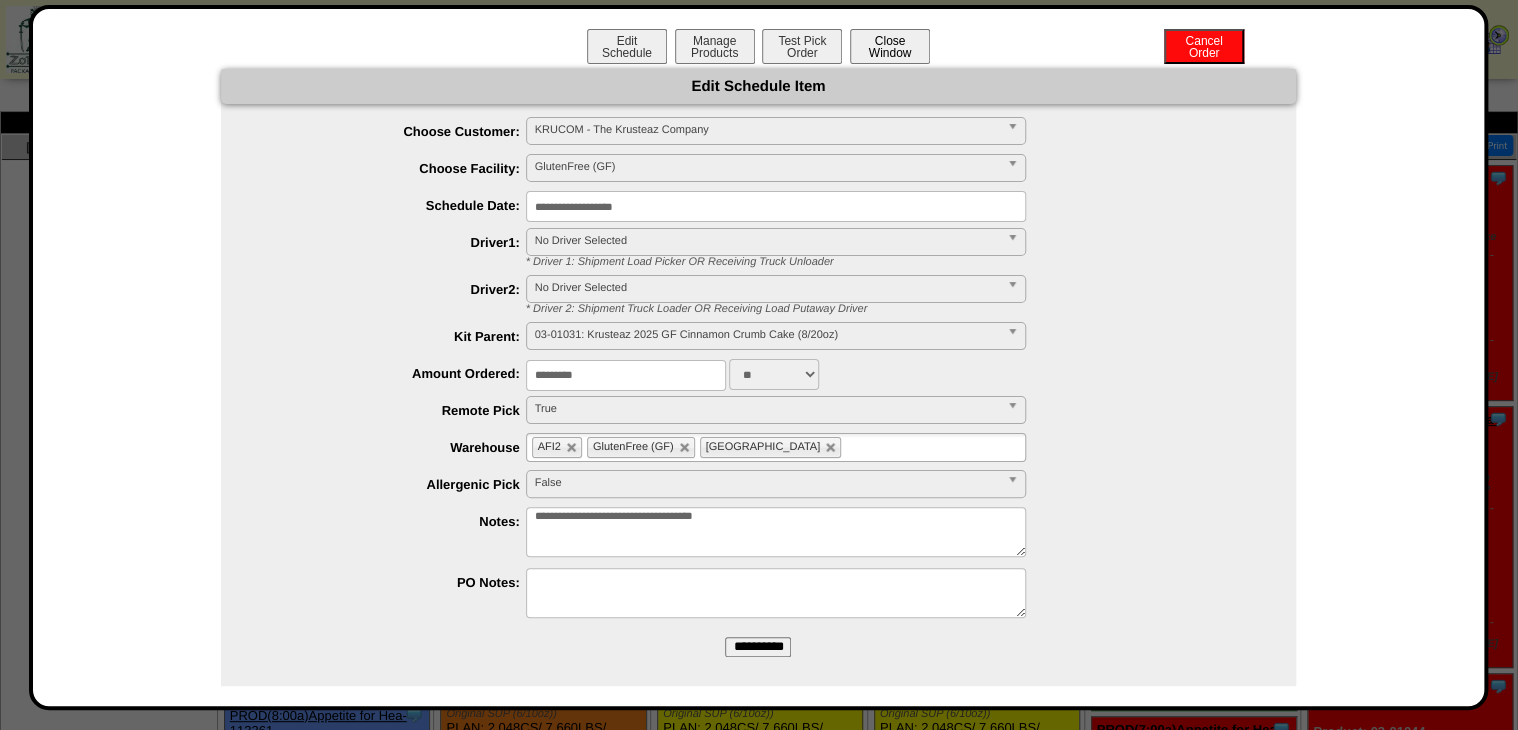 click on "Close Window" at bounding box center [890, 46] 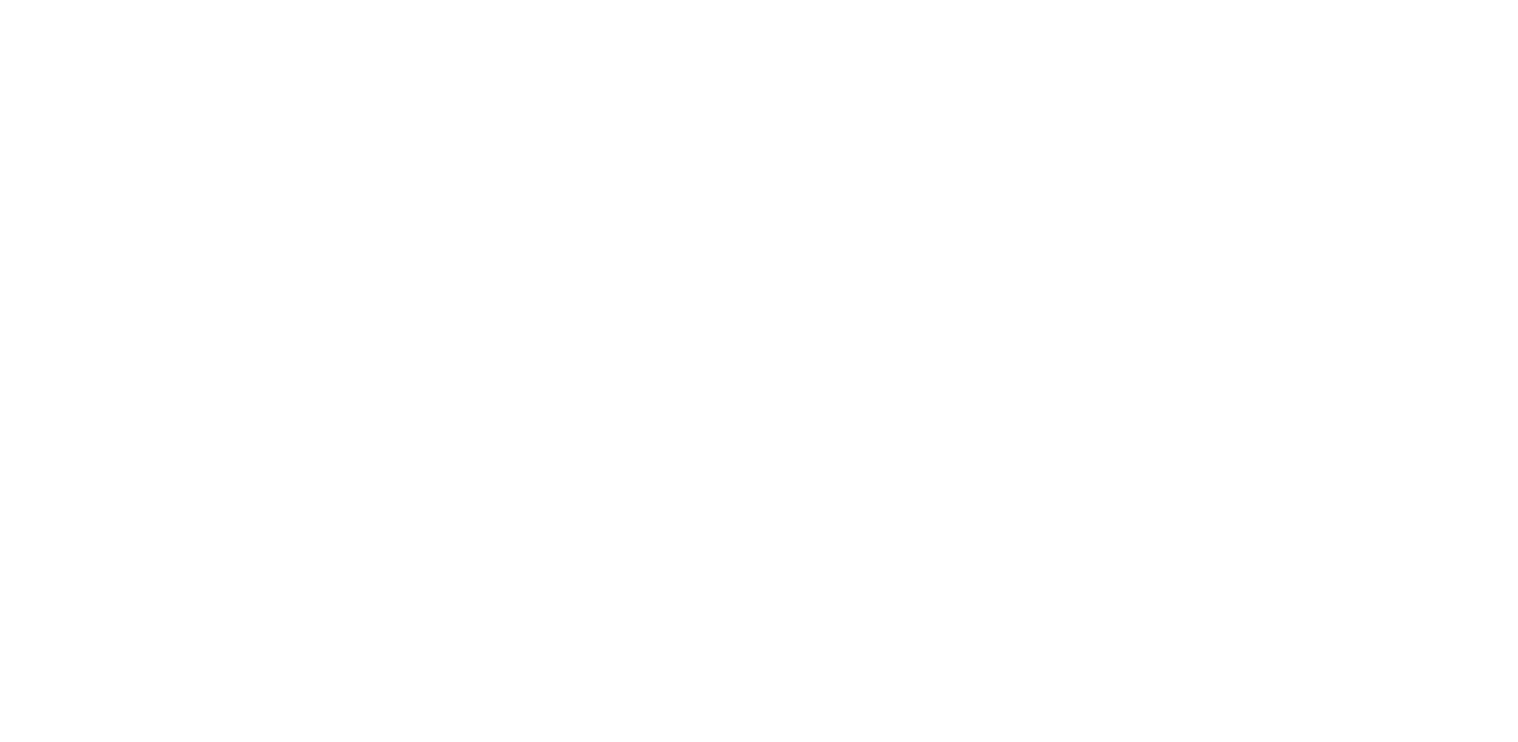 scroll, scrollTop: 0, scrollLeft: 0, axis: both 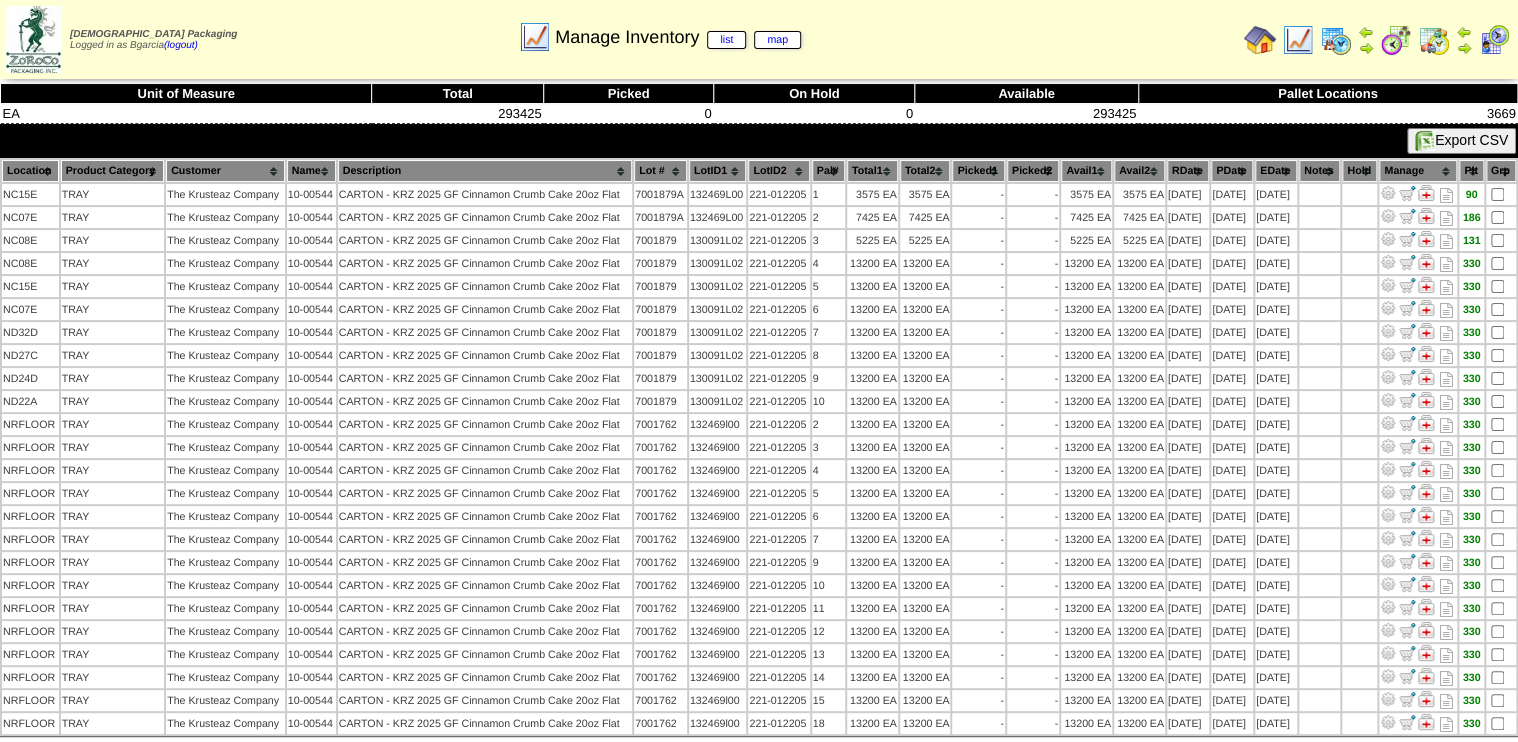 click on "Lot #" at bounding box center (660, 171) 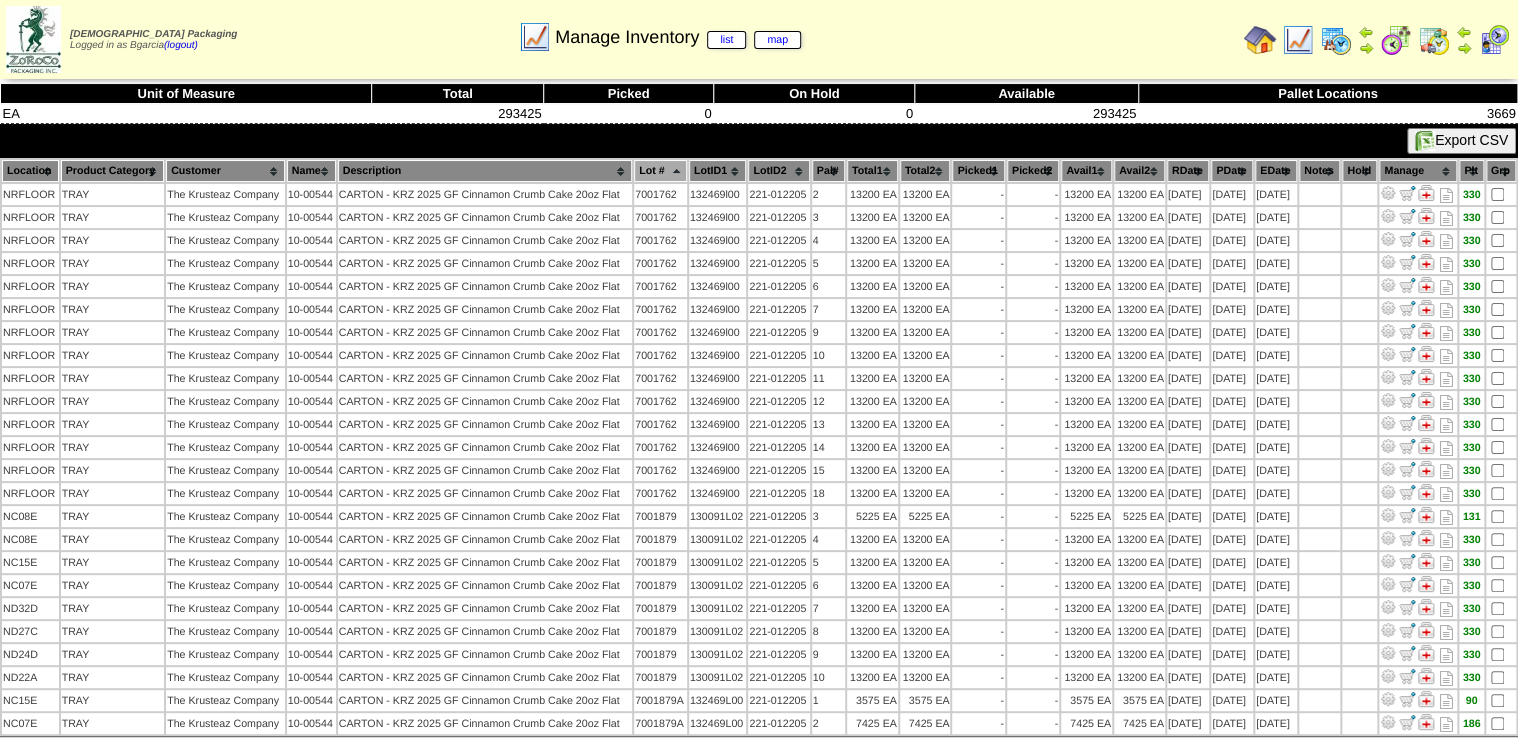 click at bounding box center (1298, 51) 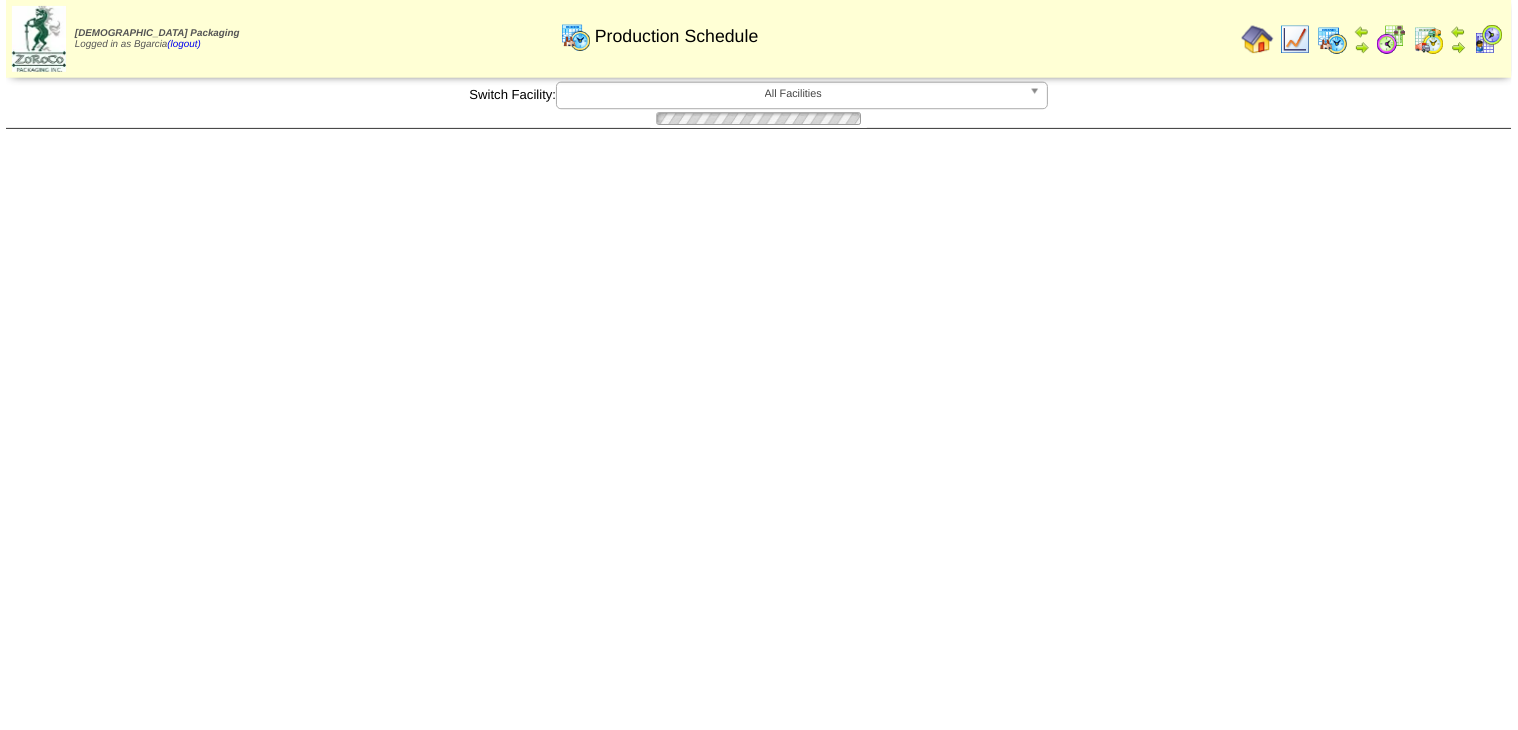 scroll, scrollTop: 0, scrollLeft: 0, axis: both 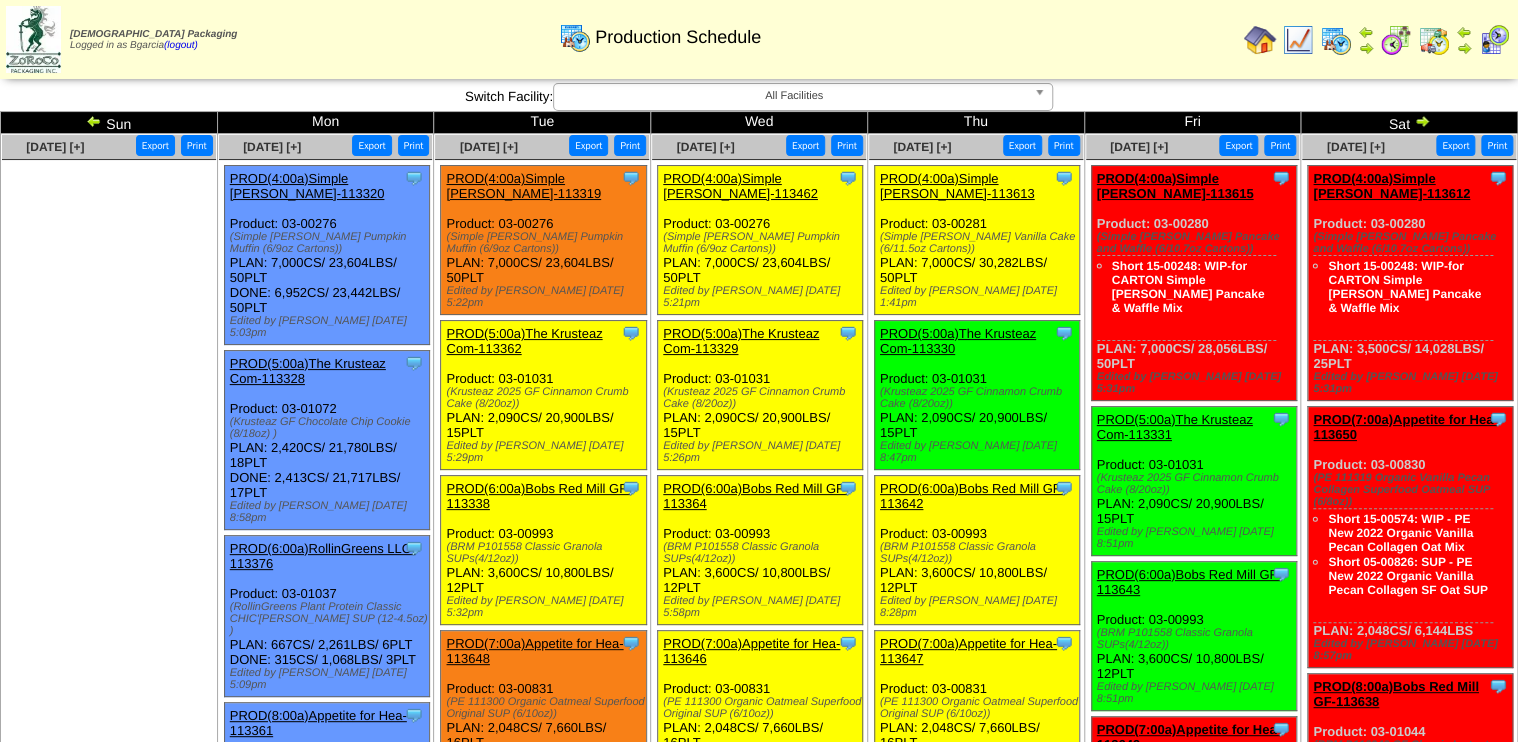 click on "PROD(5:00a)The Krusteaz Com-113329" at bounding box center [741, 341] 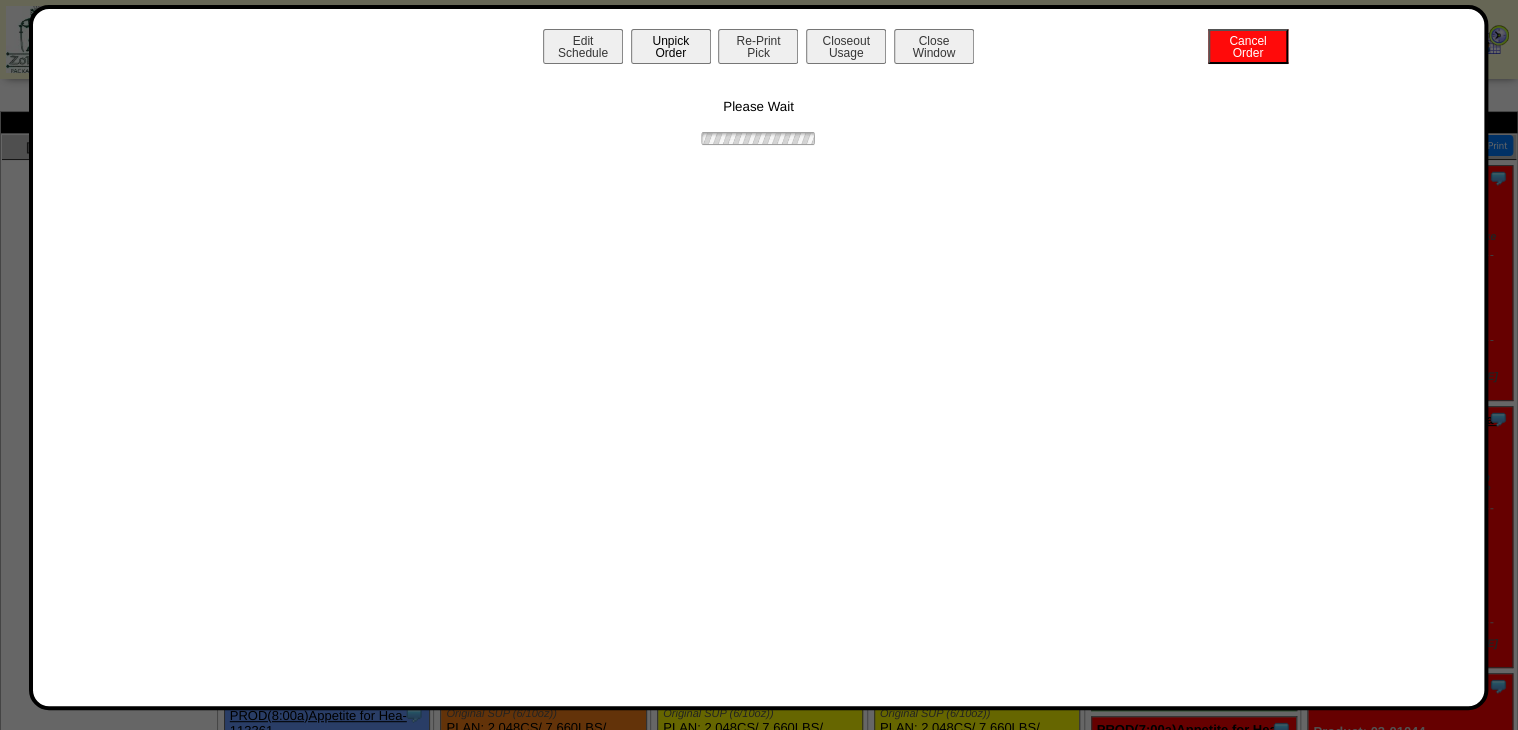 click on "Unpick Order" at bounding box center [671, 46] 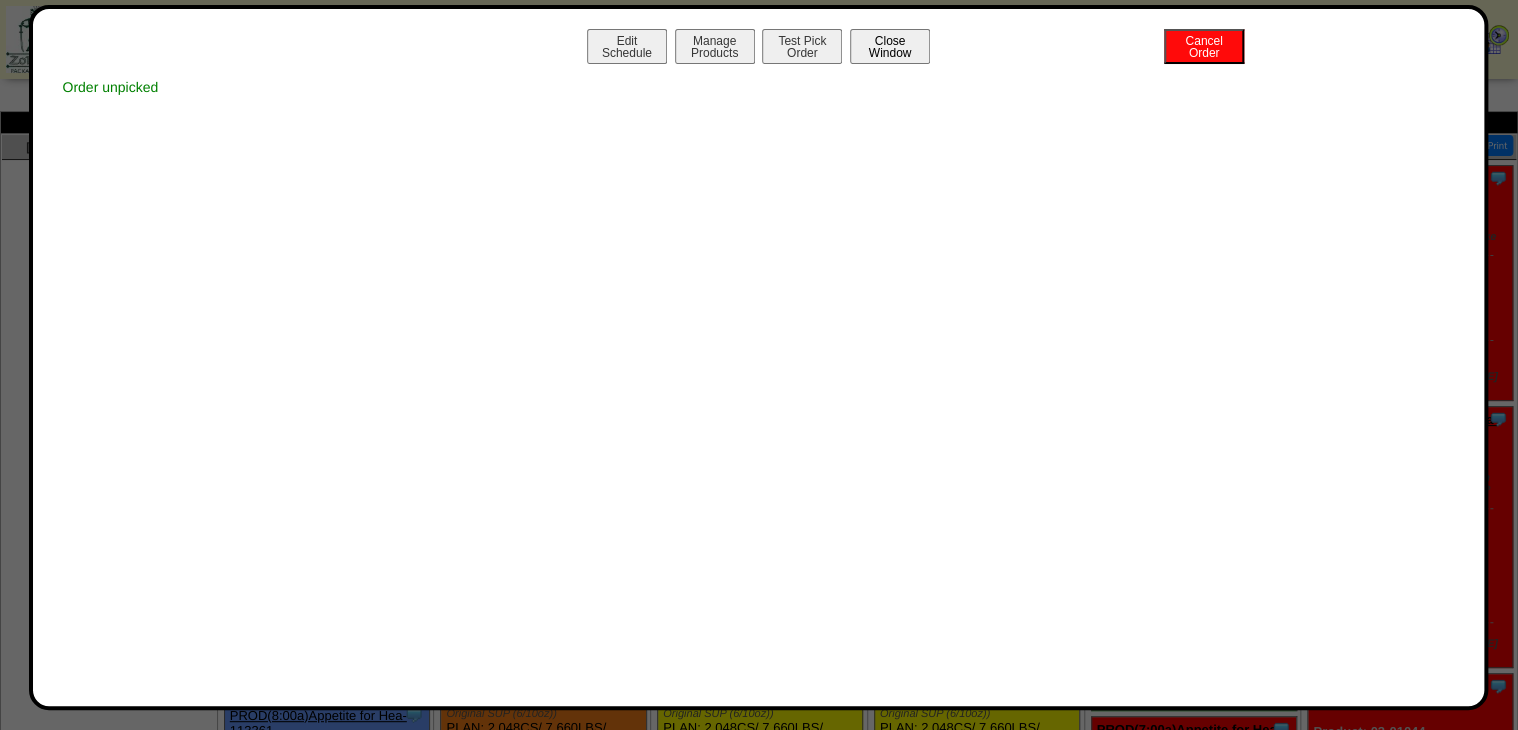 click on "Close Window" at bounding box center [890, 46] 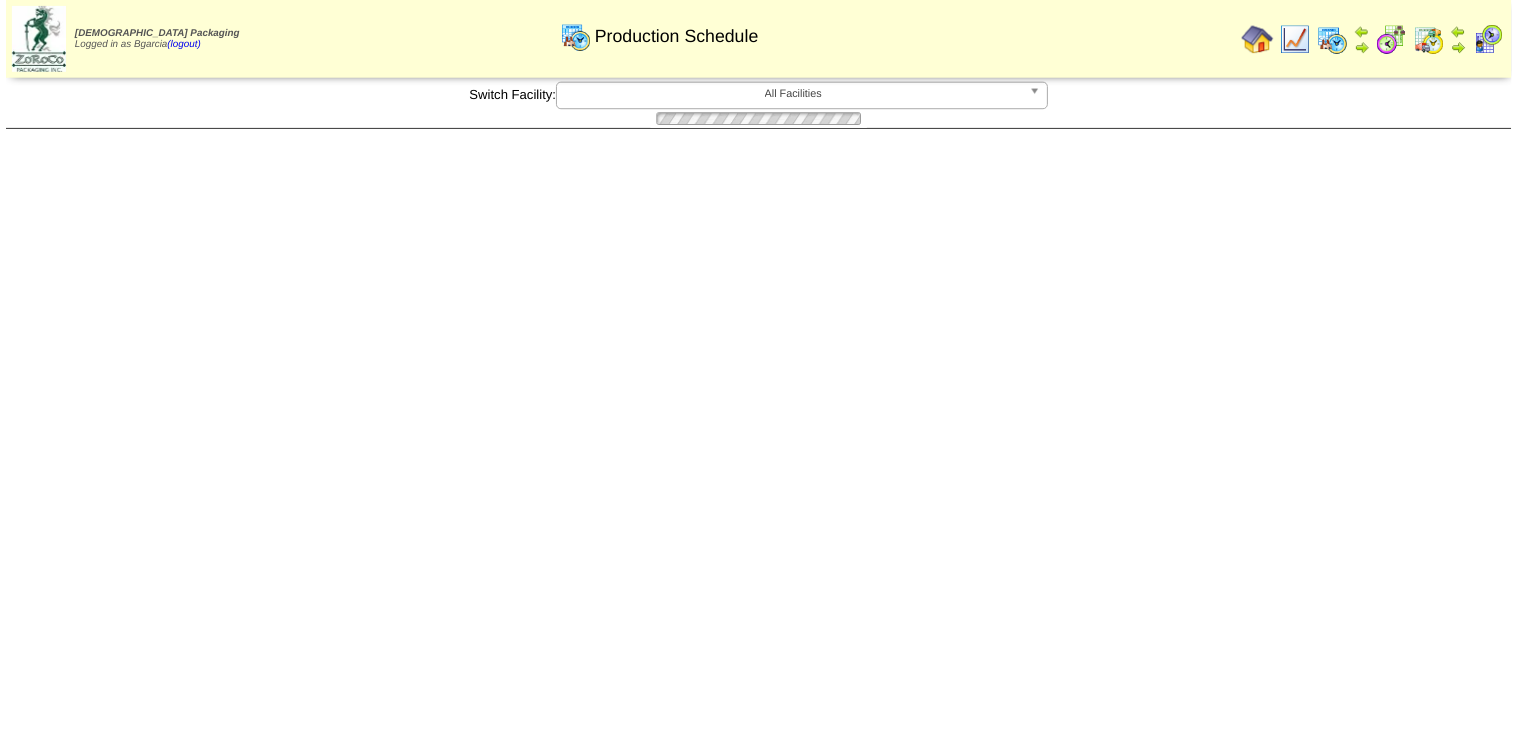 scroll, scrollTop: 0, scrollLeft: 0, axis: both 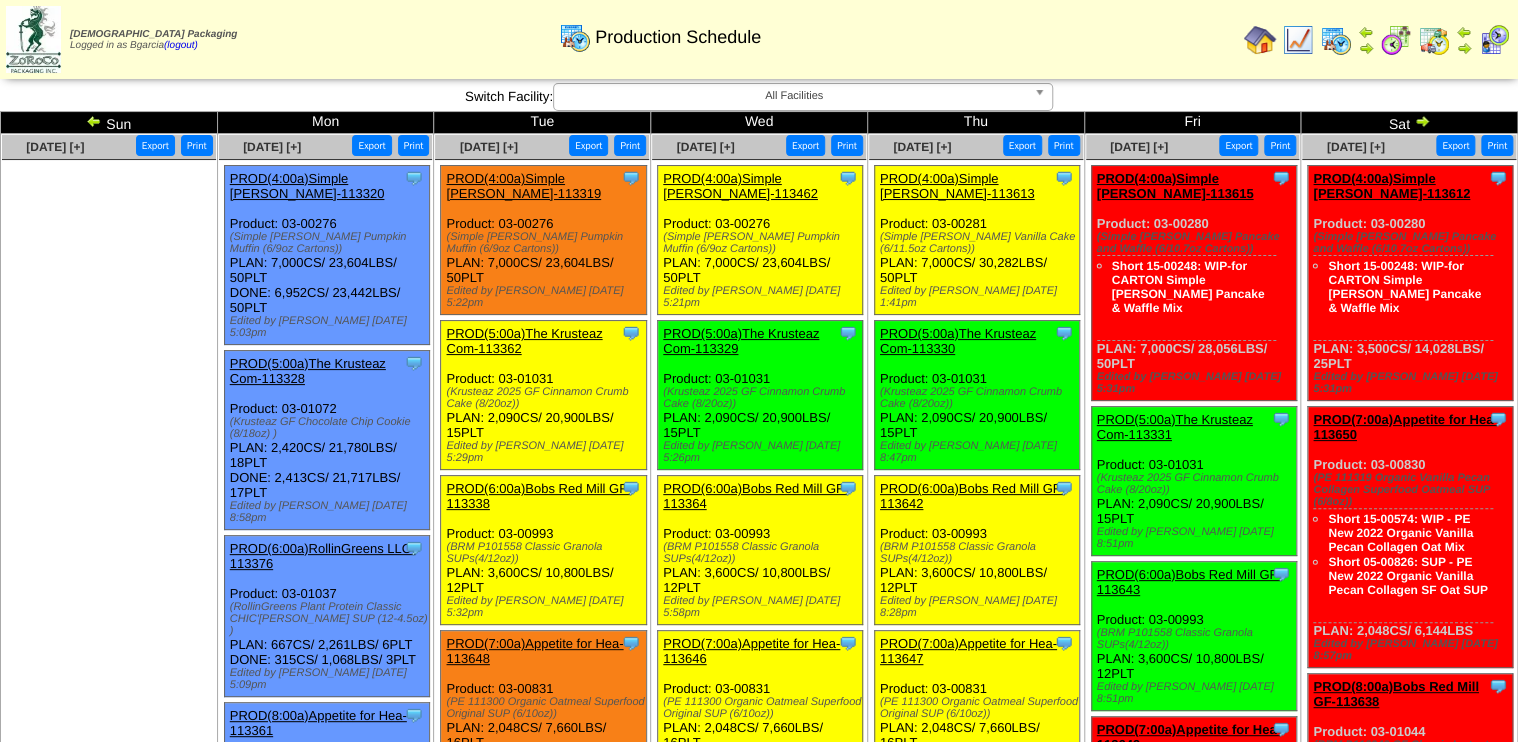 click on "PROD(5:00a)The Krusteaz Com-113362" at bounding box center [524, 341] 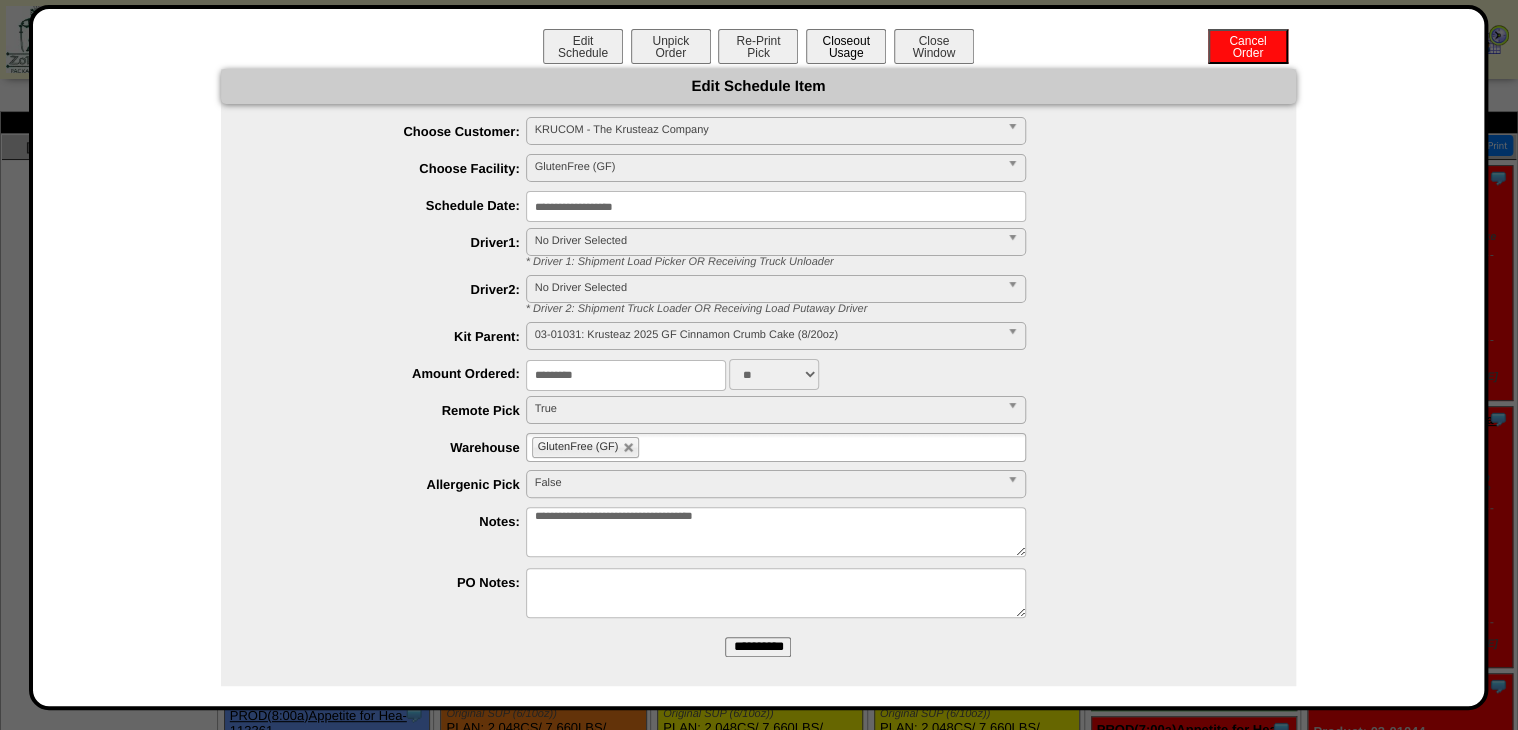 click on "Closeout Usage" at bounding box center (846, 46) 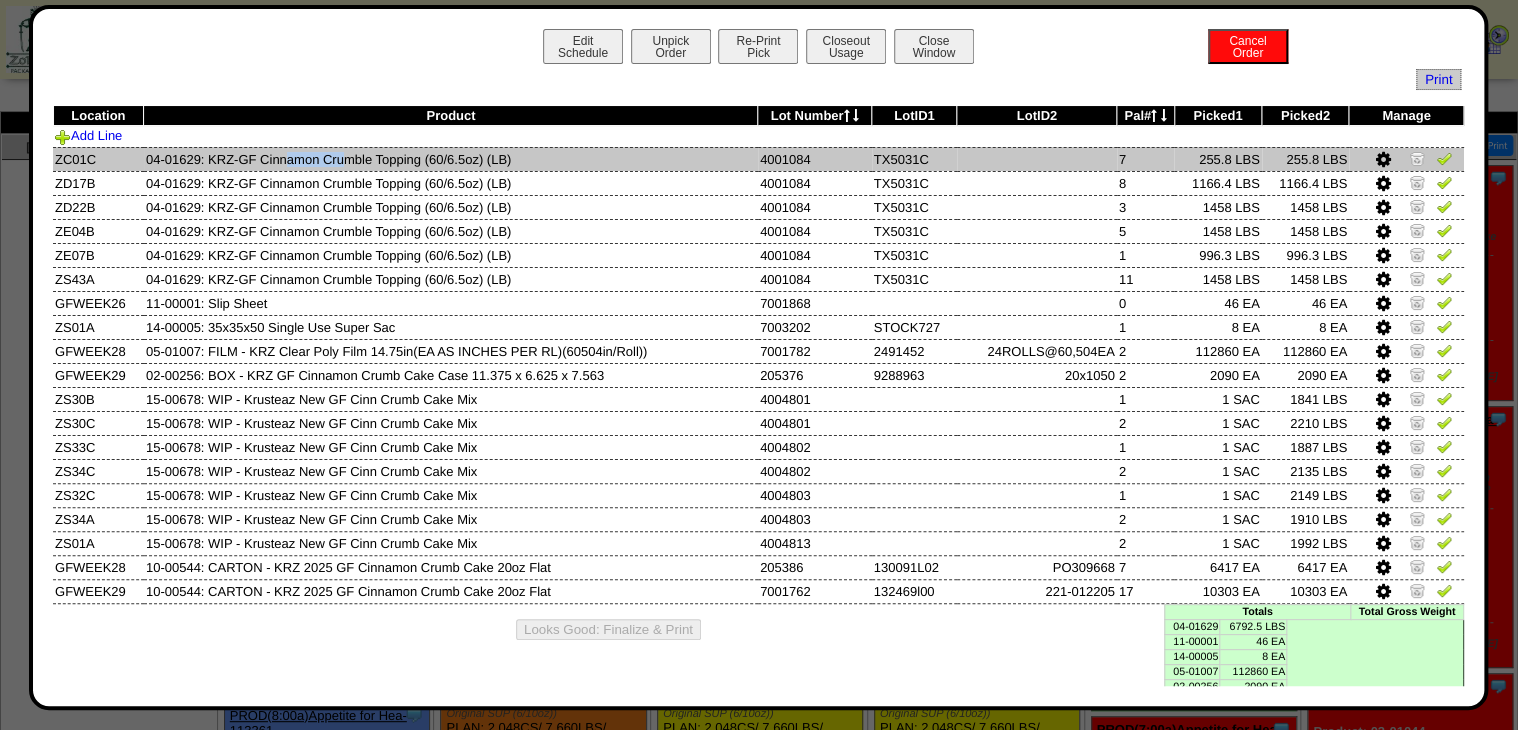 drag, startPoint x: 160, startPoint y: 159, endPoint x: 197, endPoint y: 160, distance: 37.01351 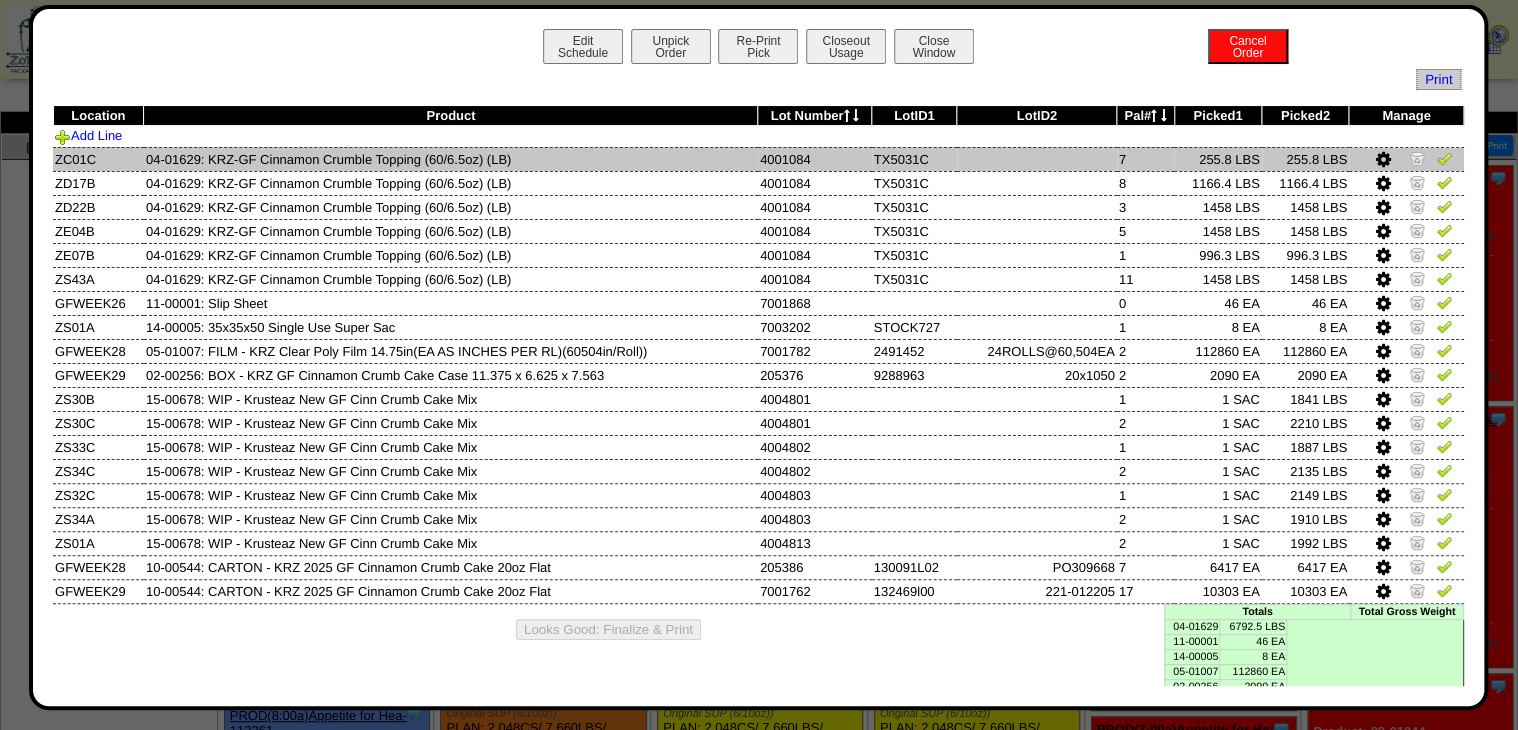 drag, startPoint x: 197, startPoint y: 160, endPoint x: 132, endPoint y: 172, distance: 66.09841 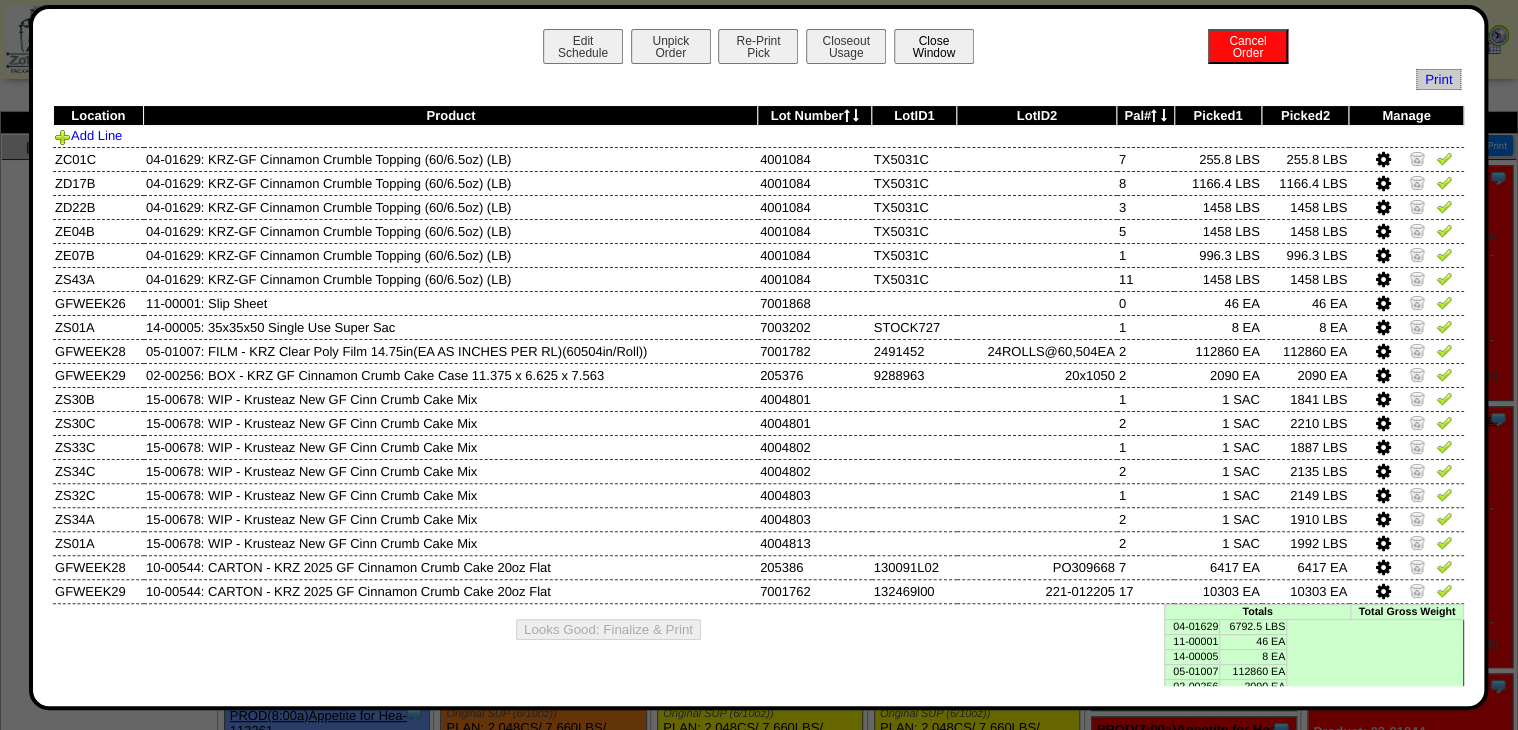 click on "Close Window" at bounding box center [934, 46] 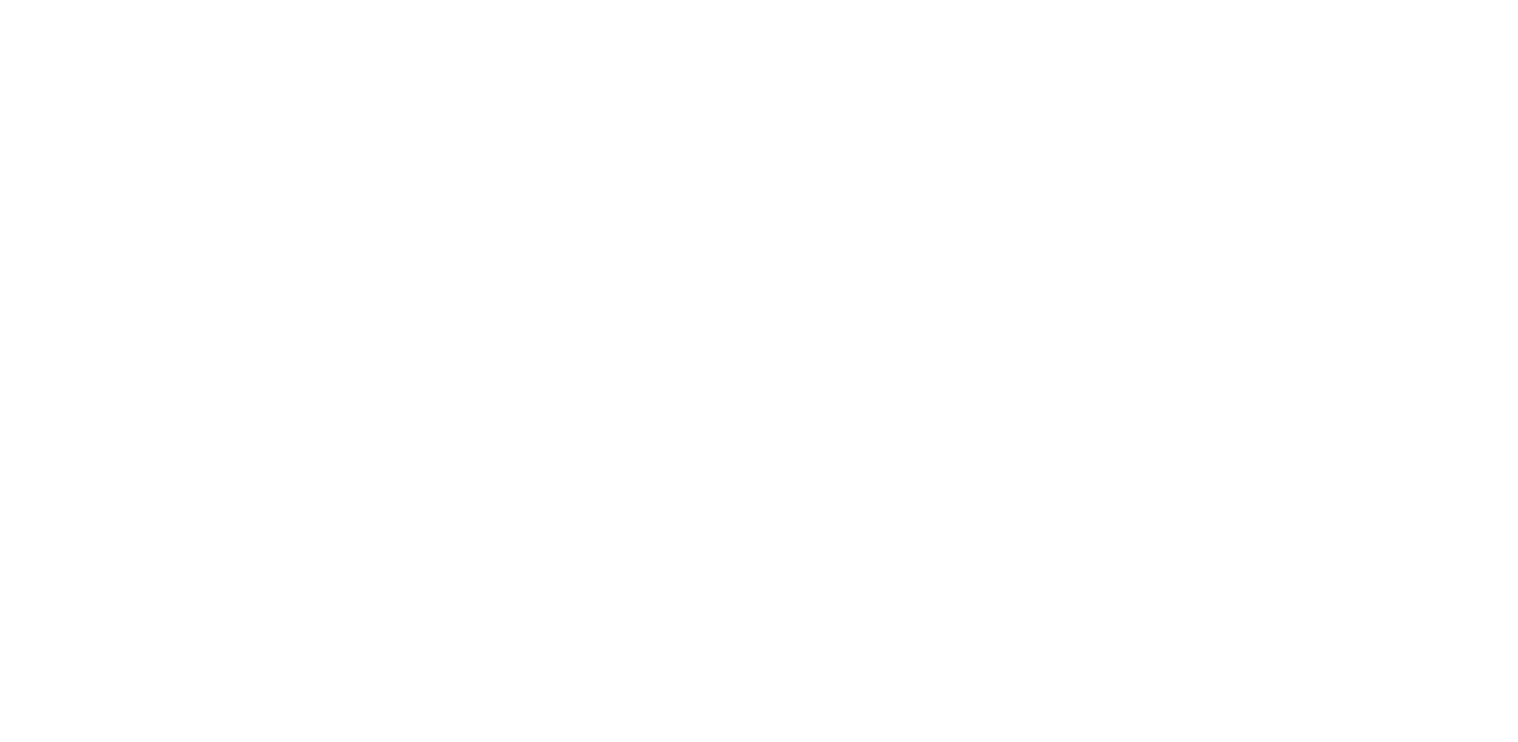 scroll, scrollTop: 0, scrollLeft: 0, axis: both 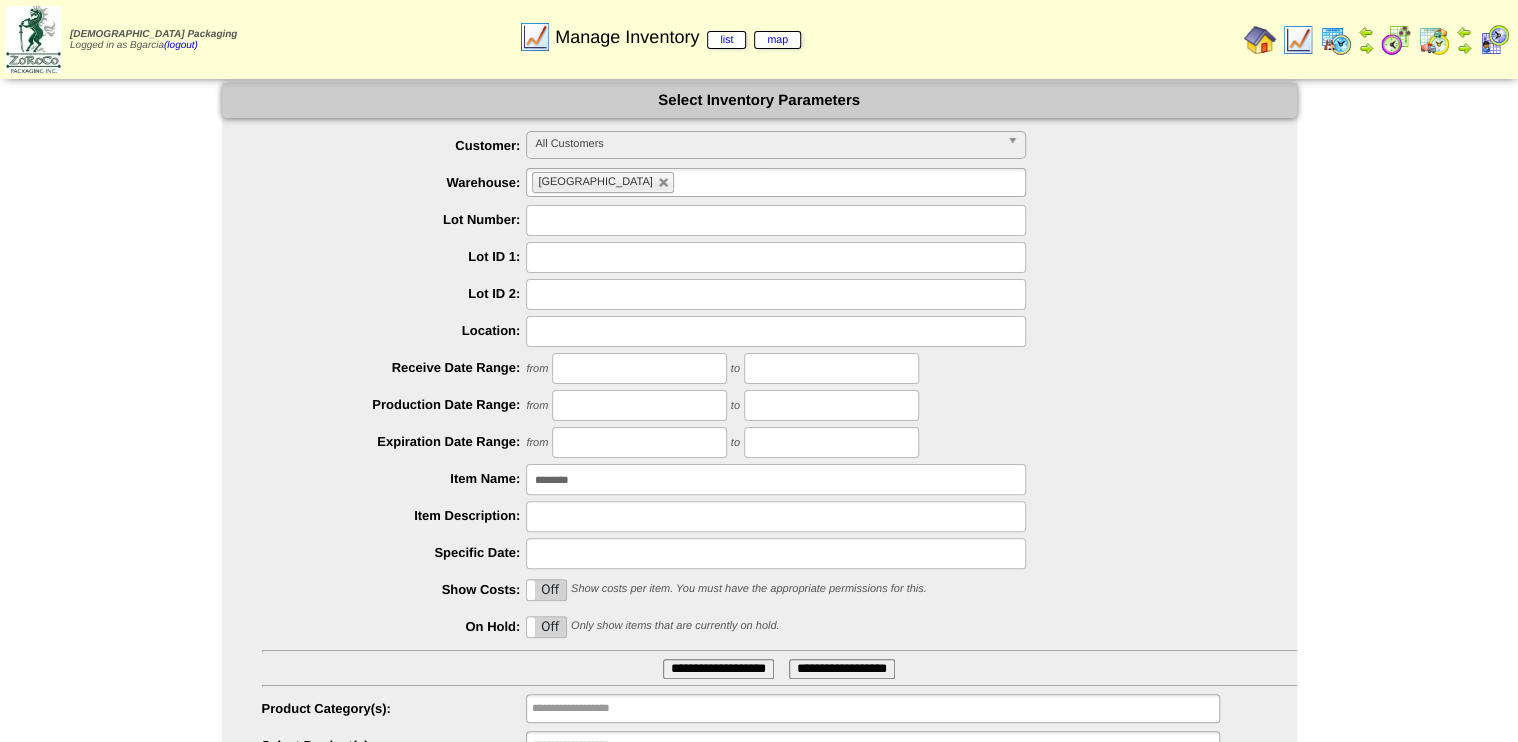drag, startPoint x: 596, startPoint y: 471, endPoint x: 482, endPoint y: 532, distance: 129.29424 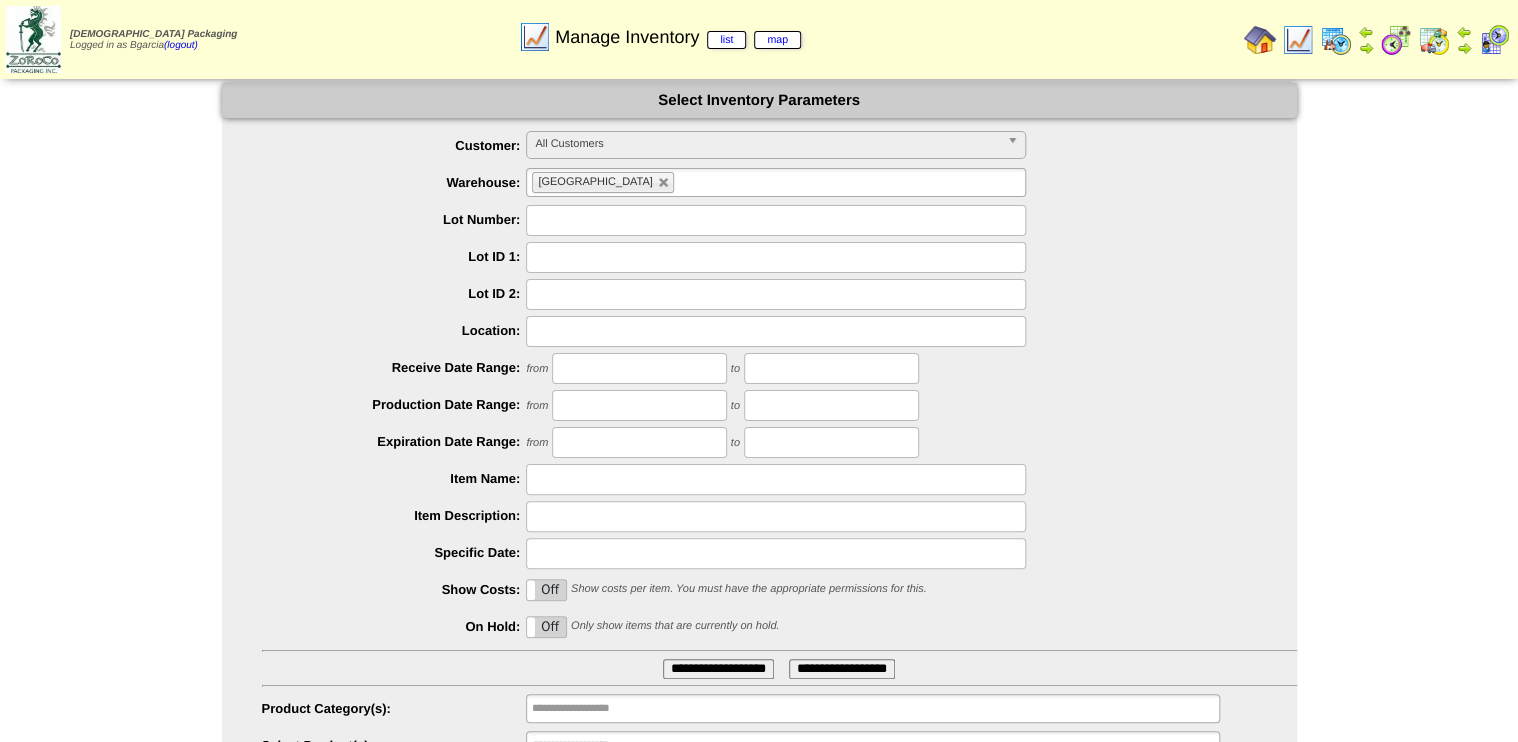 click at bounding box center [691, 182] 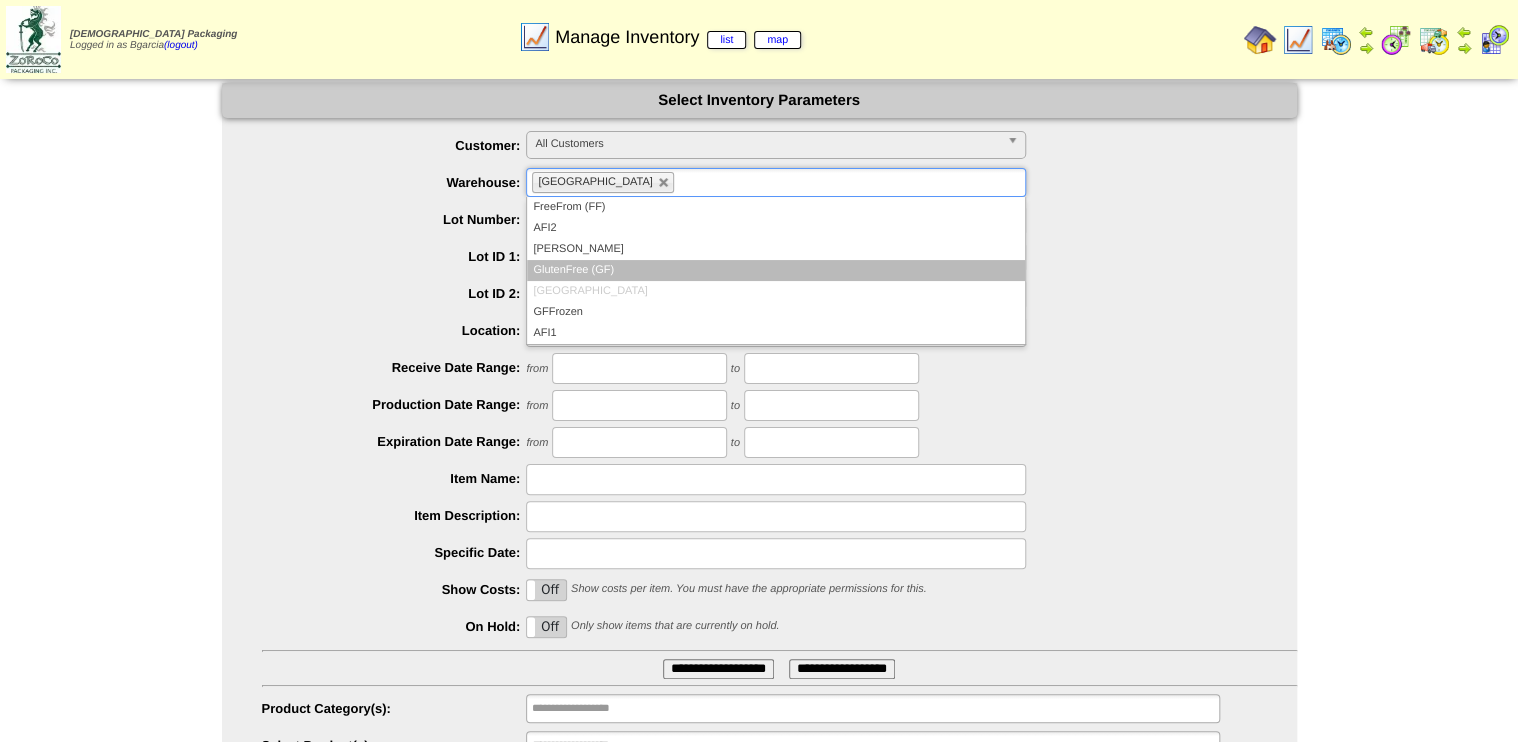 click on "GlutenFree (GF)" at bounding box center (776, 270) 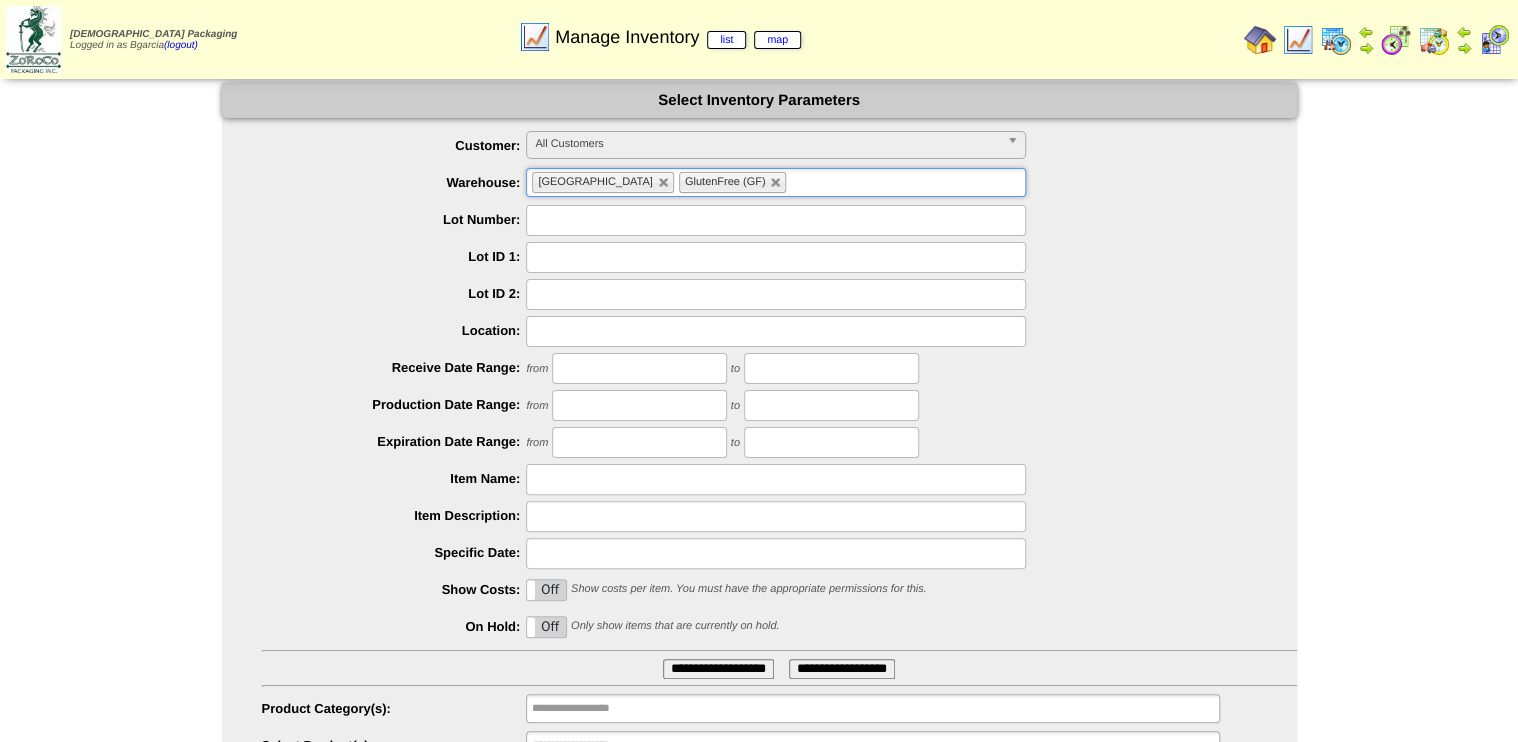 click on "North Ranch GlutenFree (GF)" at bounding box center (776, 182) 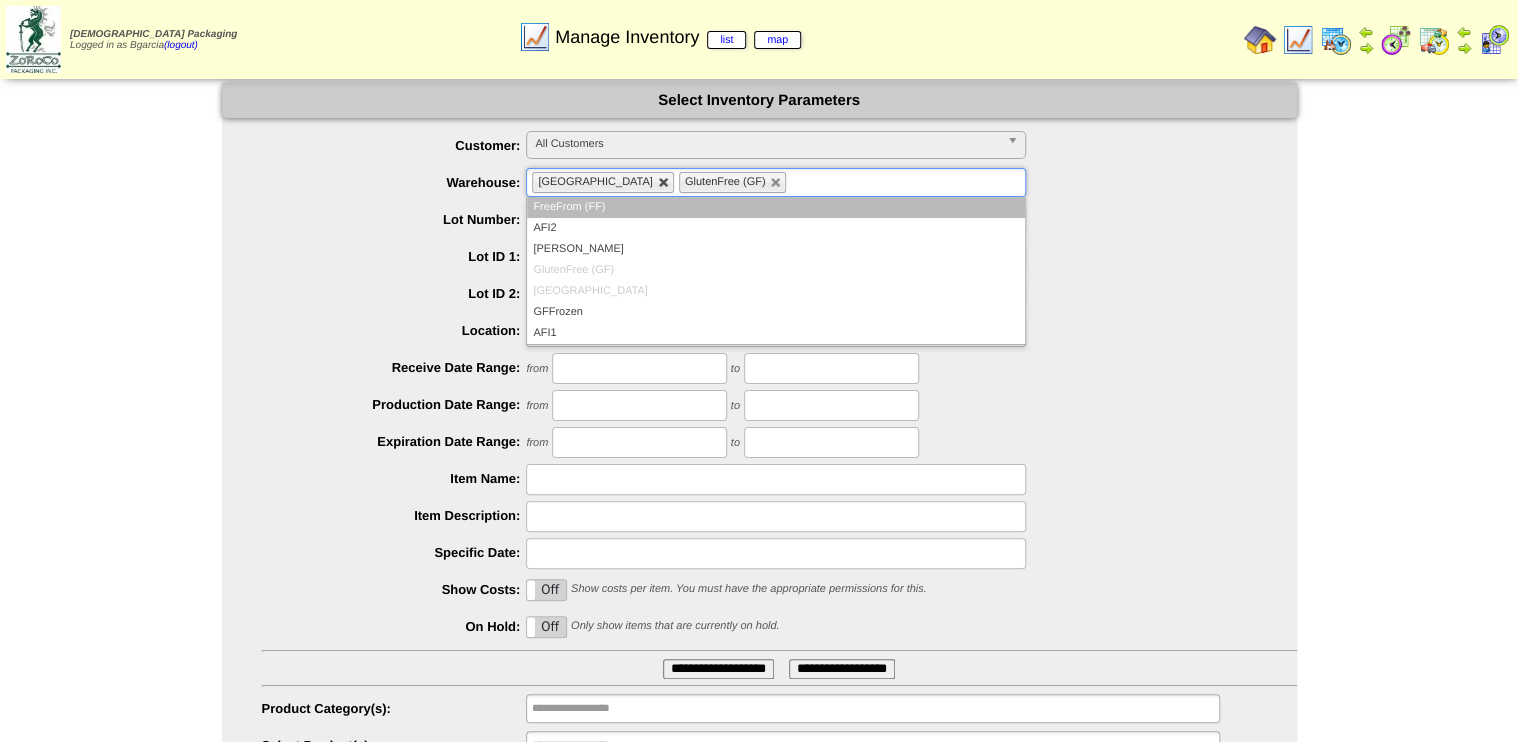 click at bounding box center (664, 183) 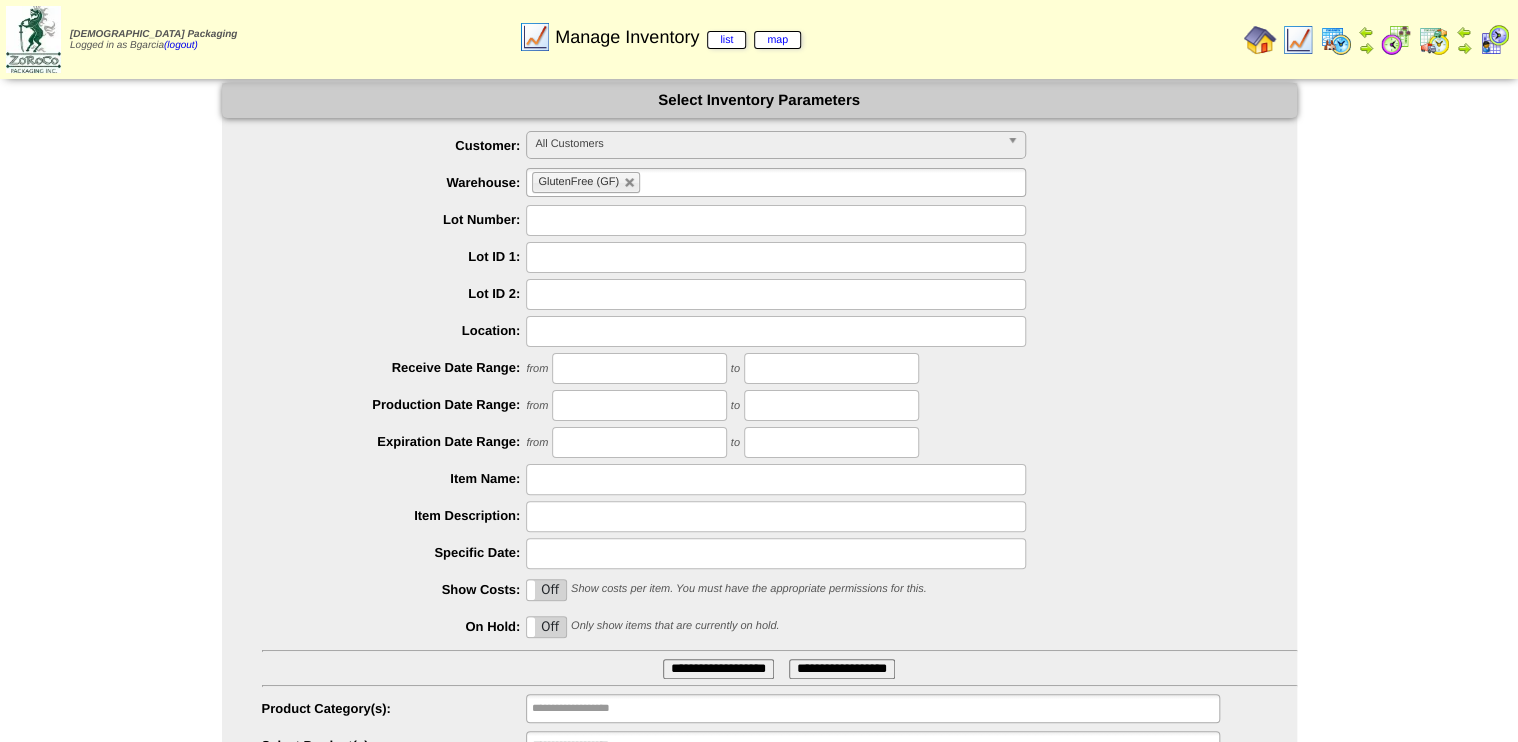 click at bounding box center [776, 479] 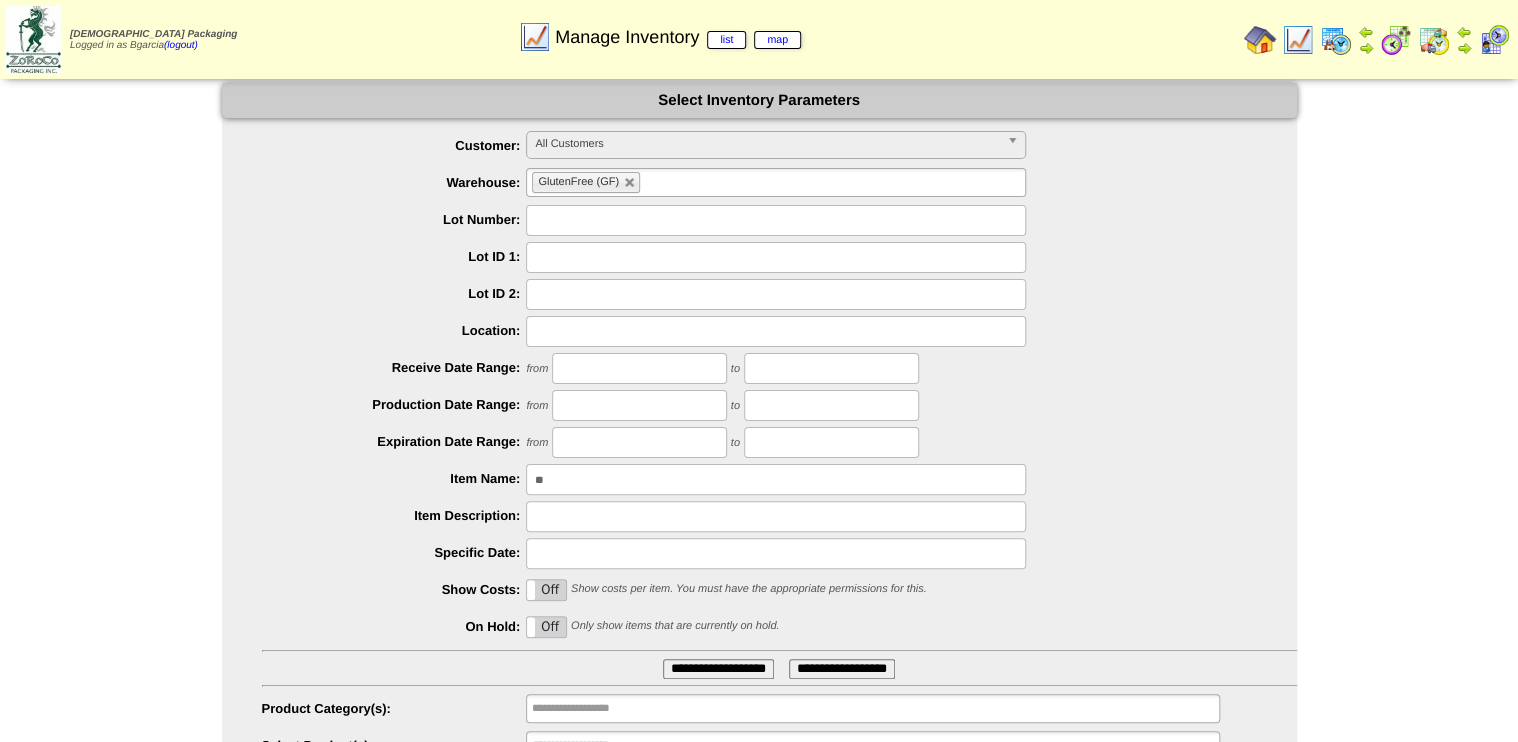 type on "*" 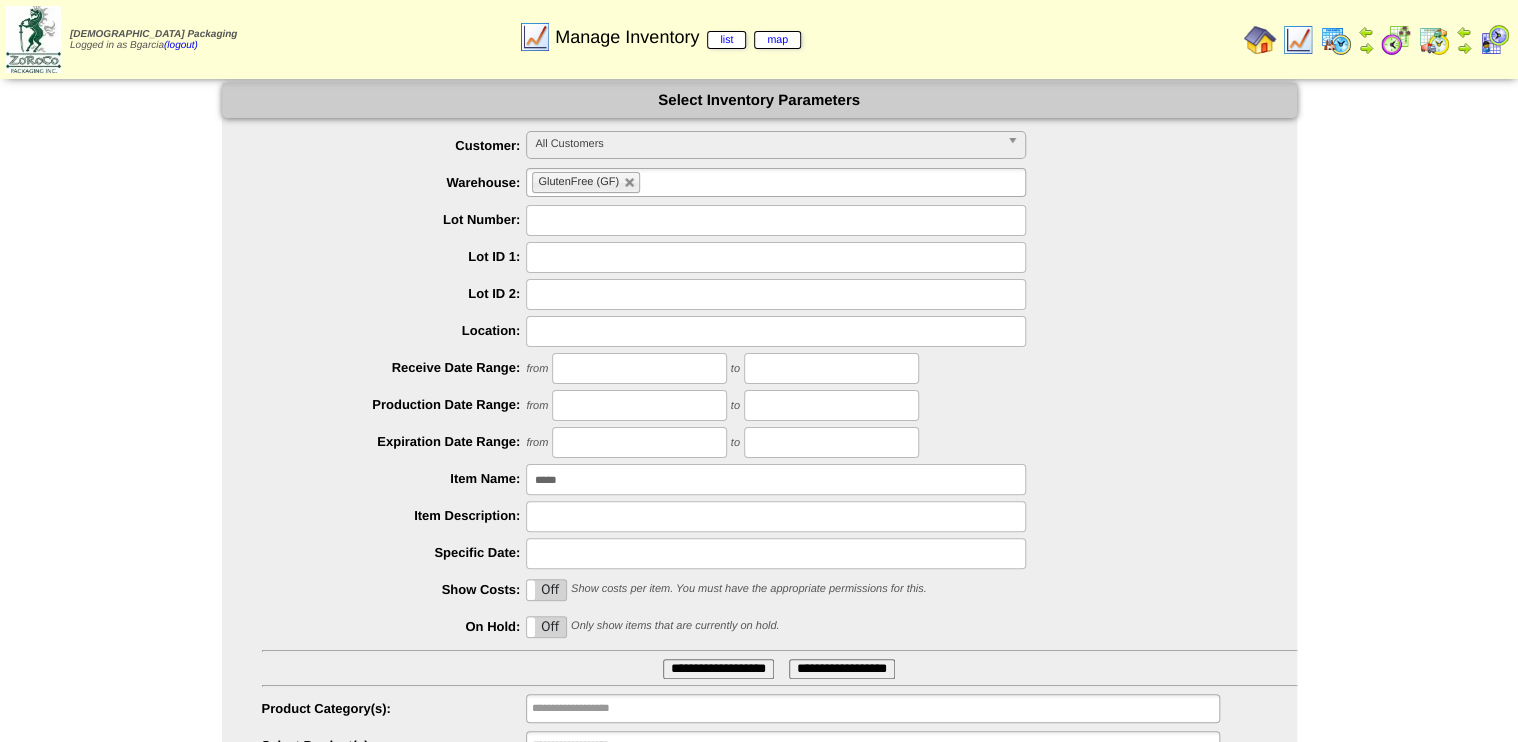 type on "********" 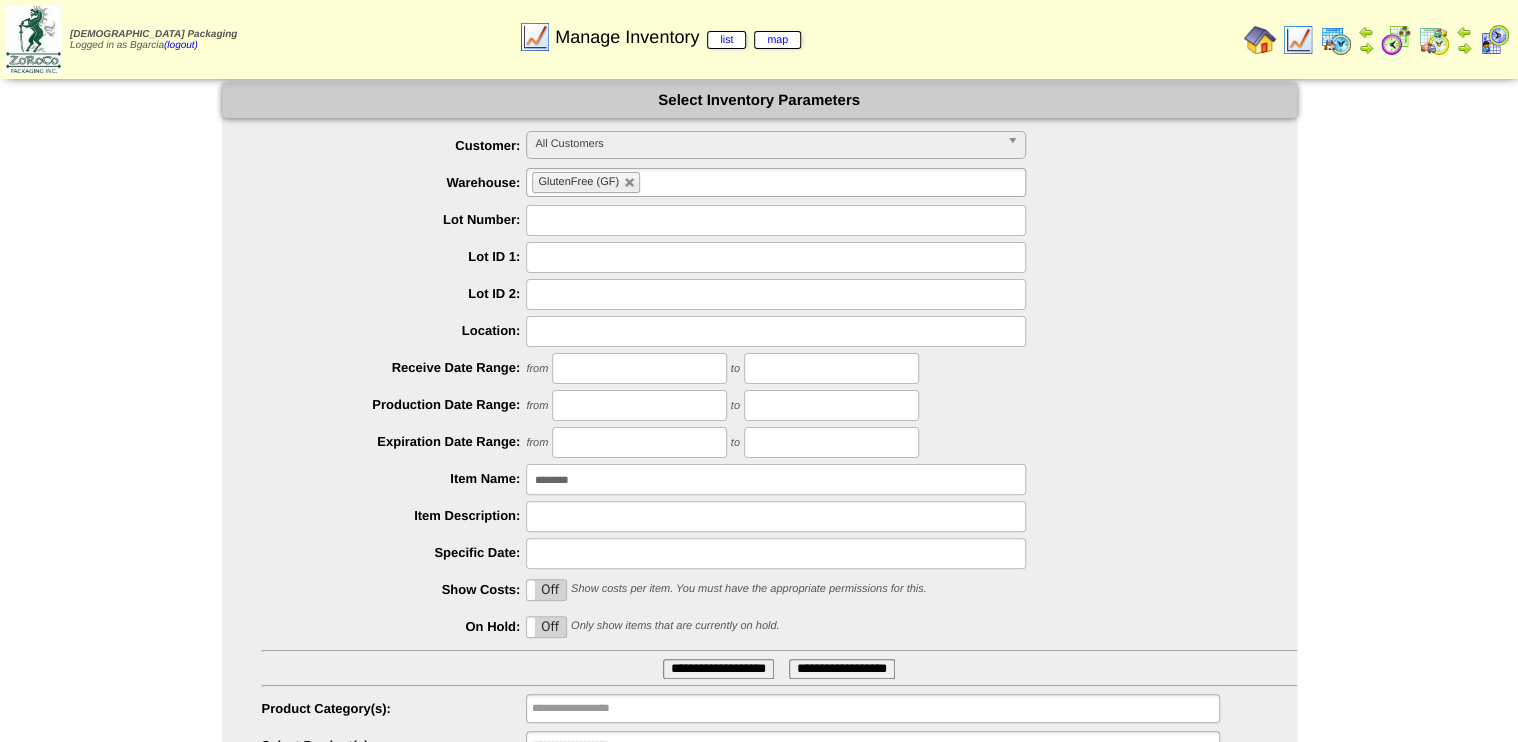 click on "**********" at bounding box center (718, 669) 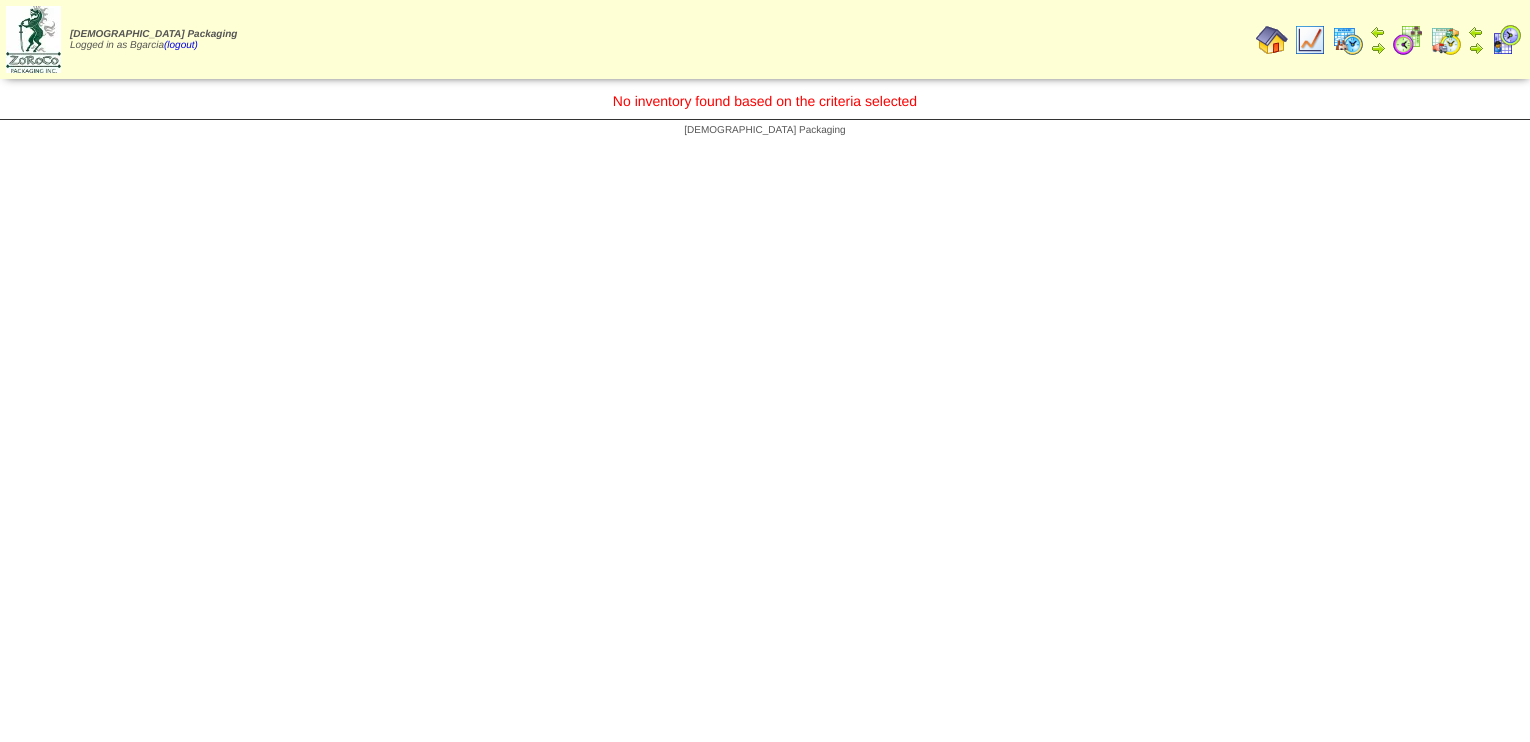 scroll, scrollTop: 0, scrollLeft: 0, axis: both 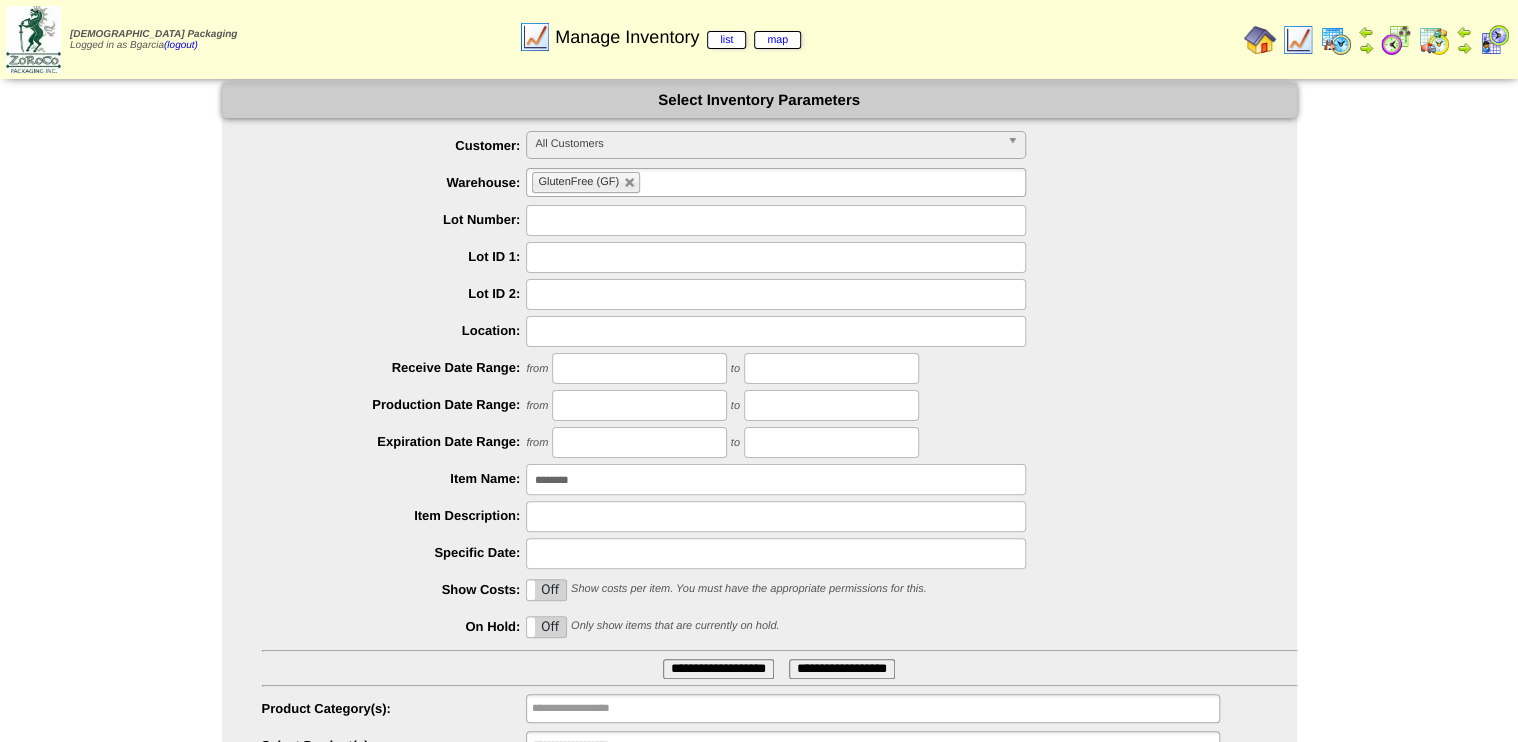 drag, startPoint x: 614, startPoint y: 488, endPoint x: 356, endPoint y: 537, distance: 262.61188 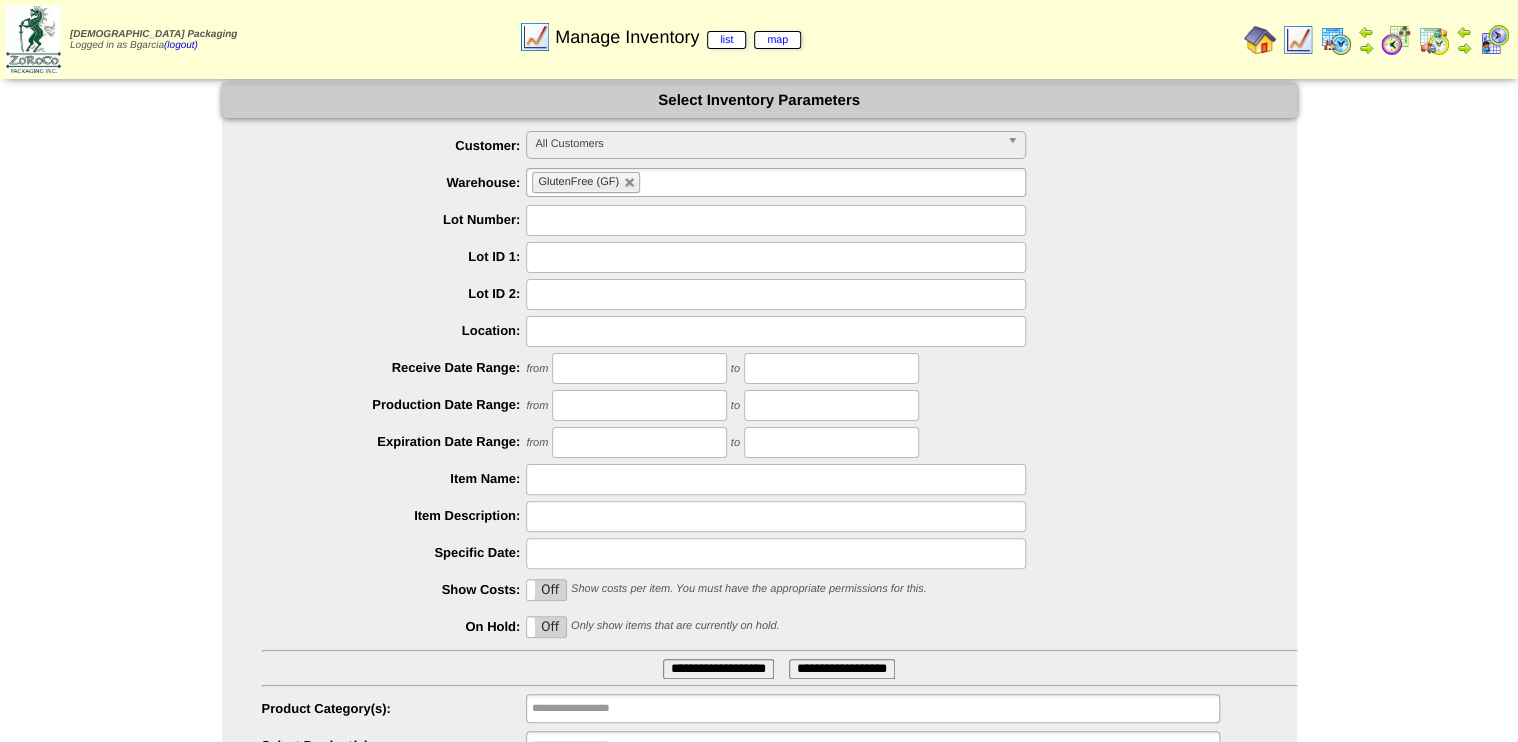 click at bounding box center (776, 479) 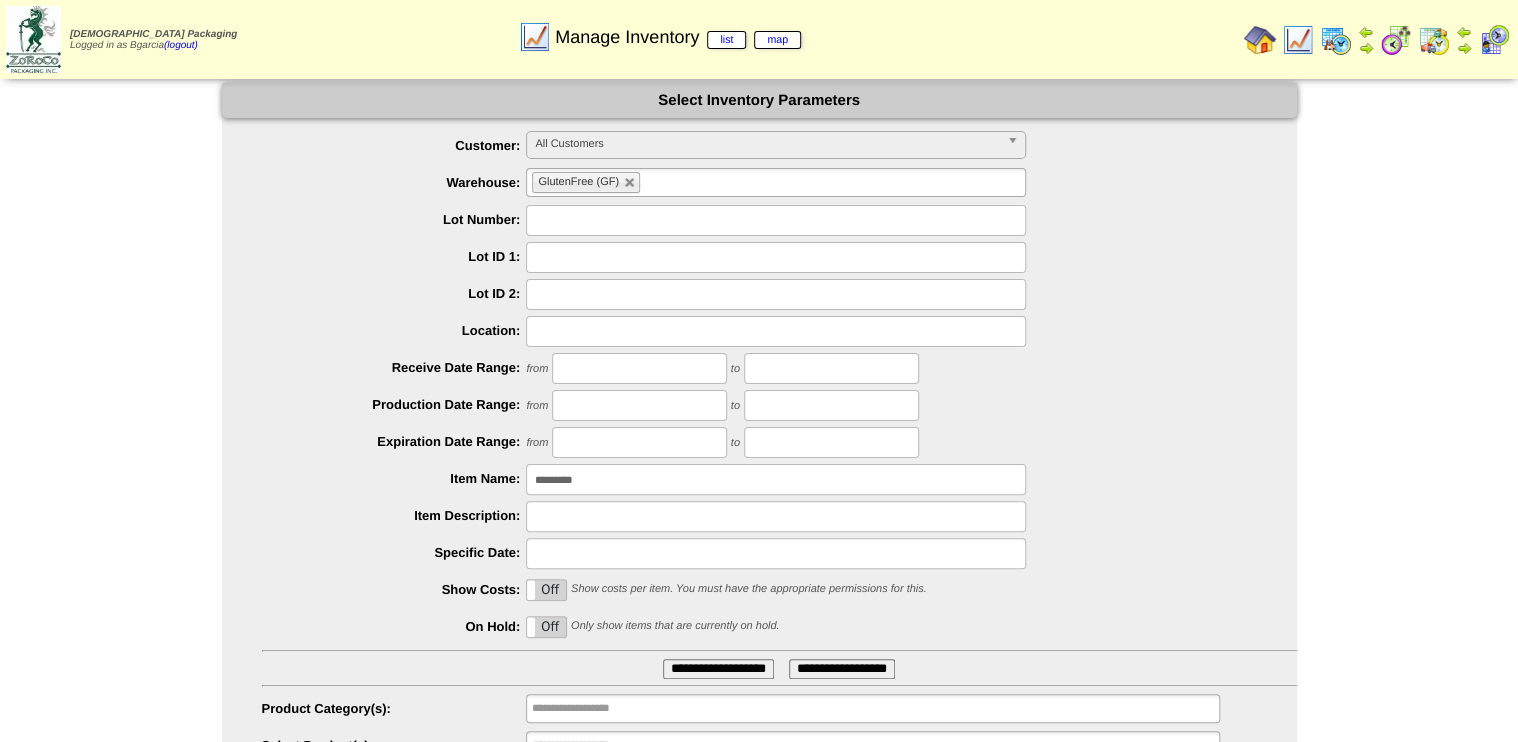 click on "********" at bounding box center [776, 479] 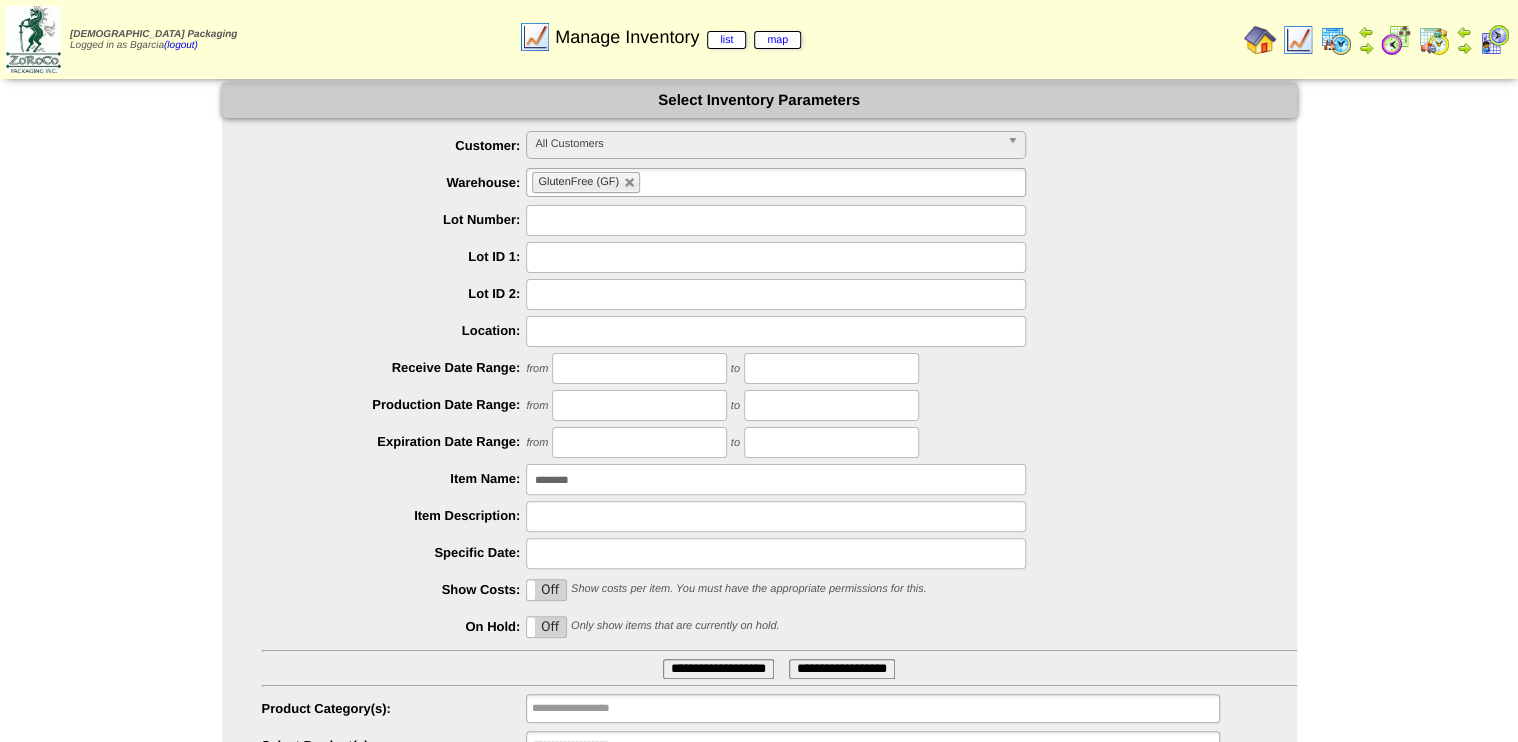 type on "********" 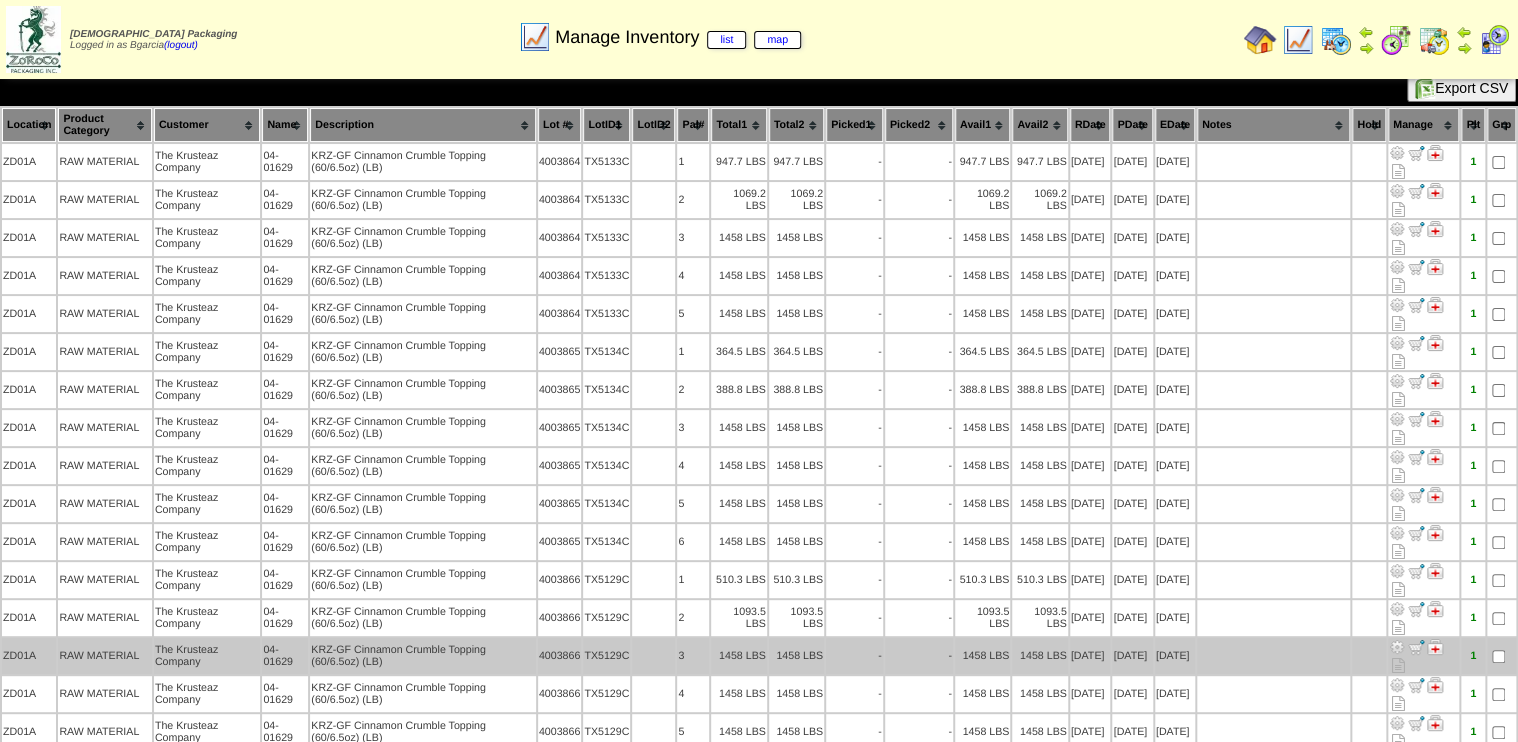 scroll, scrollTop: 80, scrollLeft: 0, axis: vertical 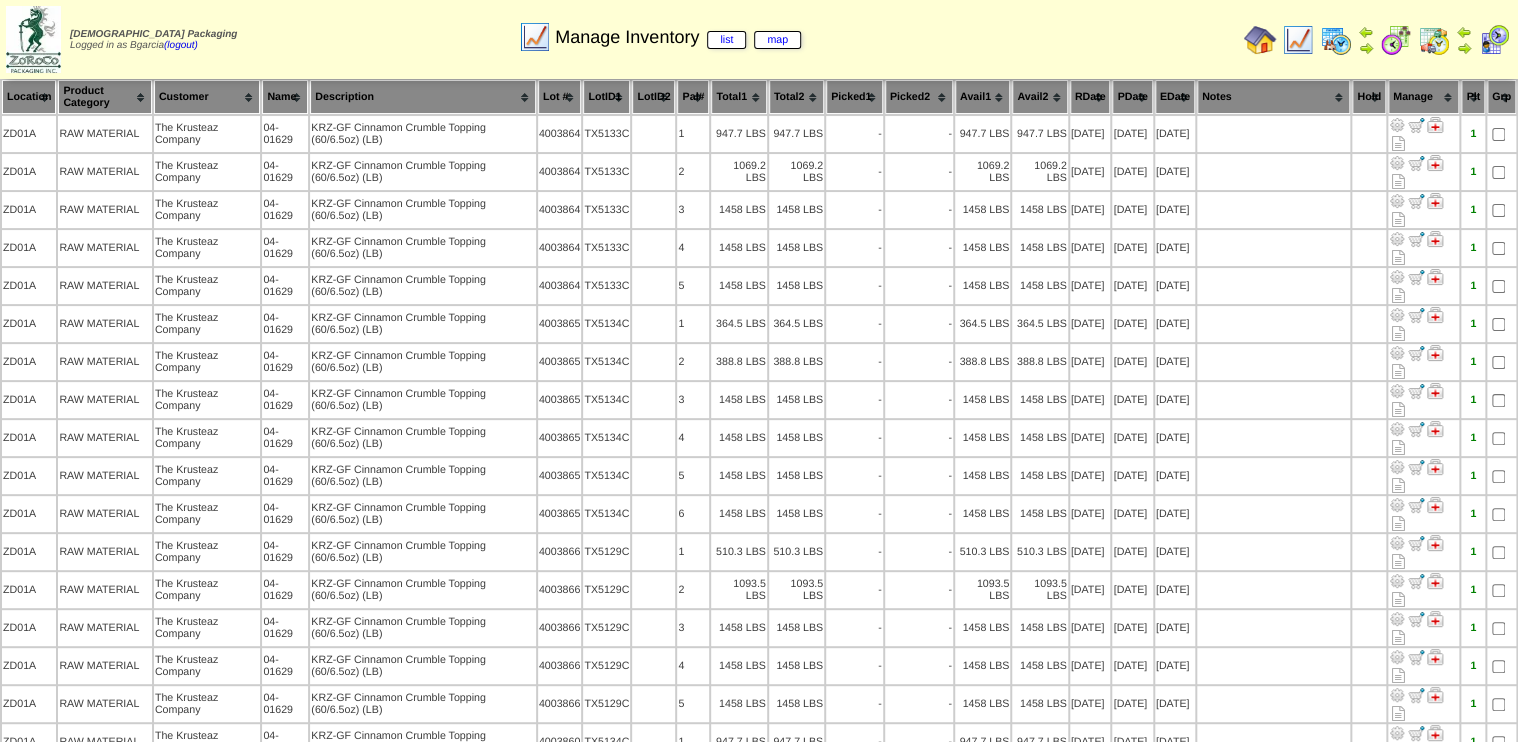 click on "Manage Inventory list map" at bounding box center [660, 30] 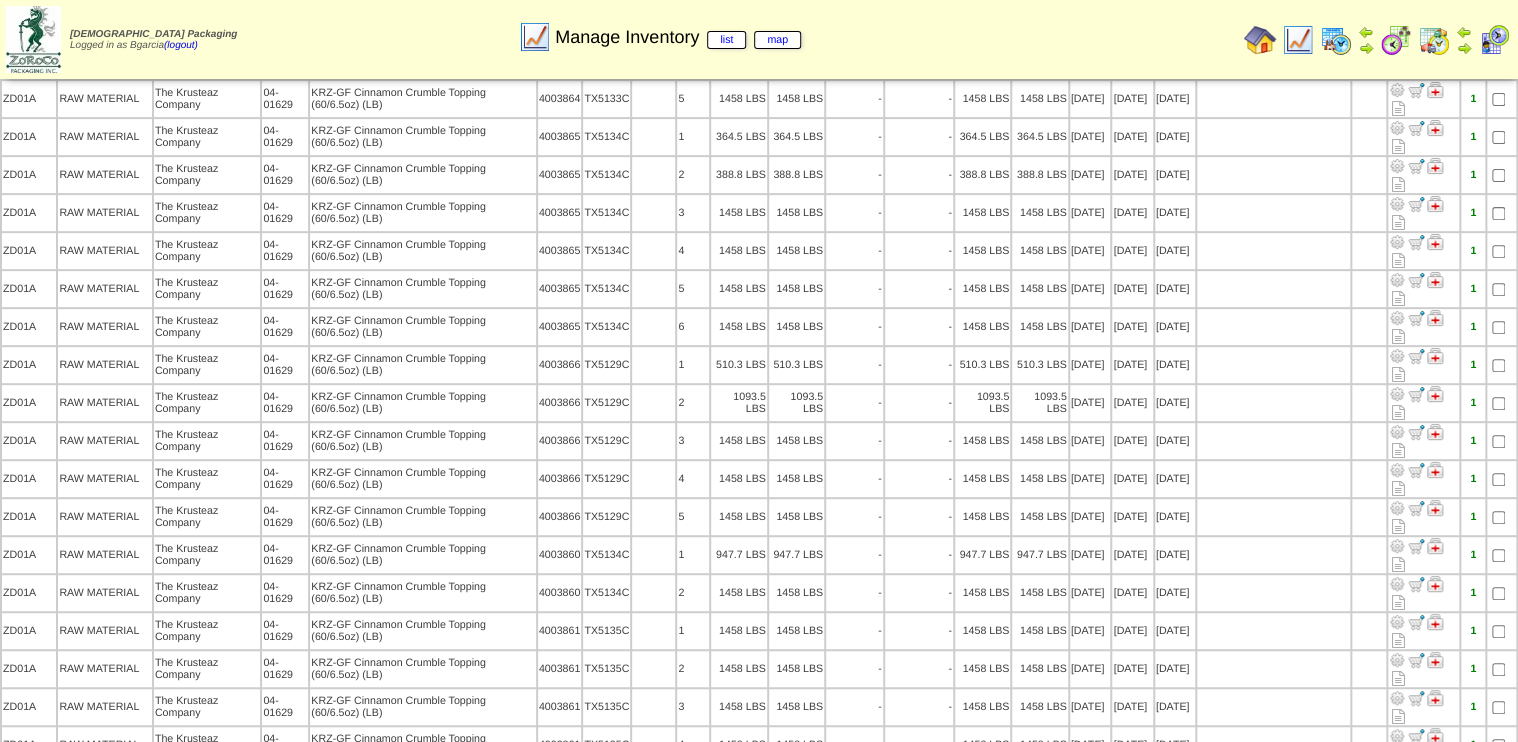 scroll, scrollTop: 0, scrollLeft: 0, axis: both 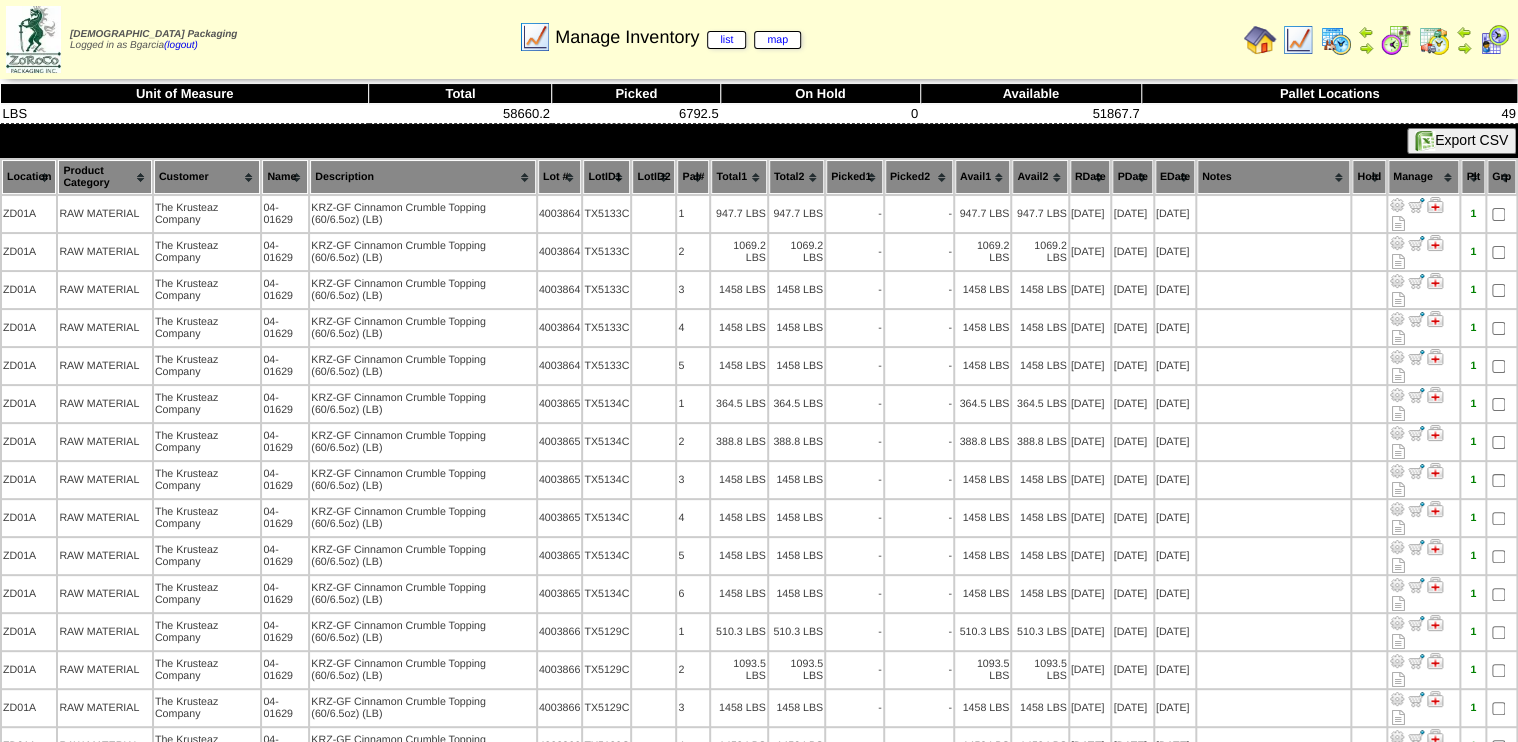 click on "Lot #" at bounding box center [560, 177] 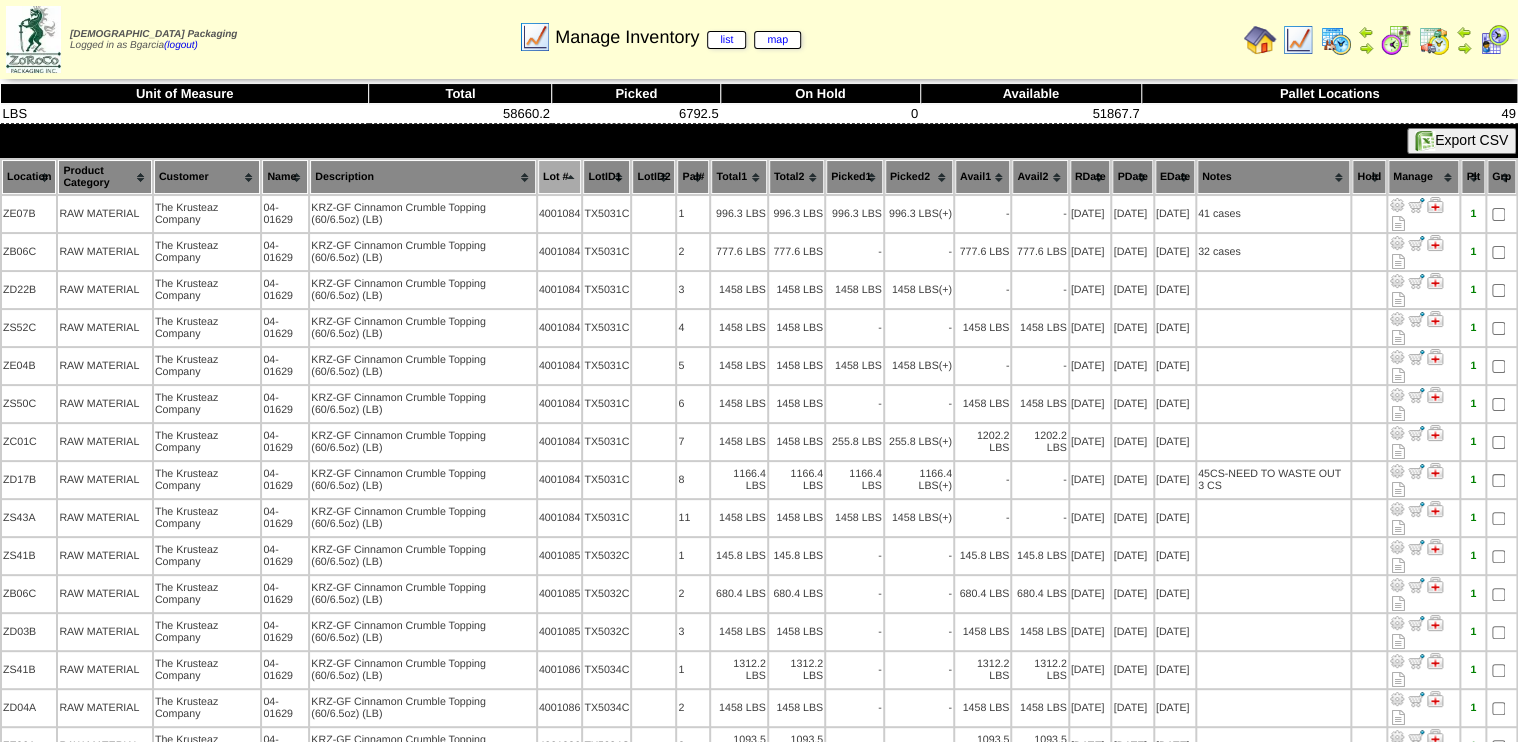 click on "Lot #" at bounding box center [560, 177] 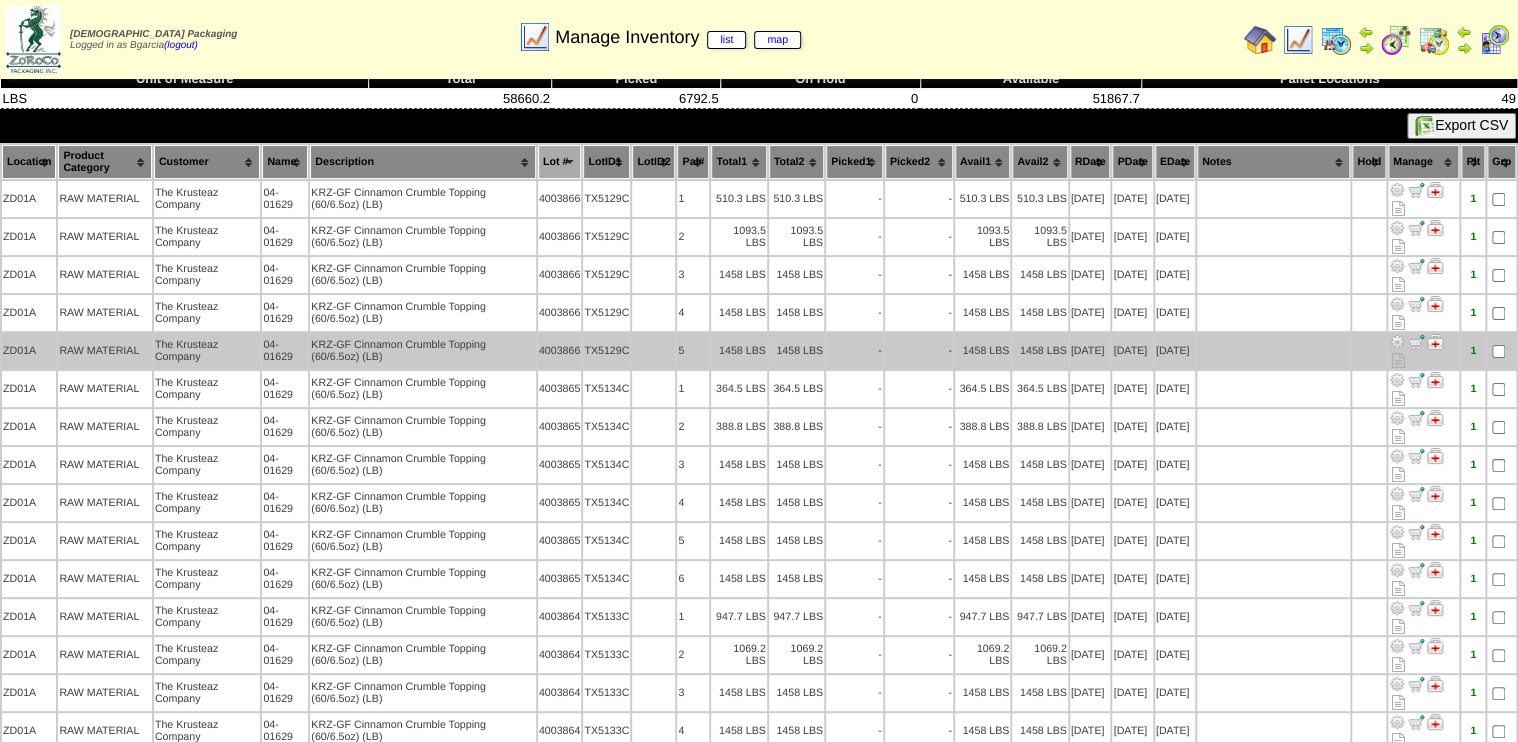 scroll, scrollTop: 0, scrollLeft: 0, axis: both 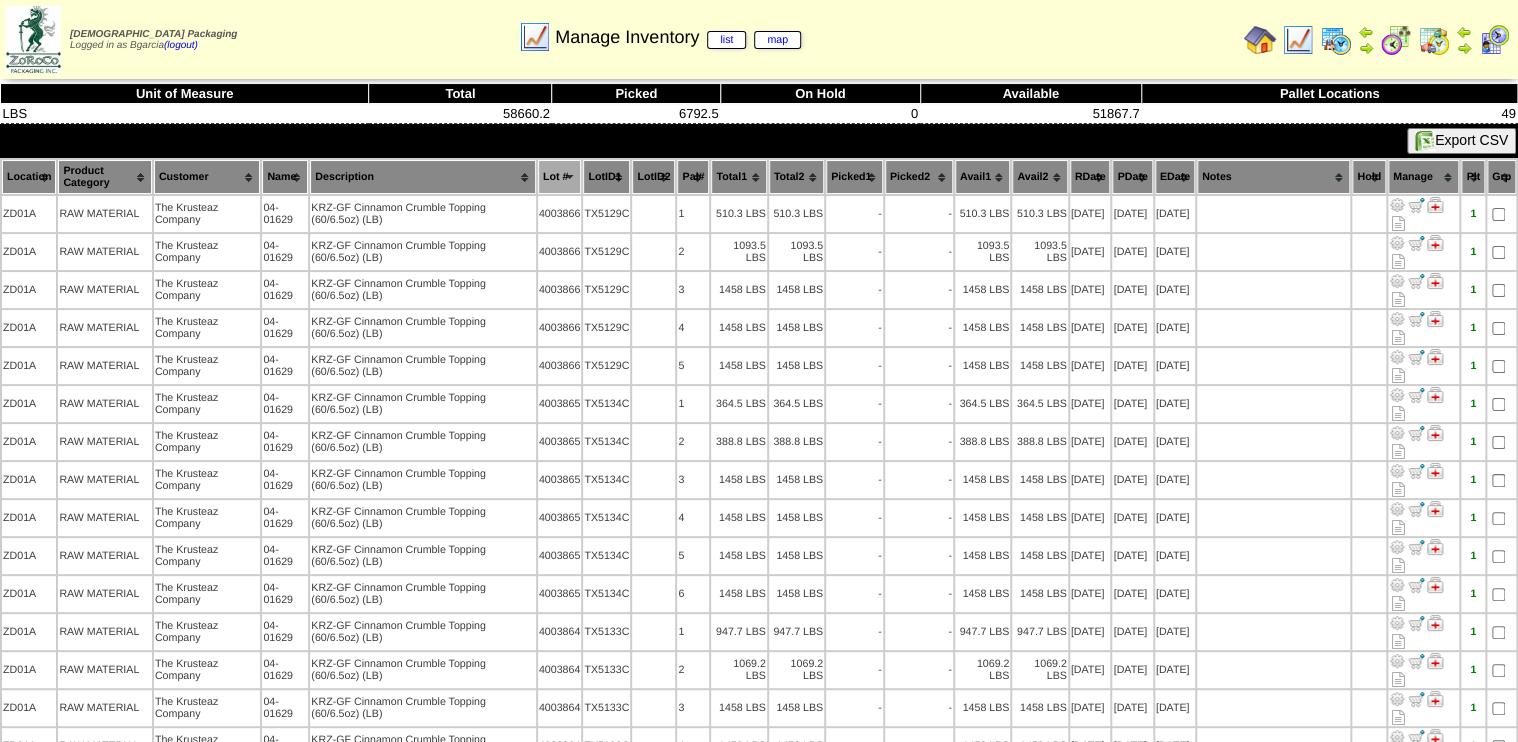 click on "Lot #" at bounding box center [560, 177] 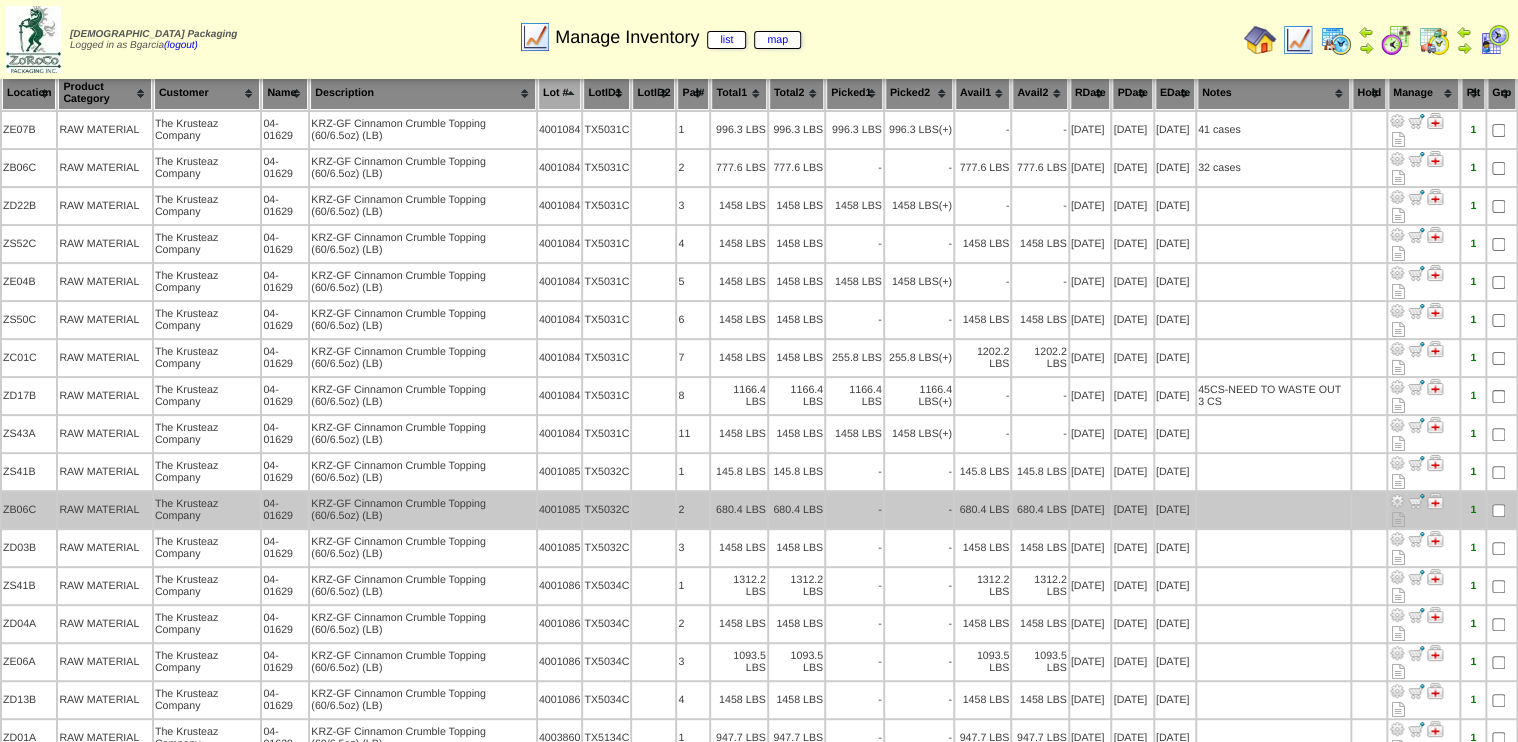 scroll, scrollTop: 80, scrollLeft: 0, axis: vertical 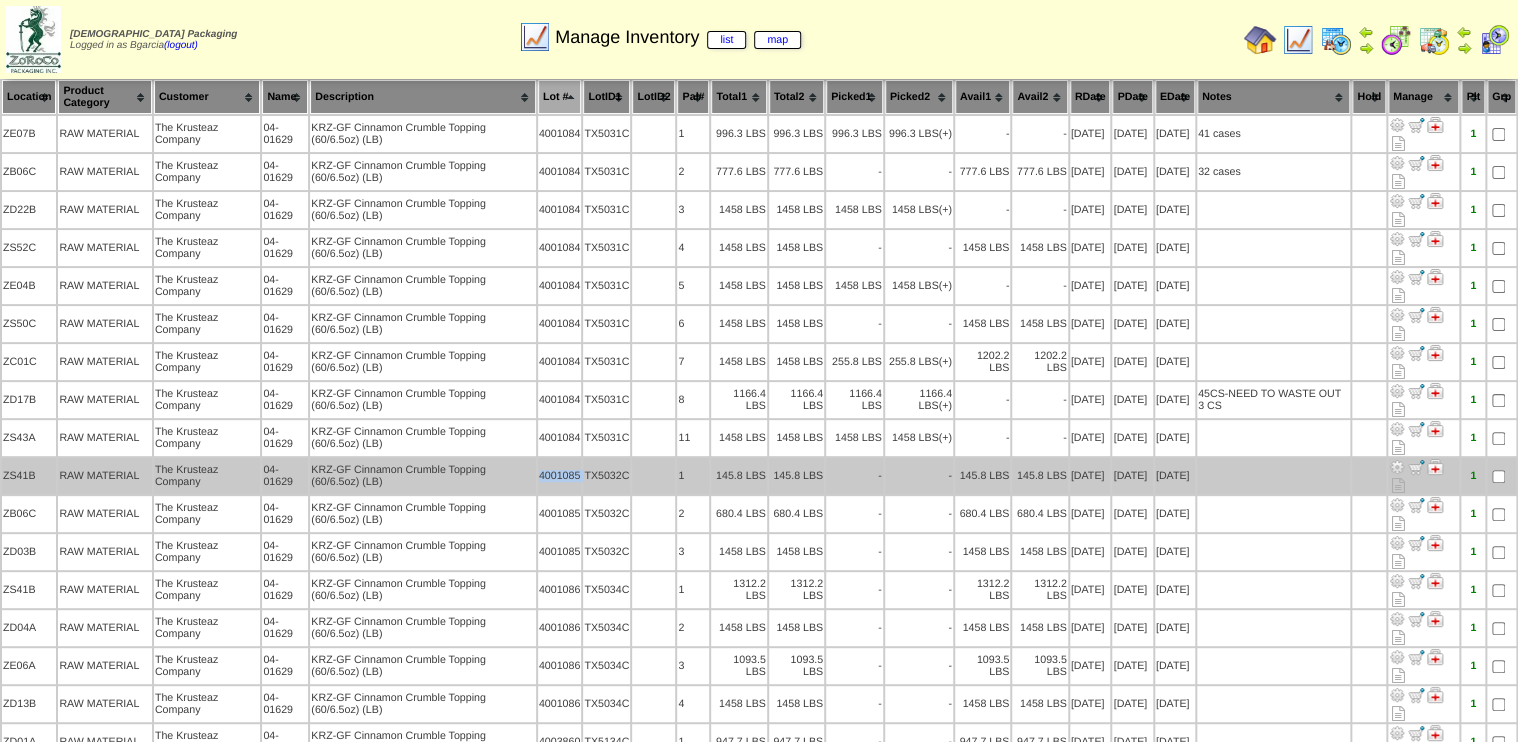 drag, startPoint x: 538, startPoint y: 467, endPoint x: 584, endPoint y: 466, distance: 46.010868 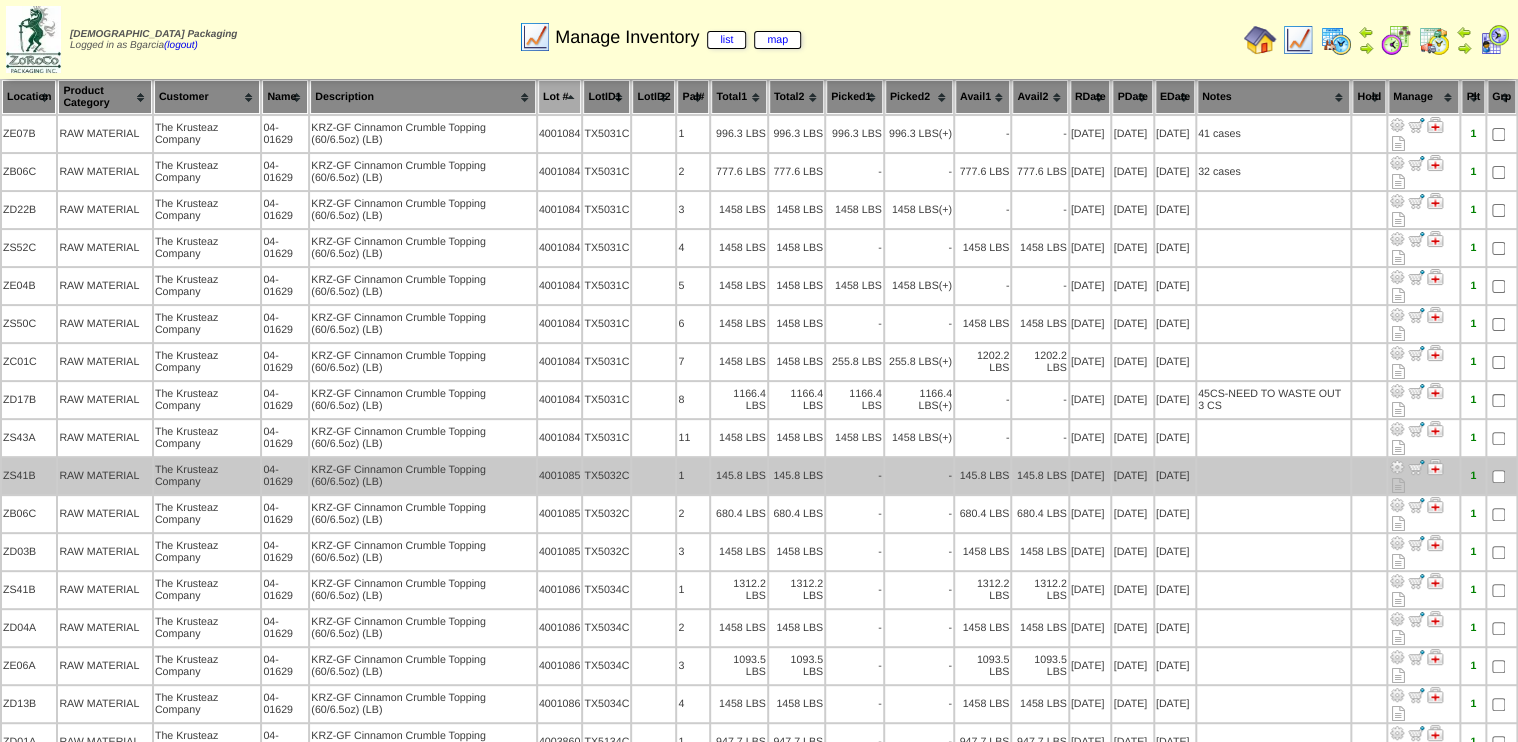 click on "04-01629" at bounding box center (285, 476) 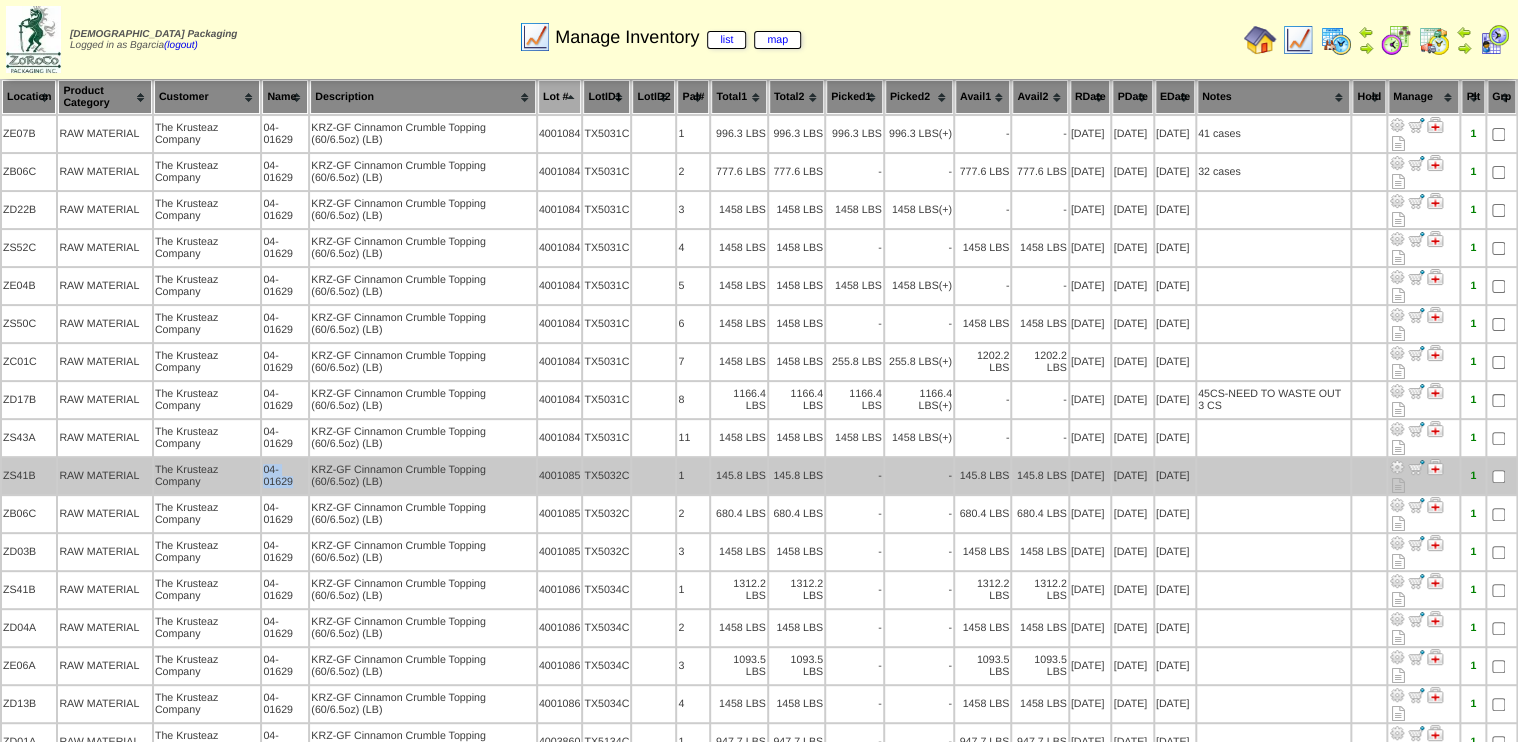 drag, startPoint x: 297, startPoint y: 473, endPoint x: 260, endPoint y: 456, distance: 40.718548 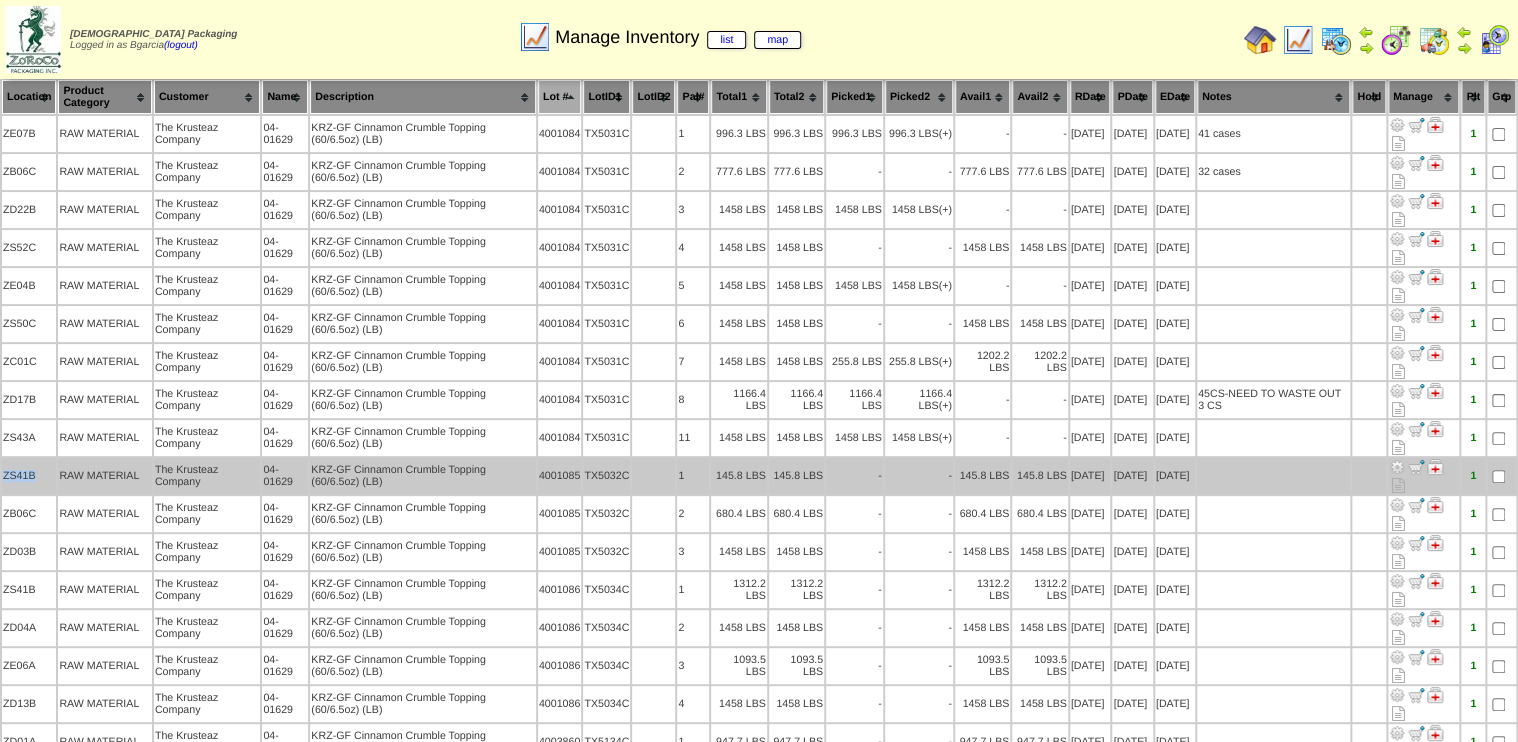 drag, startPoint x: 37, startPoint y: 464, endPoint x: 4, endPoint y: 472, distance: 33.955853 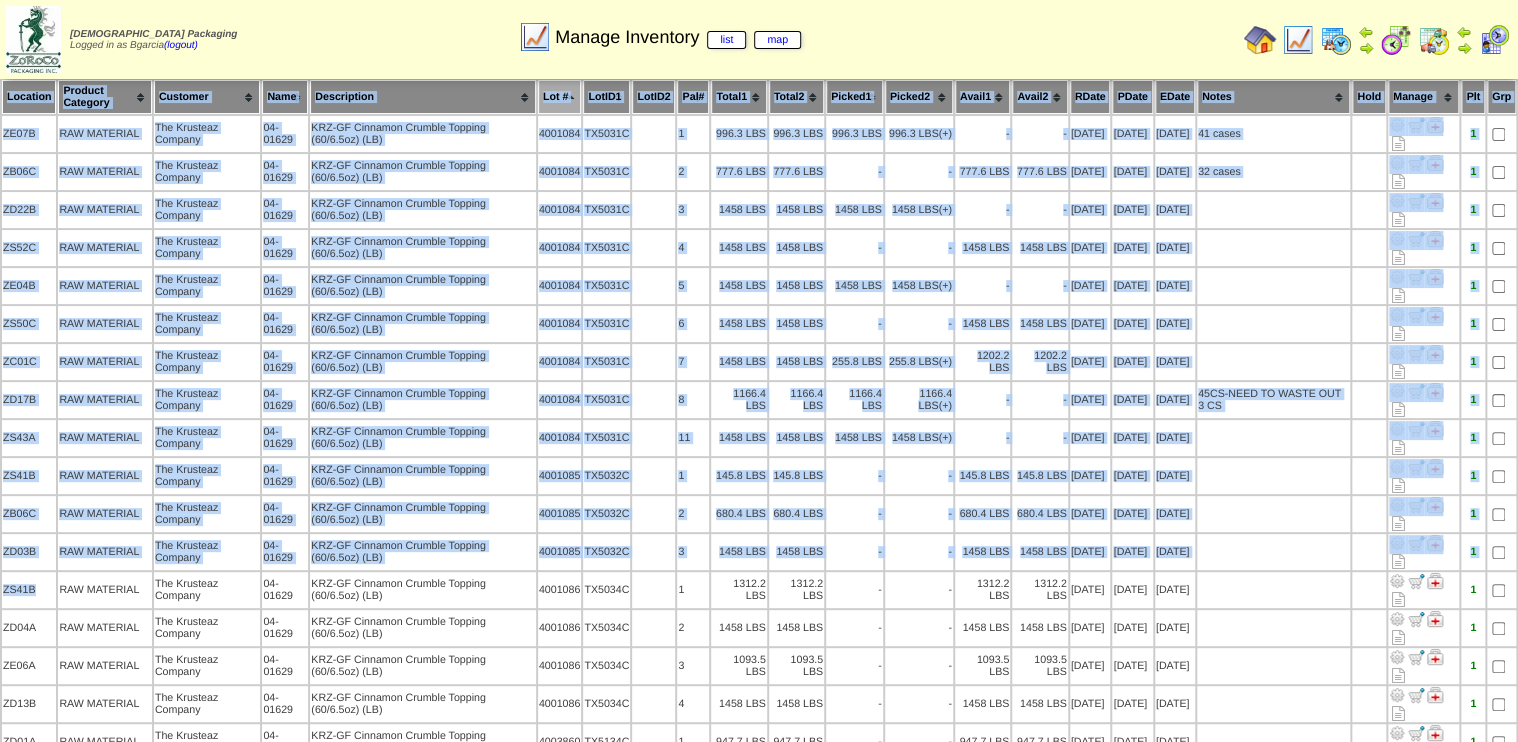 drag, startPoint x: 40, startPoint y: 576, endPoint x: -4, endPoint y: 586, distance: 45.122055 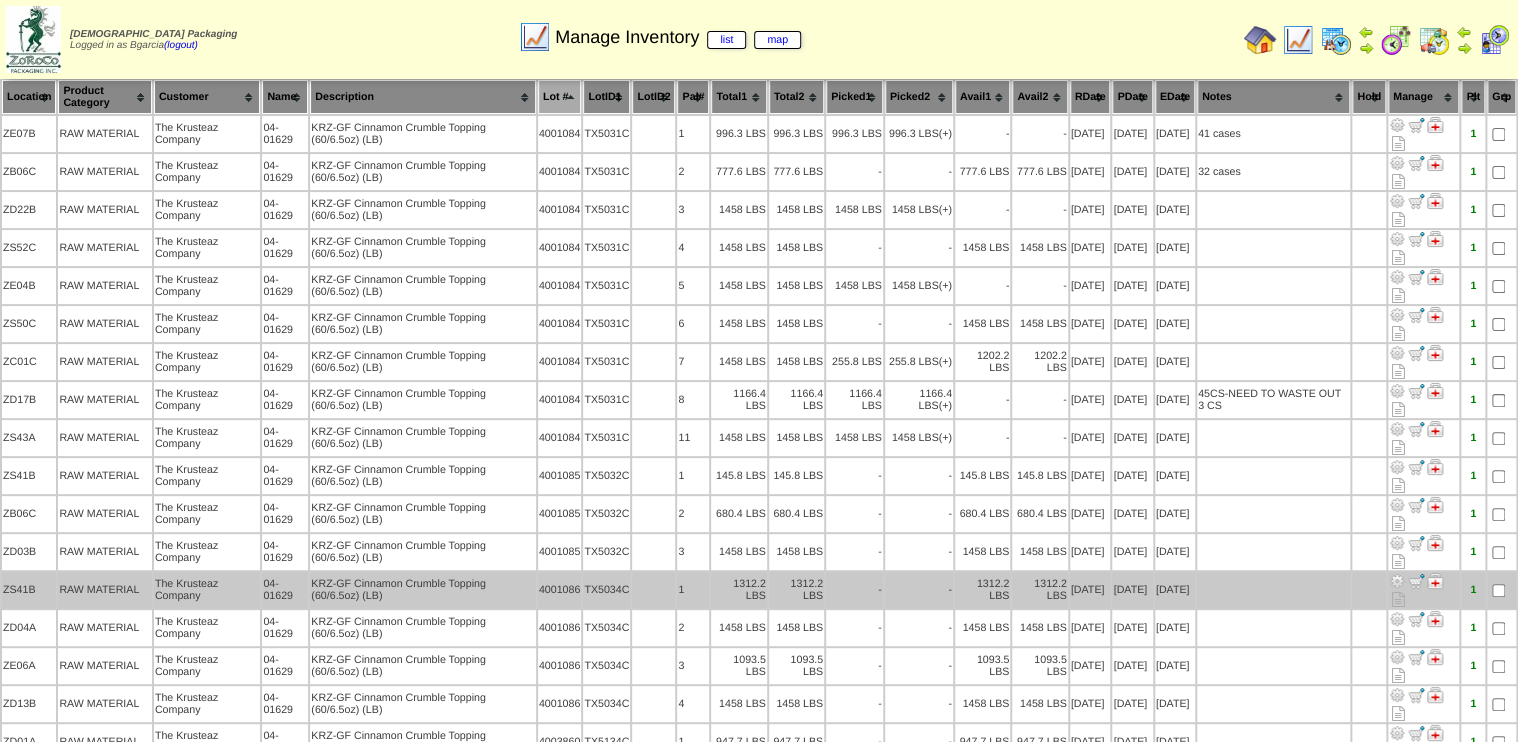 click on "RAW MATERIAL" at bounding box center [104, 590] 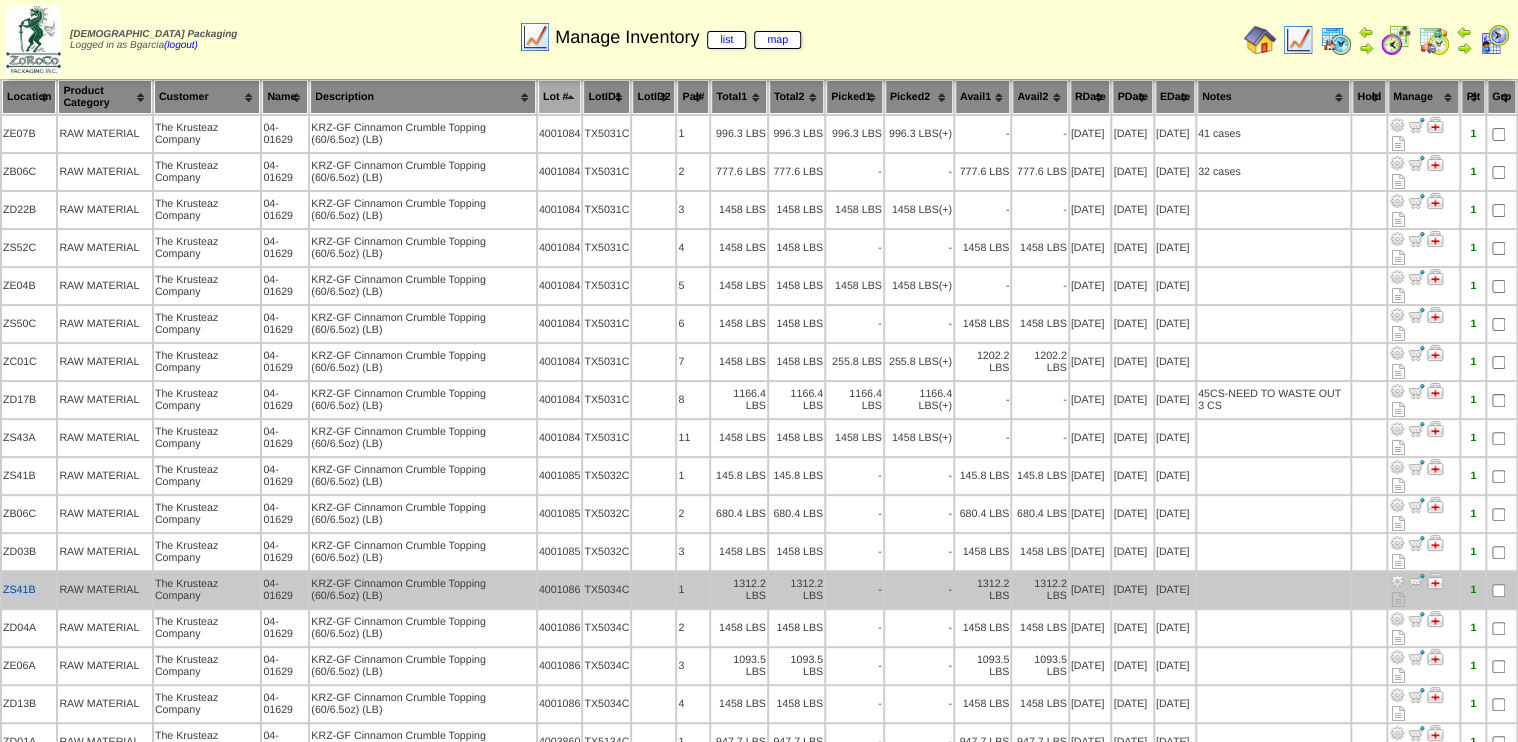 drag, startPoint x: 36, startPoint y: 577, endPoint x: 4, endPoint y: 584, distance: 32.75668 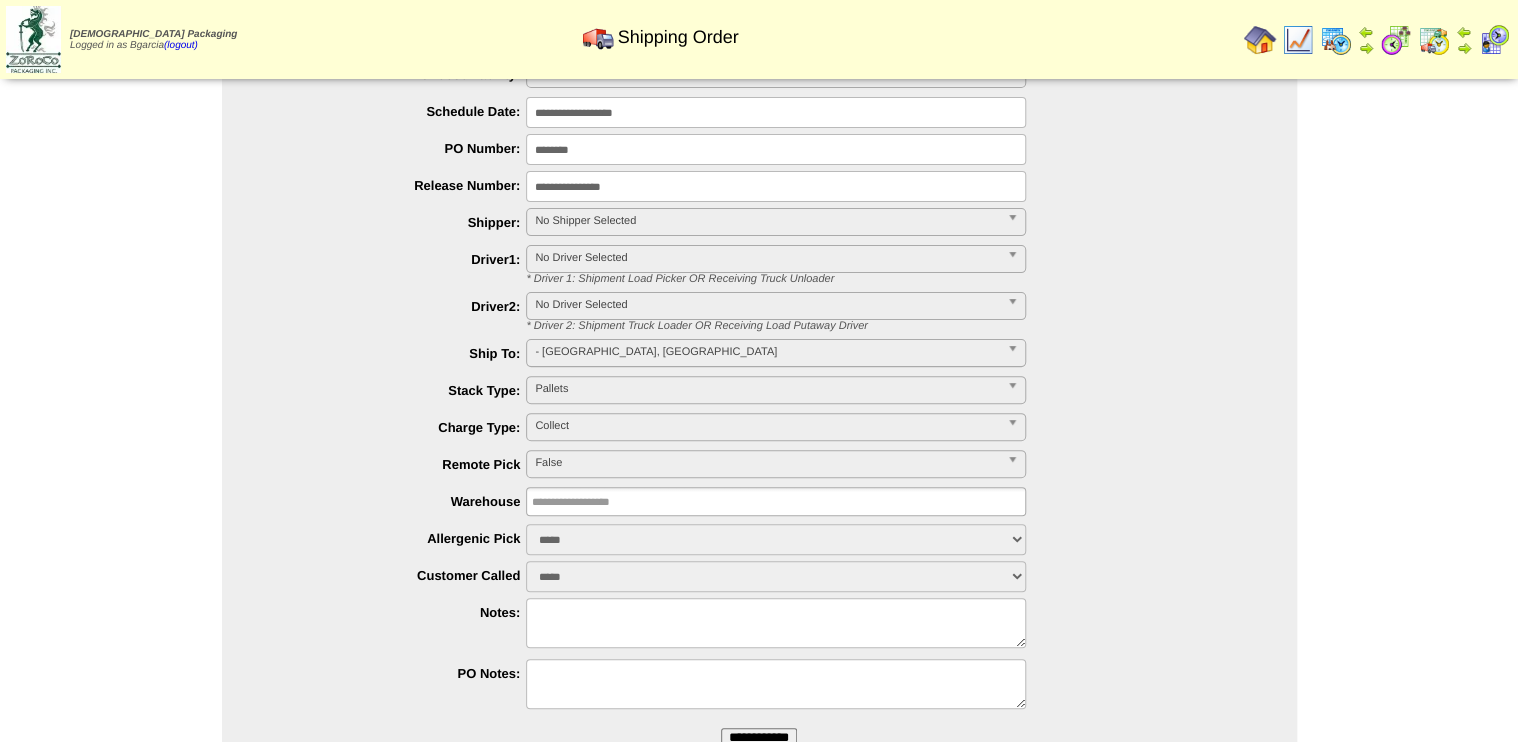 scroll, scrollTop: 0, scrollLeft: 0, axis: both 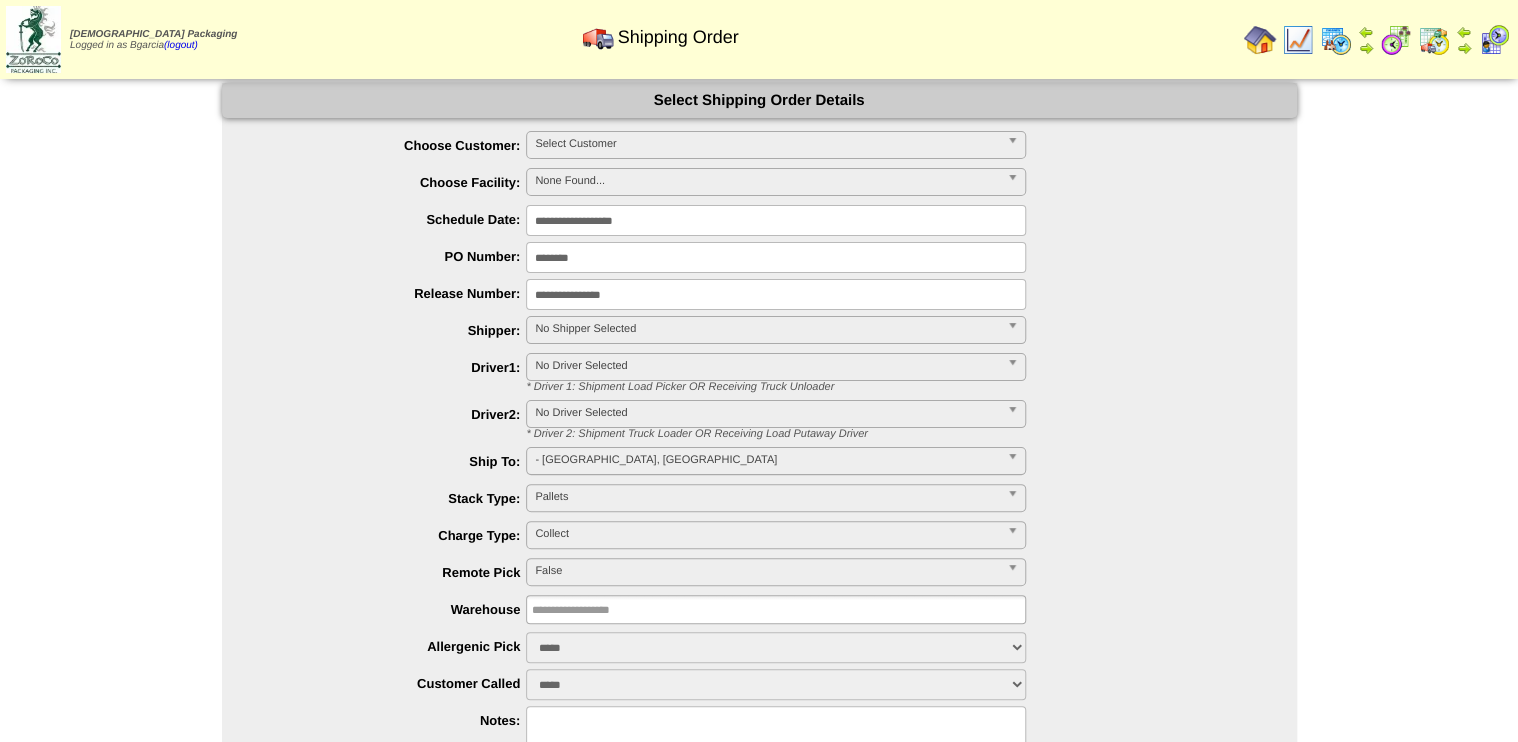click at bounding box center [1396, 40] 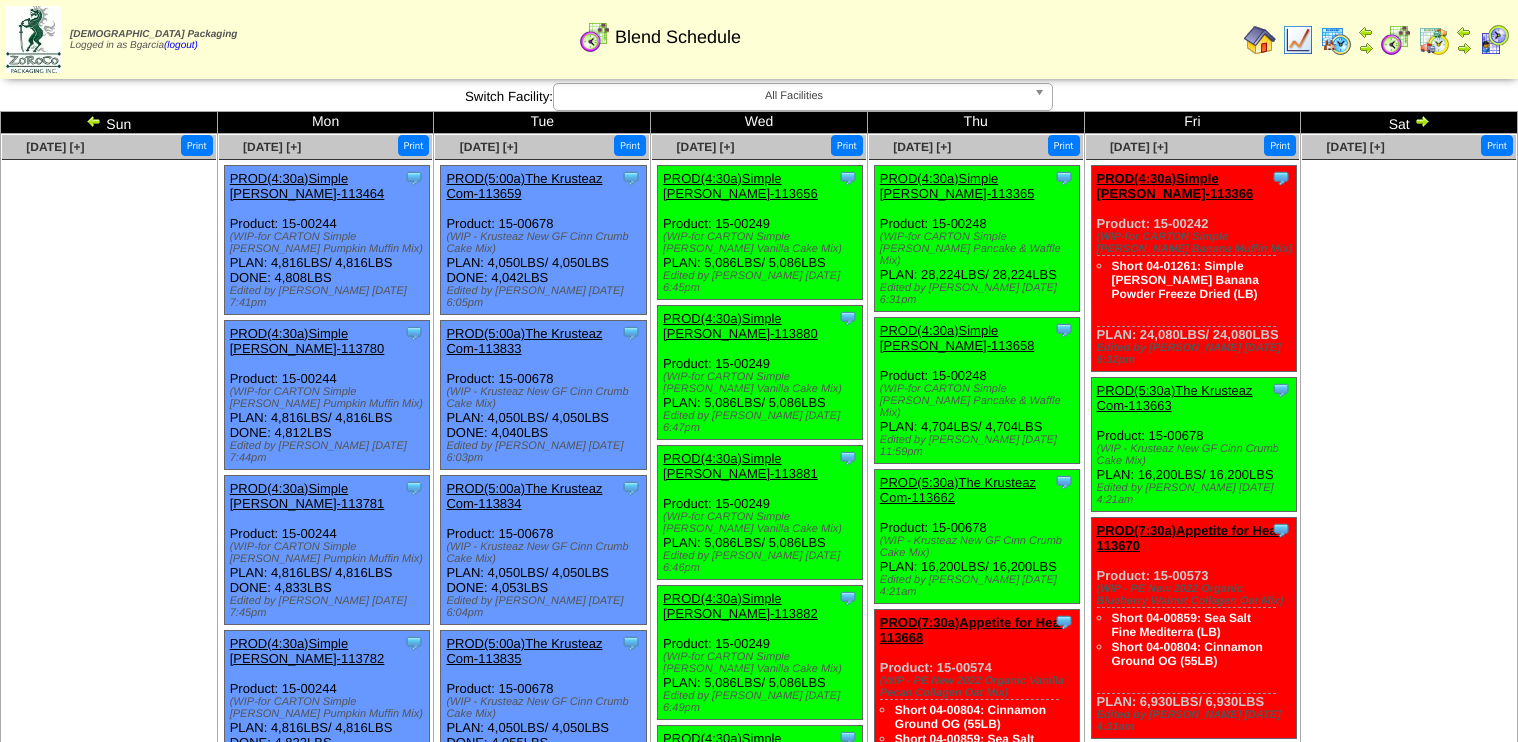 scroll, scrollTop: 0, scrollLeft: 0, axis: both 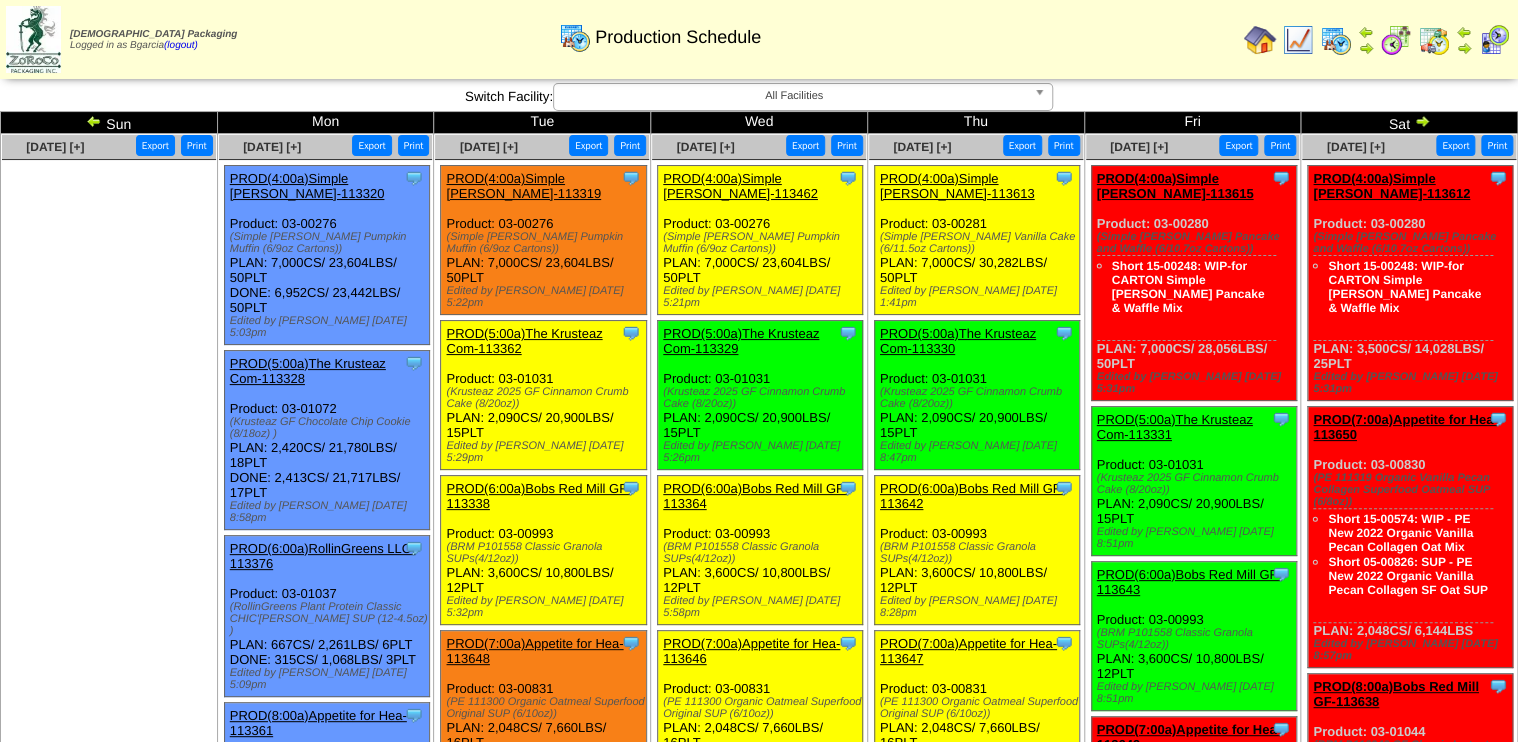 click on "PROD(5:00a)The Krusteaz Com-113362" at bounding box center (524, 341) 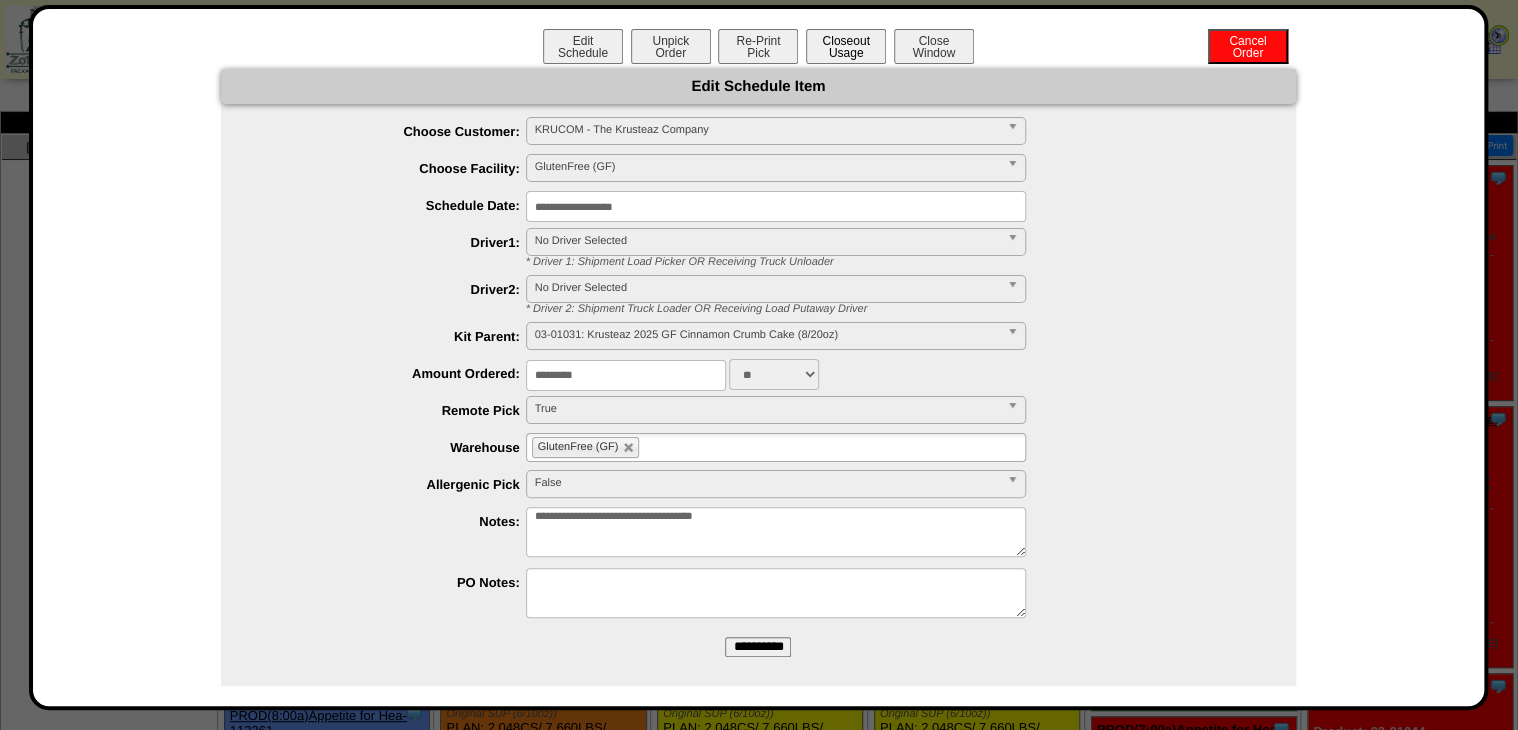 click on "Closeout Usage" at bounding box center [846, 46] 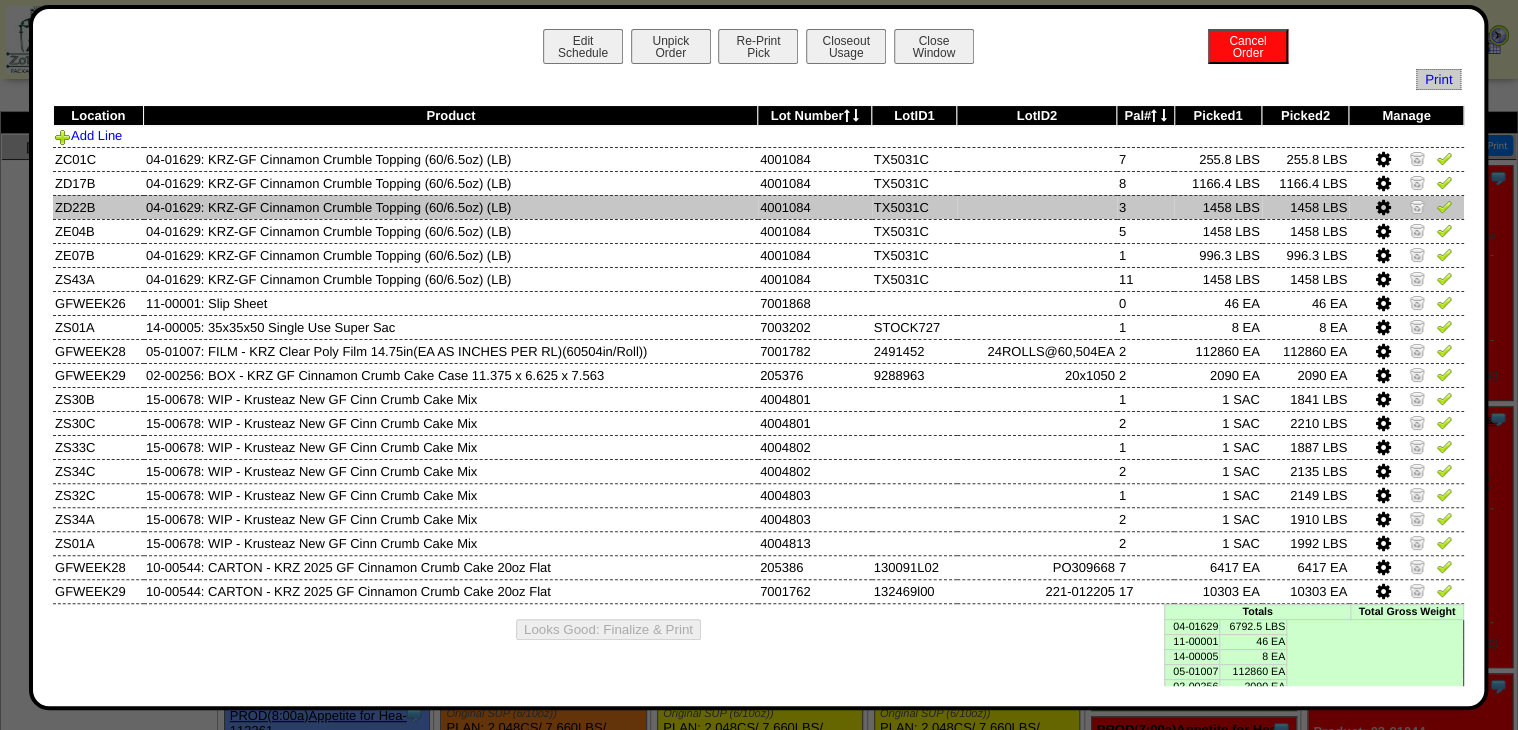 click at bounding box center (1444, 206) 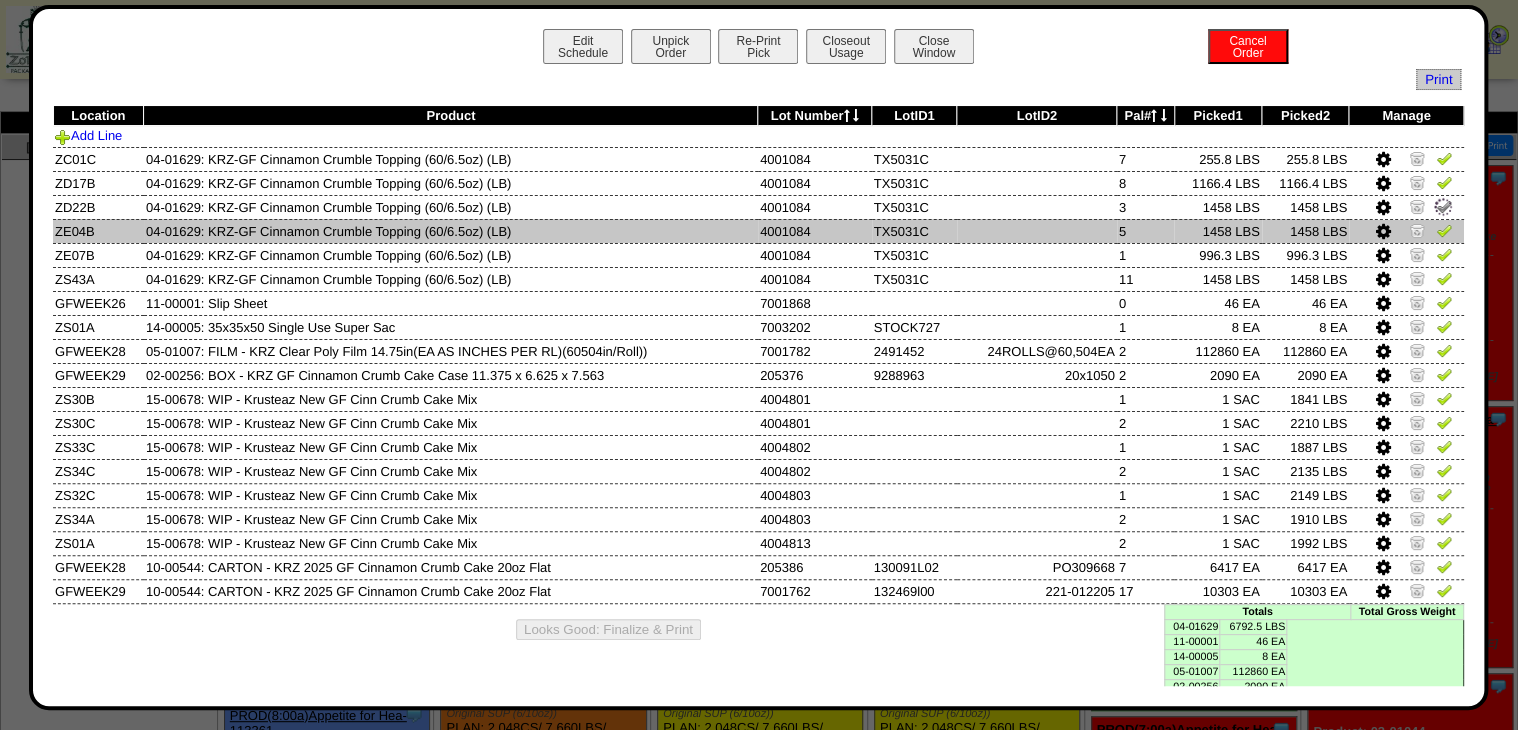 click at bounding box center [1444, 230] 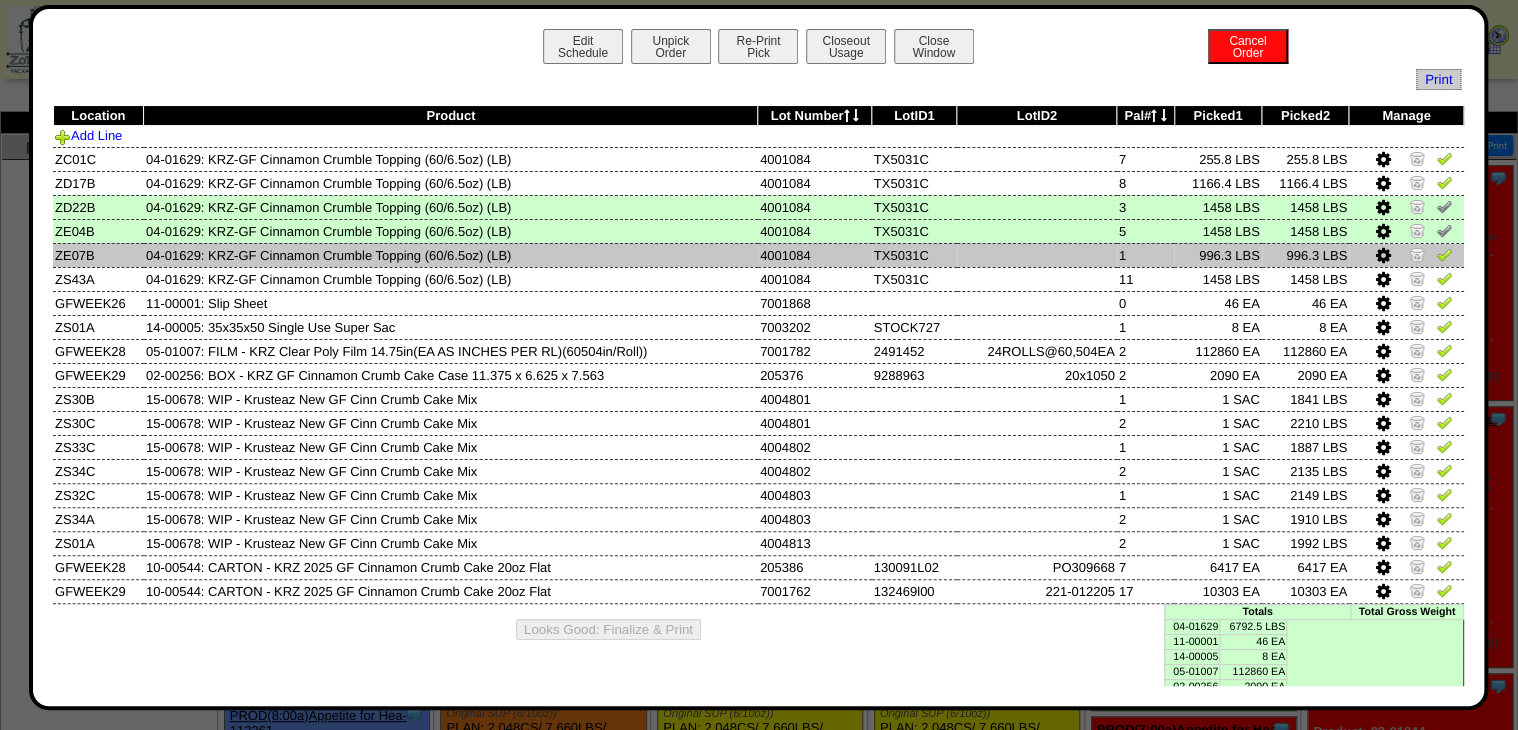 click at bounding box center (1383, 256) 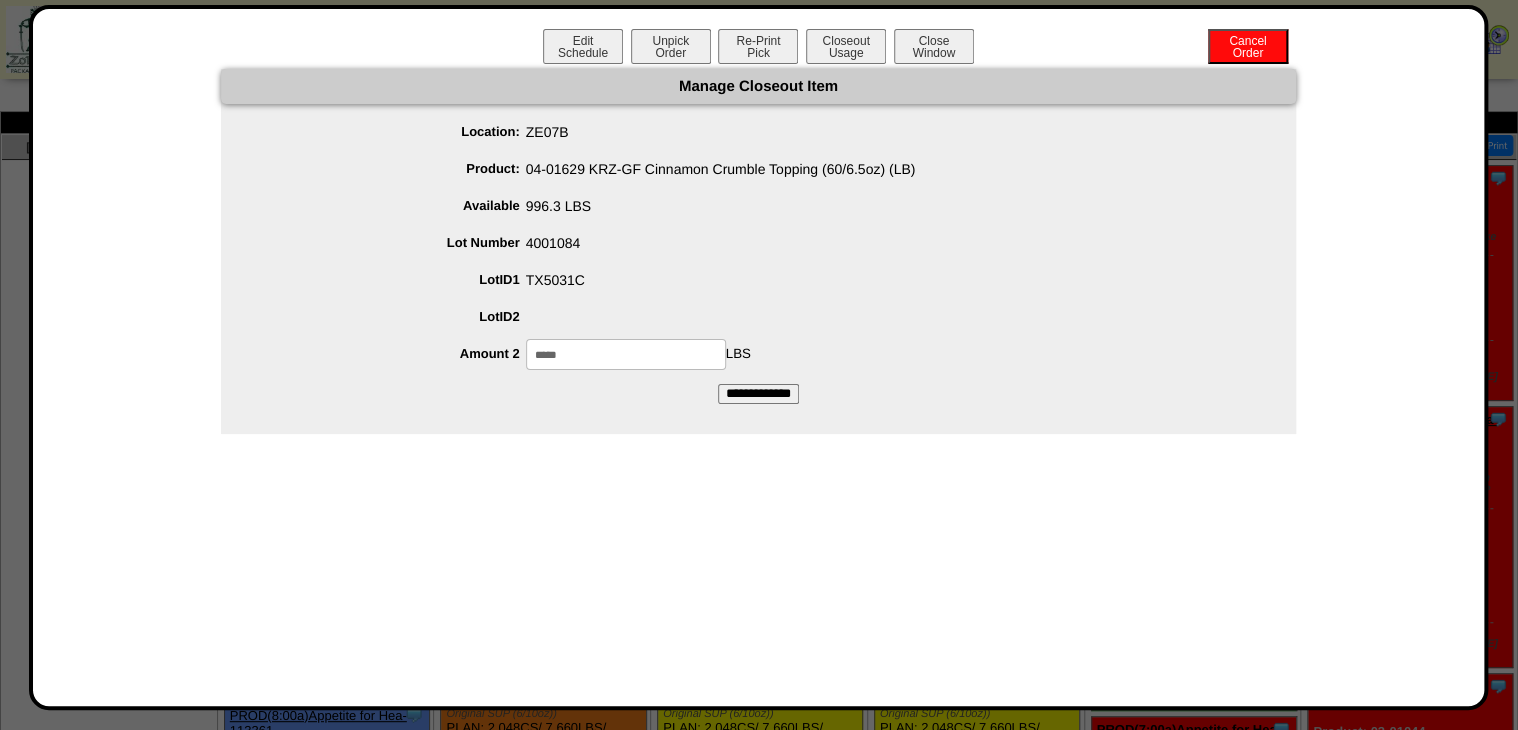 drag, startPoint x: 582, startPoint y: 349, endPoint x: 462, endPoint y: 352, distance: 120.03749 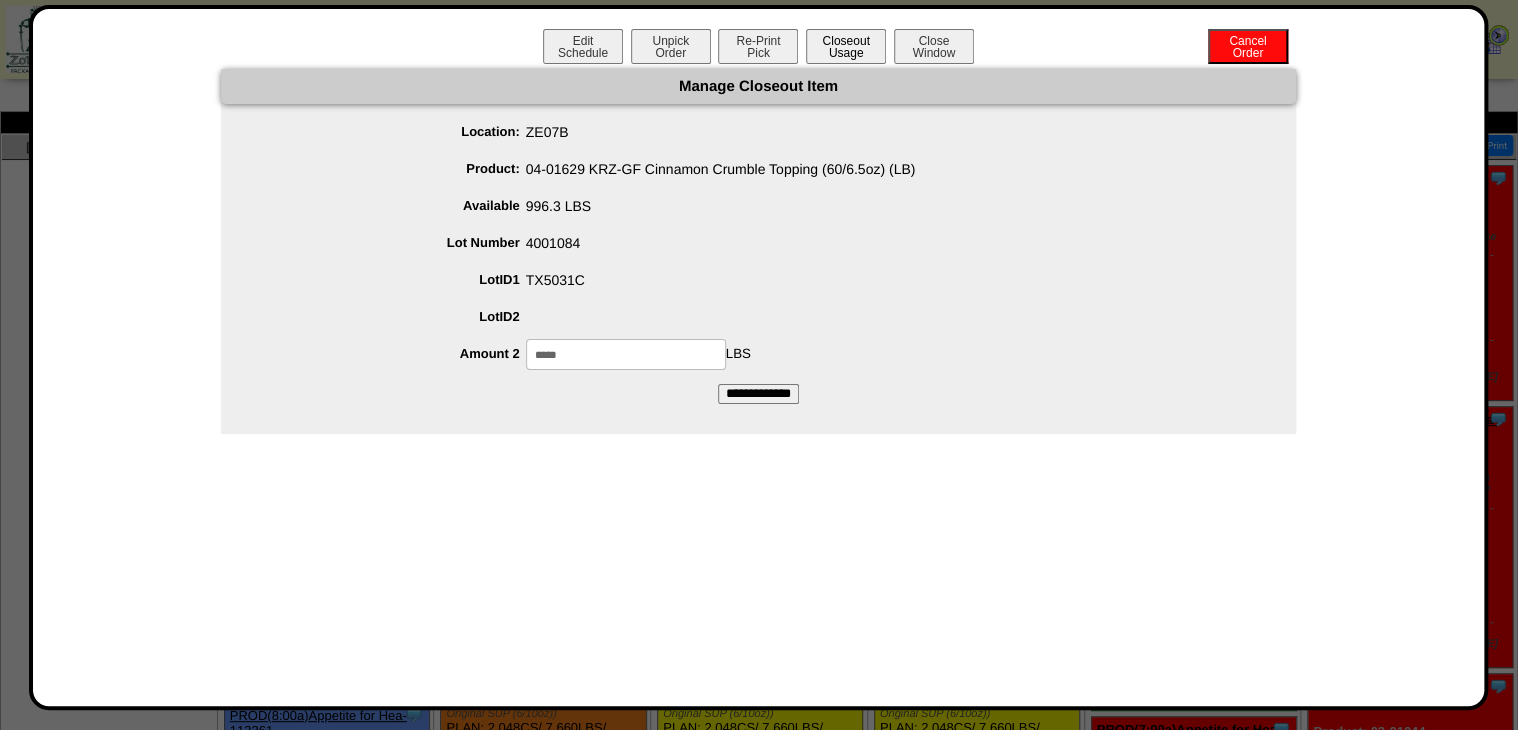 click on "Closeout Usage" at bounding box center (846, 46) 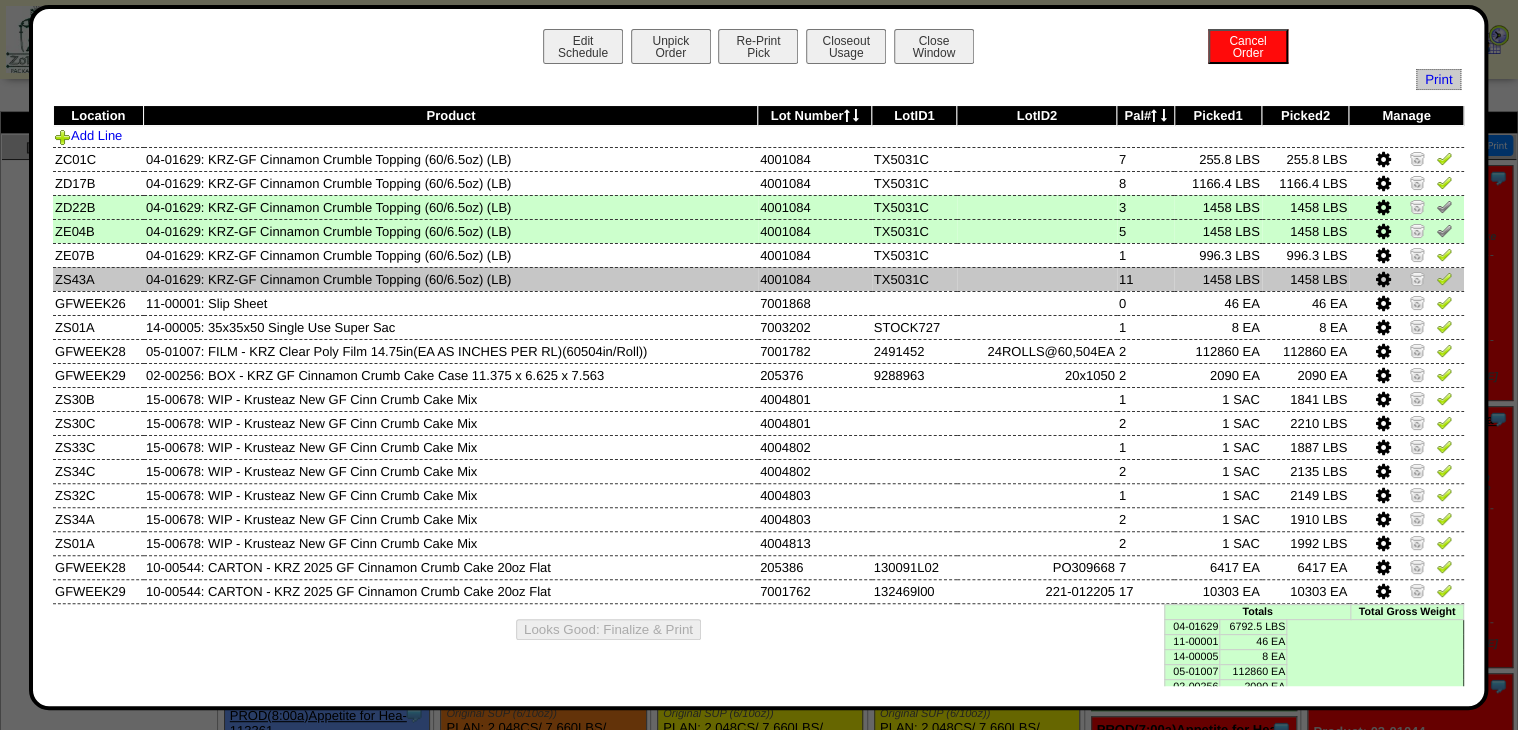 click at bounding box center [1444, 278] 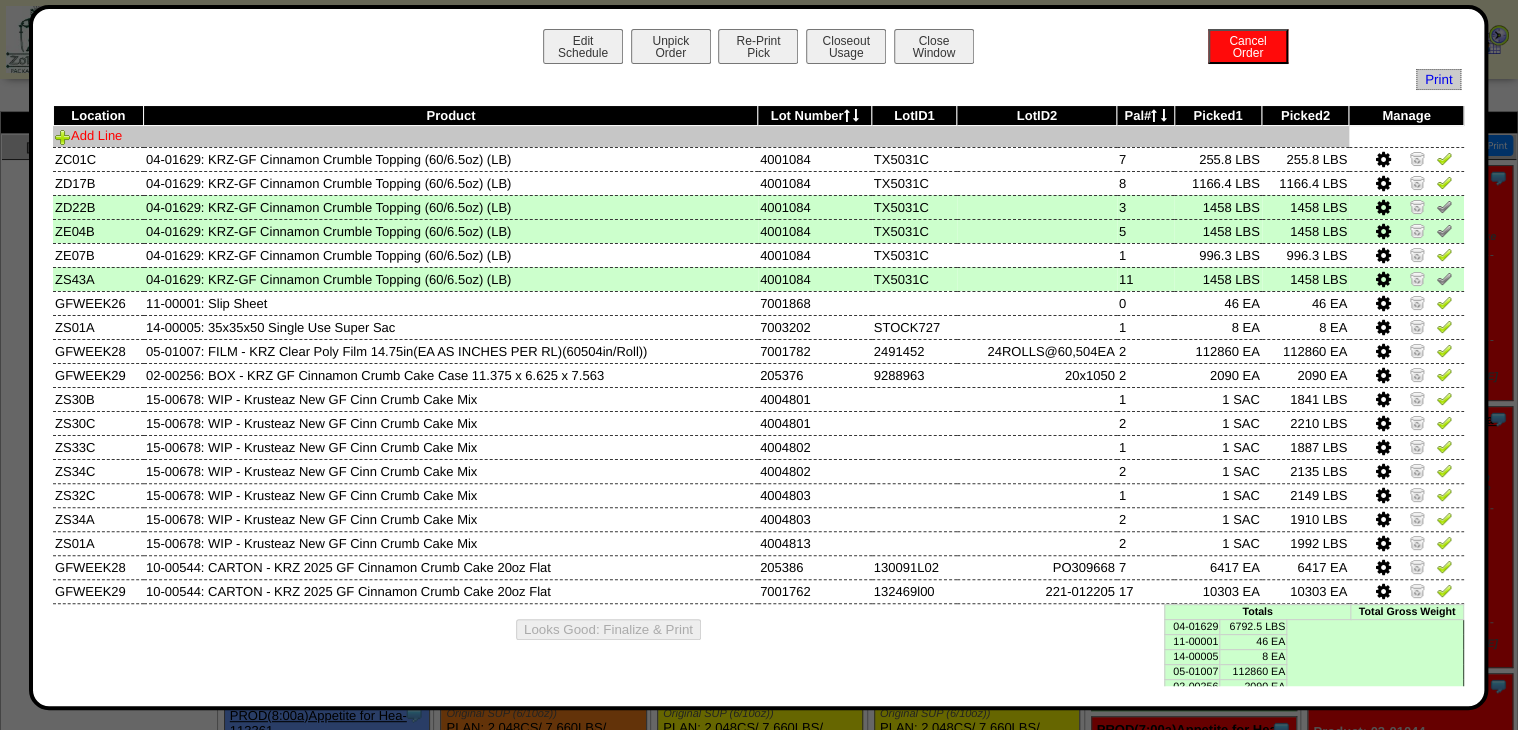 click on "Add Line" at bounding box center (88, 135) 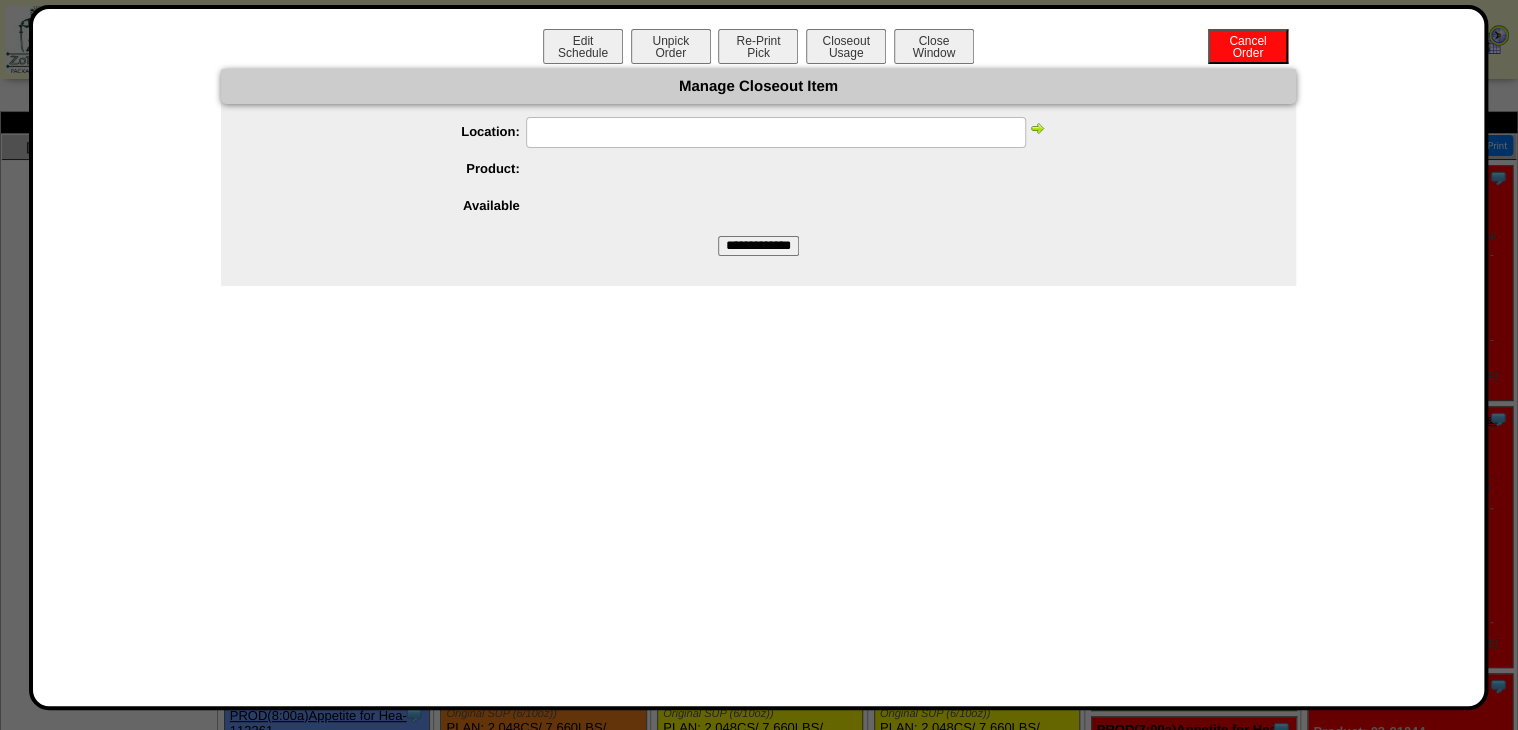 click at bounding box center [776, 132] 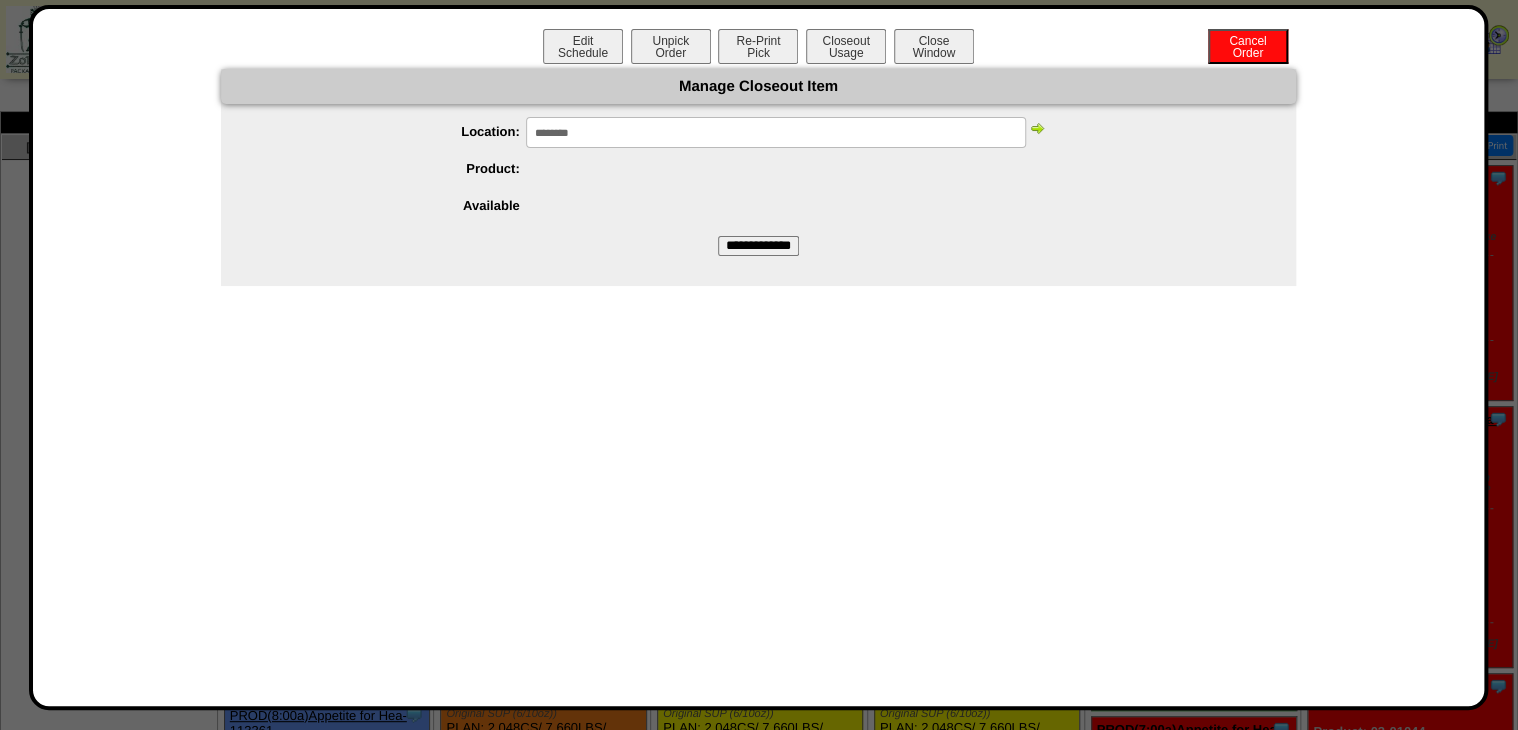 drag, startPoint x: 614, startPoint y: 124, endPoint x: 396, endPoint y: 155, distance: 220.1931 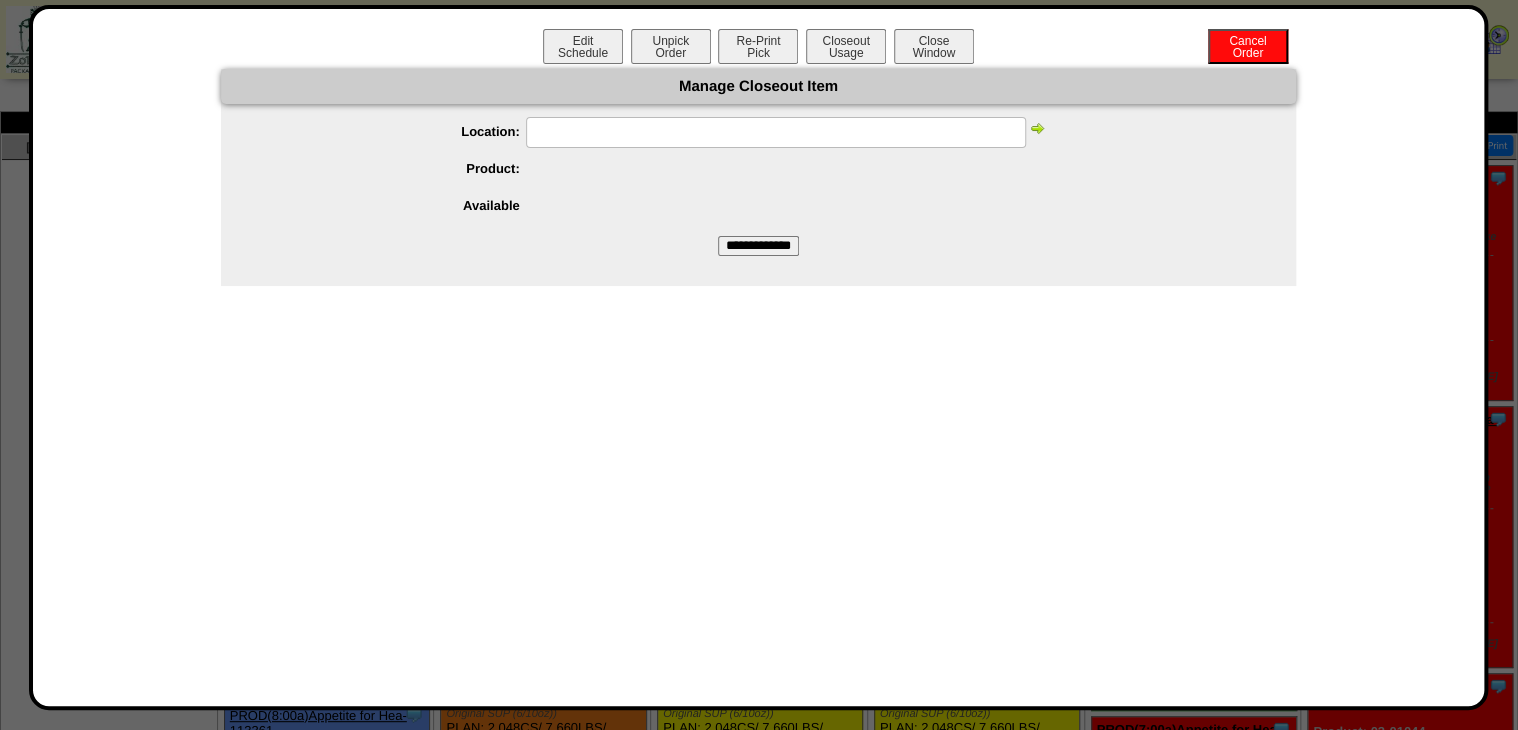 paste on "*****" 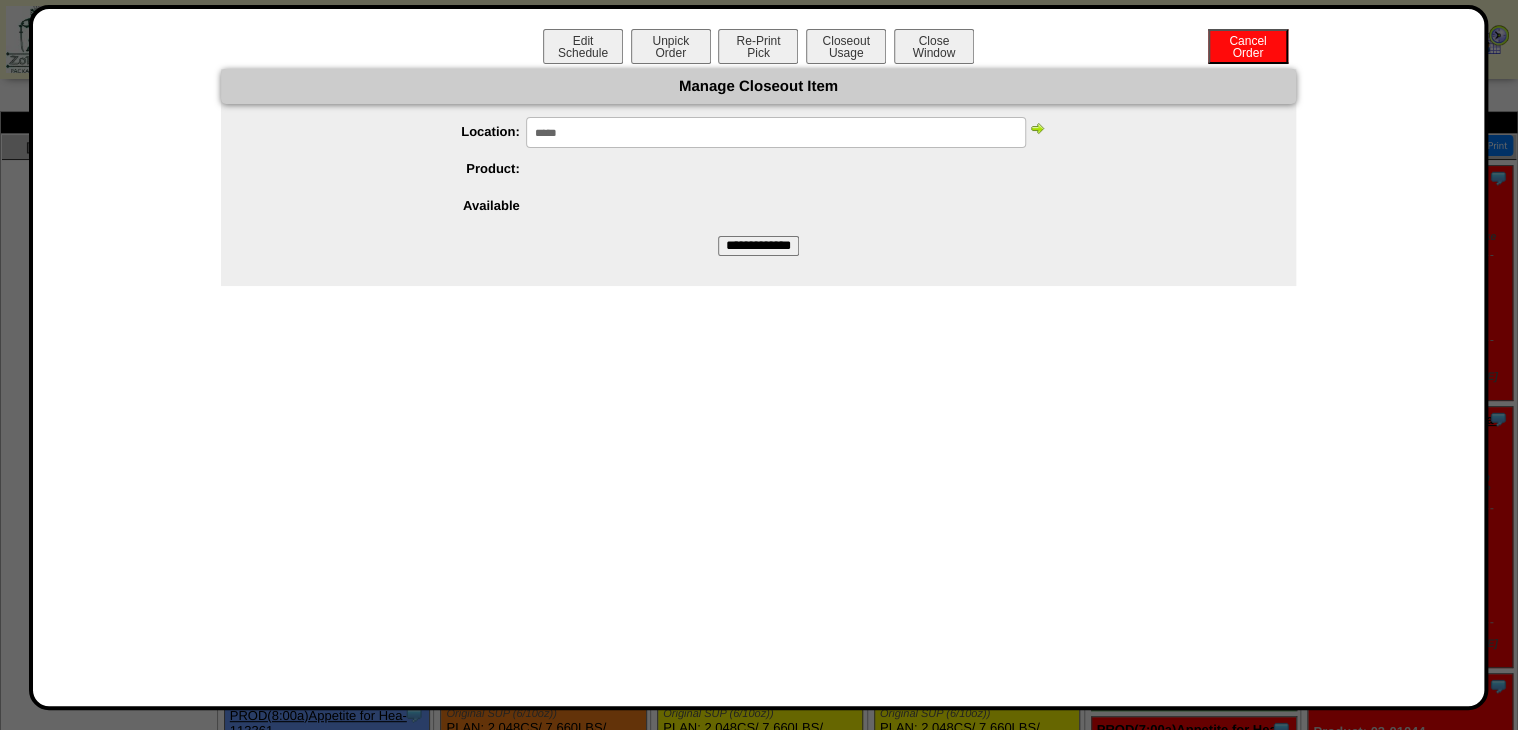 type on "*****" 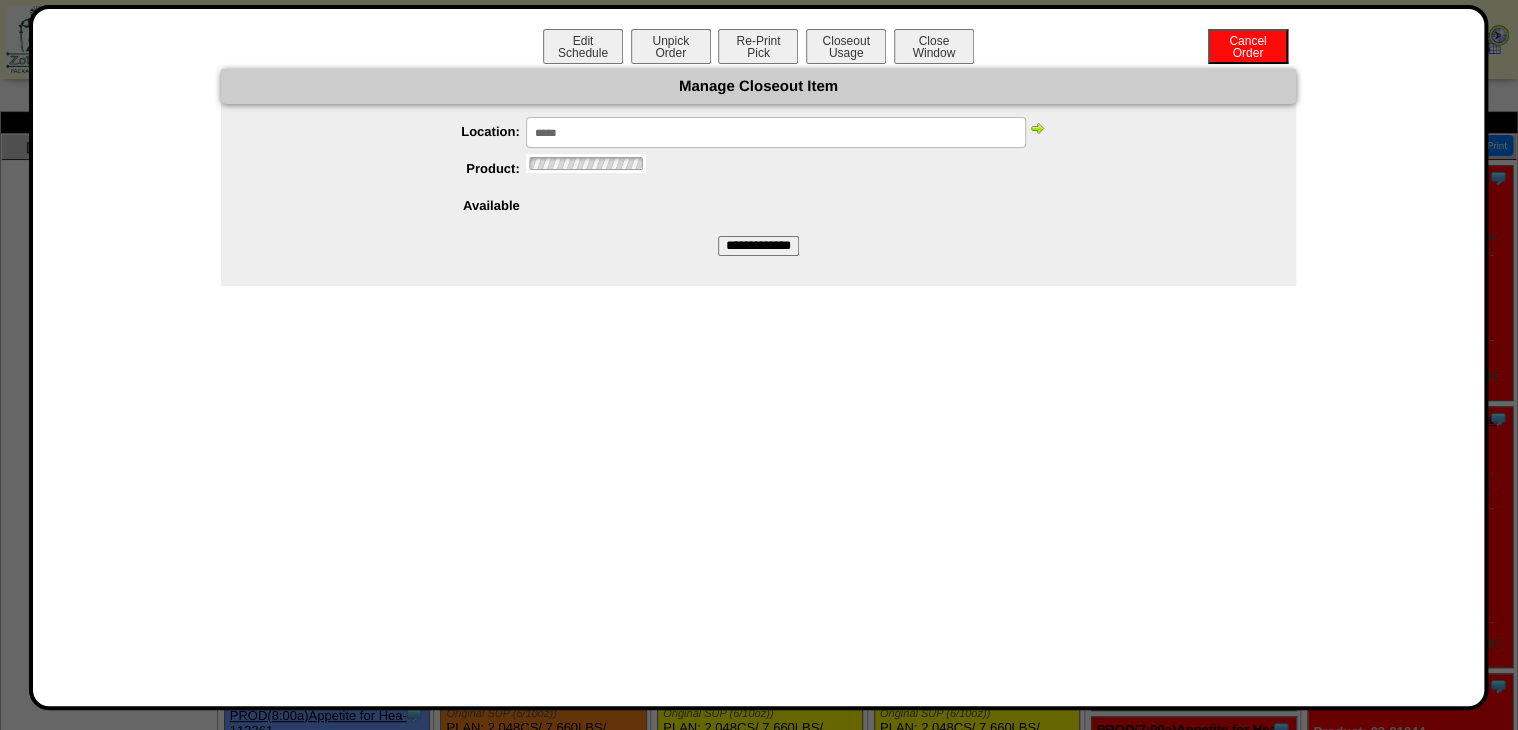 click at bounding box center (1037, 128) 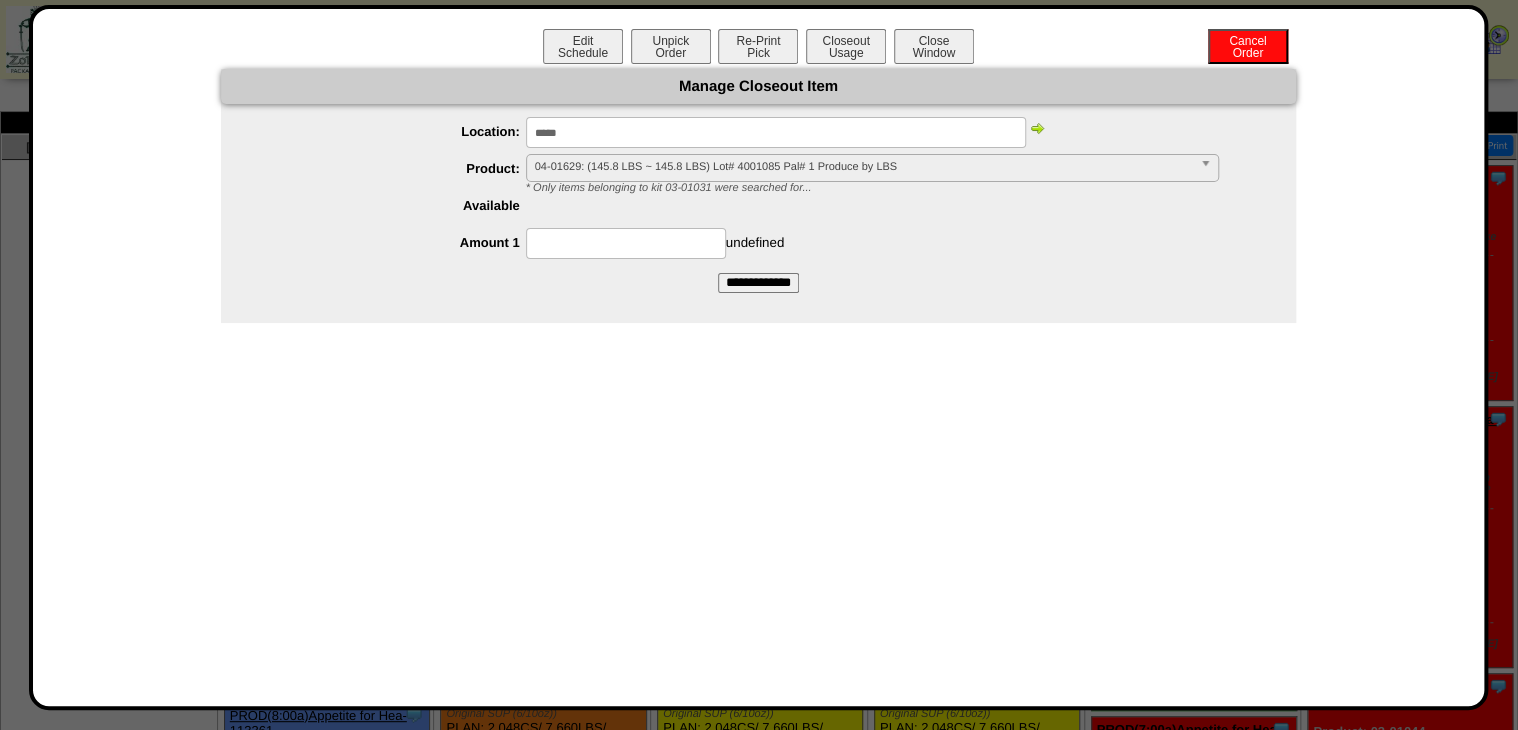 click at bounding box center [626, 243] 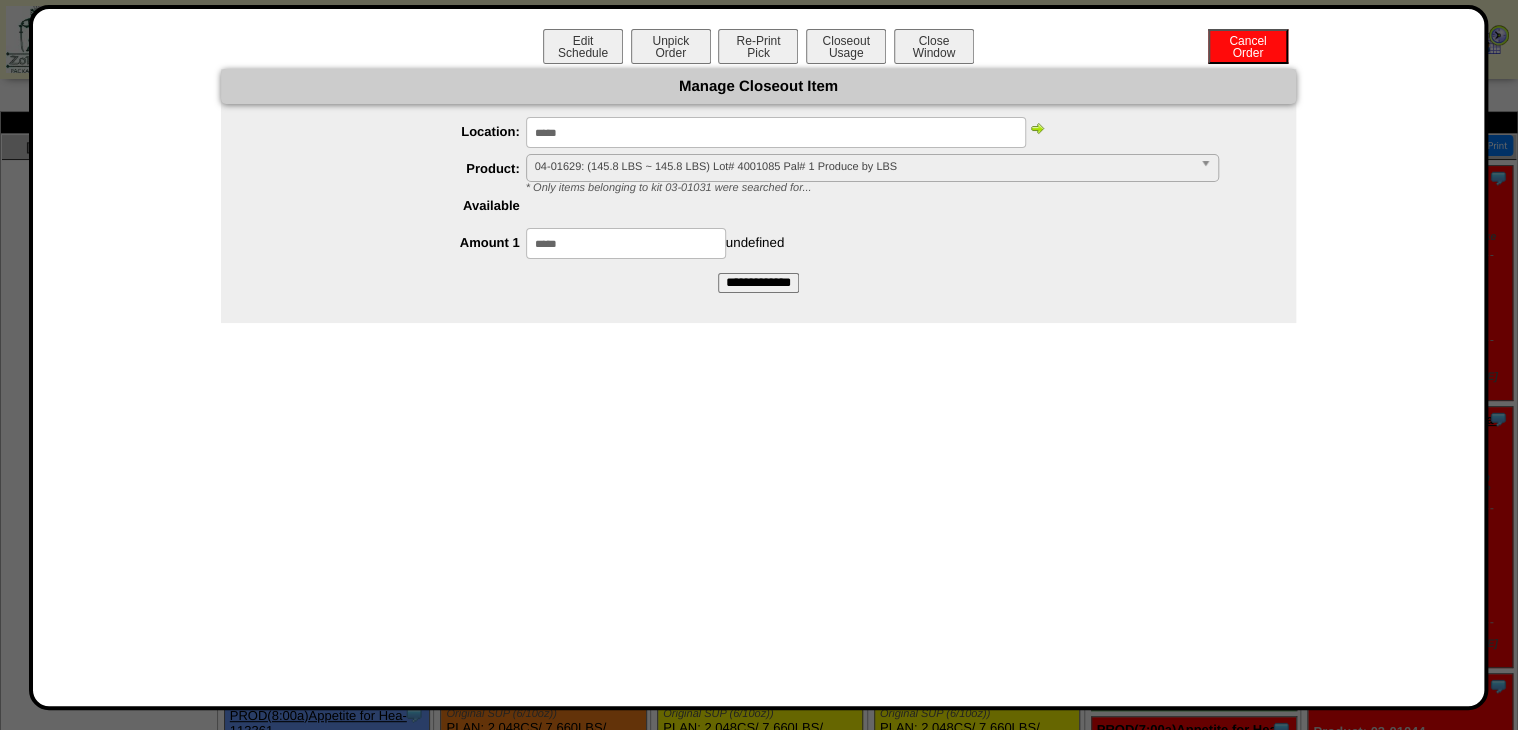 type on "*****" 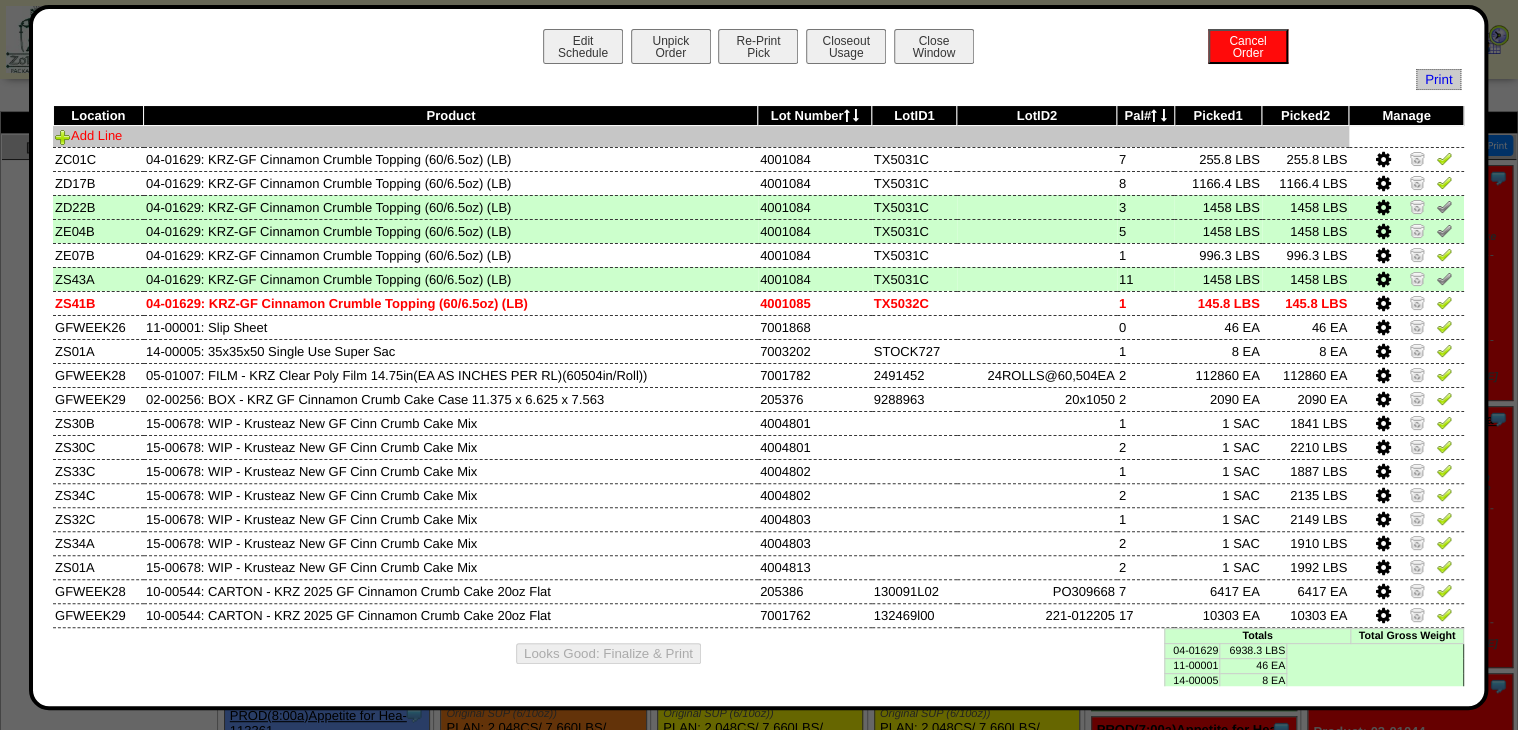 click on "Add Line" at bounding box center [88, 135] 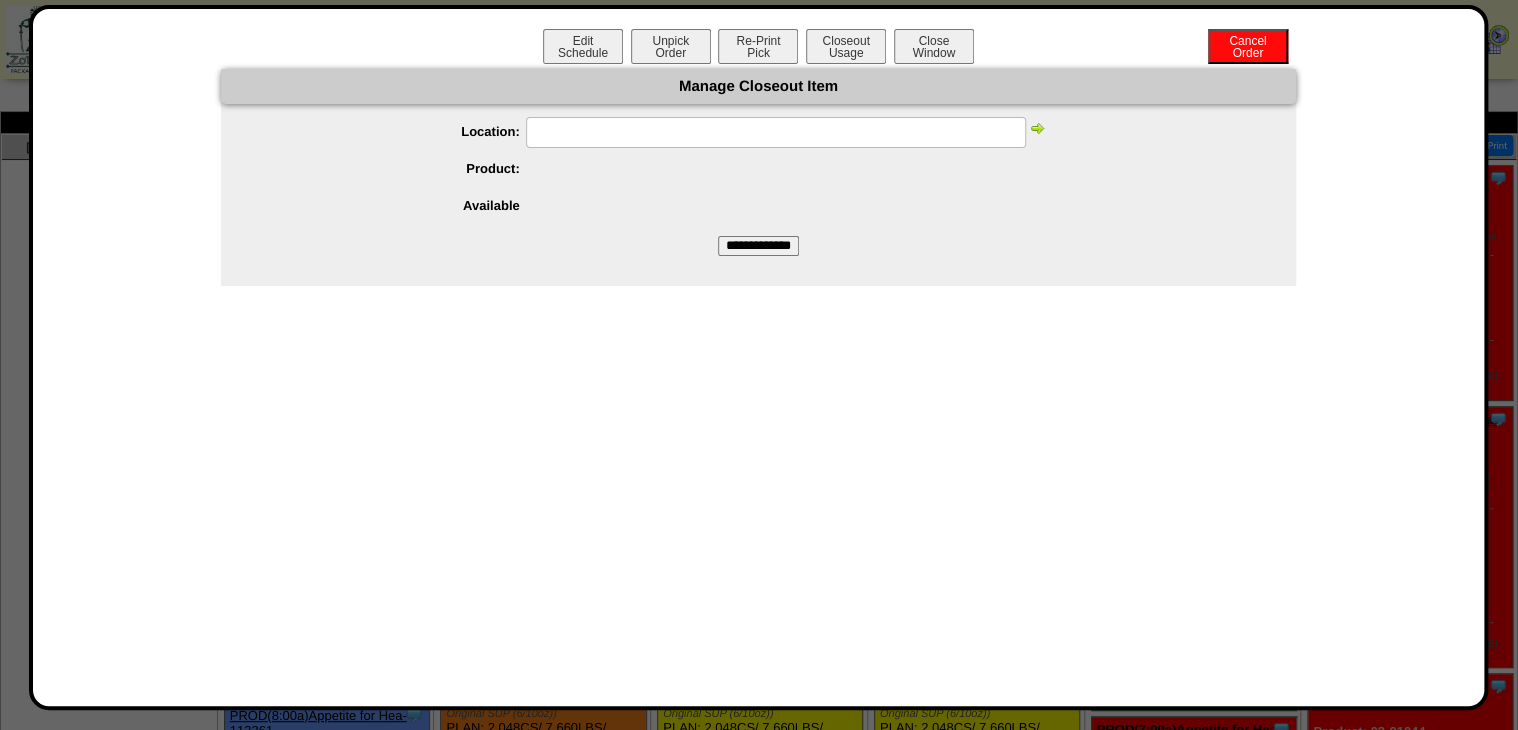 paste on "*****" 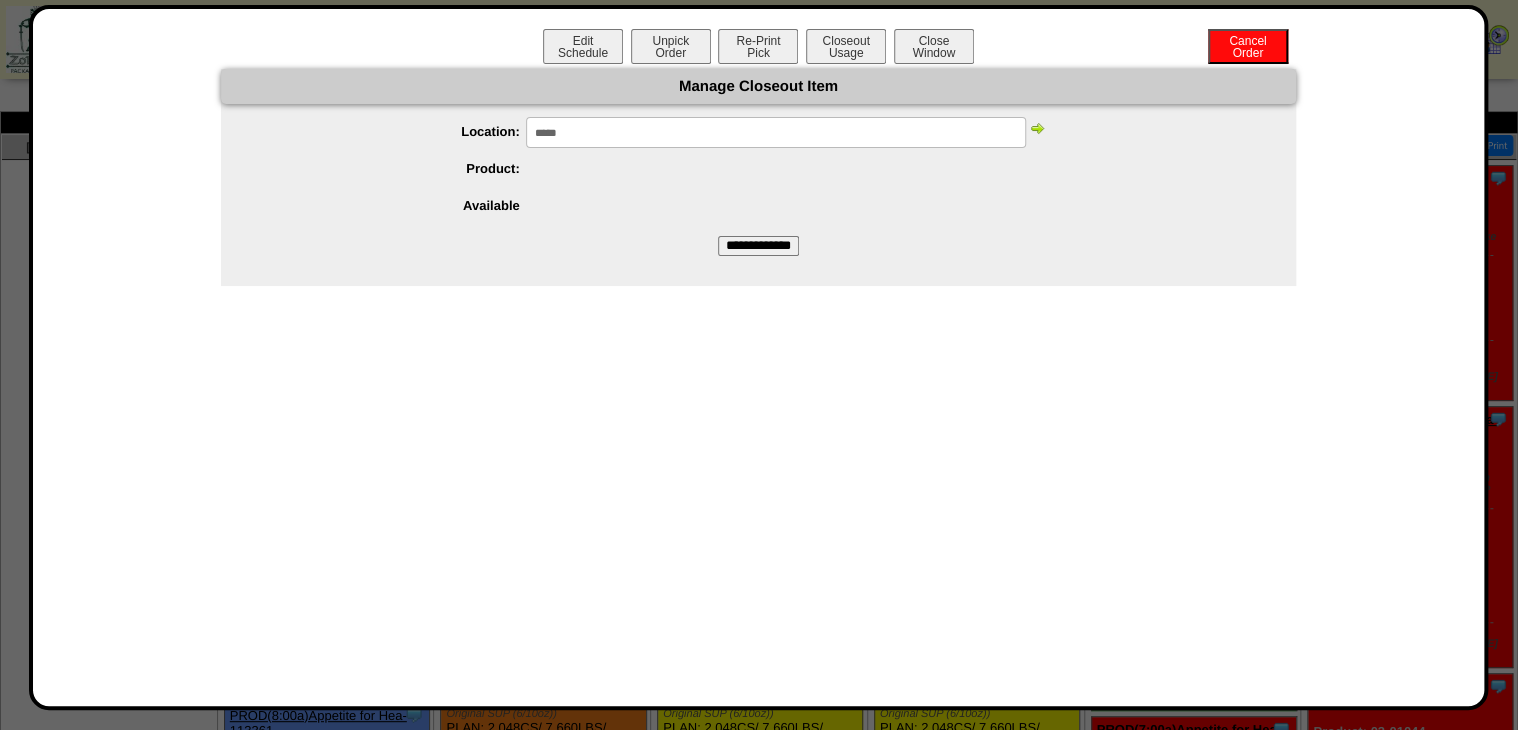 type on "*****" 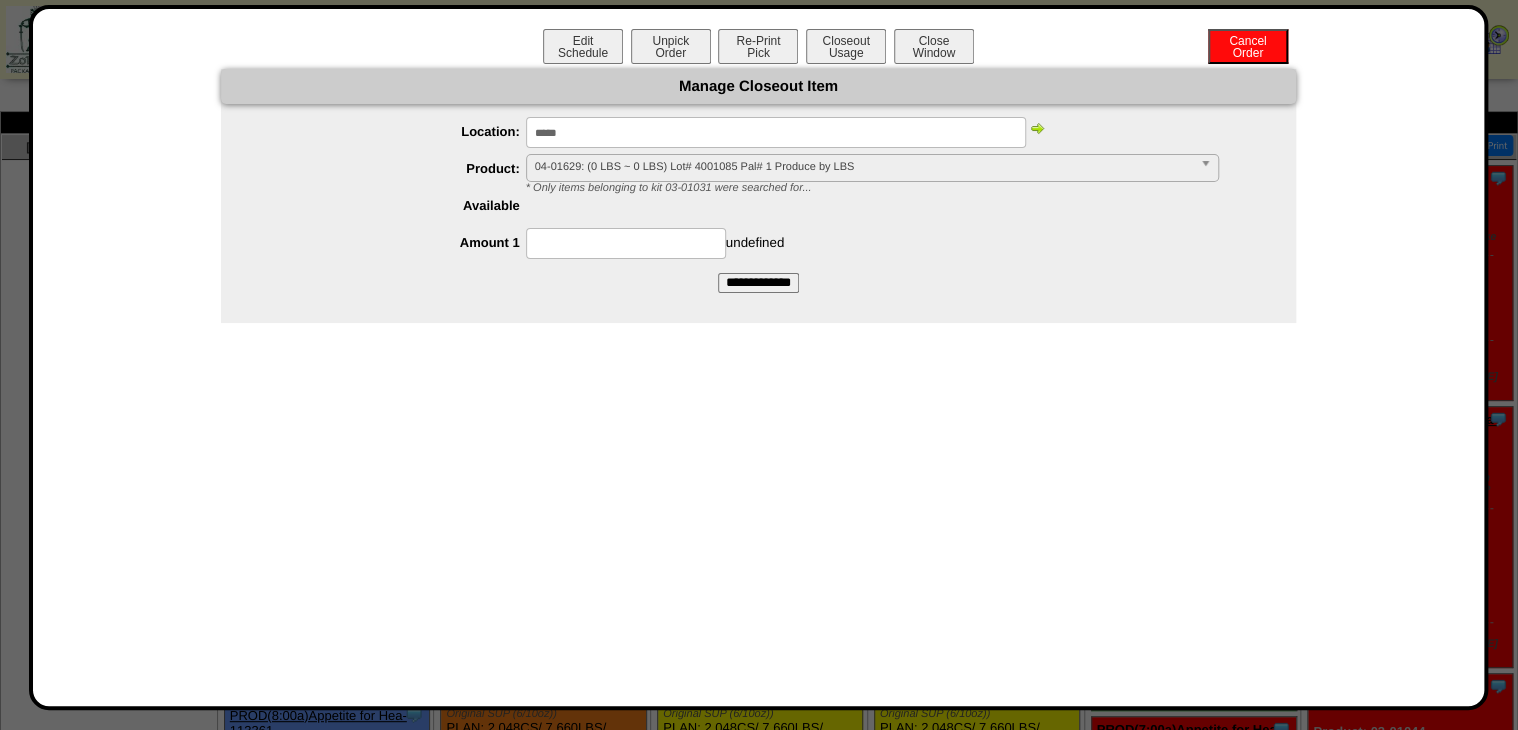 click at bounding box center [626, 243] 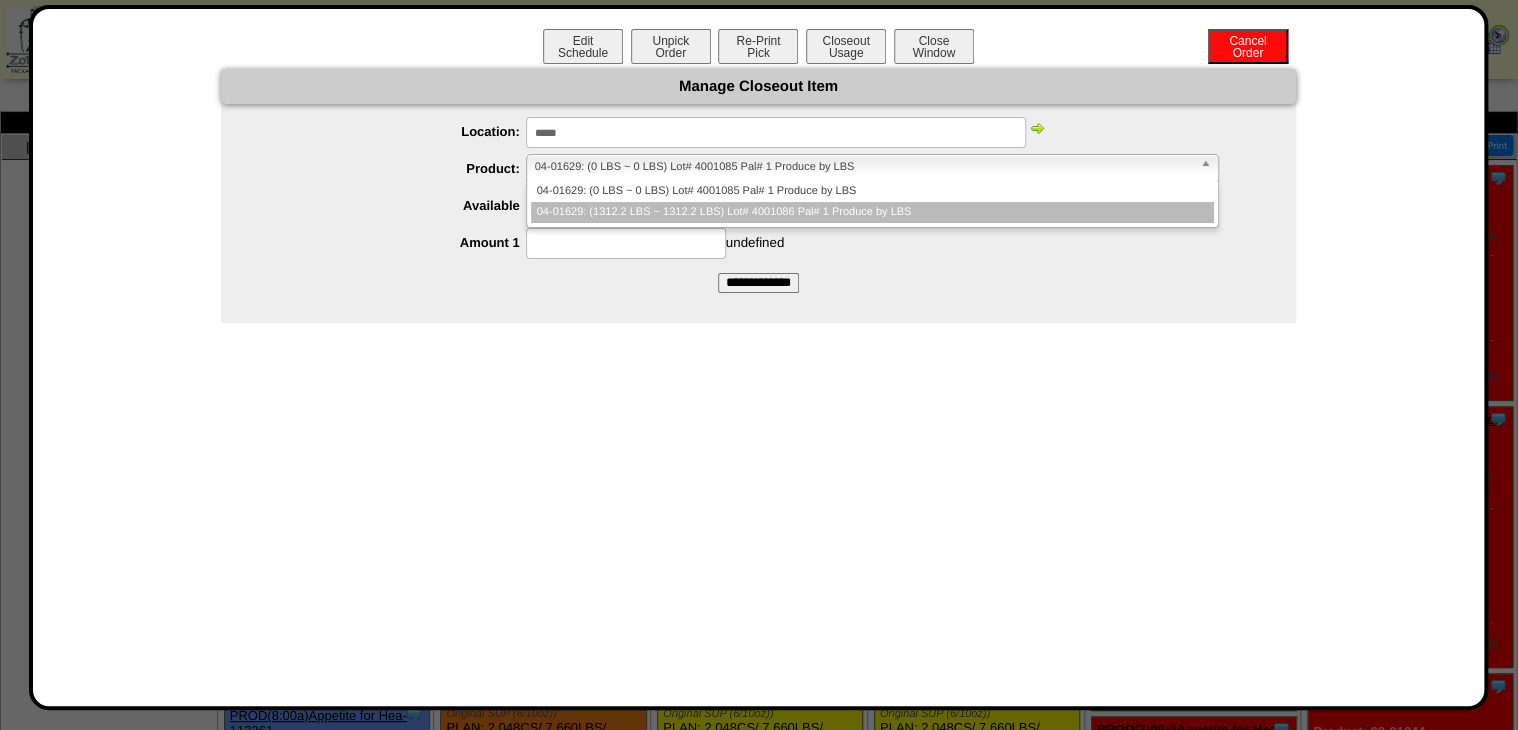 click on "04-01629: (1312.2 LBS ~ 1312.2 LBS) Lot# 4001086 Pal# 1 Produce by LBS" at bounding box center (872, 212) 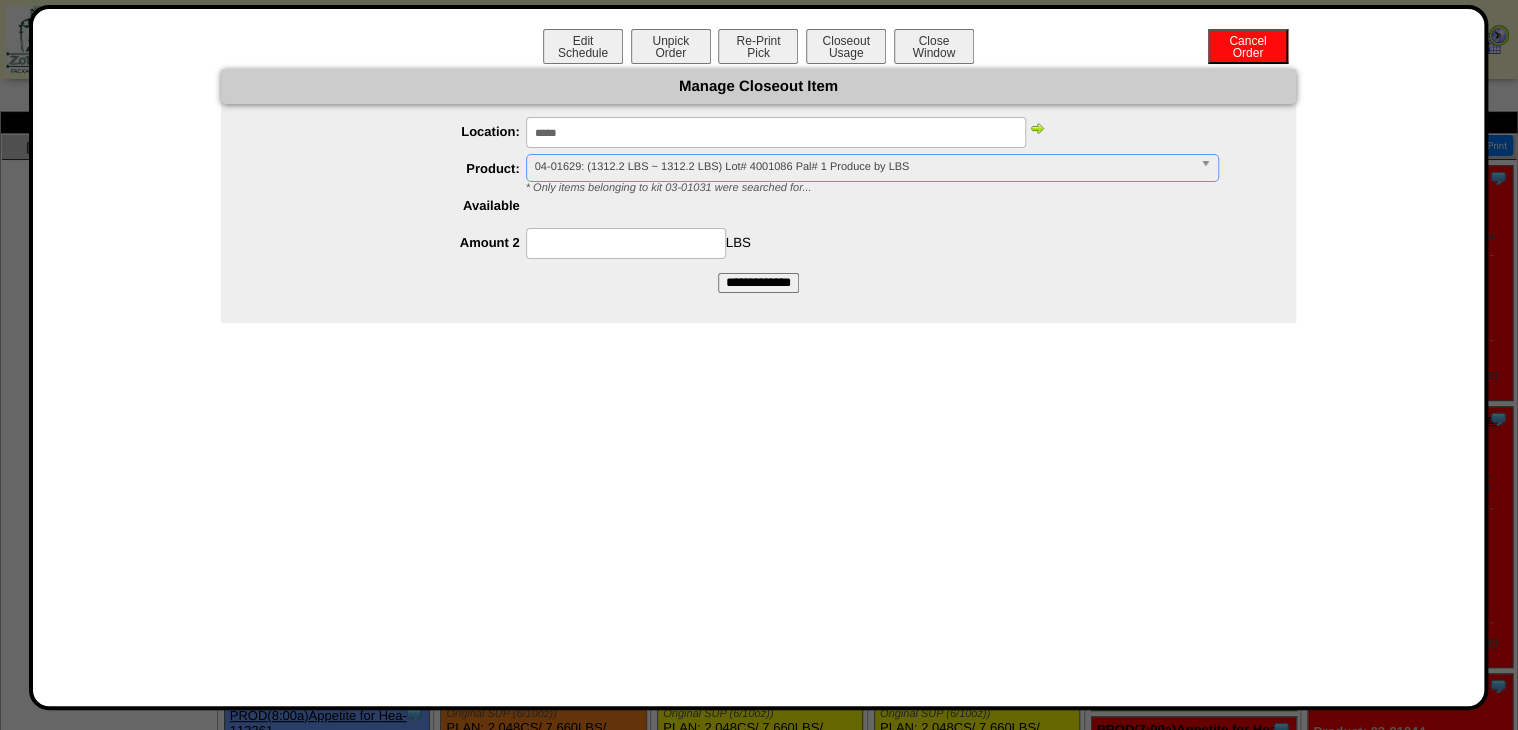 click at bounding box center [626, 243] 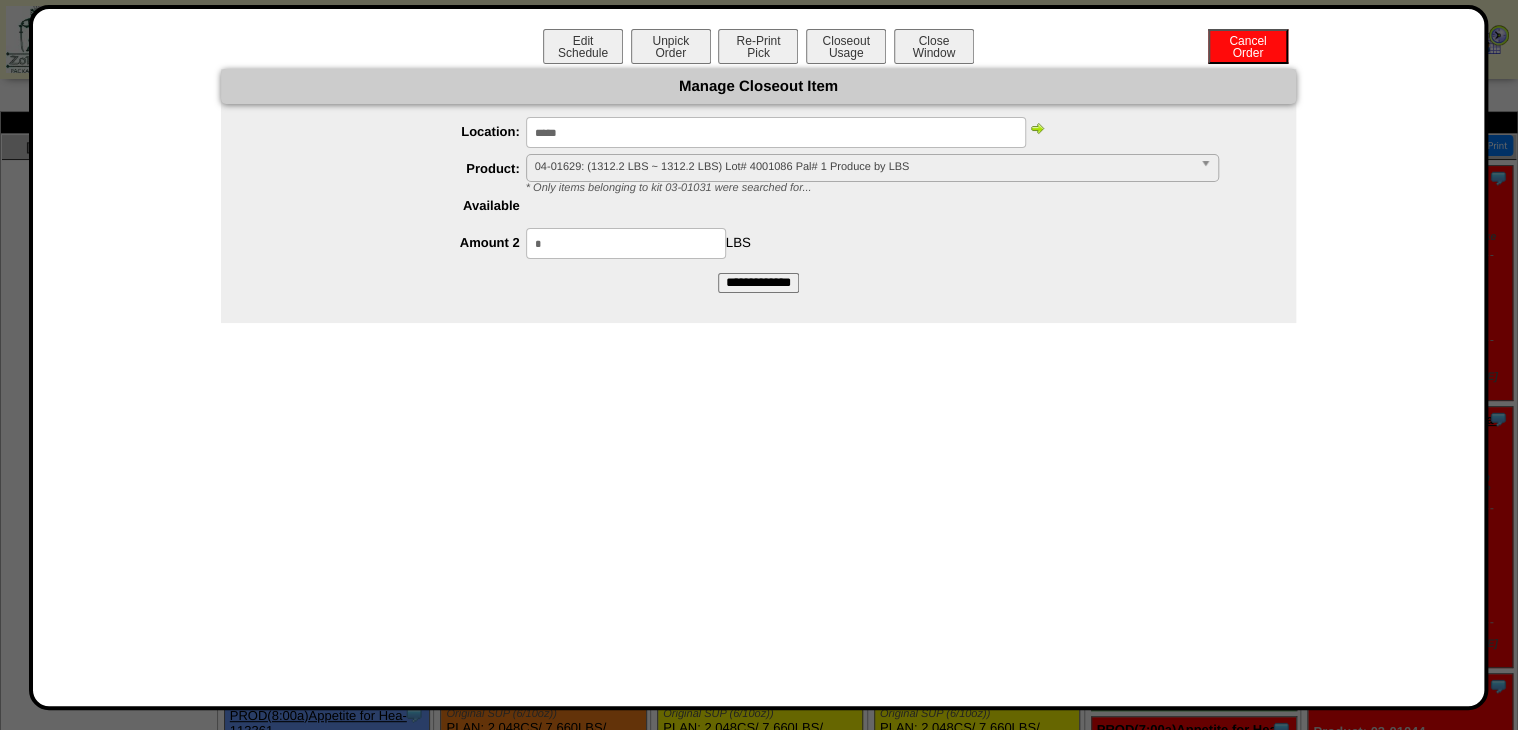 click on "*  LBS" at bounding box center [778, 243] 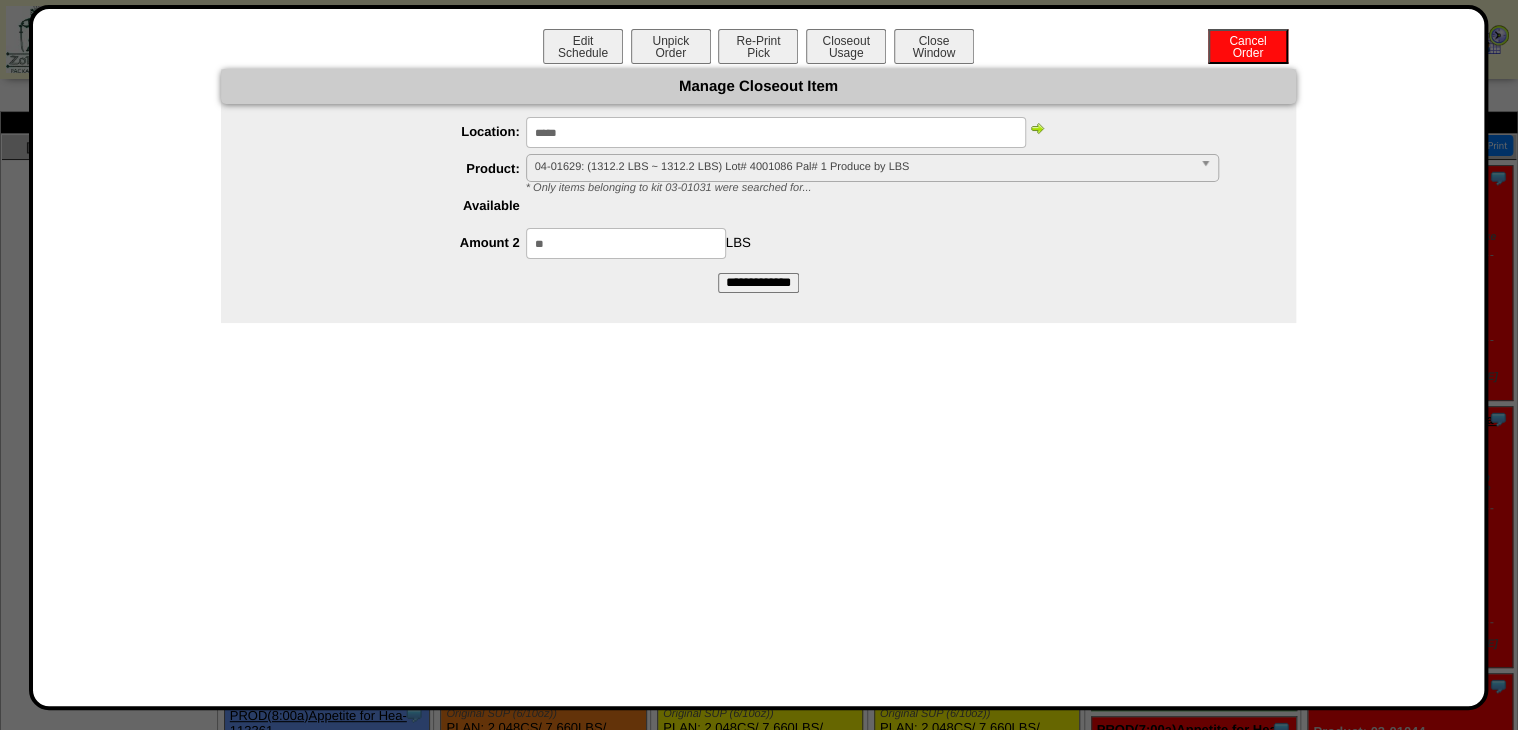 type on "*" 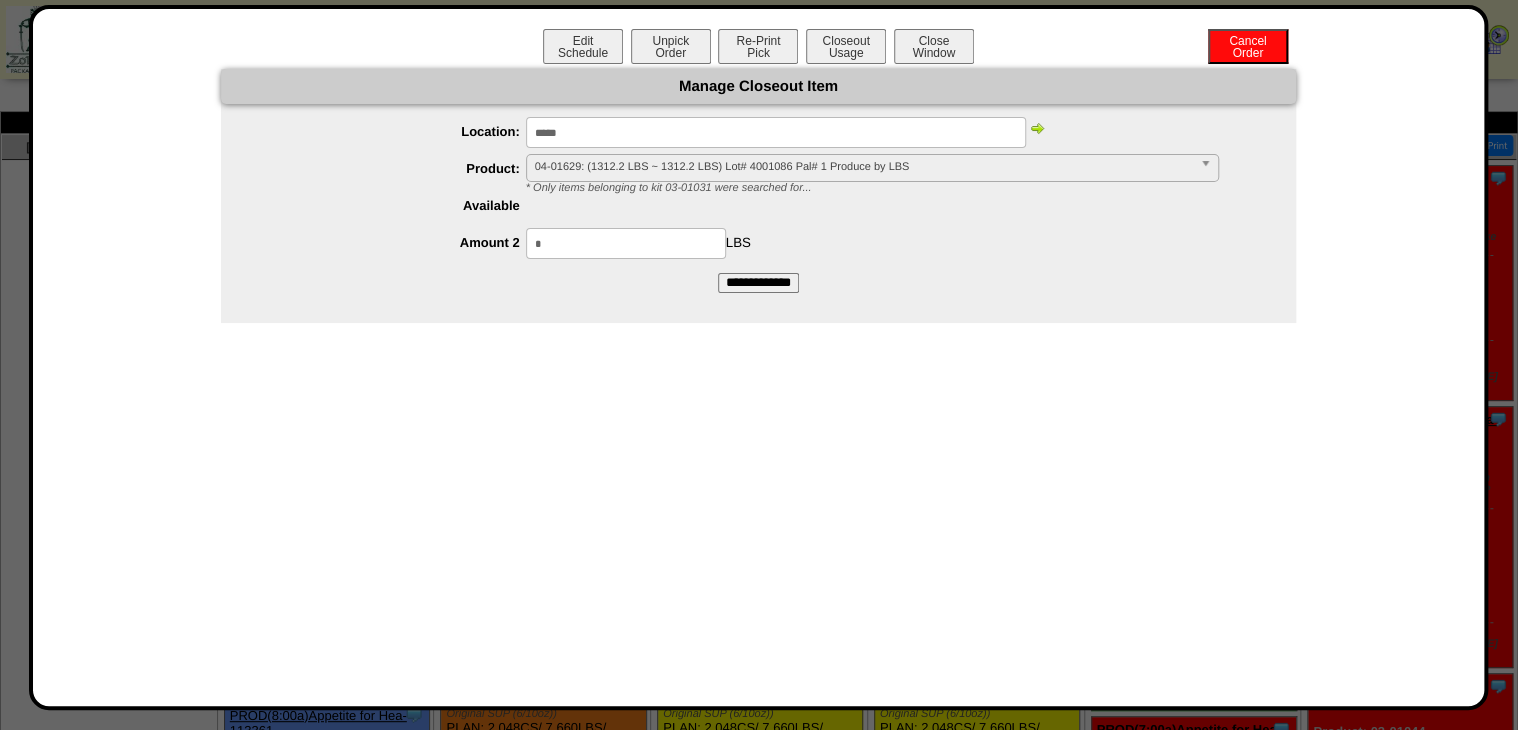 click on "**********" at bounding box center [758, 181] 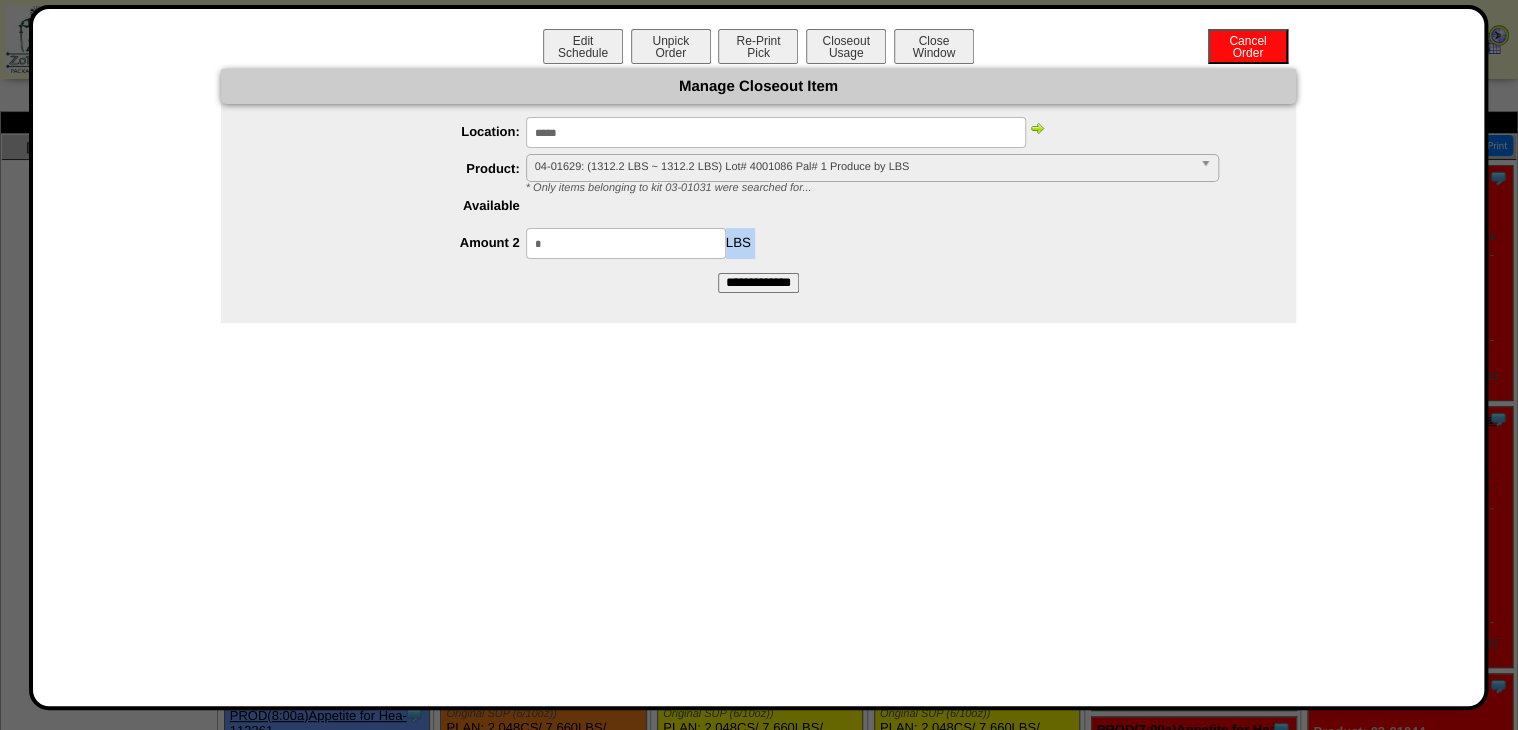 click on "**********" at bounding box center [758, 283] 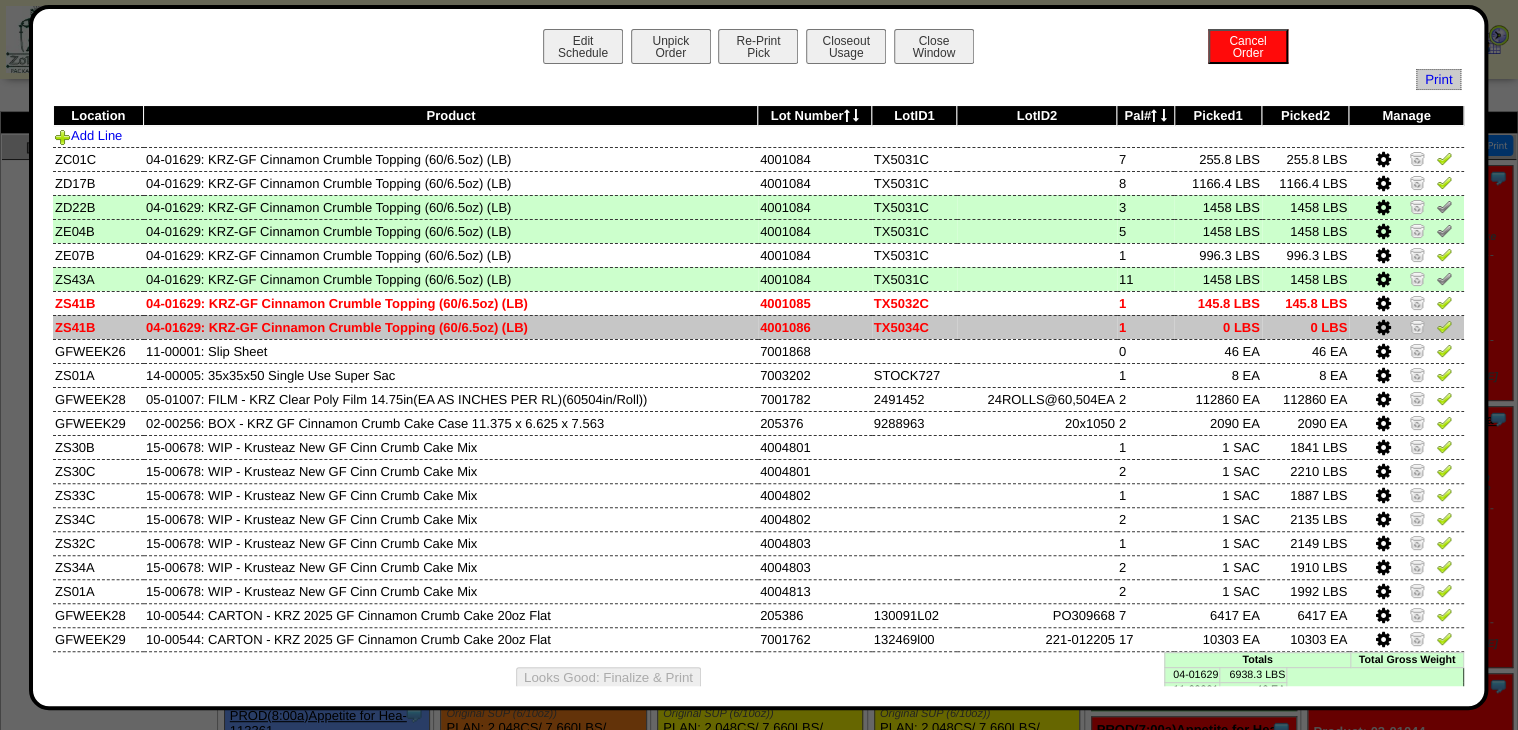 click at bounding box center (1383, 328) 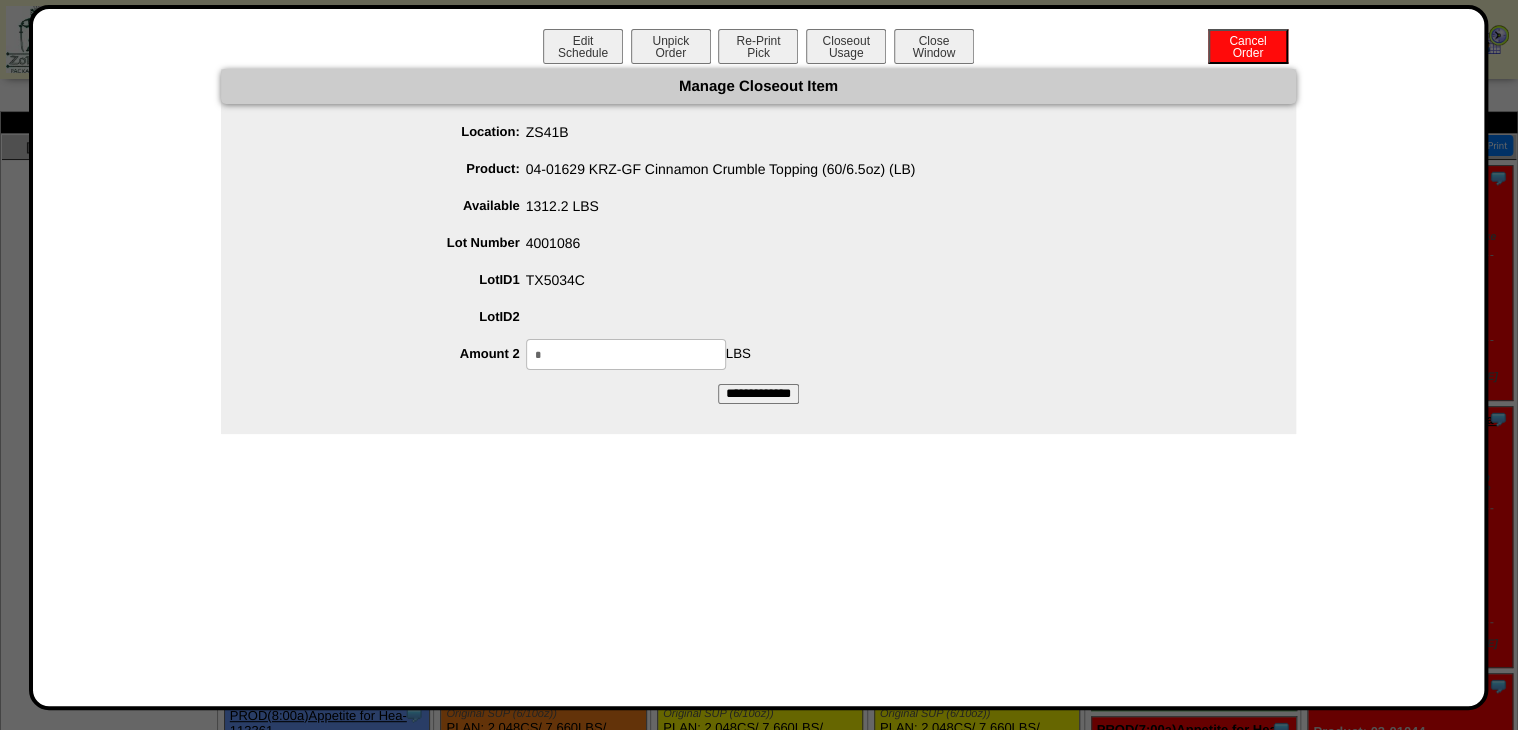 click on "*" at bounding box center (626, 354) 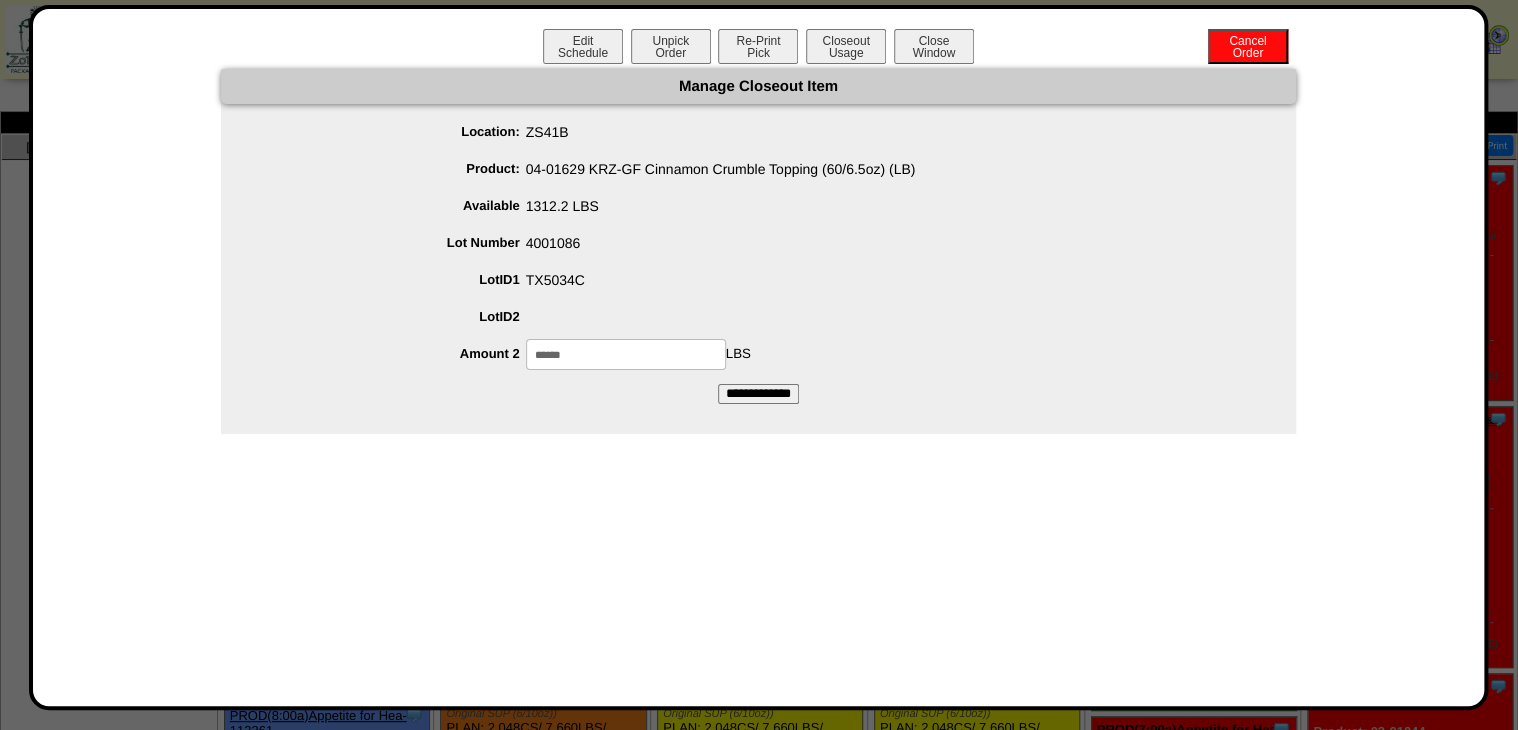type on "******" 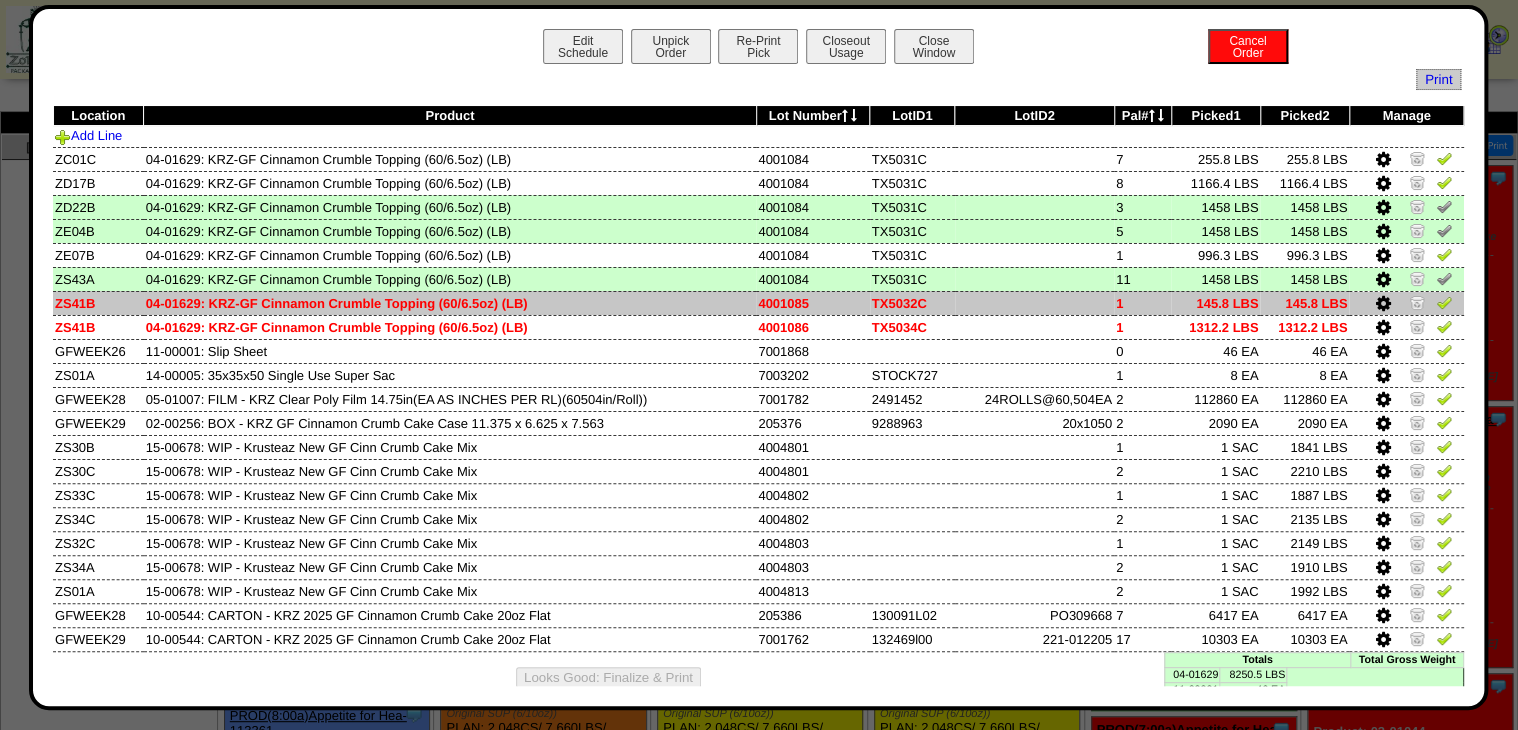 click at bounding box center (1444, 302) 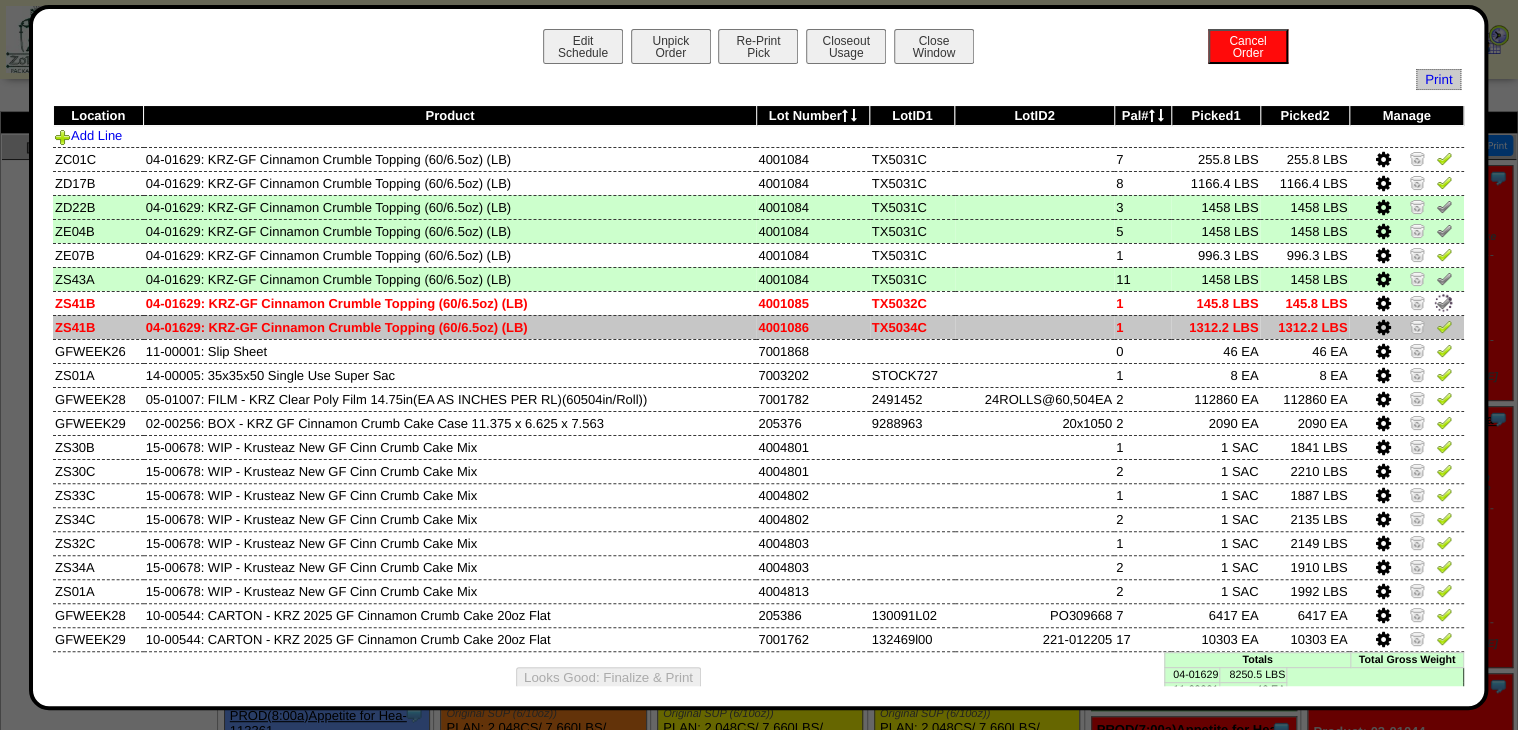 click at bounding box center [1444, 326] 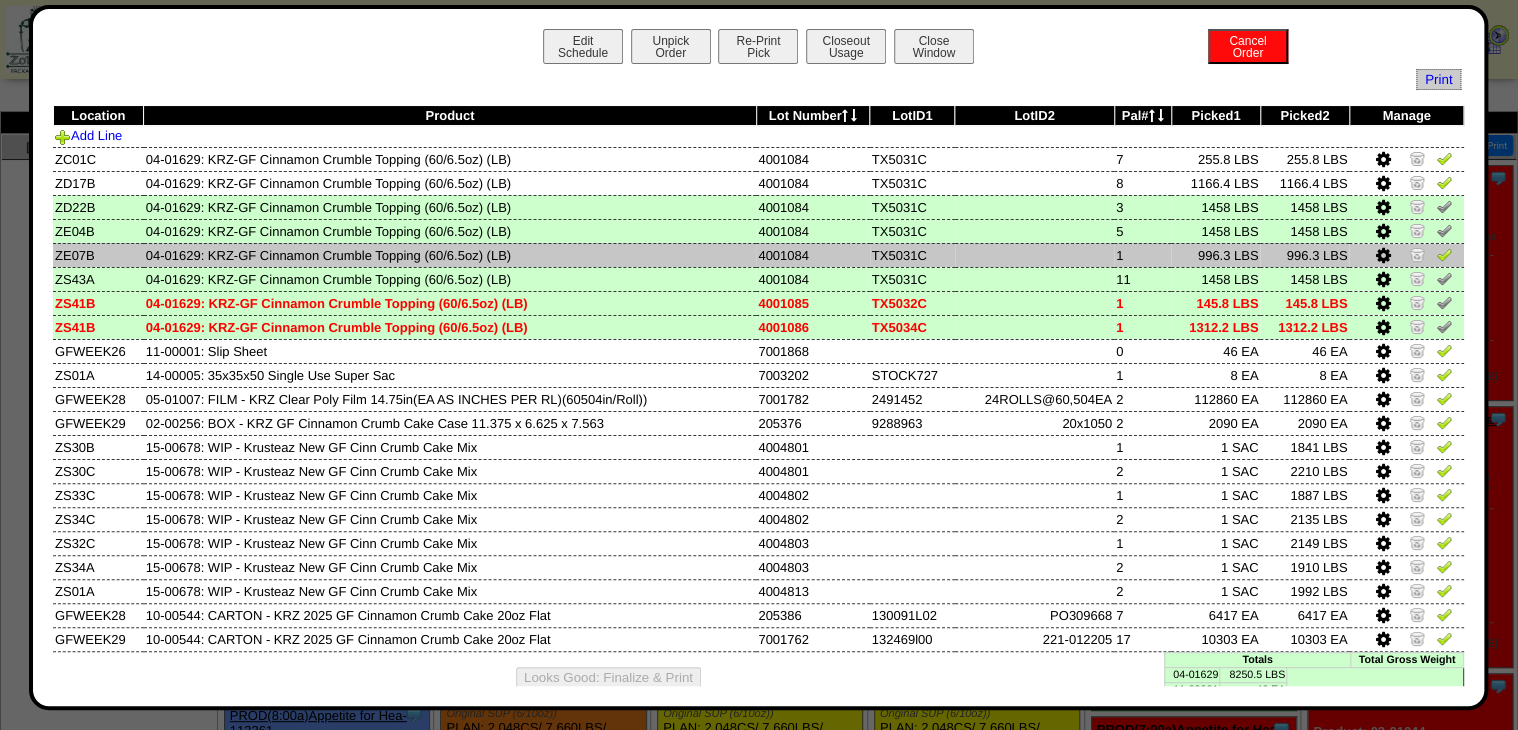 click at bounding box center (1444, 254) 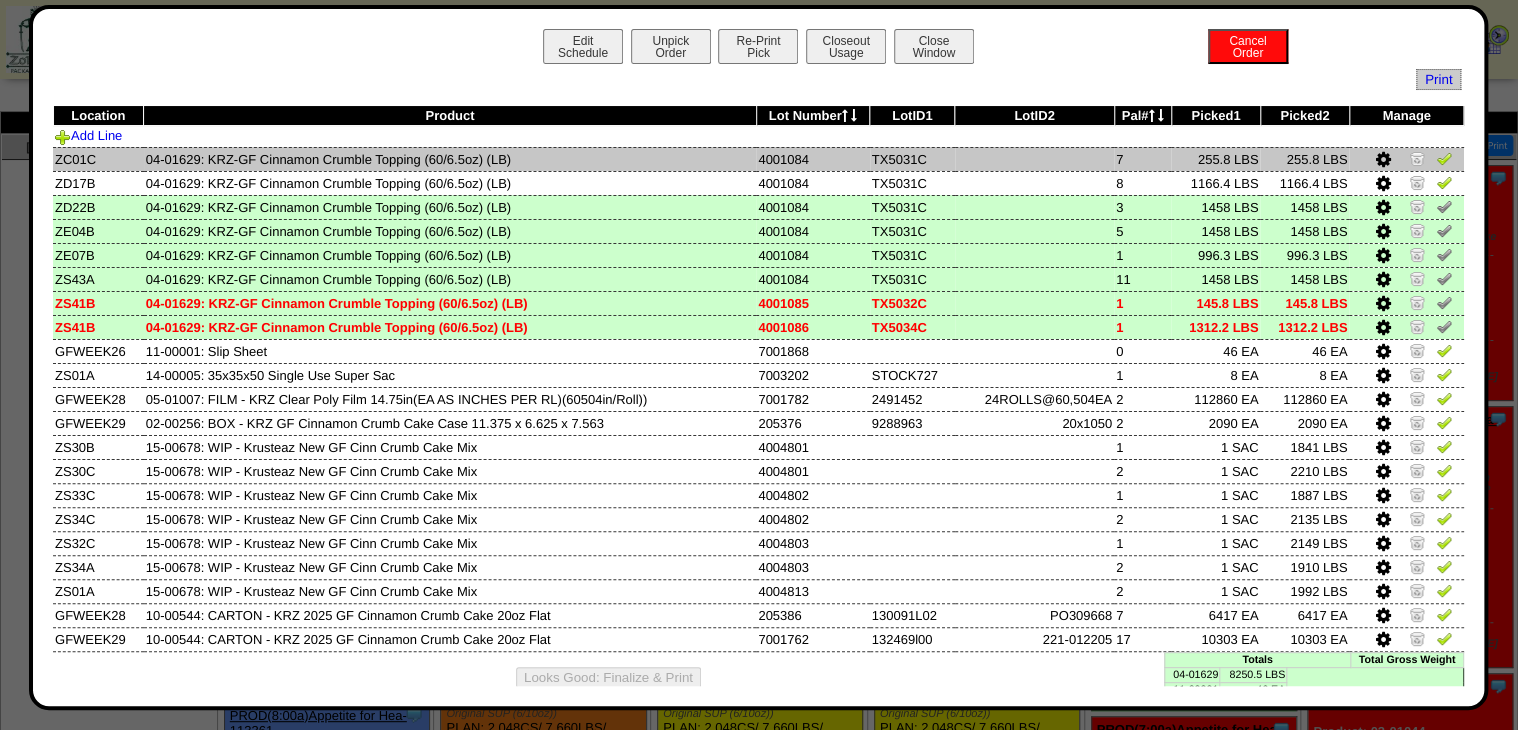 click at bounding box center (1417, 158) 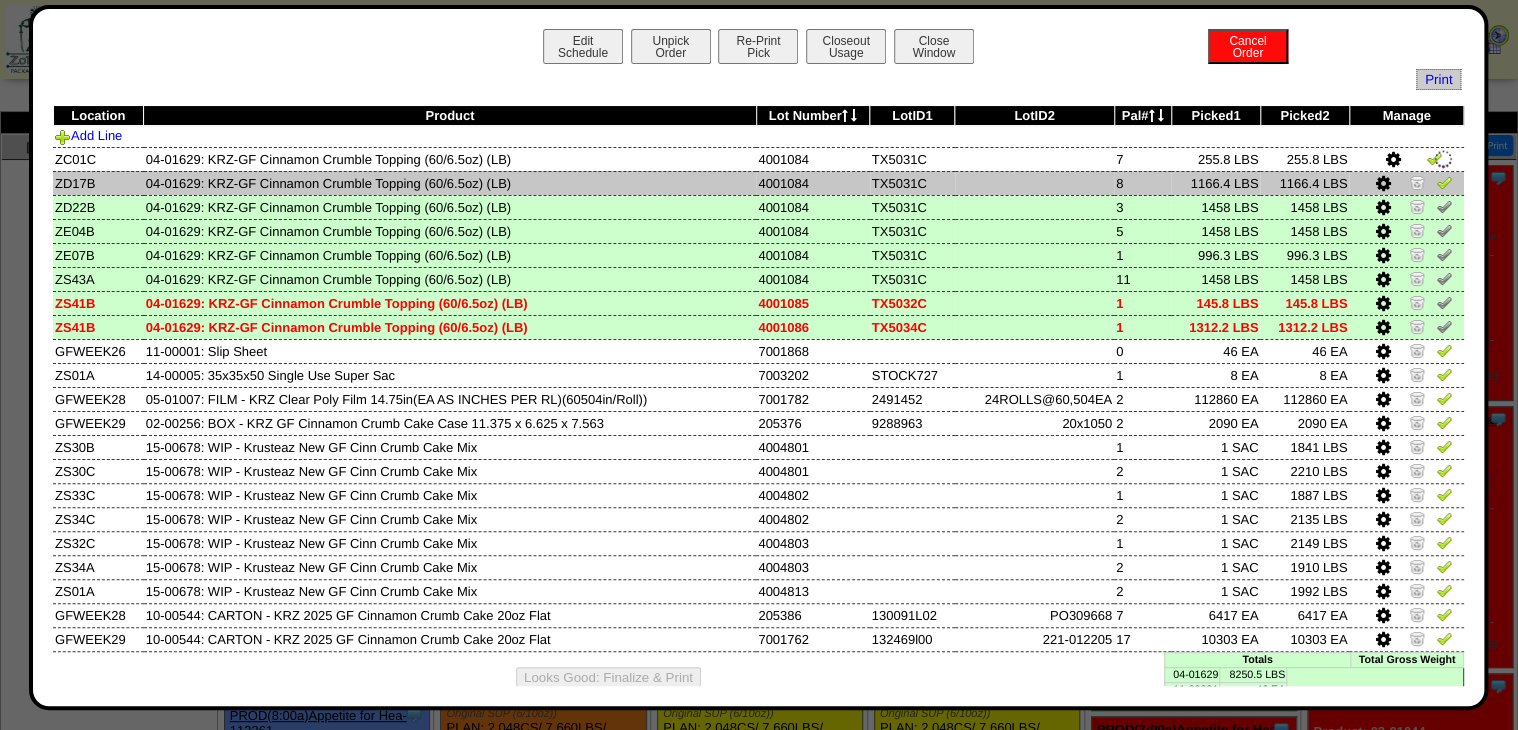 click at bounding box center [1417, 182] 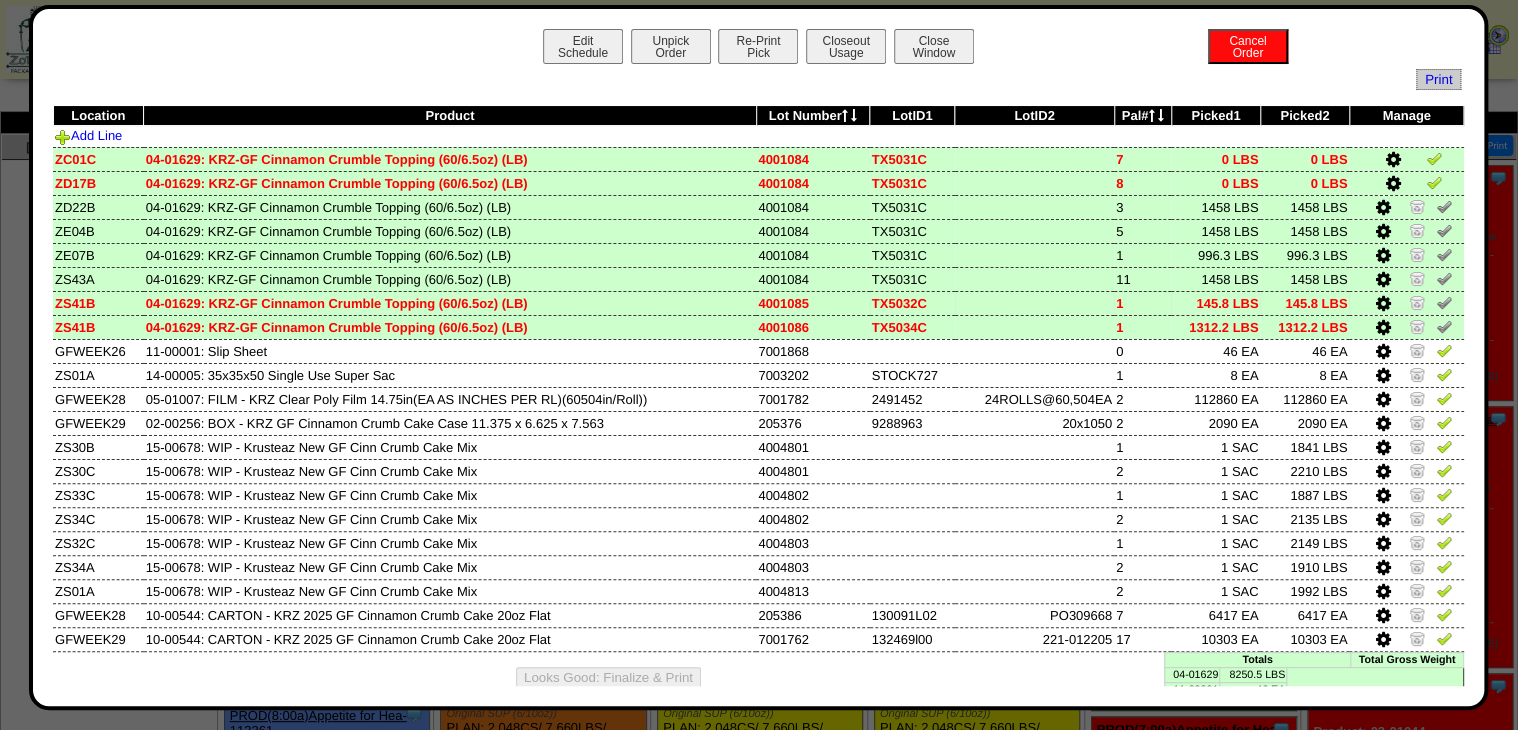 drag, startPoint x: 1275, startPoint y: 302, endPoint x: 1298, endPoint y: 304, distance: 23.086792 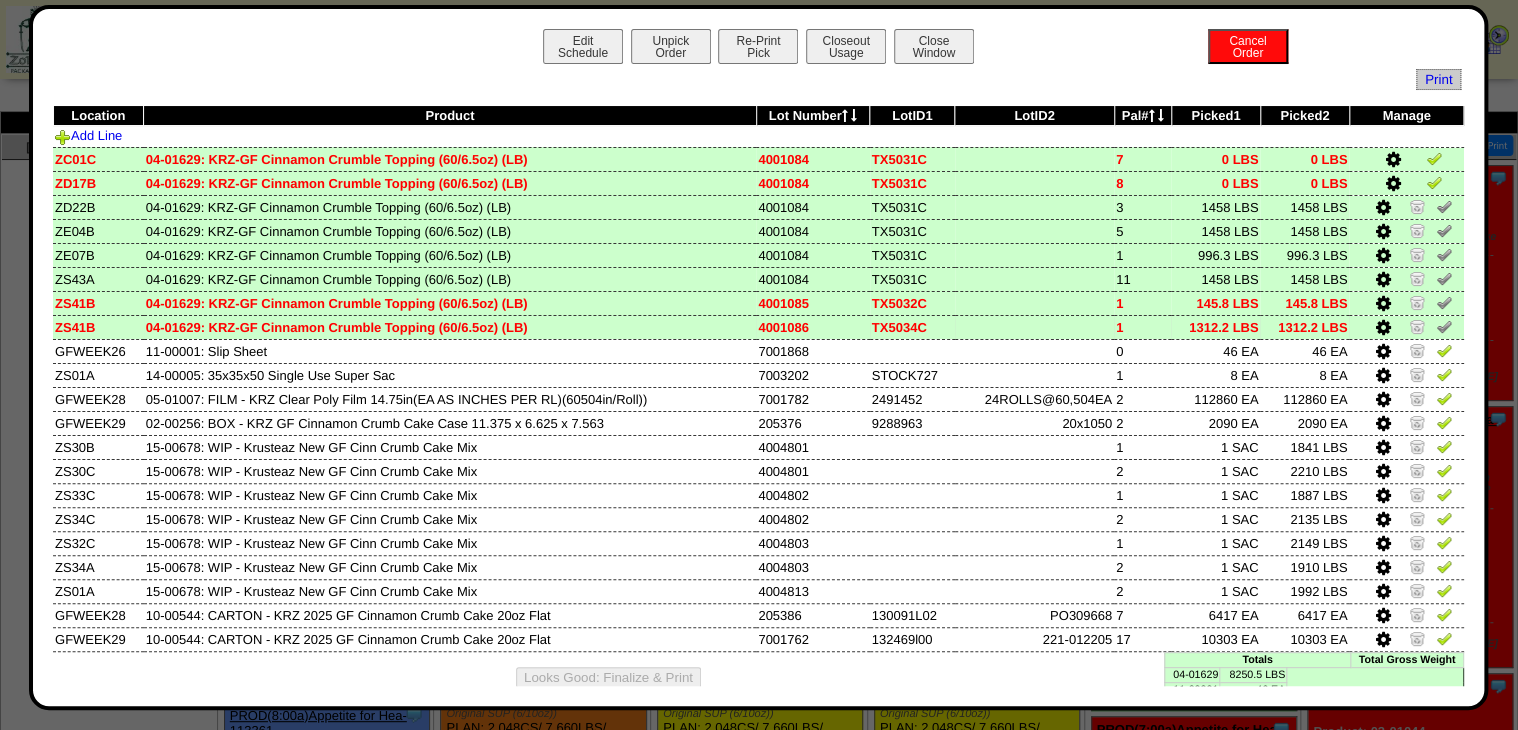 drag, startPoint x: 1298, startPoint y: 304, endPoint x: 1282, endPoint y: 330, distance: 30.528675 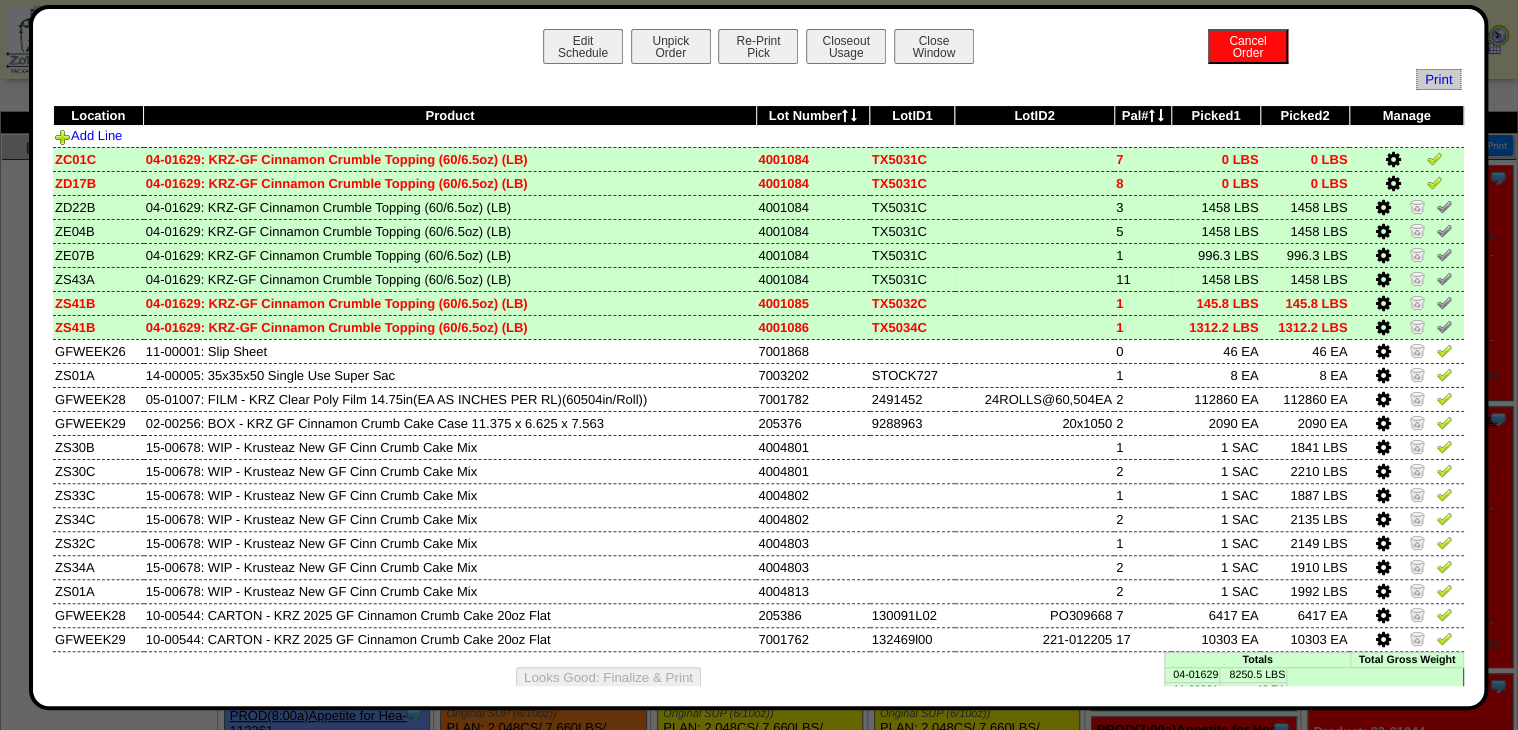 click at bounding box center [1383, 280] 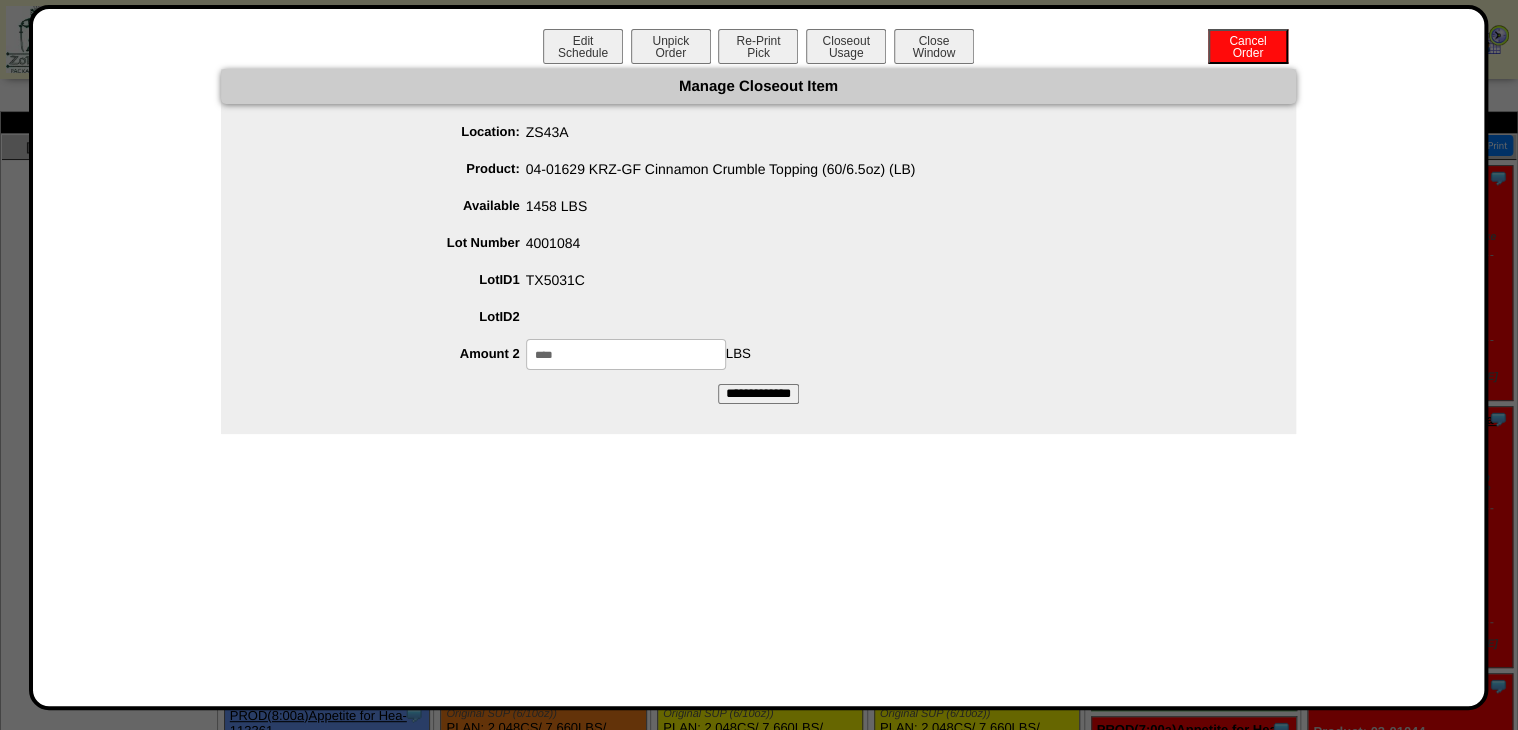 drag, startPoint x: 597, startPoint y: 360, endPoint x: 508, endPoint y: 396, distance: 96.00521 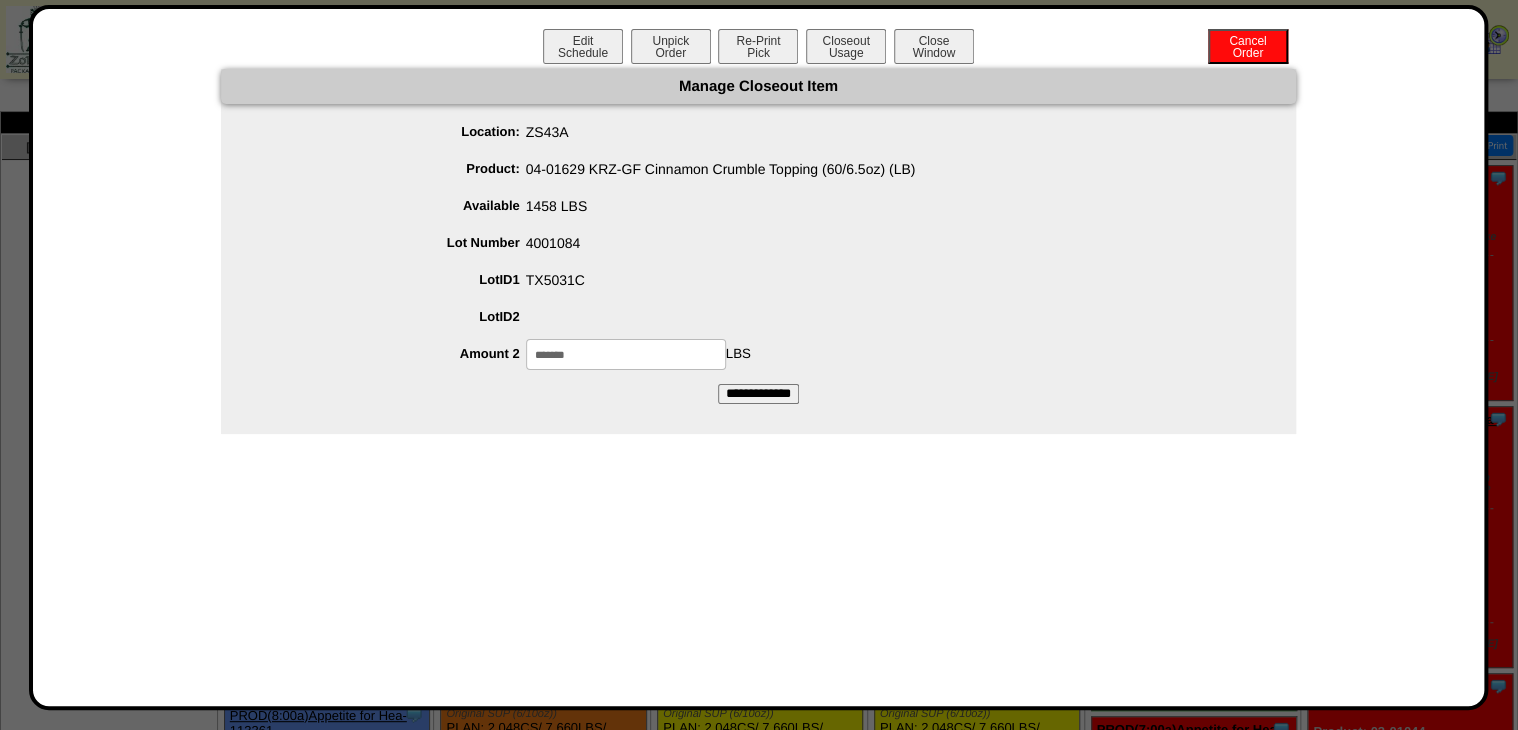 type on "*******" 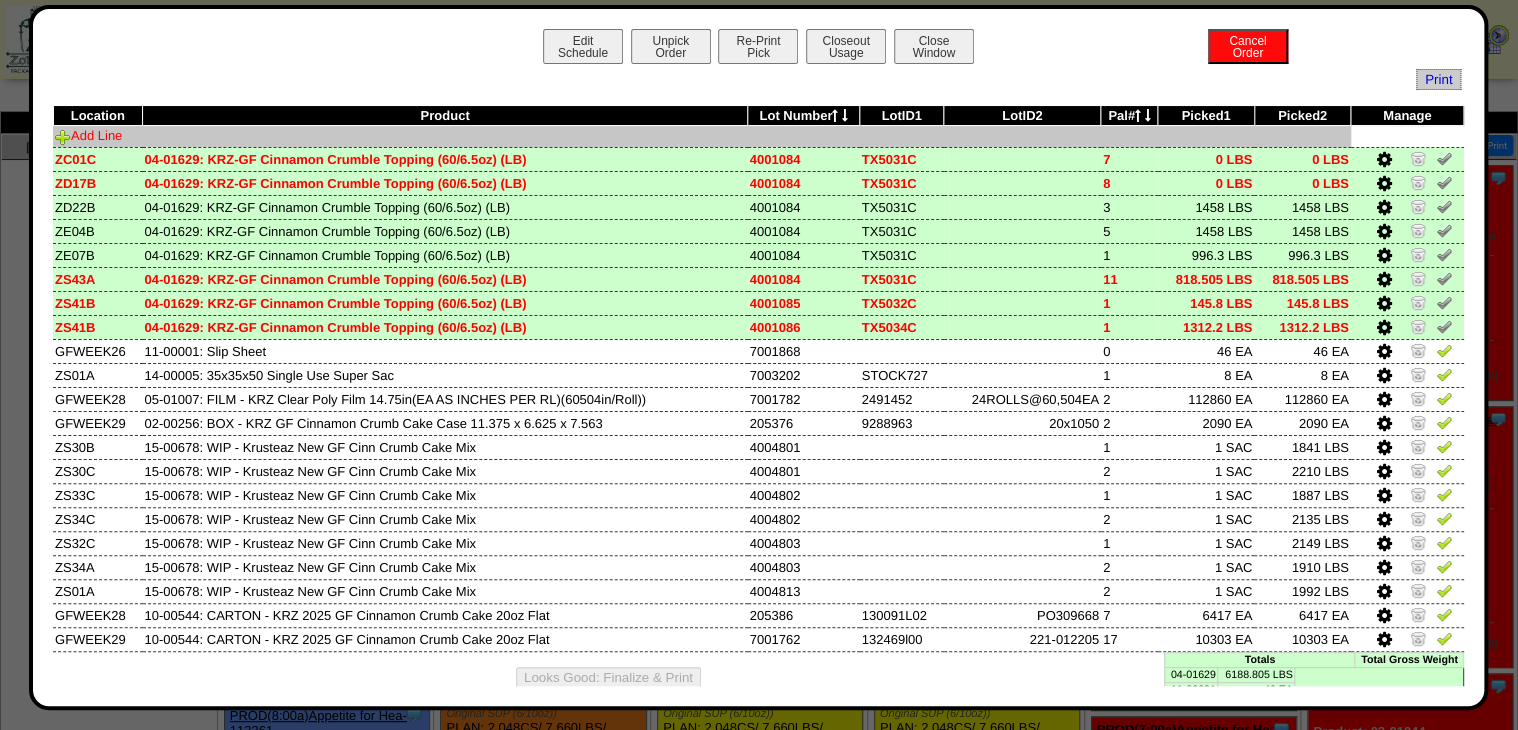 click on "Add Line" at bounding box center [88, 135] 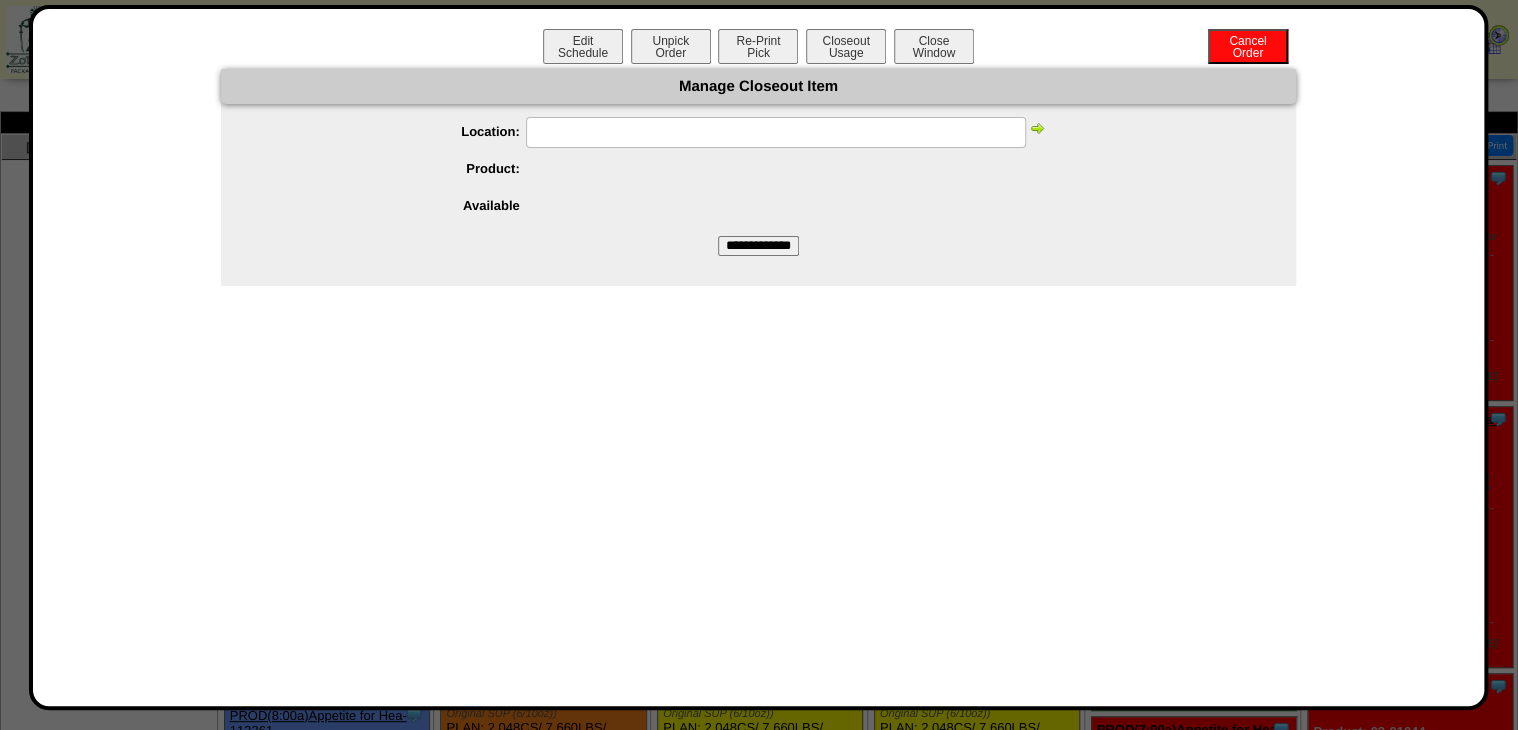 click at bounding box center (776, 132) 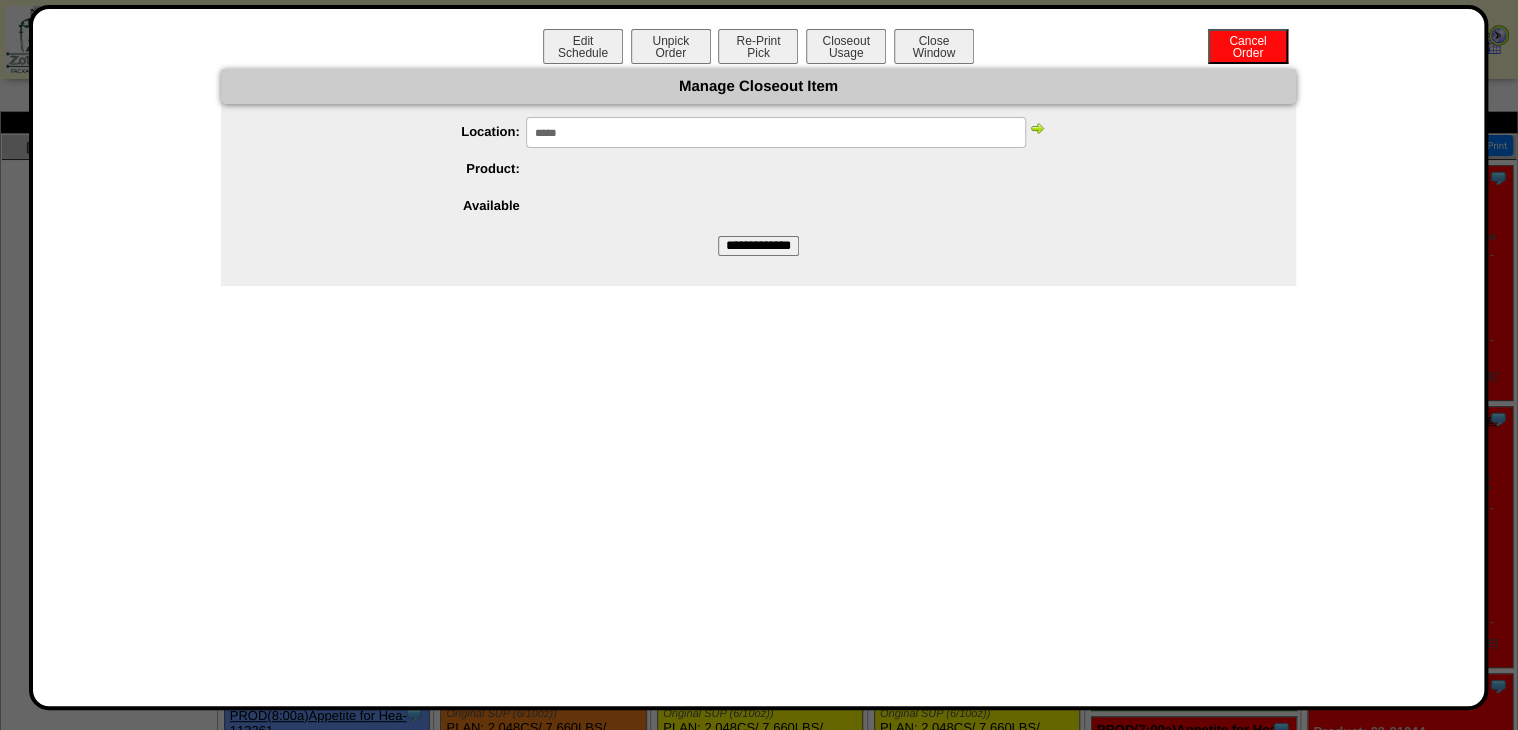 type on "*****" 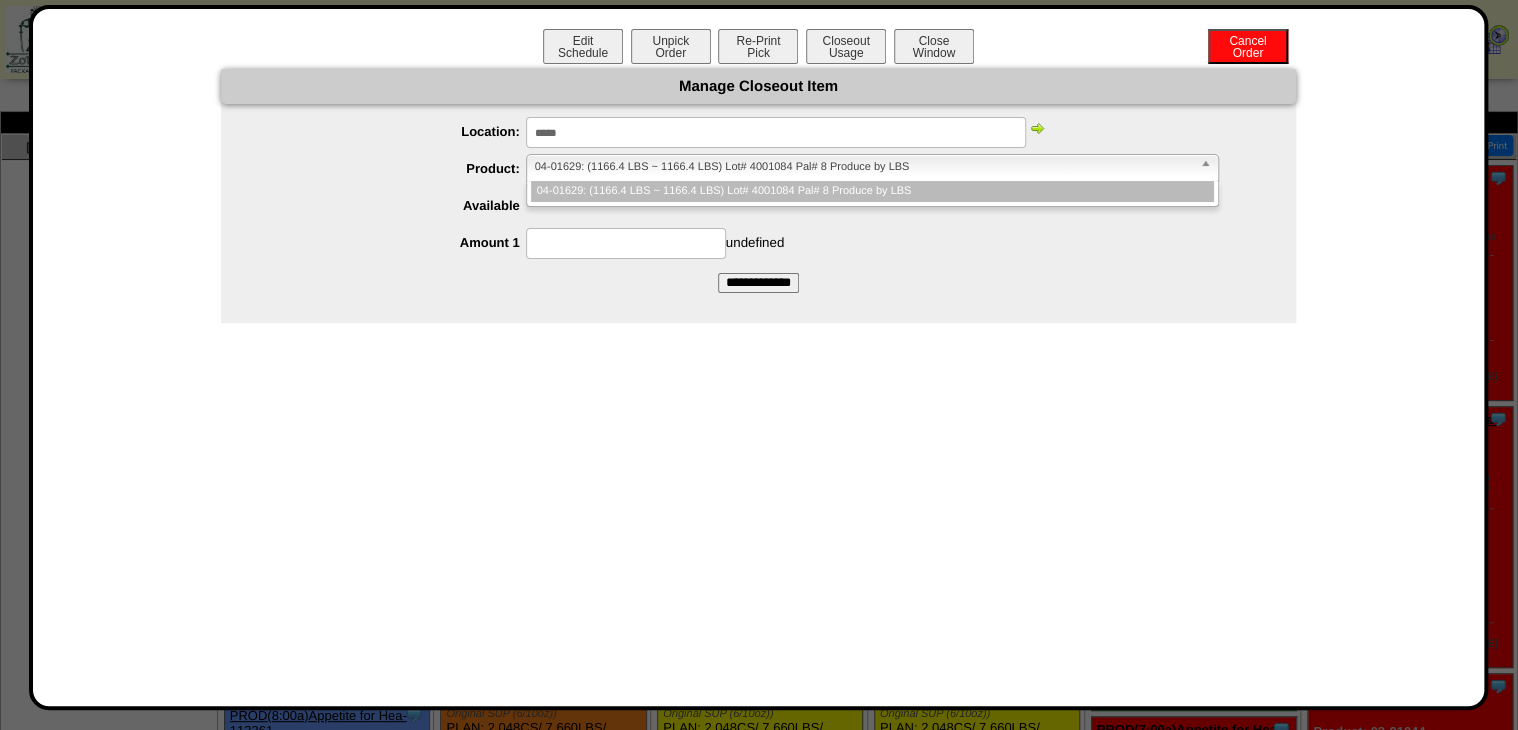 click on "04-01629: (1166.4 LBS ~ 1166.4 LBS) Lot# 4001084 Pal# 8 Produce by LBS" at bounding box center (863, 167) 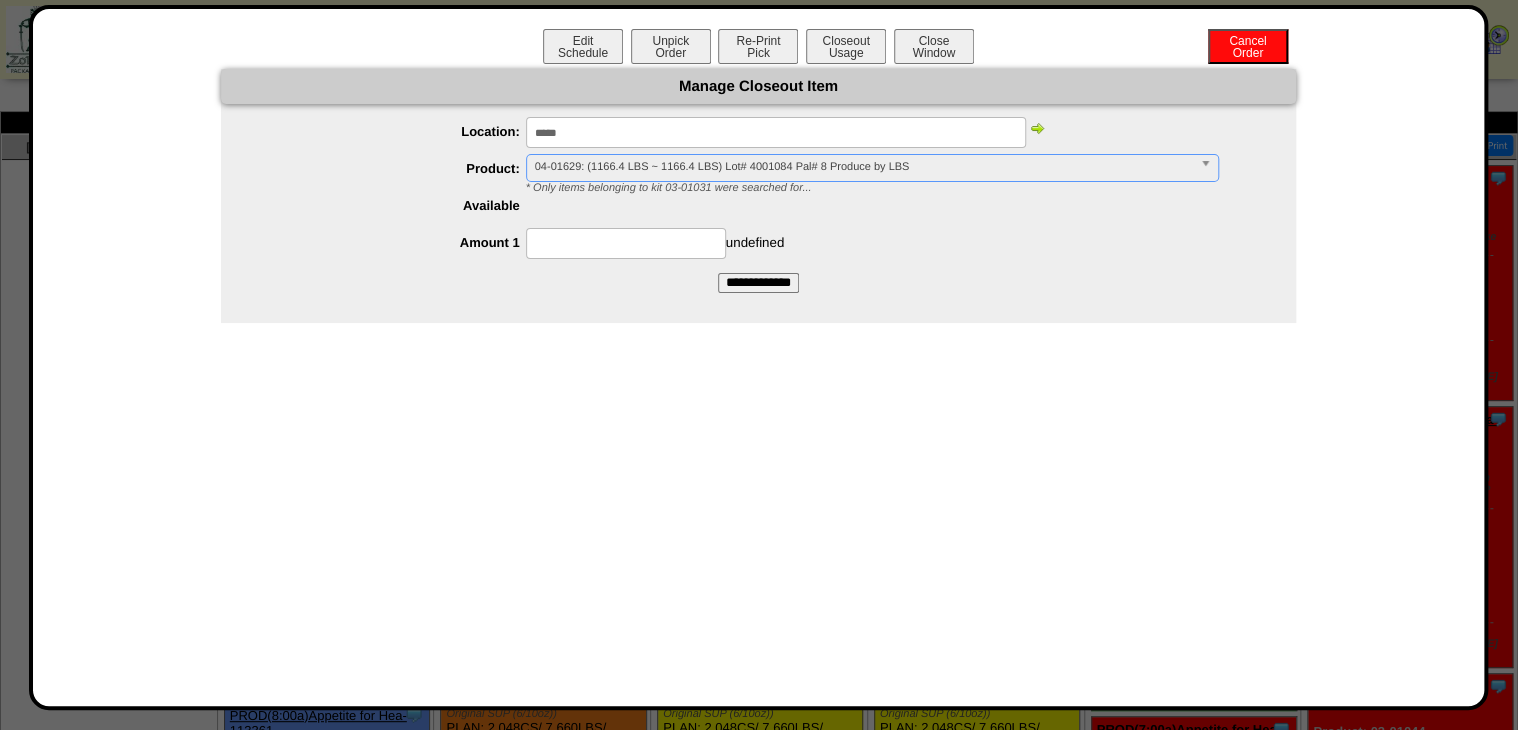 click at bounding box center (626, 243) 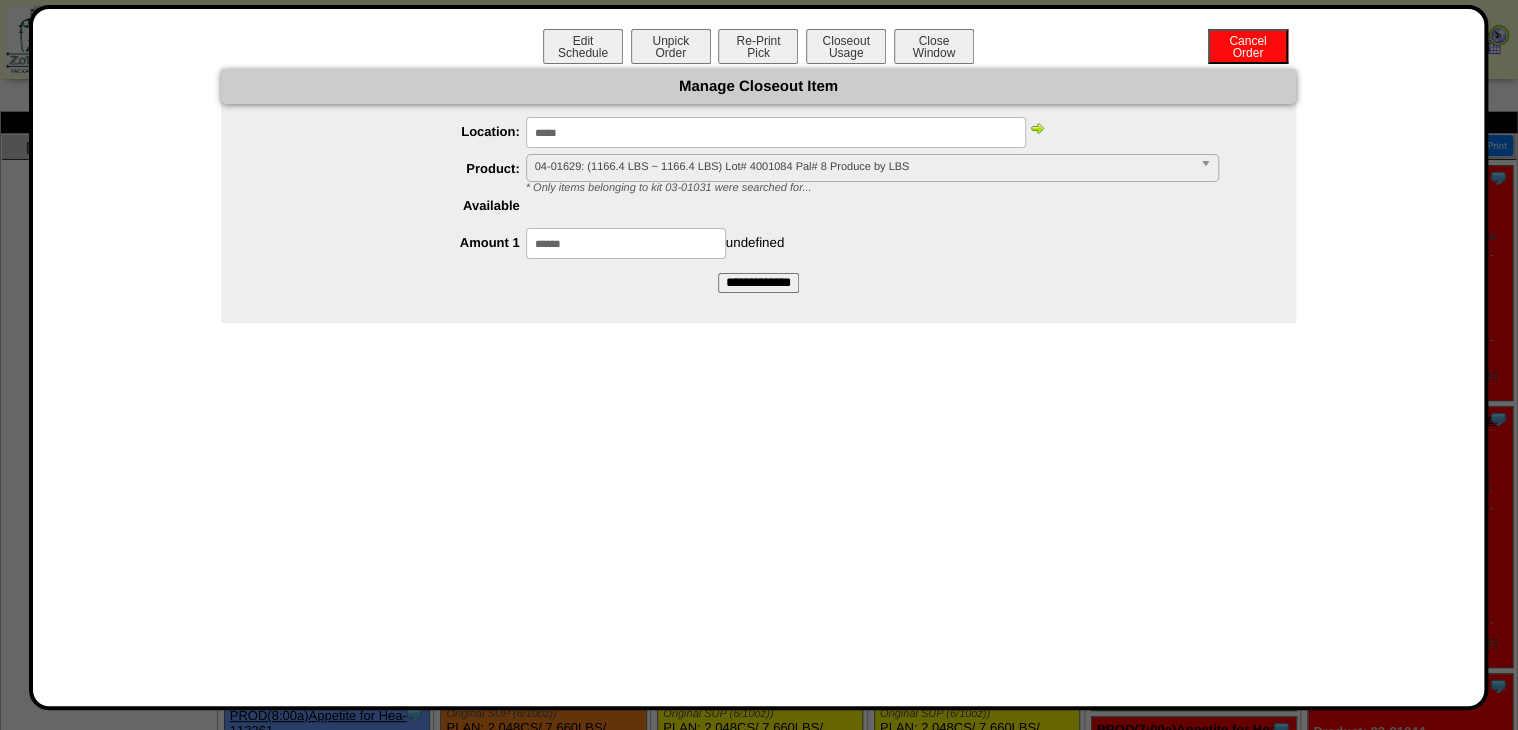 type on "******" 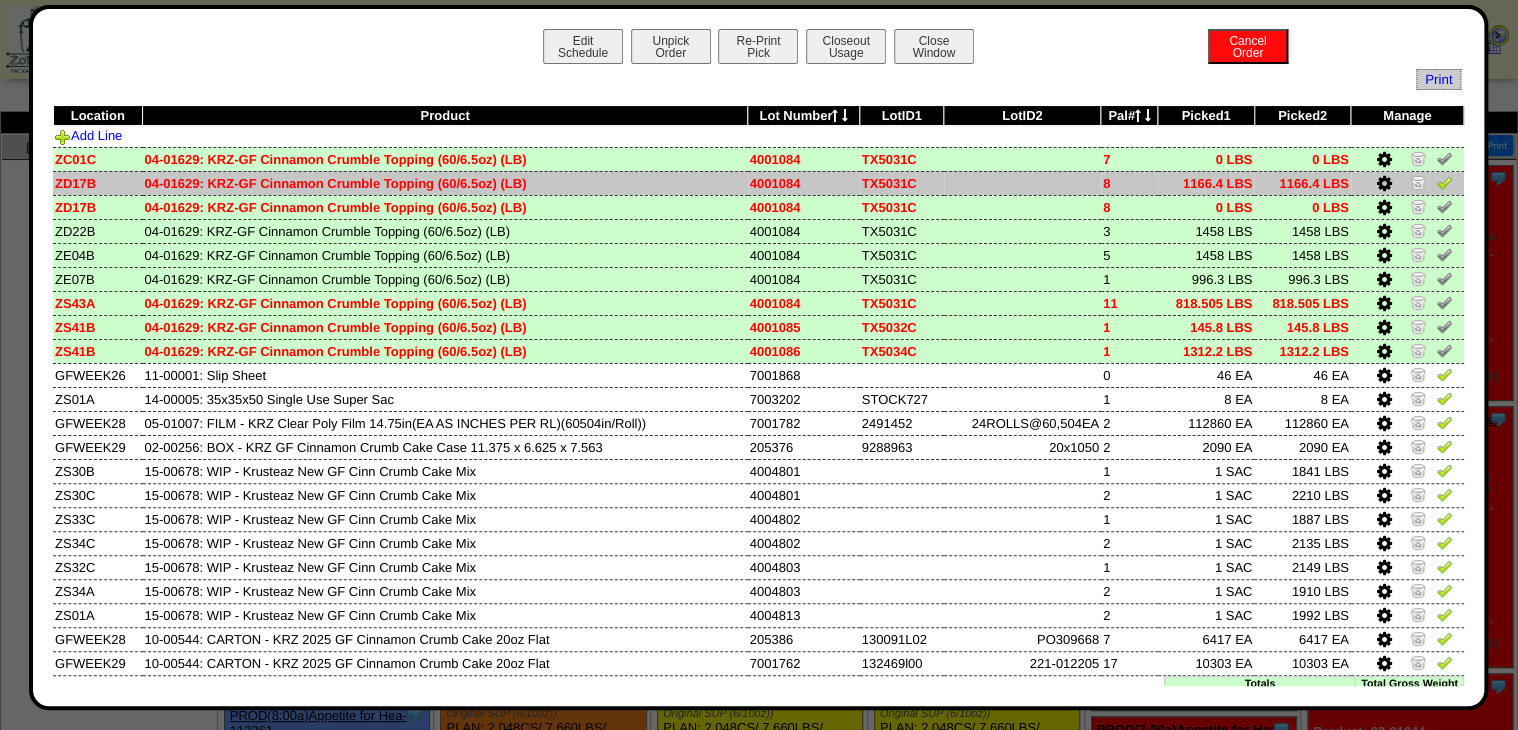 click at bounding box center [1444, 182] 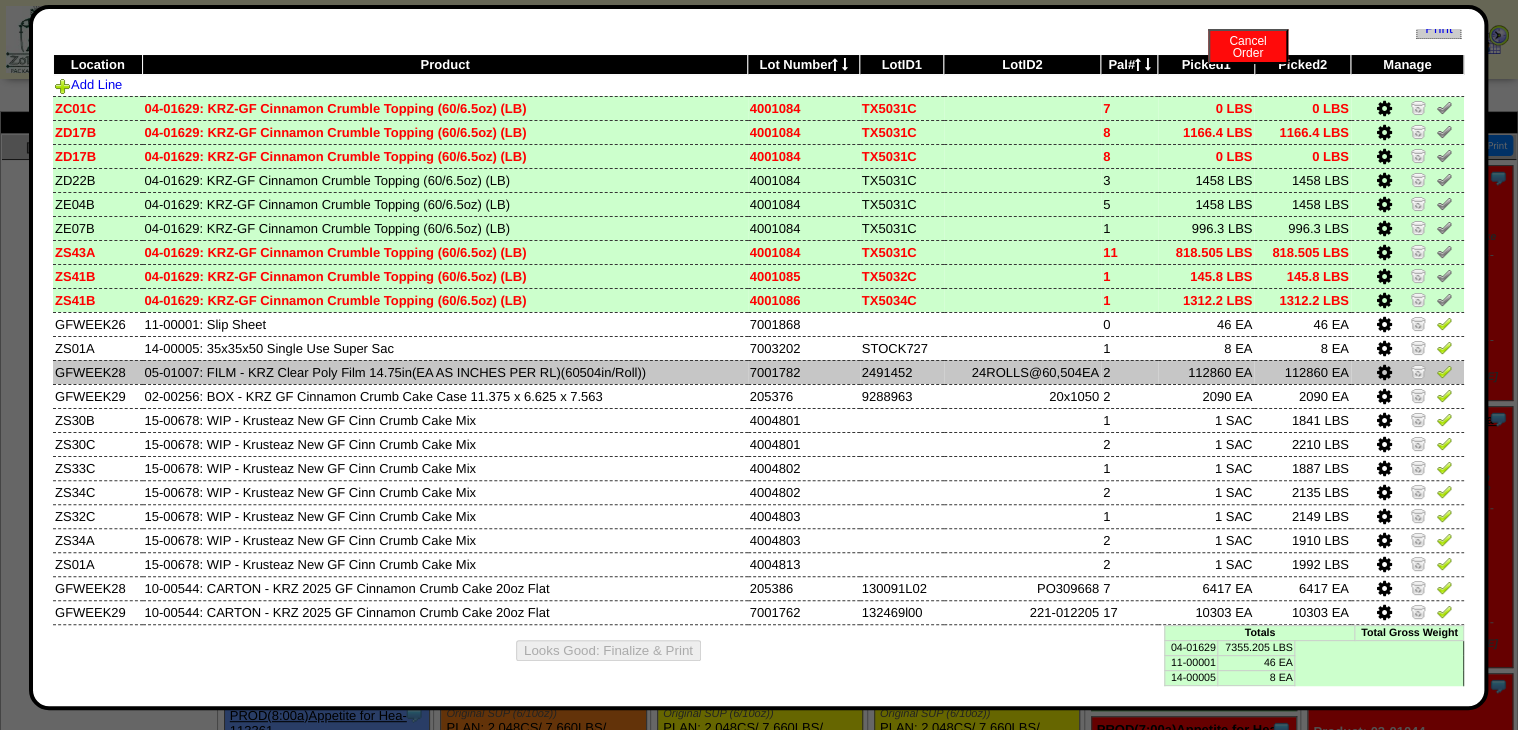 scroll, scrollTop: 109, scrollLeft: 0, axis: vertical 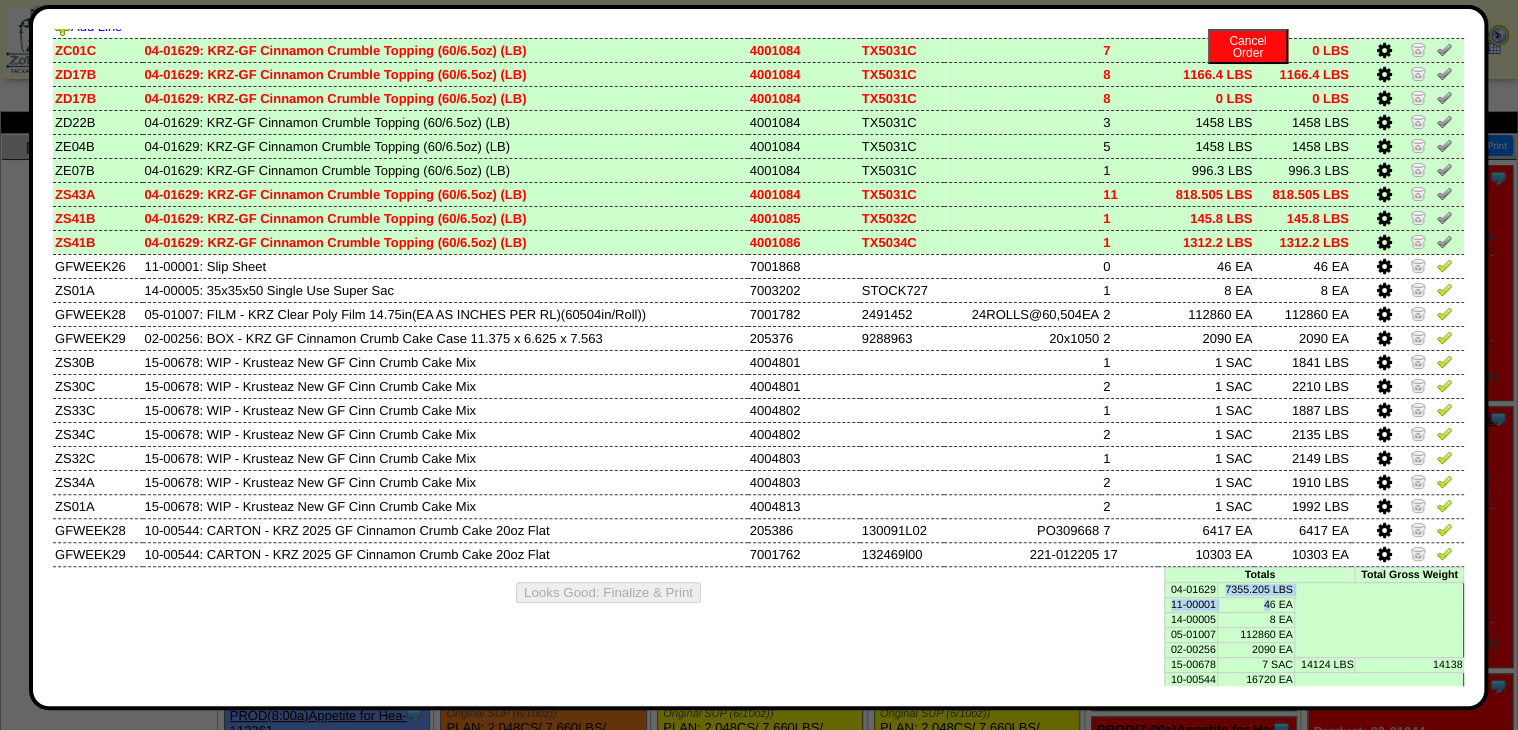 drag, startPoint x: 1216, startPoint y: 592, endPoint x: 1259, endPoint y: 598, distance: 43.416588 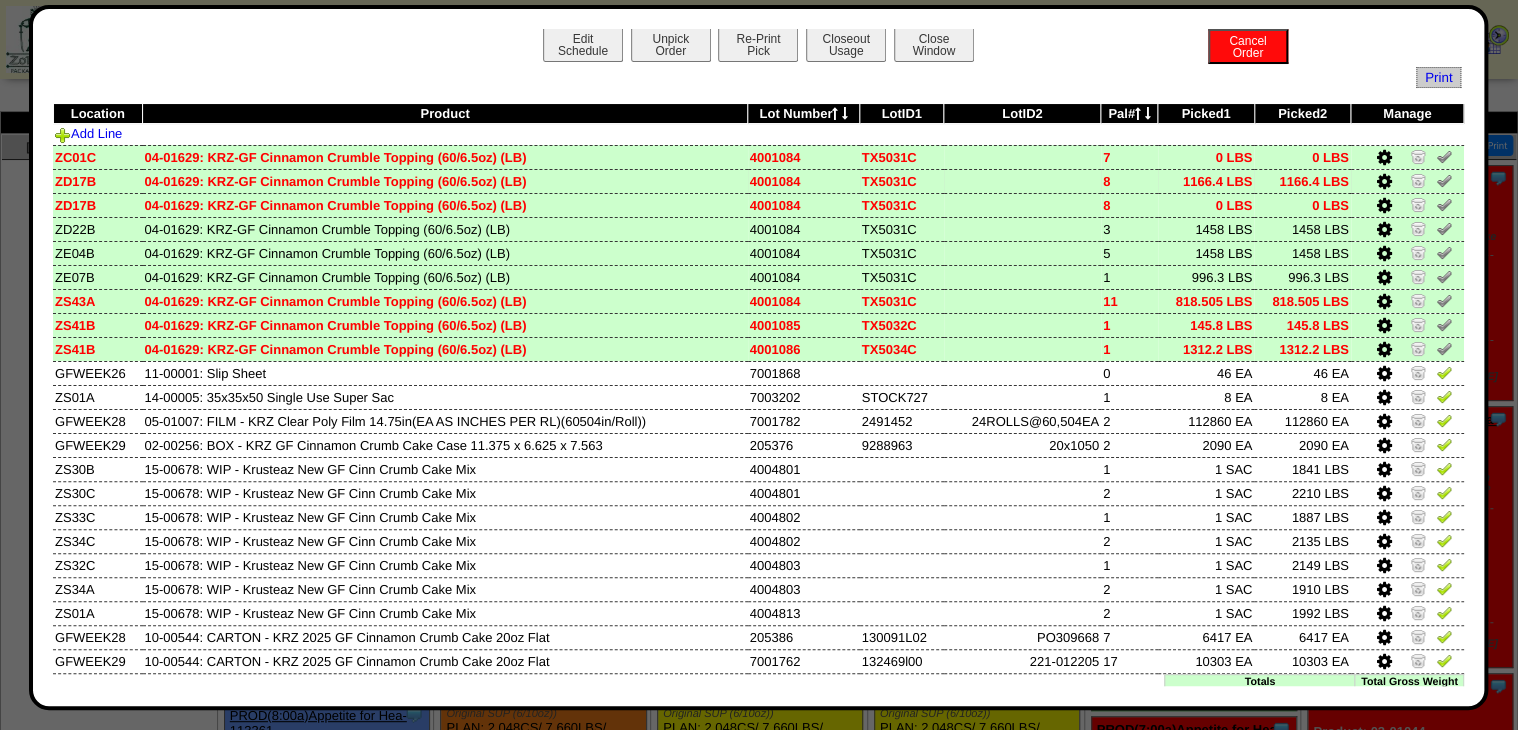scroll, scrollTop: 0, scrollLeft: 0, axis: both 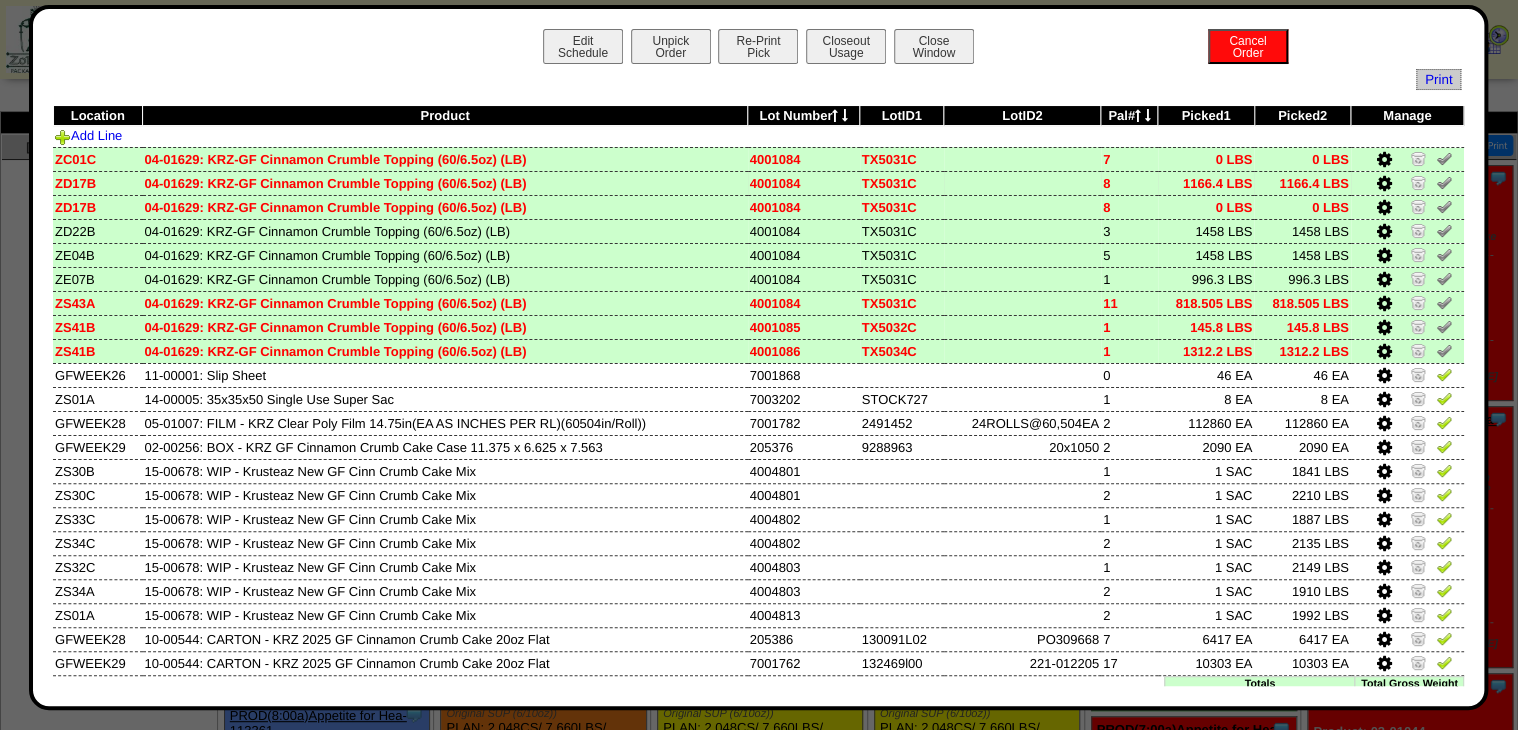 click at bounding box center (1418, 182) 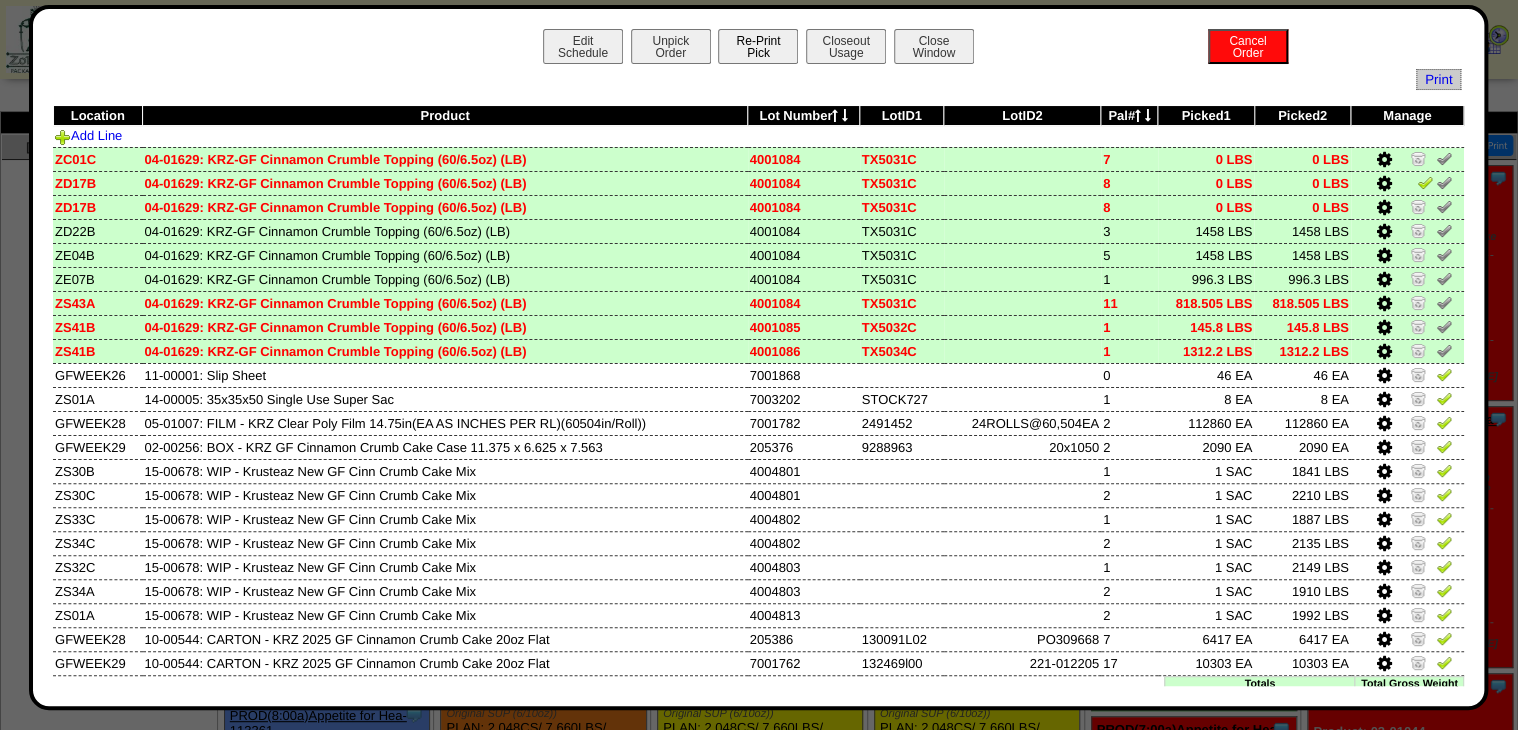 click on "Re-Print Pick" at bounding box center (758, 46) 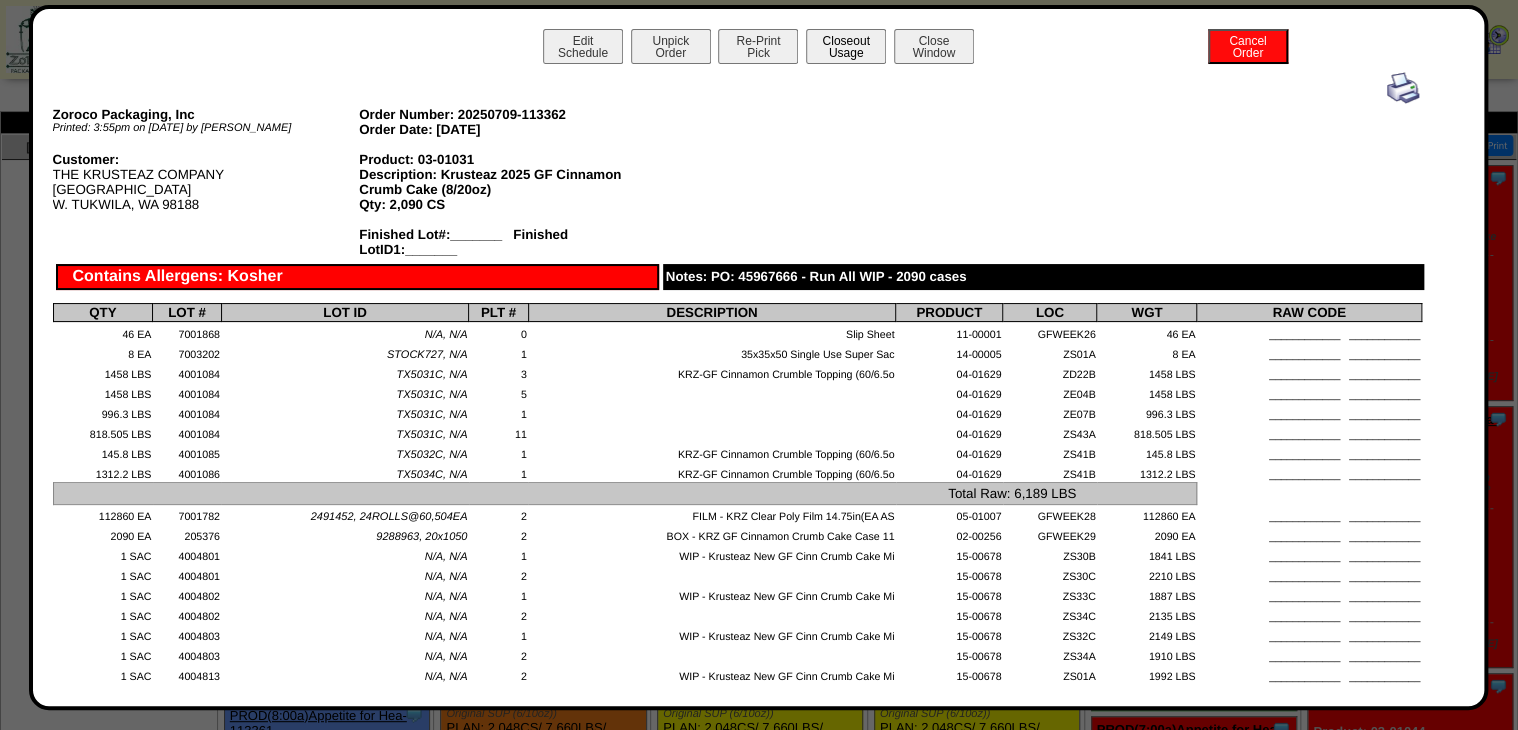 click on "Closeout Usage" at bounding box center (846, 46) 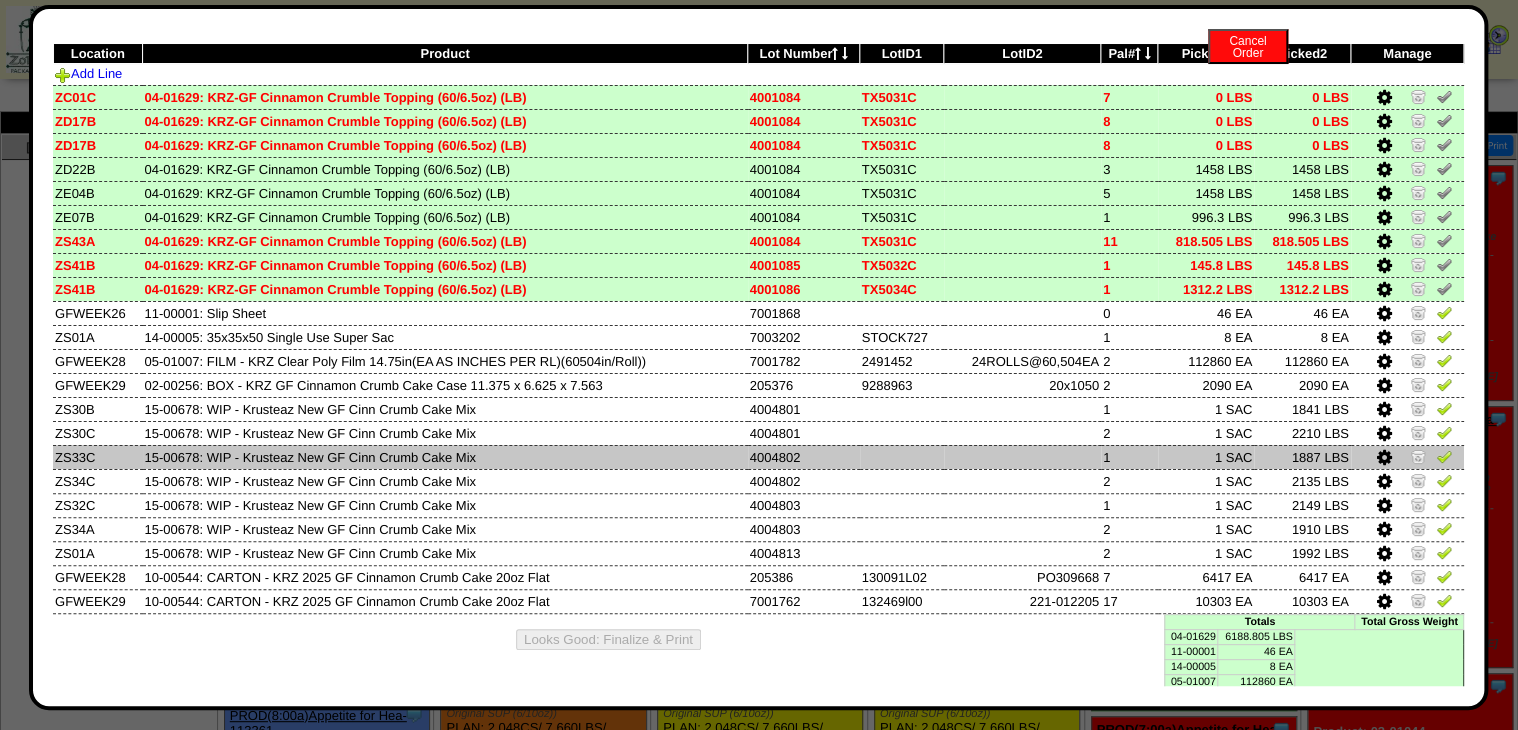 scroll, scrollTop: 109, scrollLeft: 0, axis: vertical 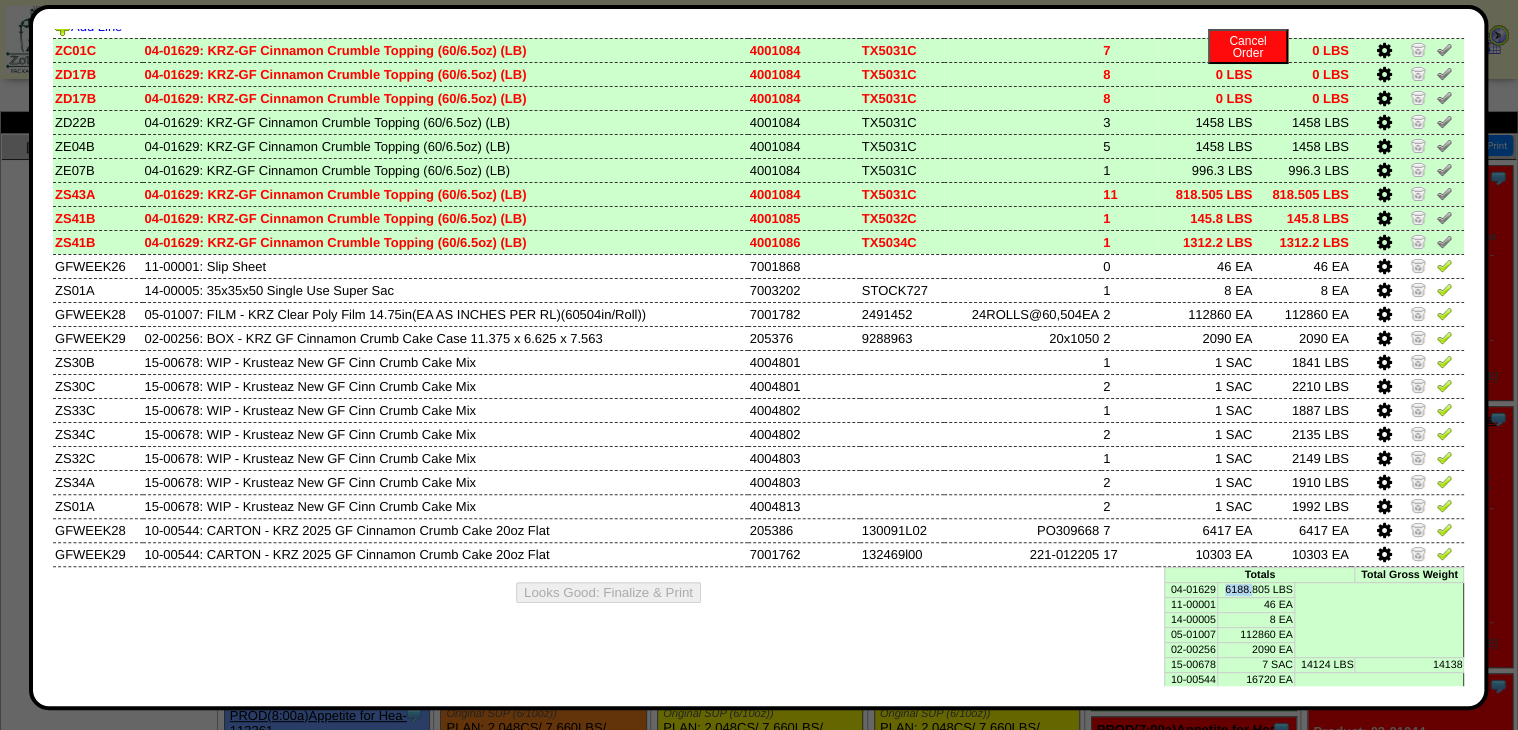 drag, startPoint x: 1213, startPoint y: 592, endPoint x: 1240, endPoint y: 590, distance: 27.073973 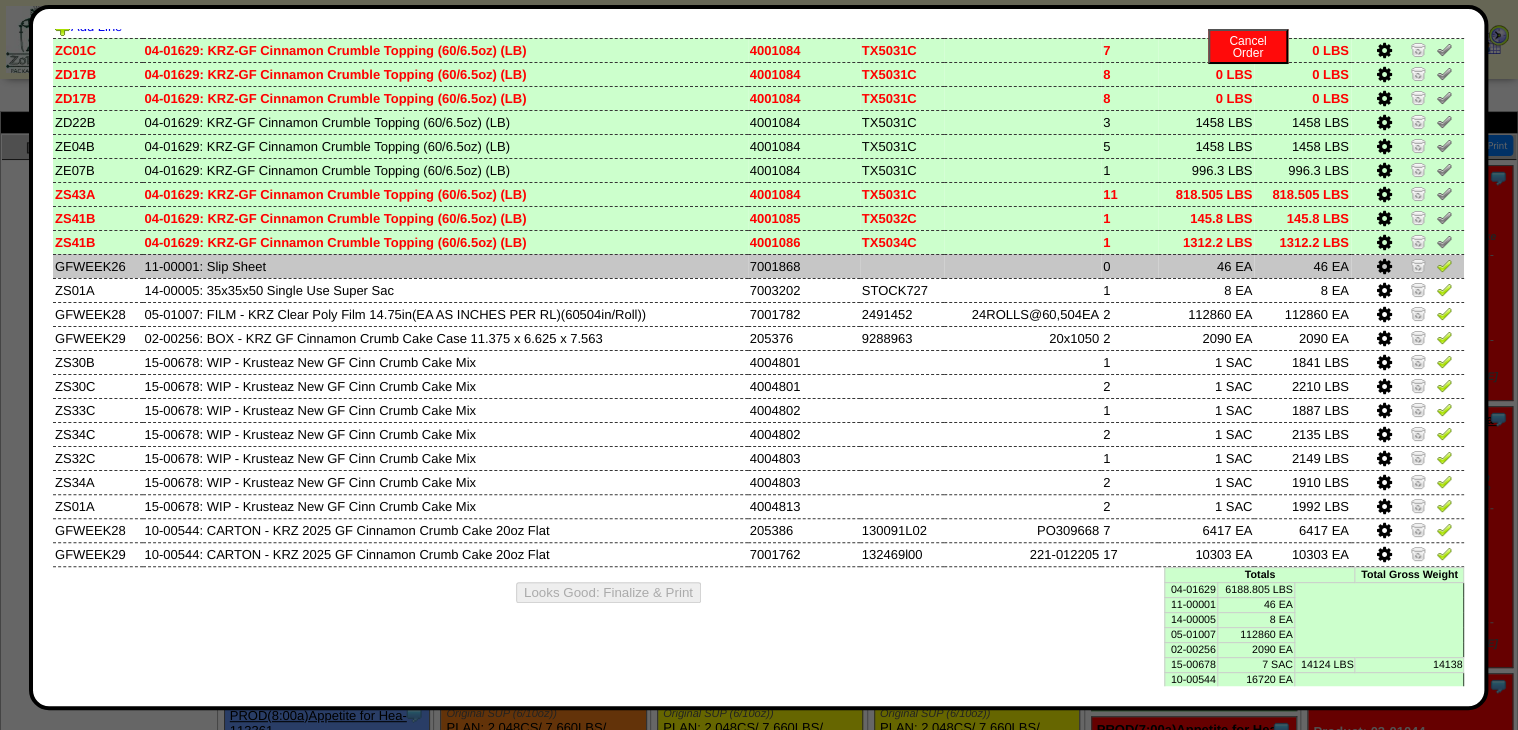 click on "46 EA" at bounding box center [1206, 266] 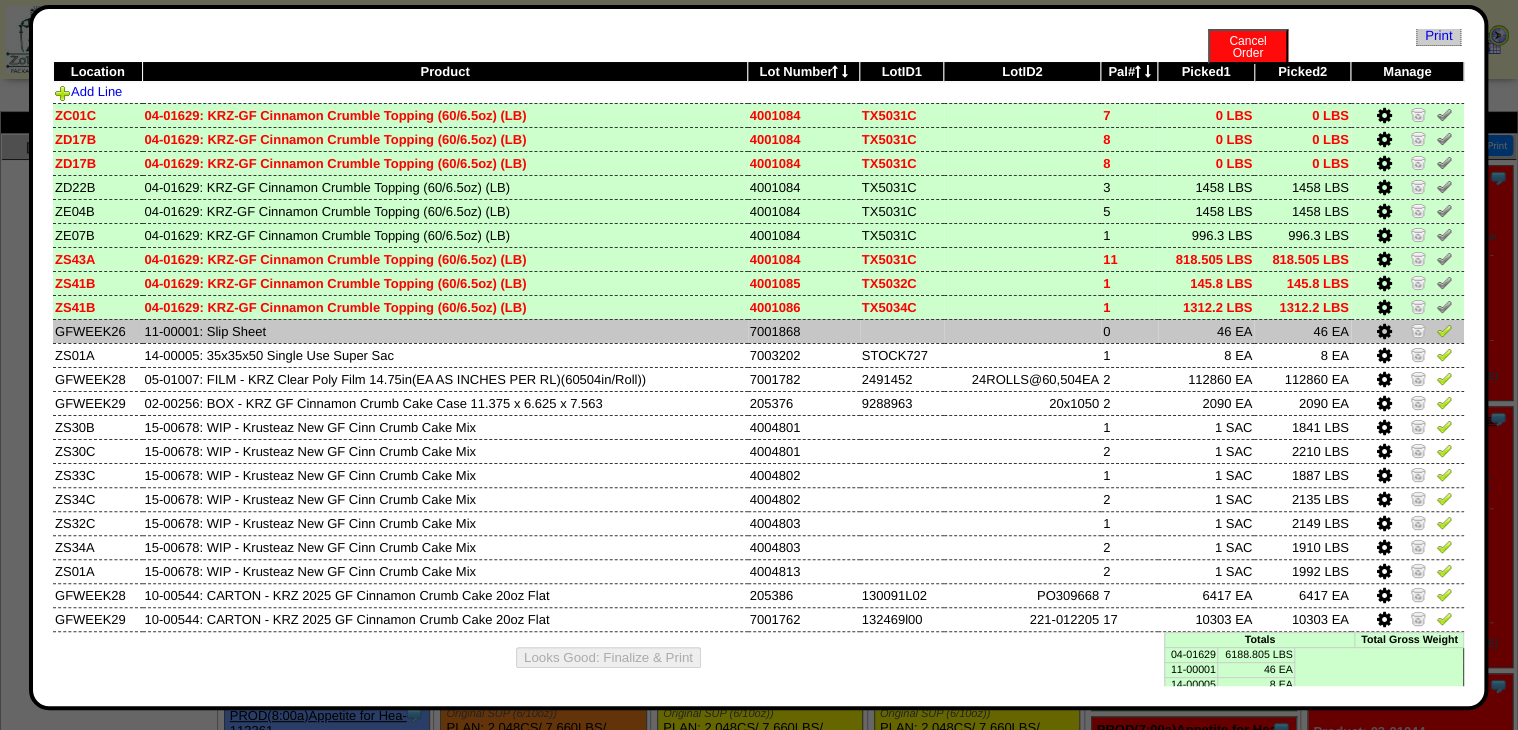 scroll, scrollTop: 0, scrollLeft: 0, axis: both 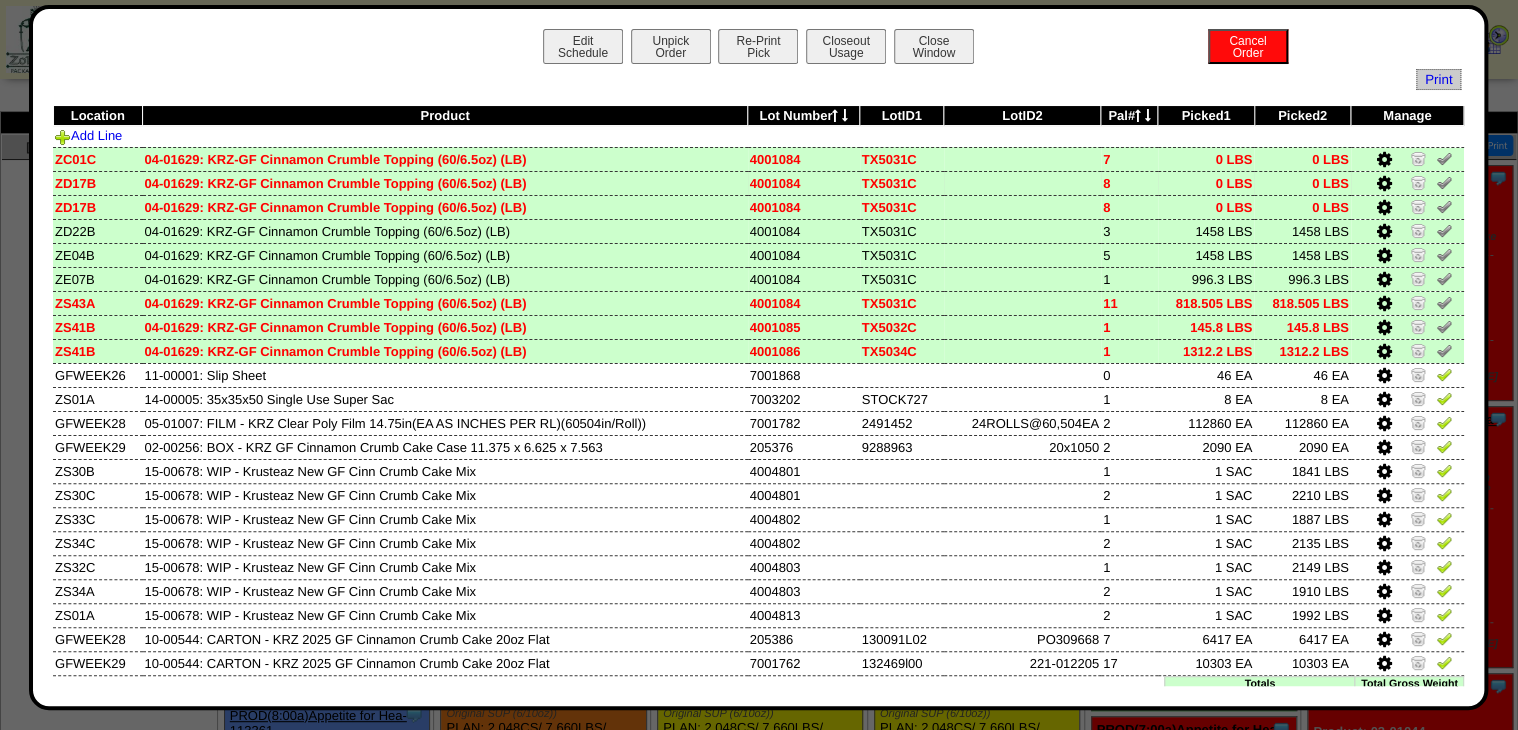 click at bounding box center [1383, 184] 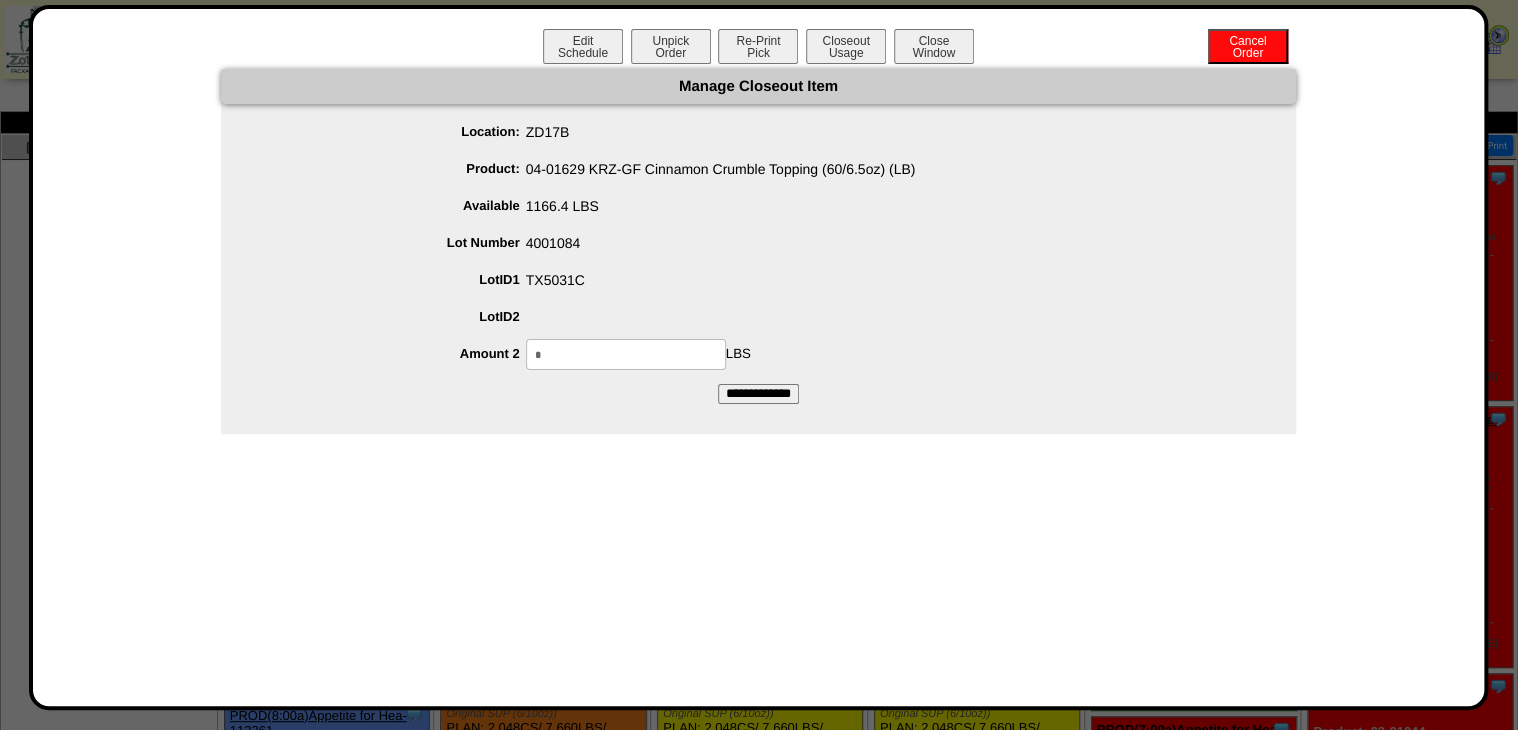 drag, startPoint x: 628, startPoint y: 360, endPoint x: 496, endPoint y: 375, distance: 132.84953 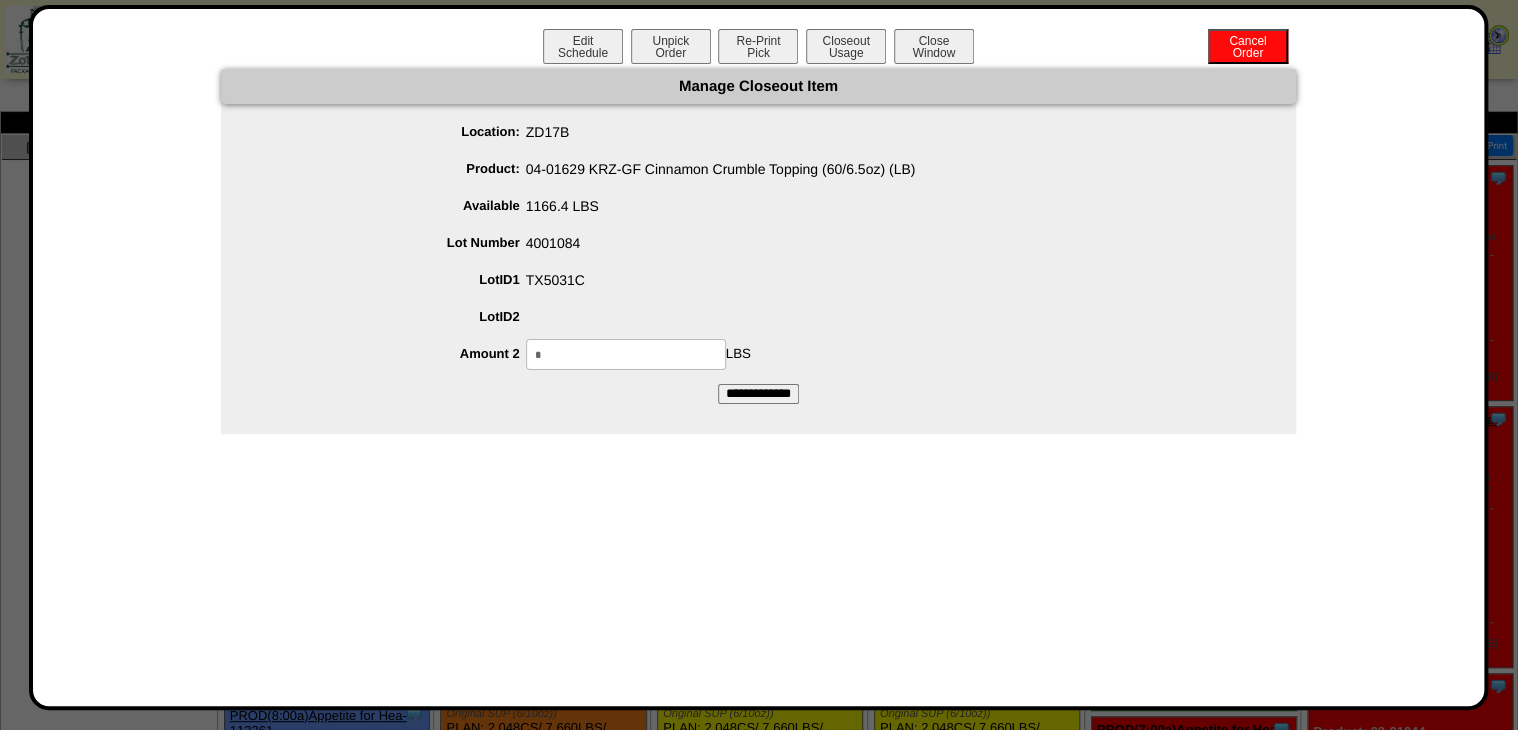 paste on "******" 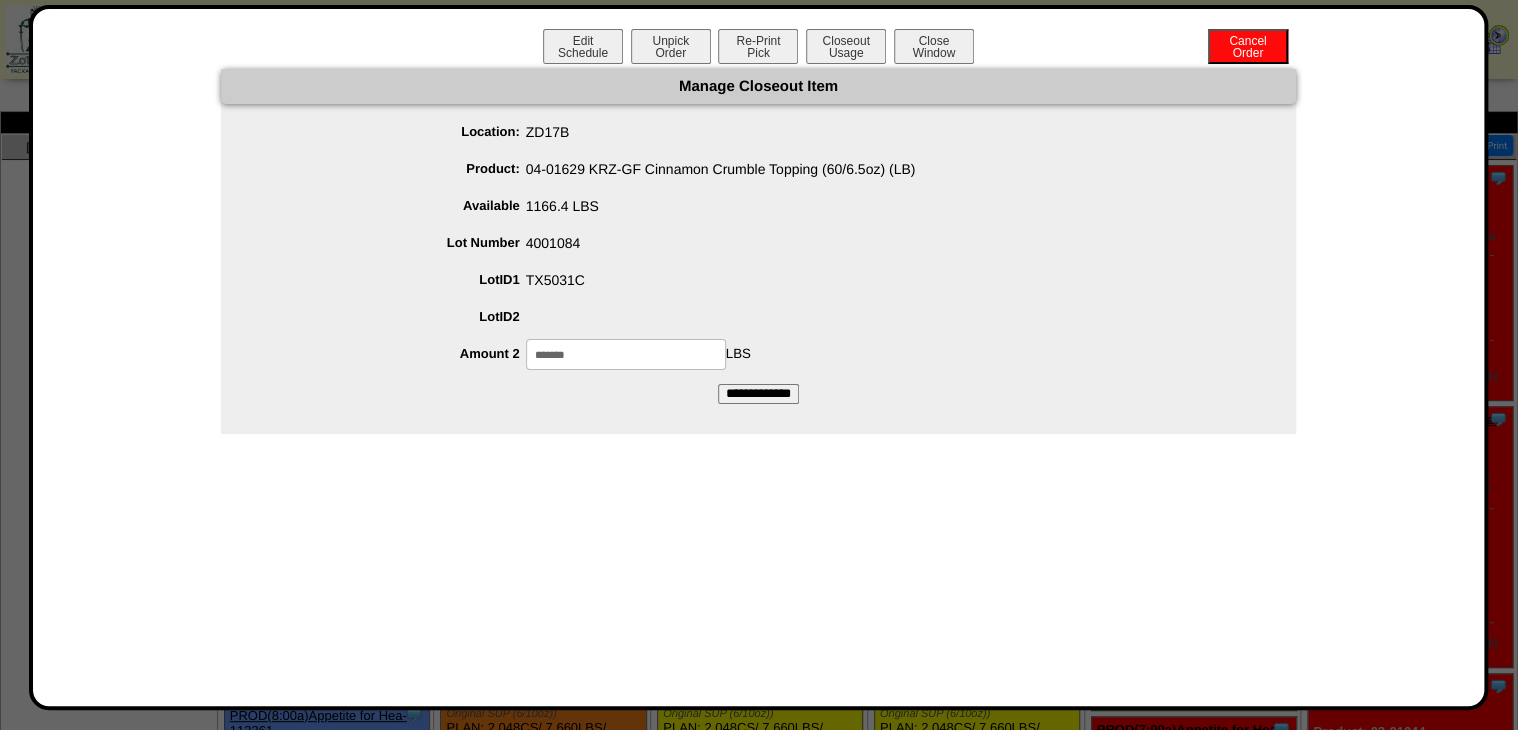 type on "*******" 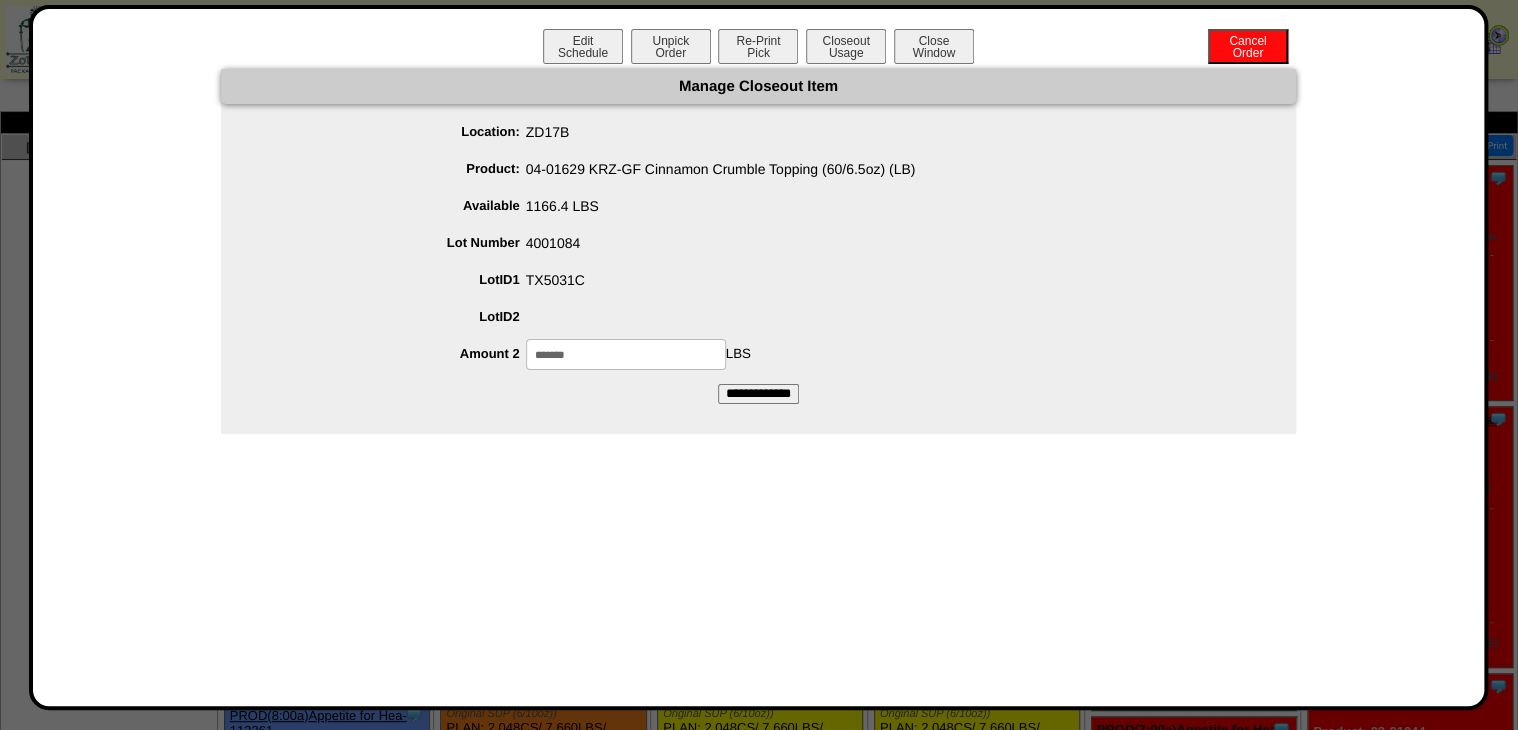 click on "**********" at bounding box center (758, 394) 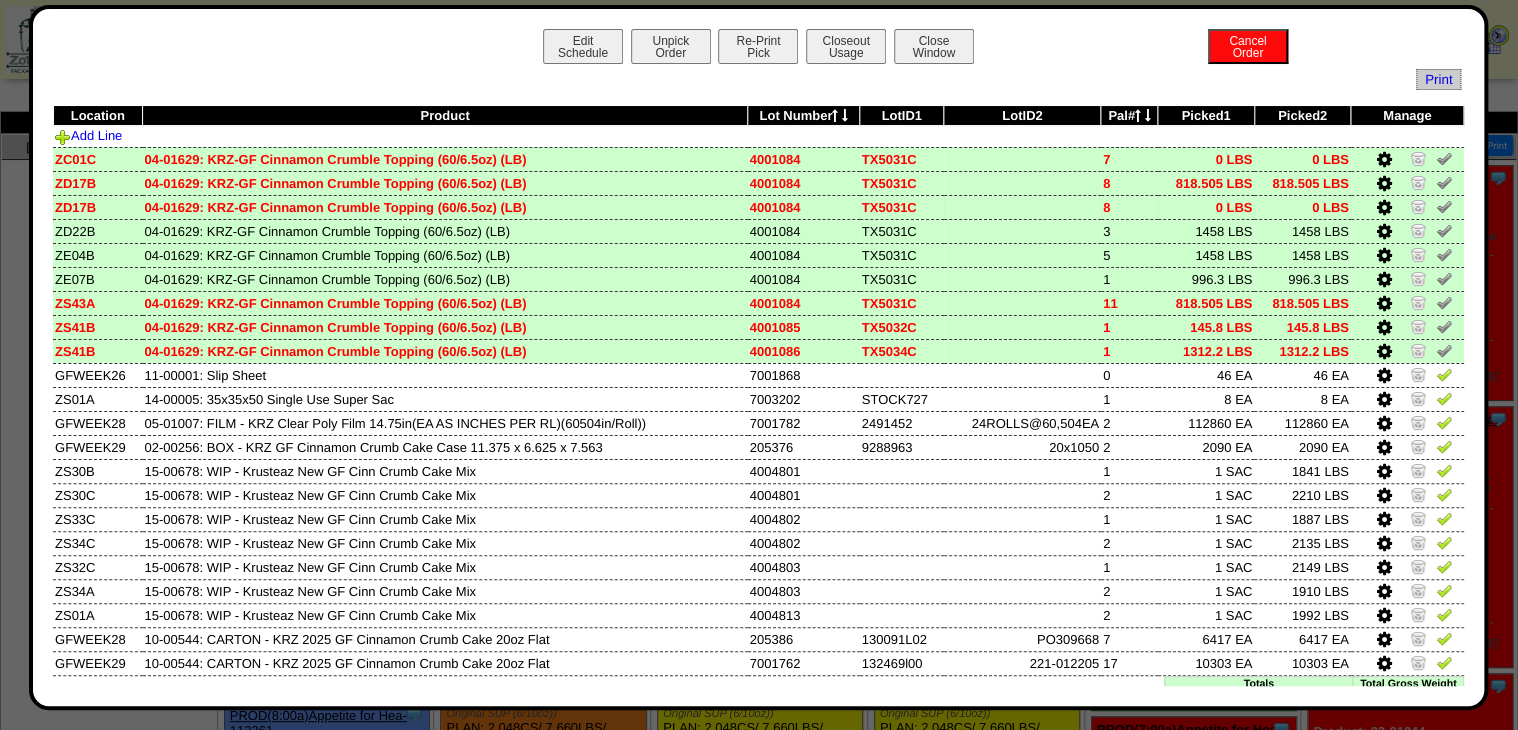 click at bounding box center [1418, 206] 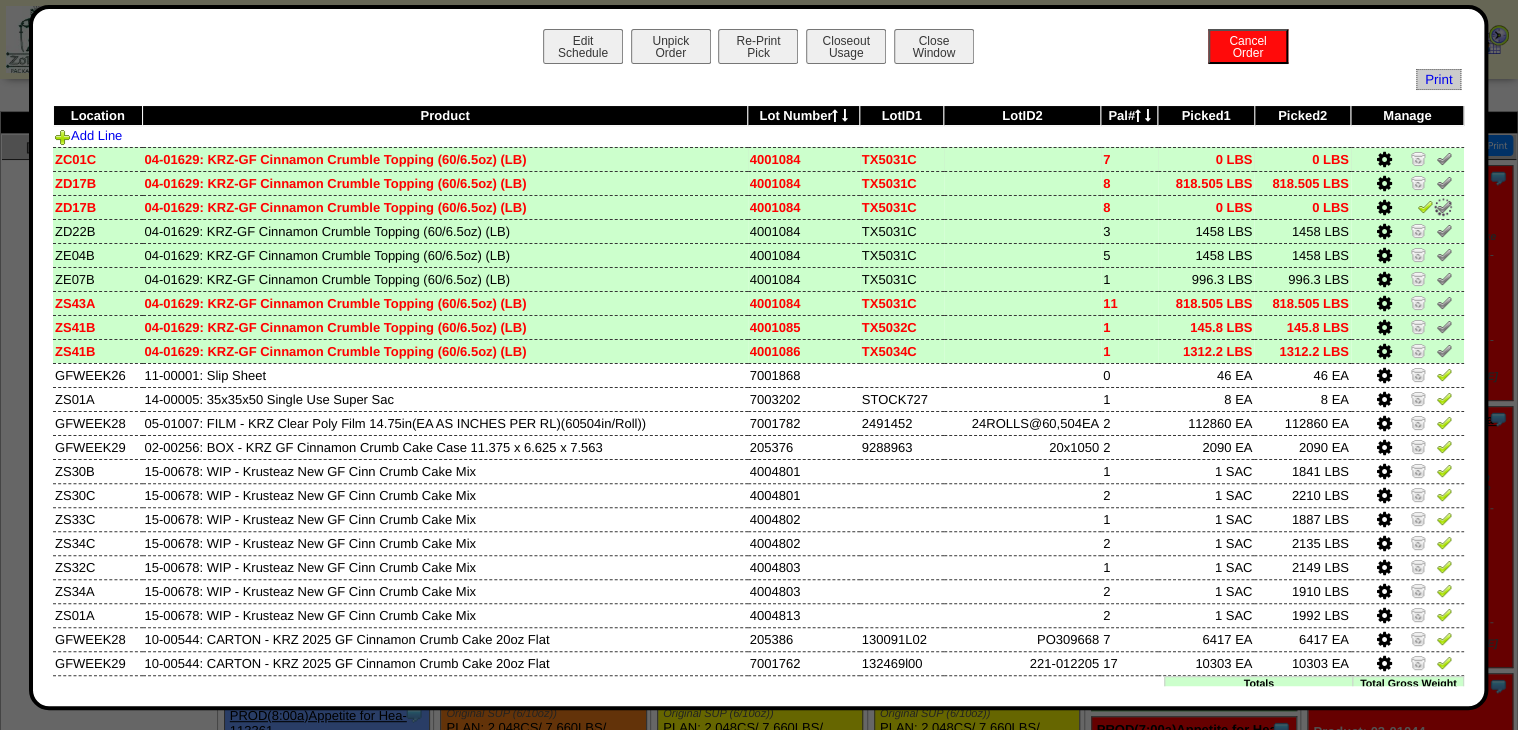 click at bounding box center (1418, 158) 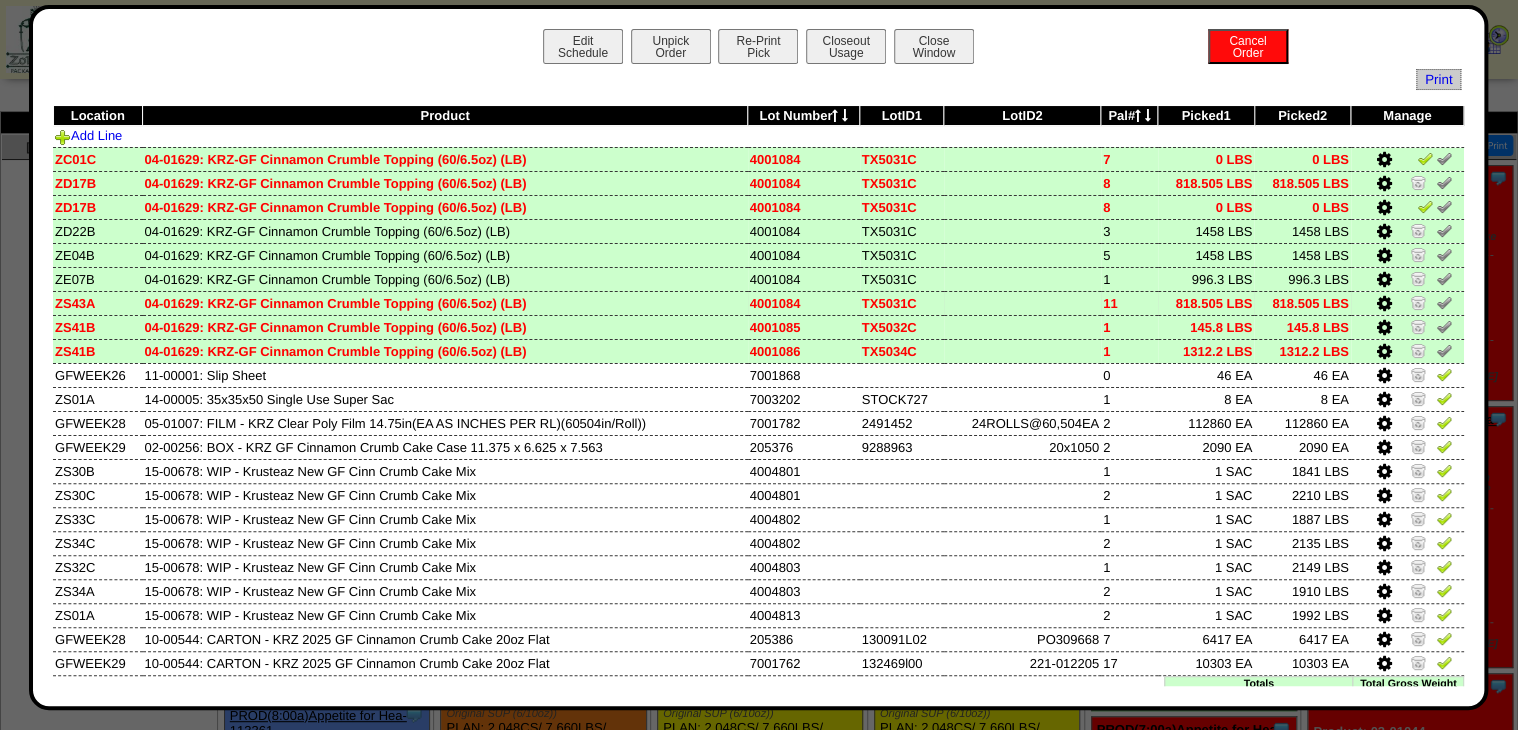 click at bounding box center (1418, 302) 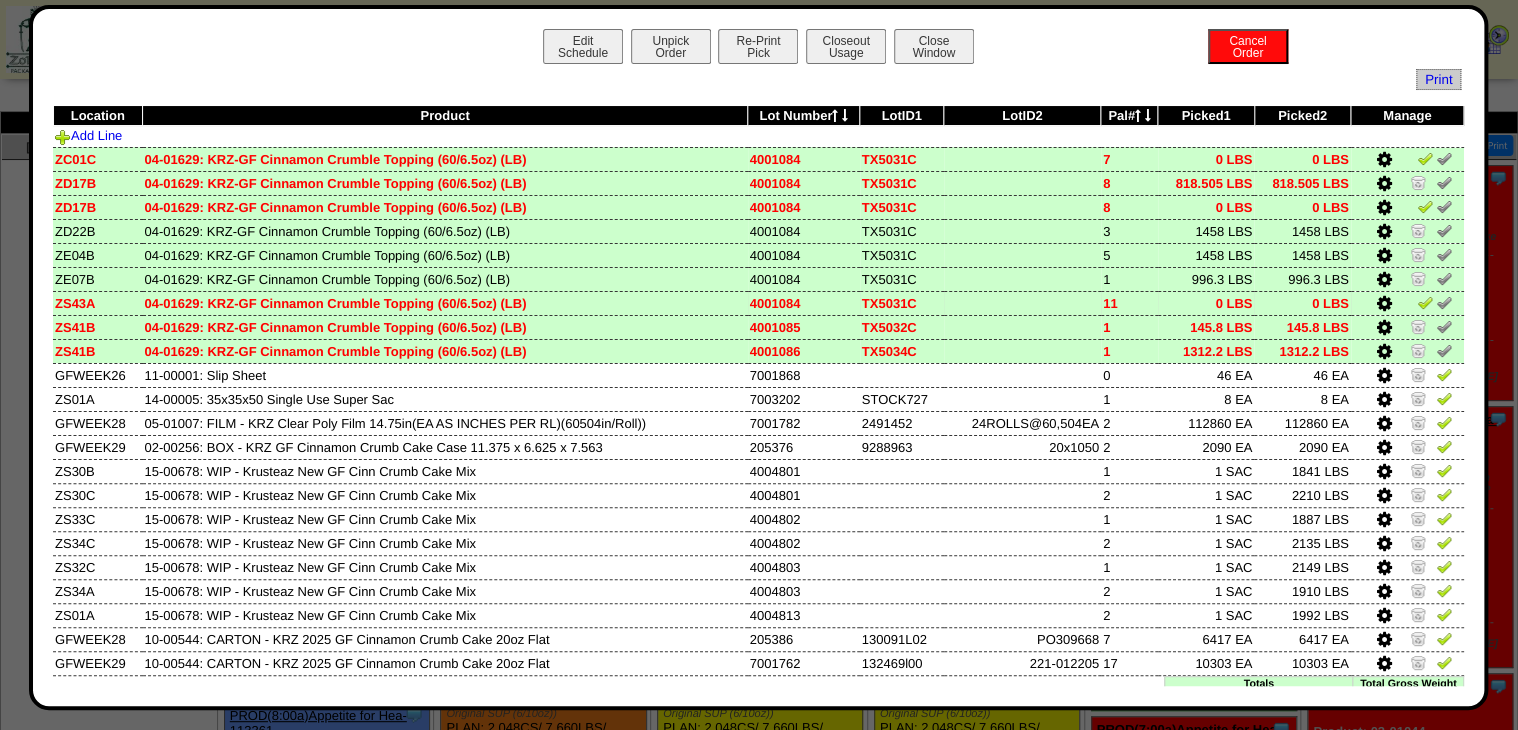 click at bounding box center [1383, 304] 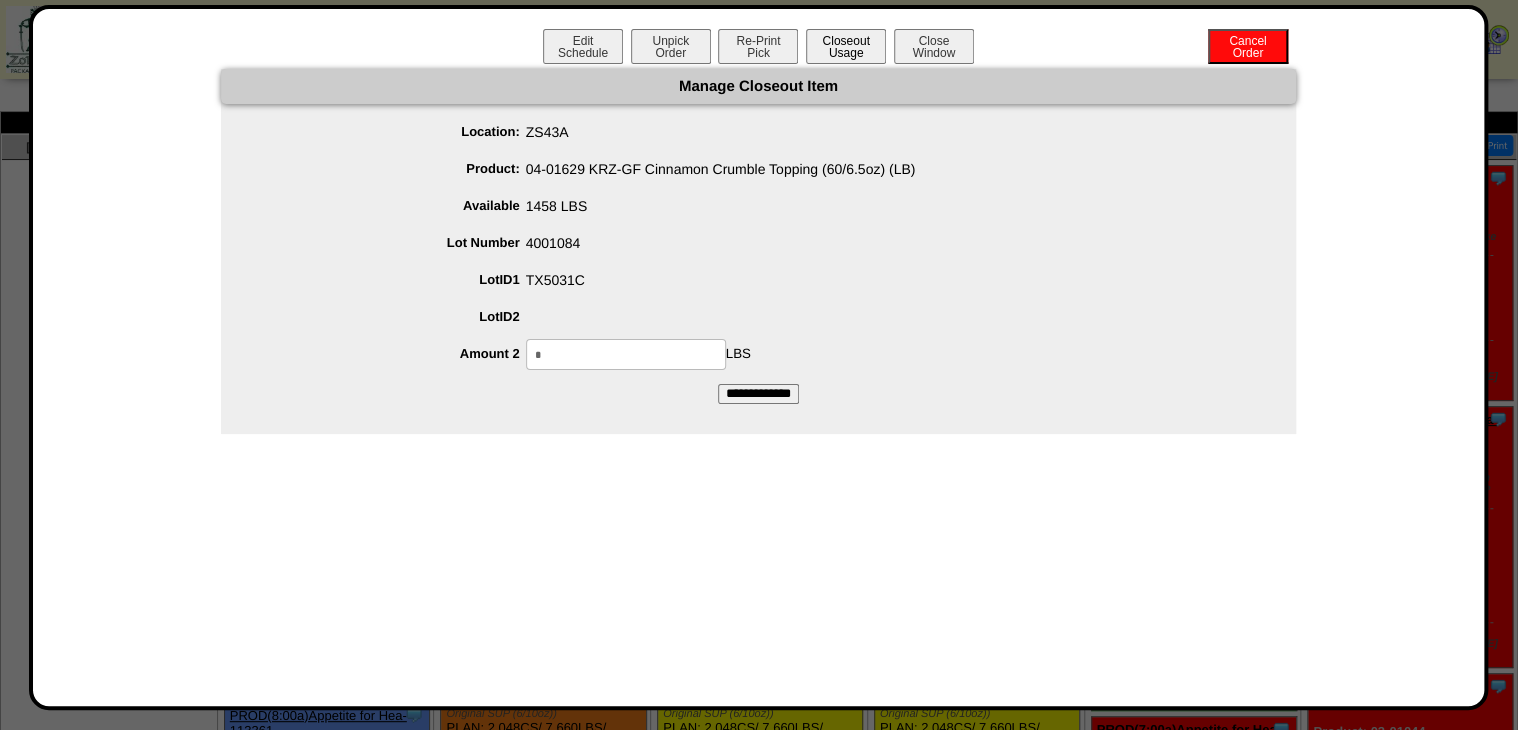 click on "Closeout Usage" at bounding box center (846, 46) 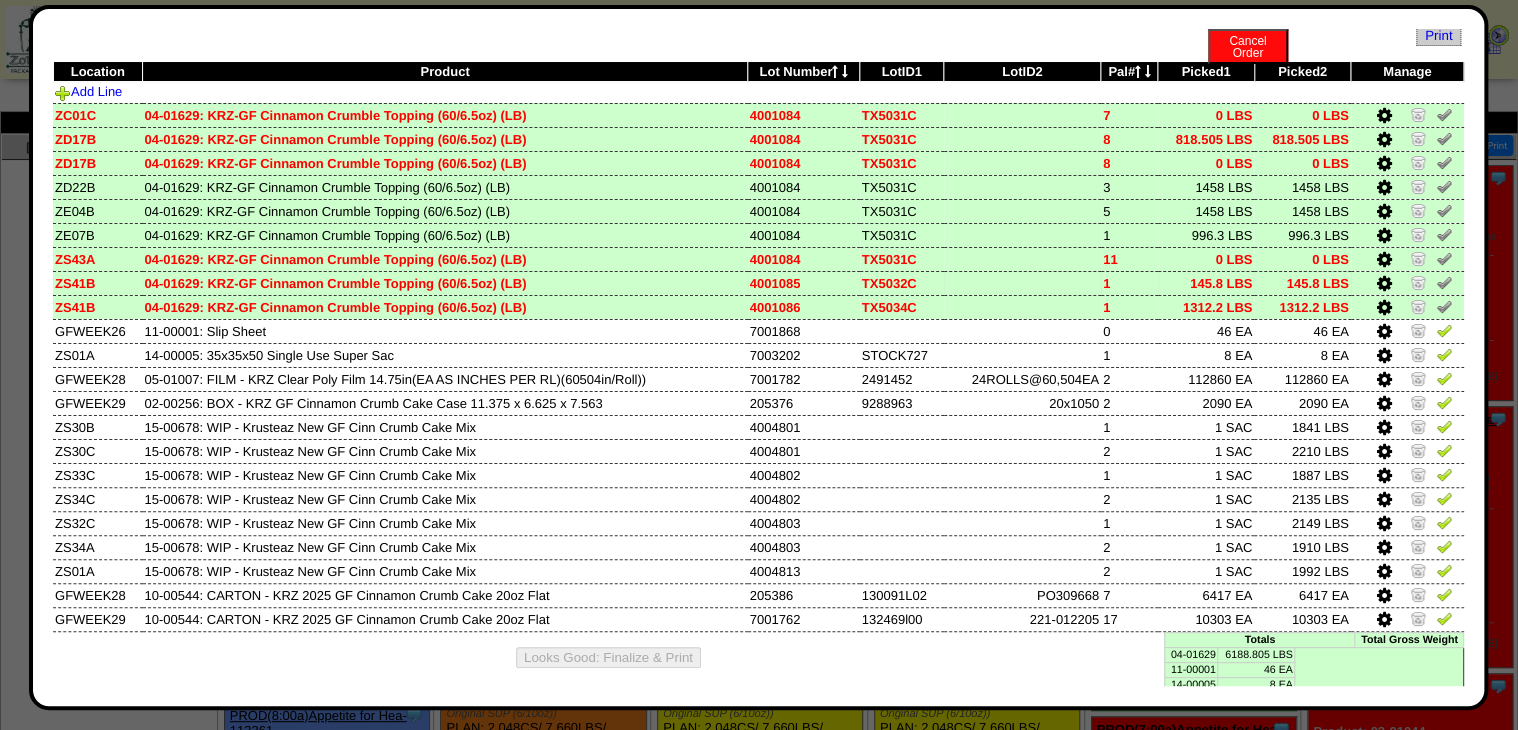 scroll, scrollTop: 0, scrollLeft: 0, axis: both 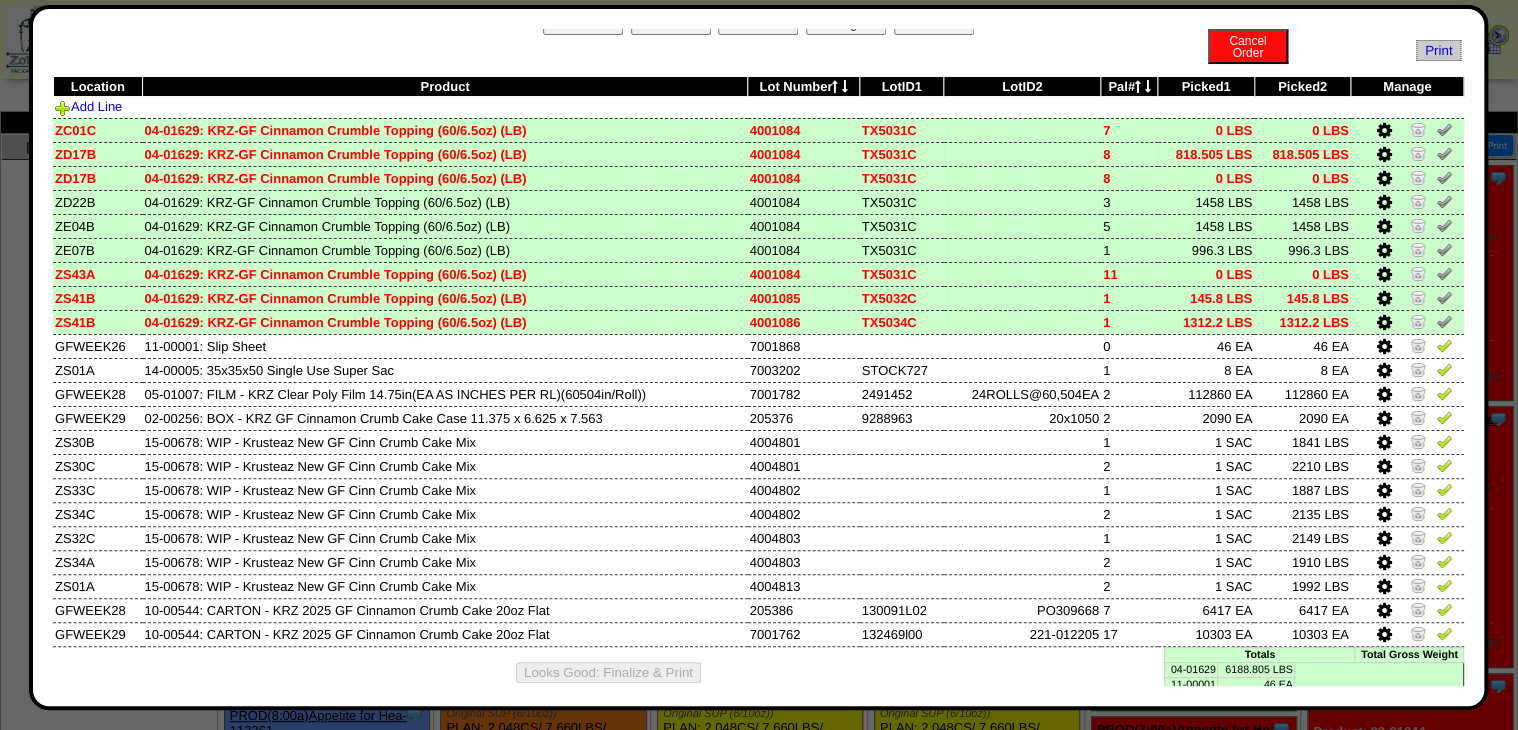 click at bounding box center (1383, 155) 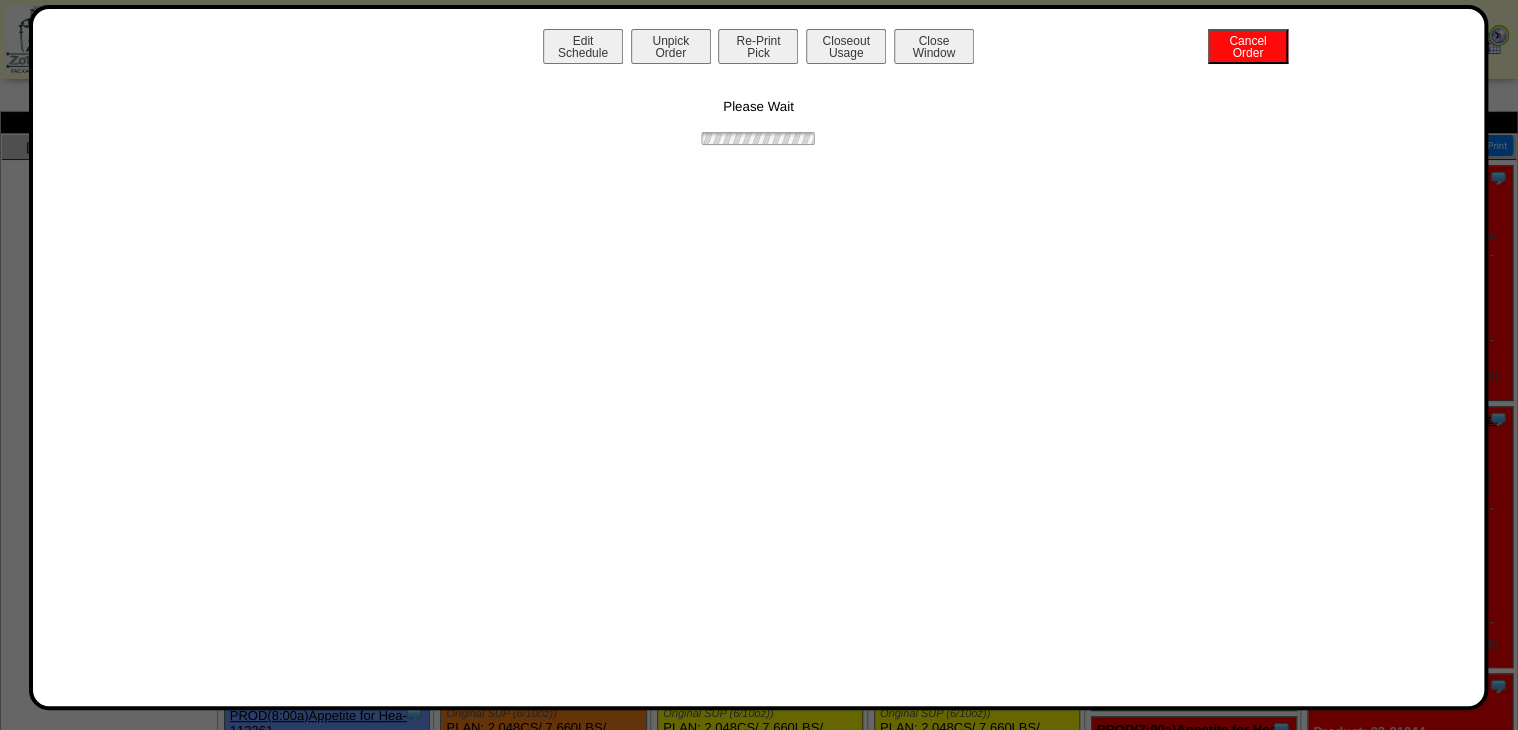 scroll, scrollTop: 0, scrollLeft: 0, axis: both 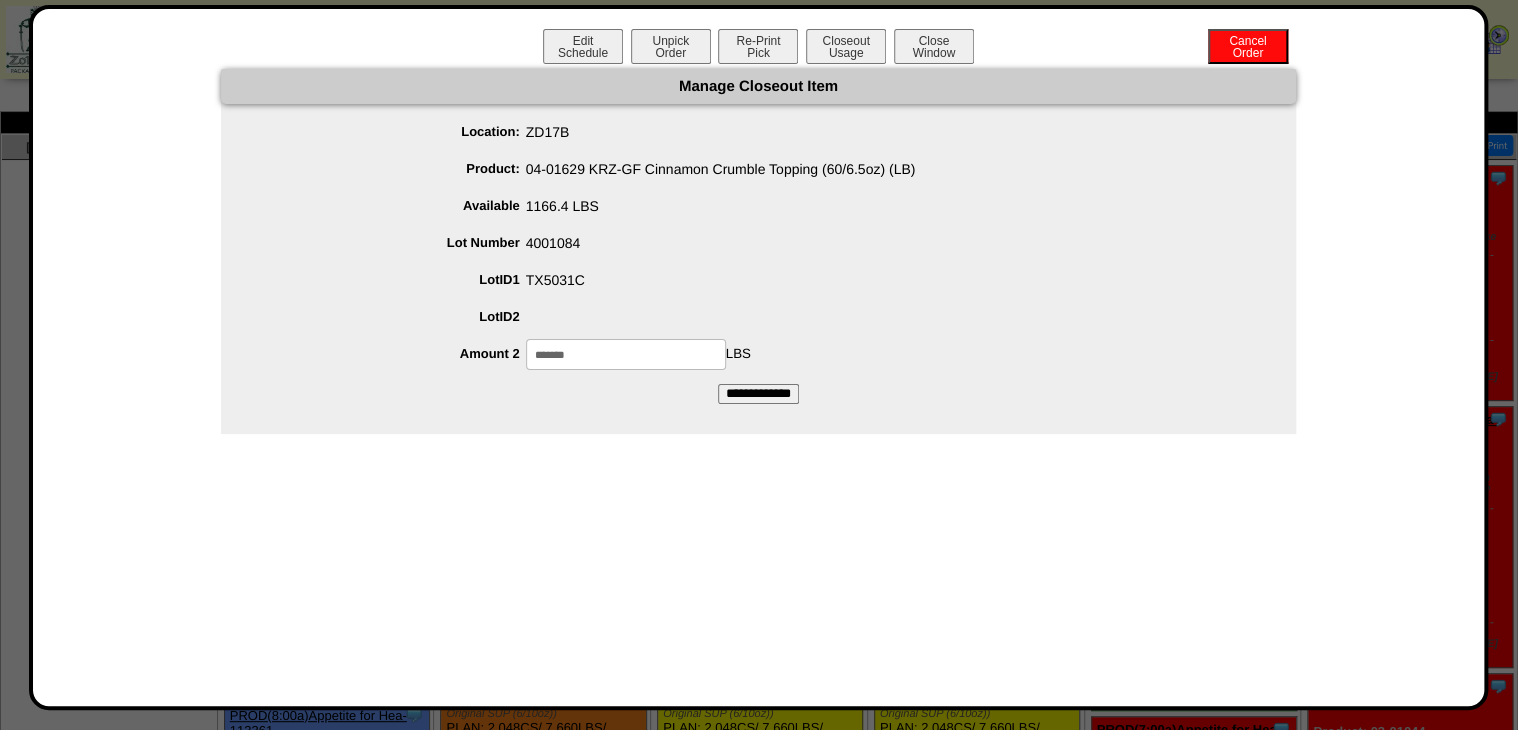drag, startPoint x: 650, startPoint y: 356, endPoint x: -4, endPoint y: 364, distance: 654.04895 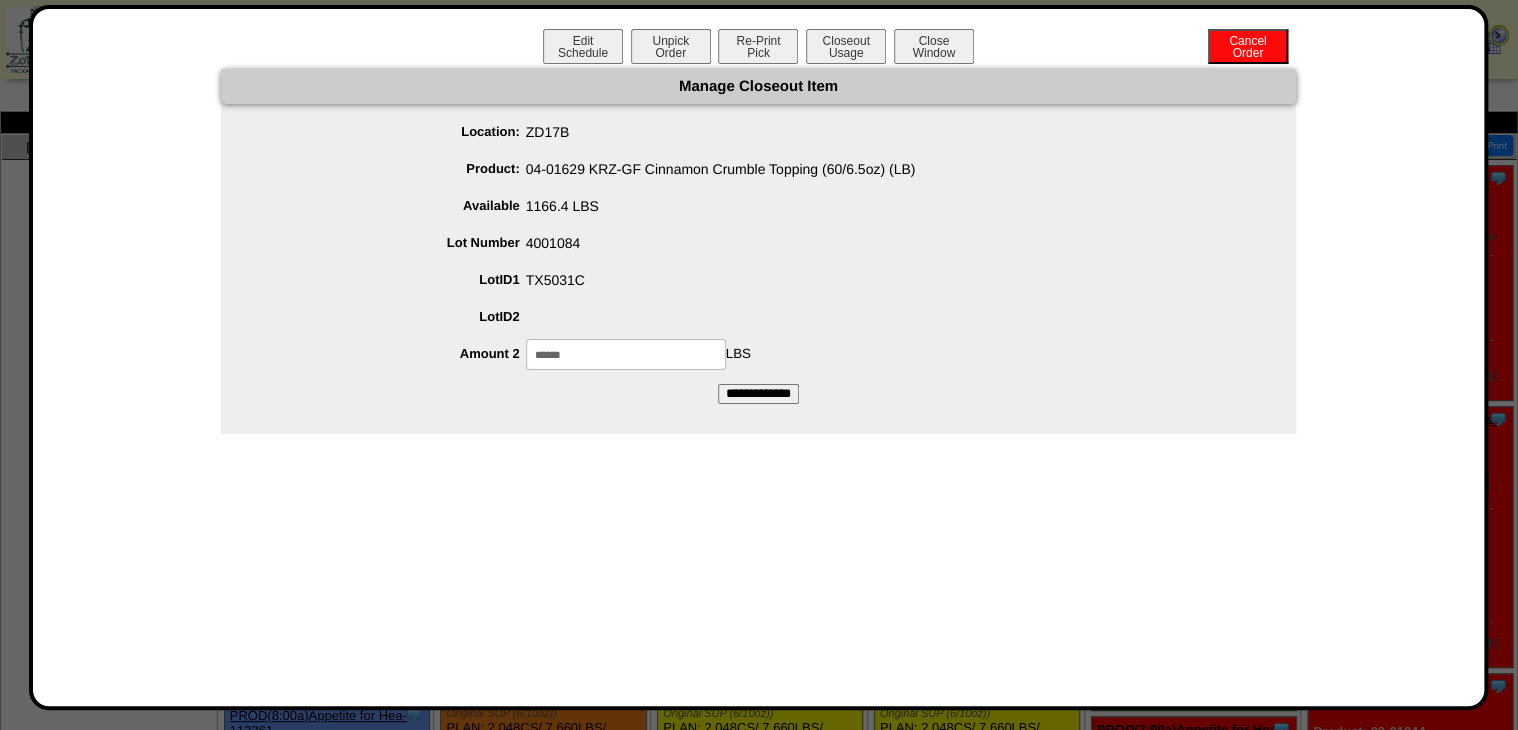 type on "******" 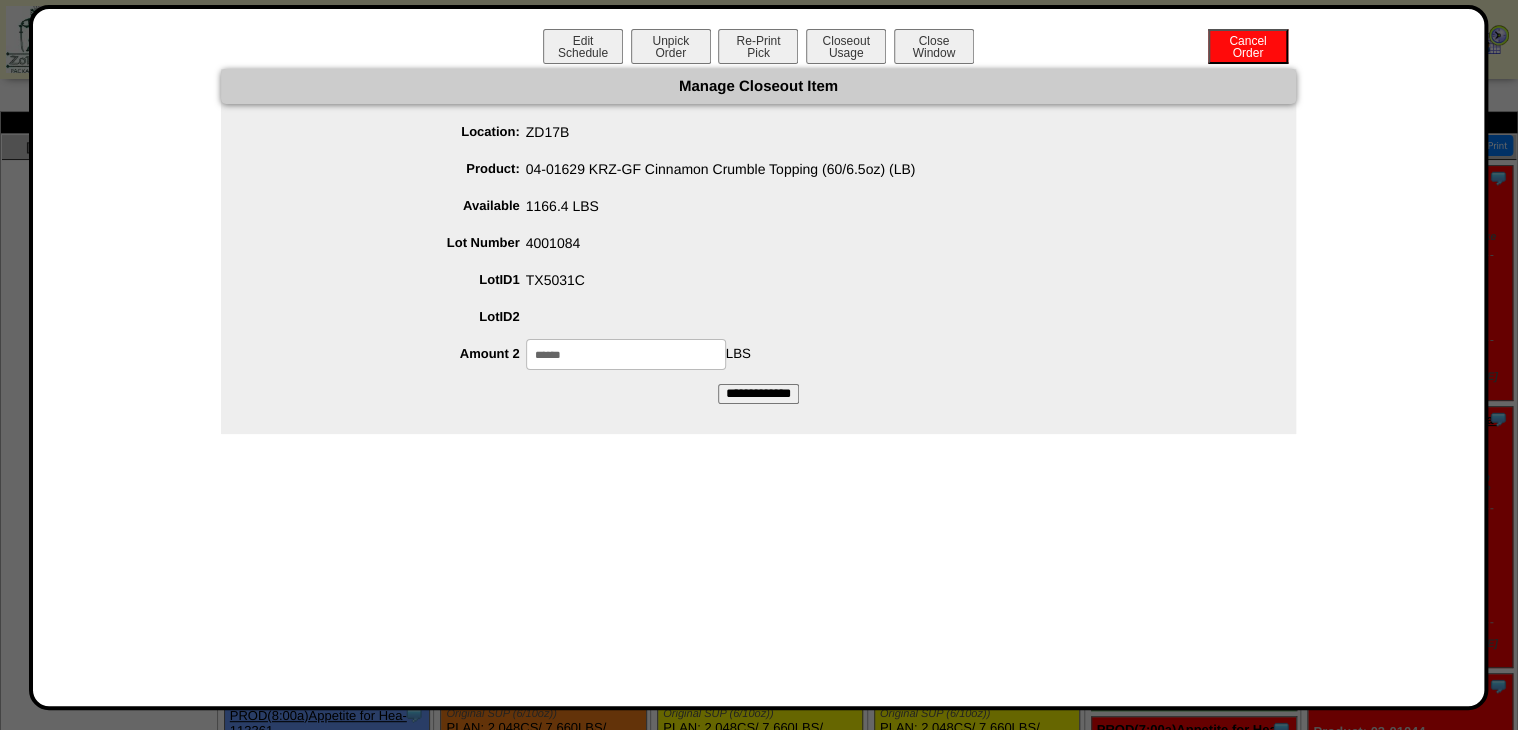 click on "**********" at bounding box center [758, 394] 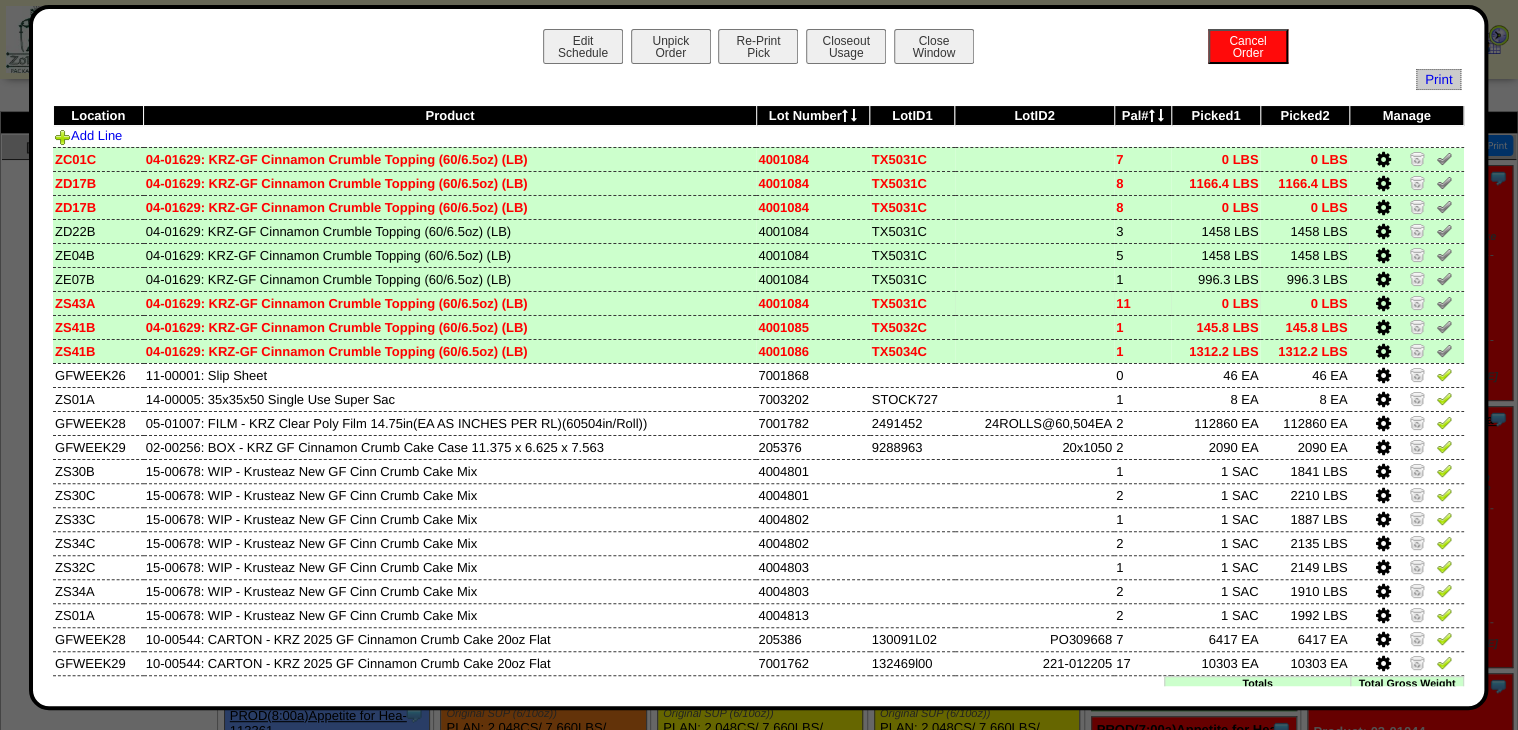 click at bounding box center (1383, 304) 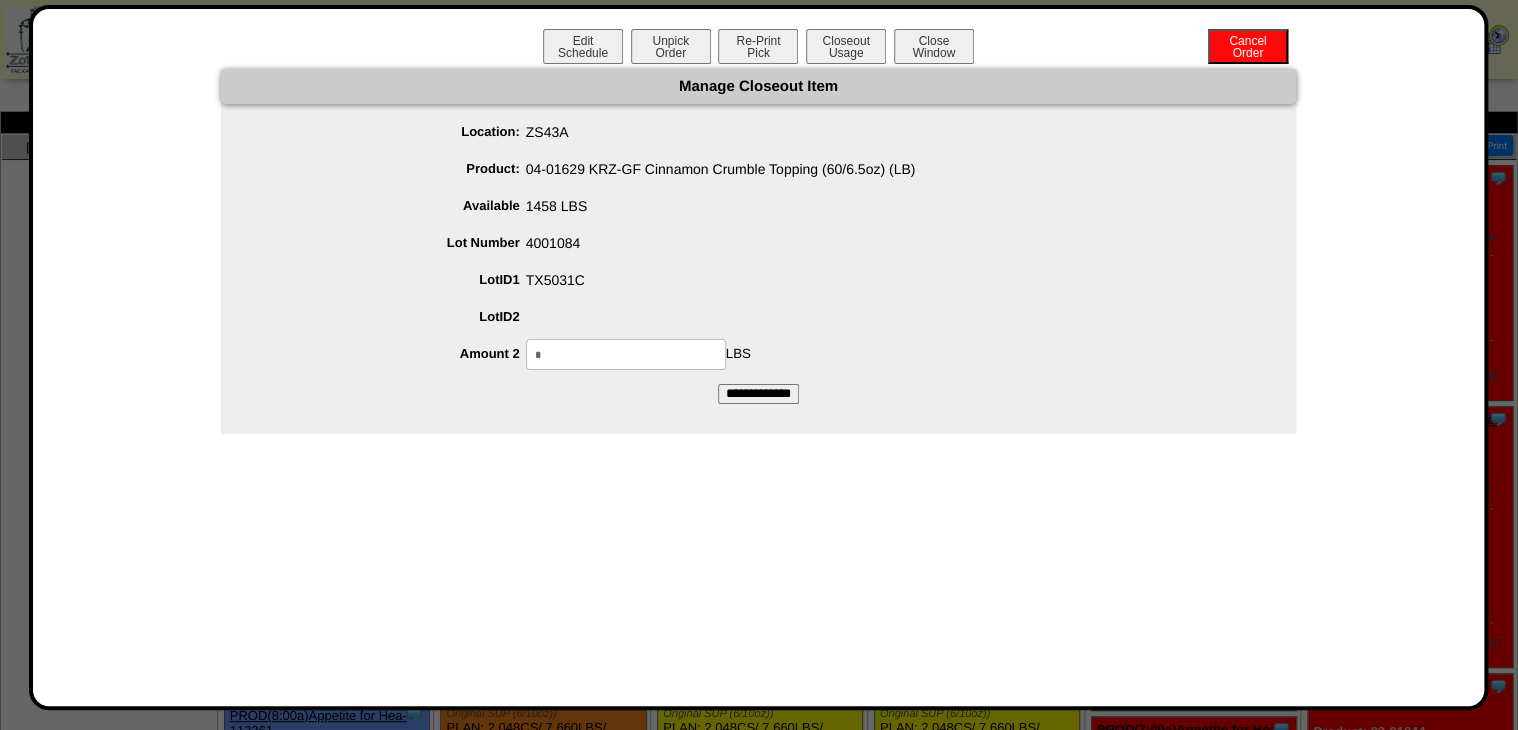 drag, startPoint x: 489, startPoint y: 379, endPoint x: 353, endPoint y: 408, distance: 139.05754 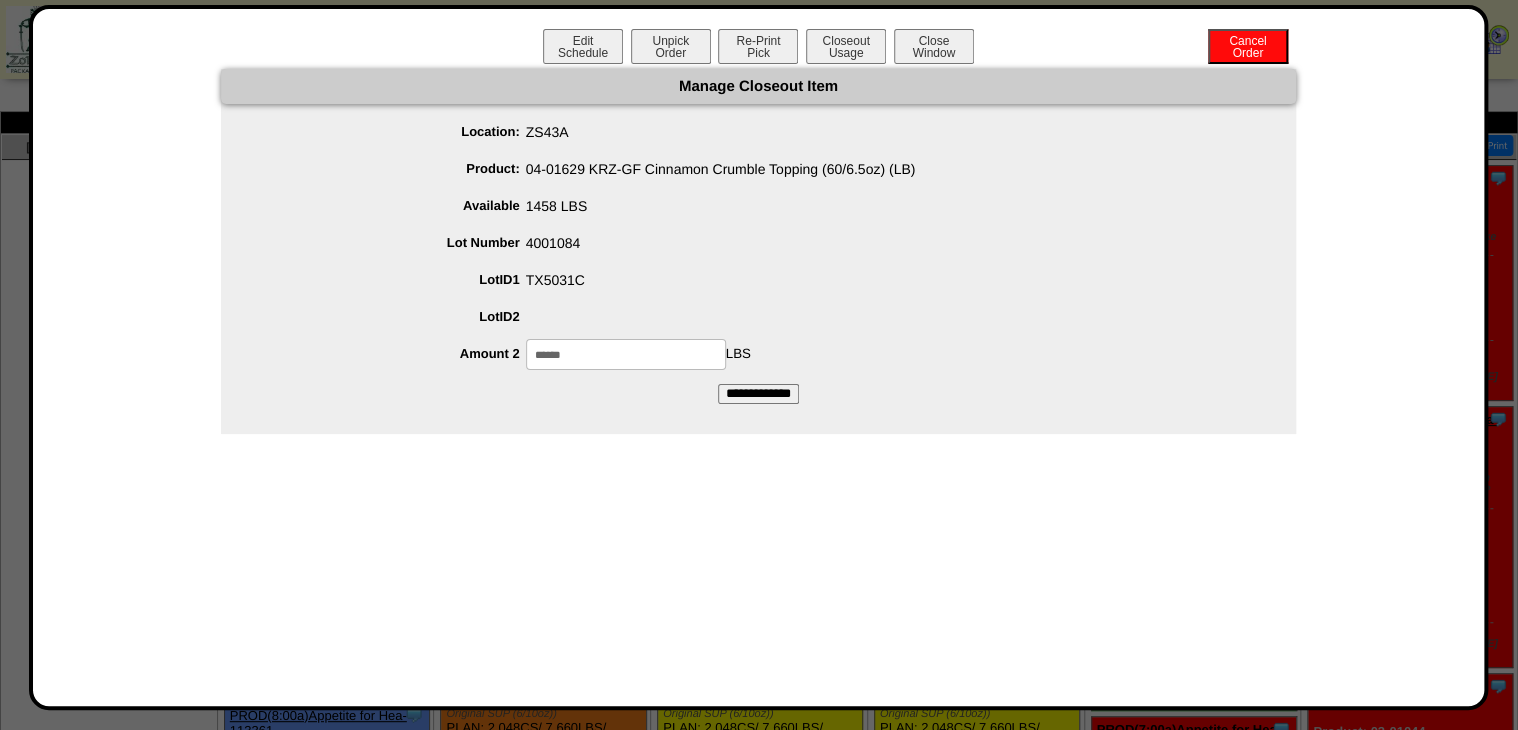 type on "******" 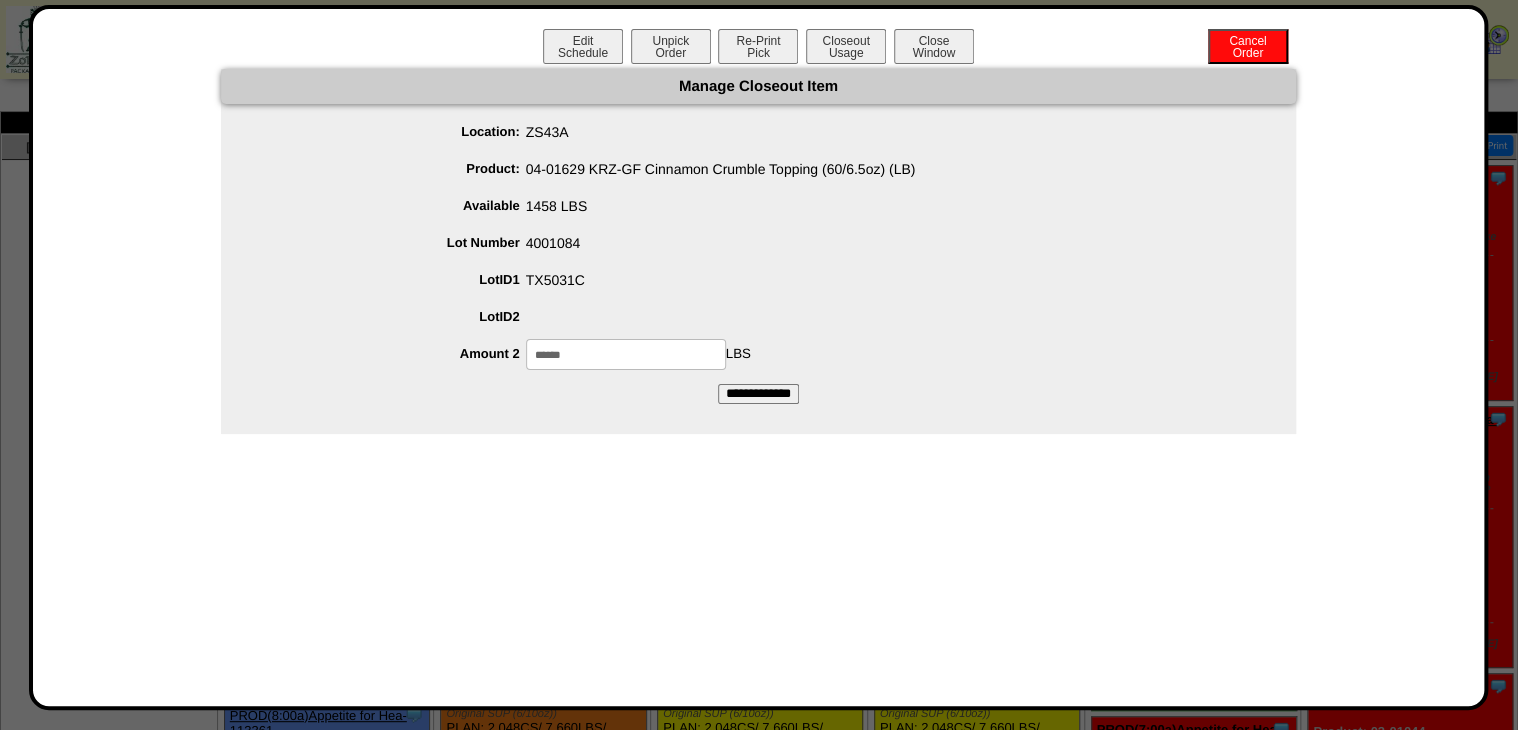 click on "**********" at bounding box center [758, 394] 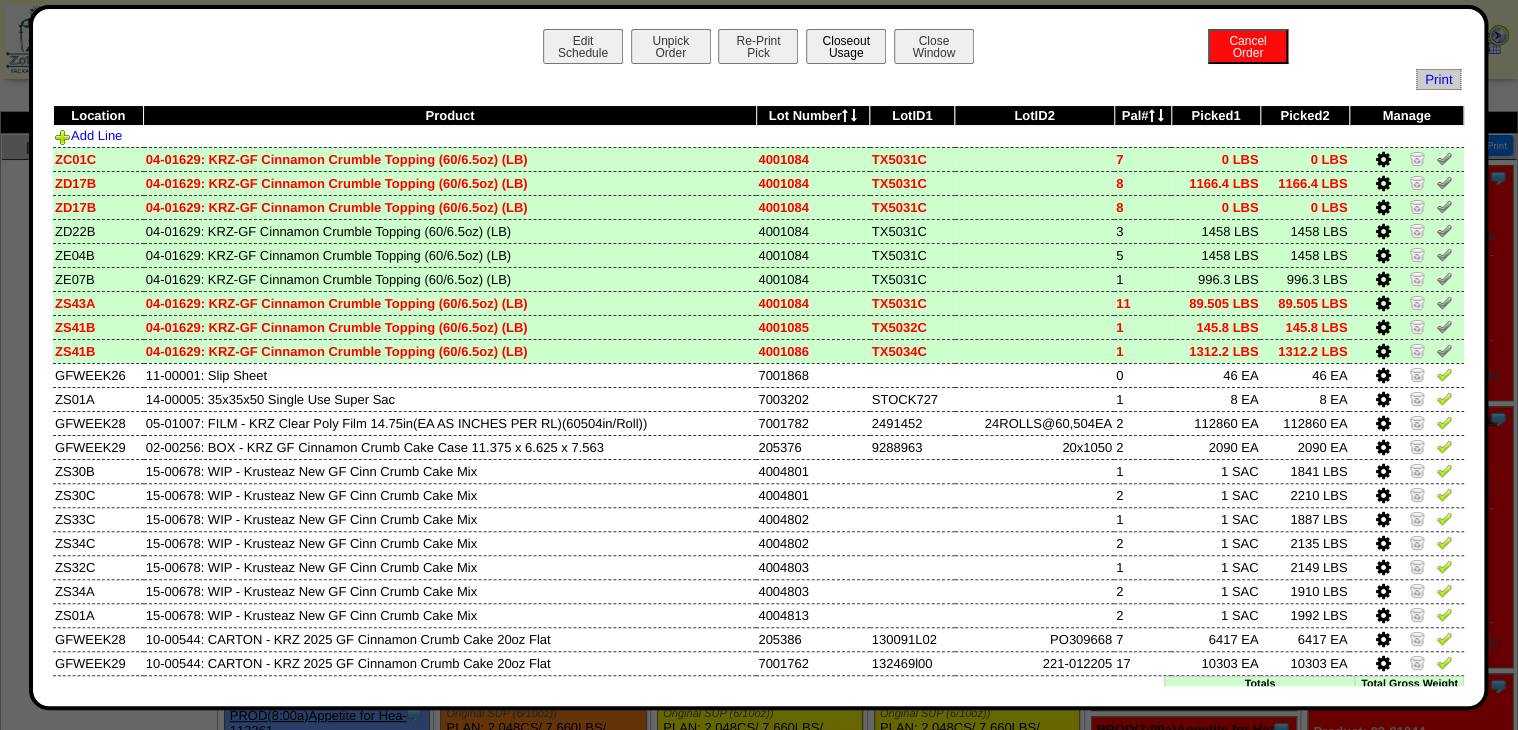 click on "Closeout Usage" at bounding box center [846, 46] 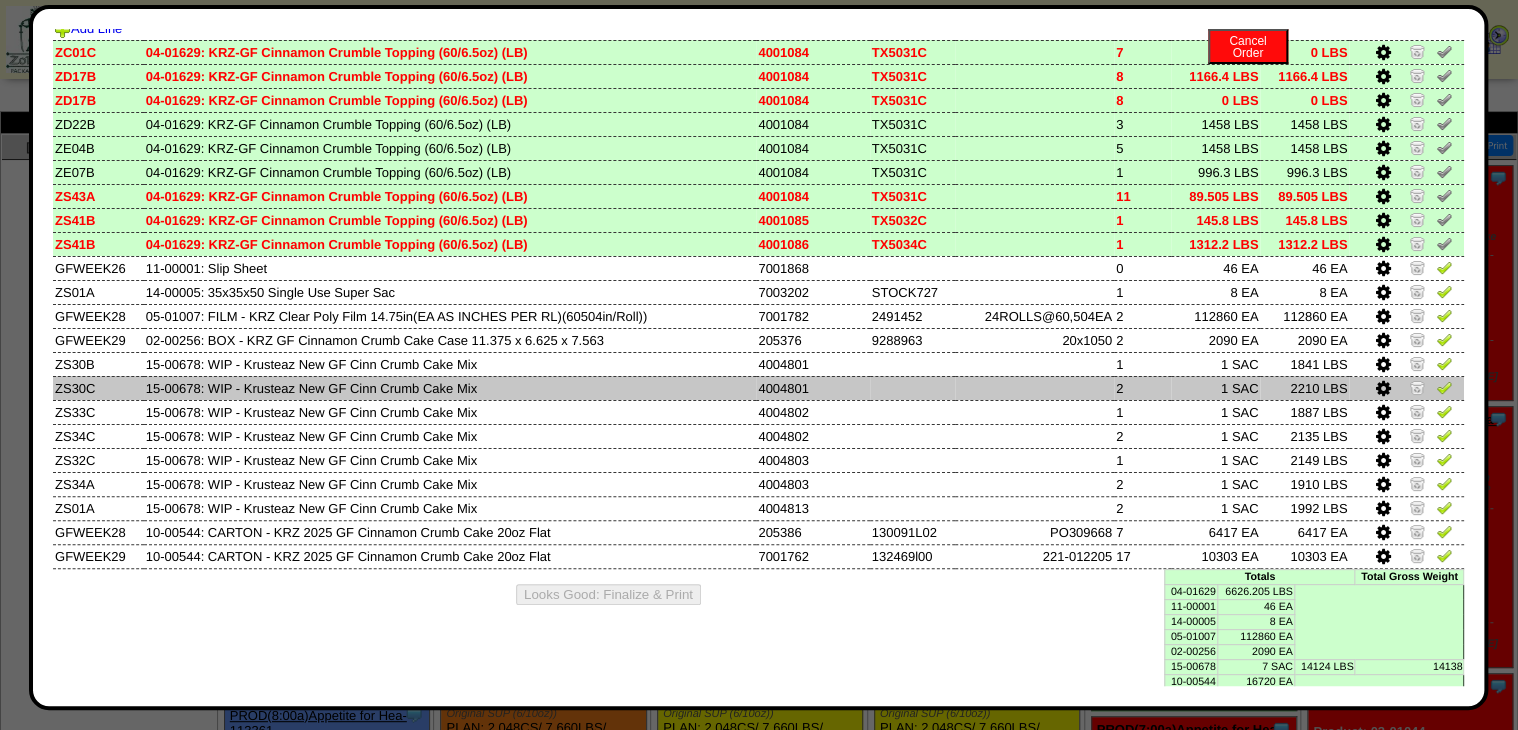 scroll, scrollTop: 109, scrollLeft: 0, axis: vertical 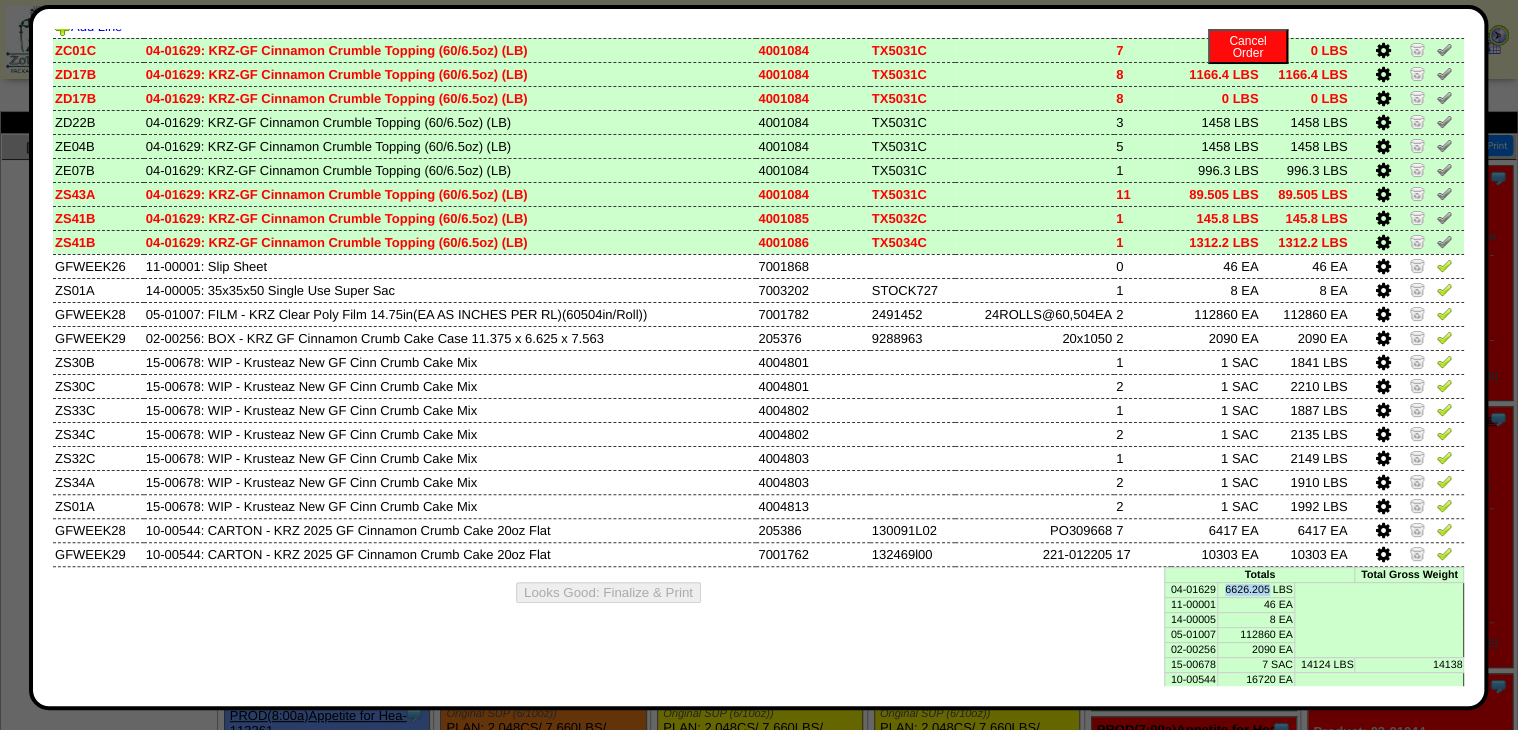 drag, startPoint x: 1208, startPoint y: 590, endPoint x: 1256, endPoint y: 592, distance: 48.04165 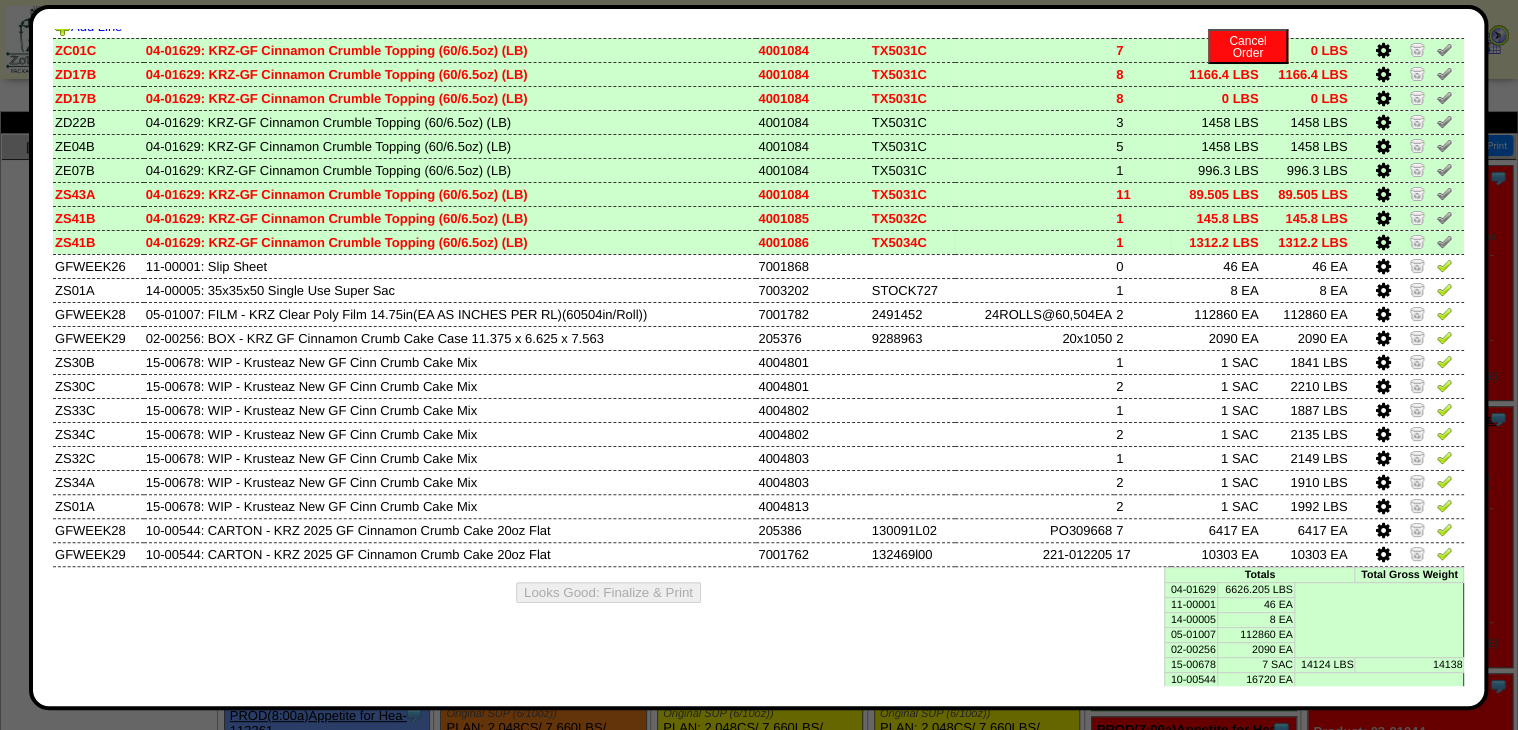 click on "1" at bounding box center [1142, 242] 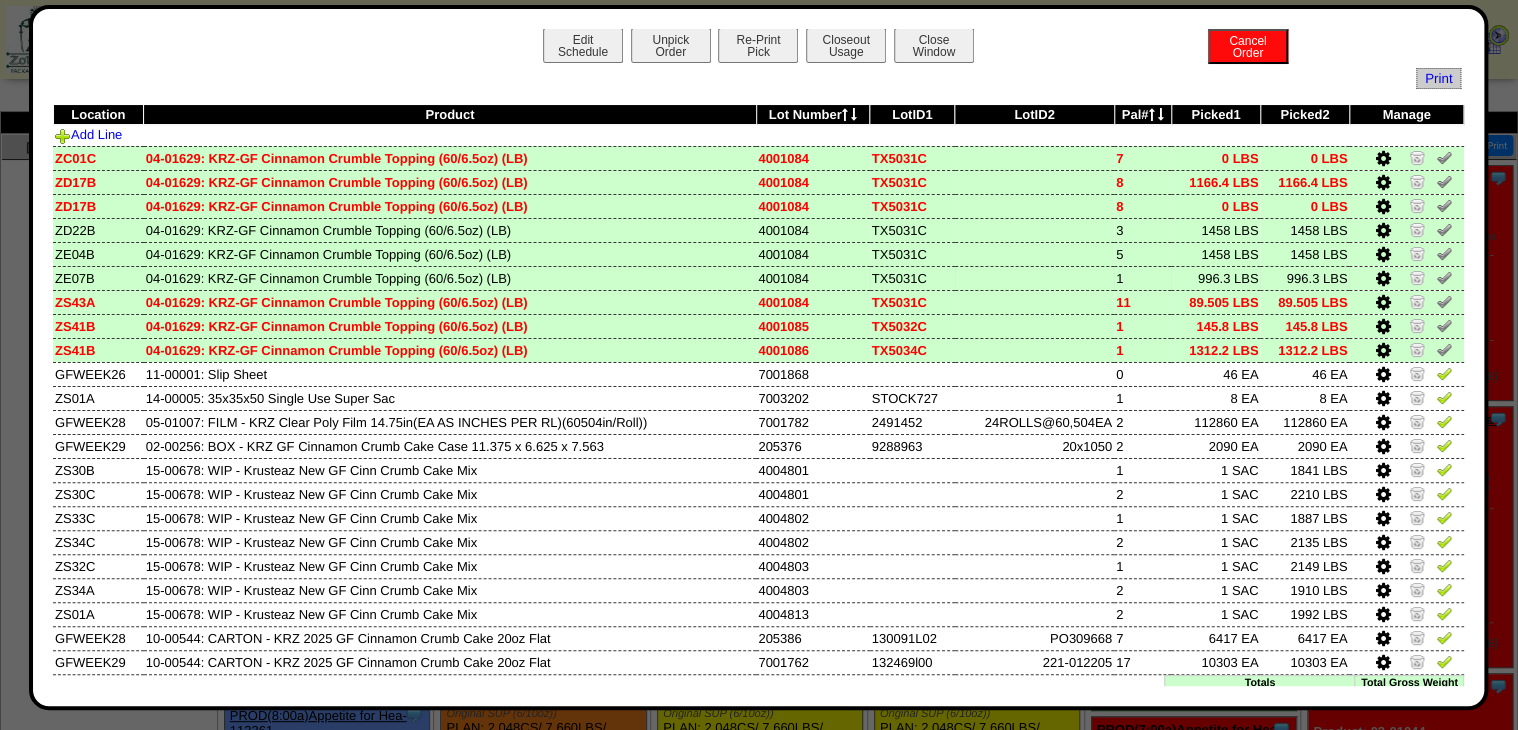scroll, scrollTop: 0, scrollLeft: 0, axis: both 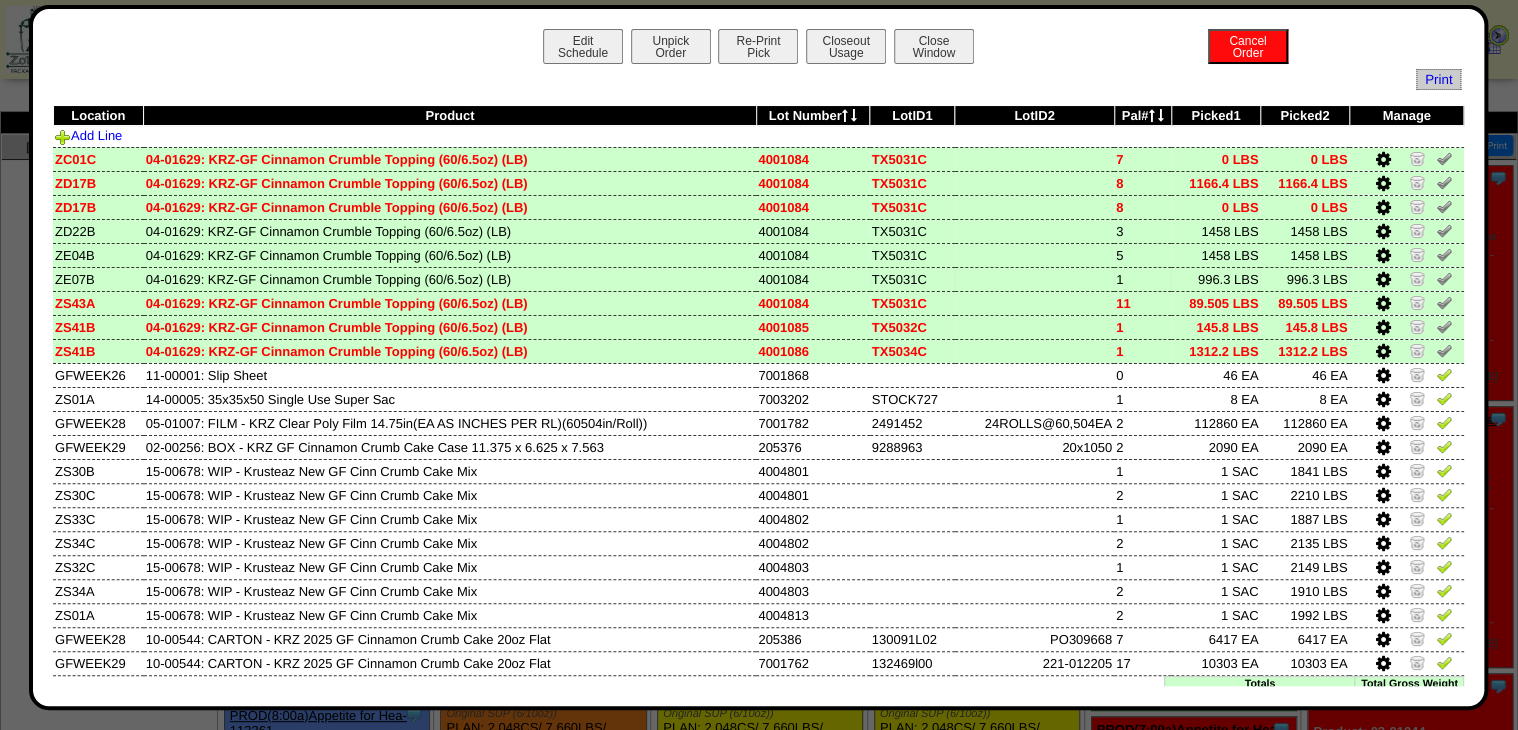 drag, startPoint x: 1193, startPoint y: 235, endPoint x: 1241, endPoint y: 285, distance: 69.31089 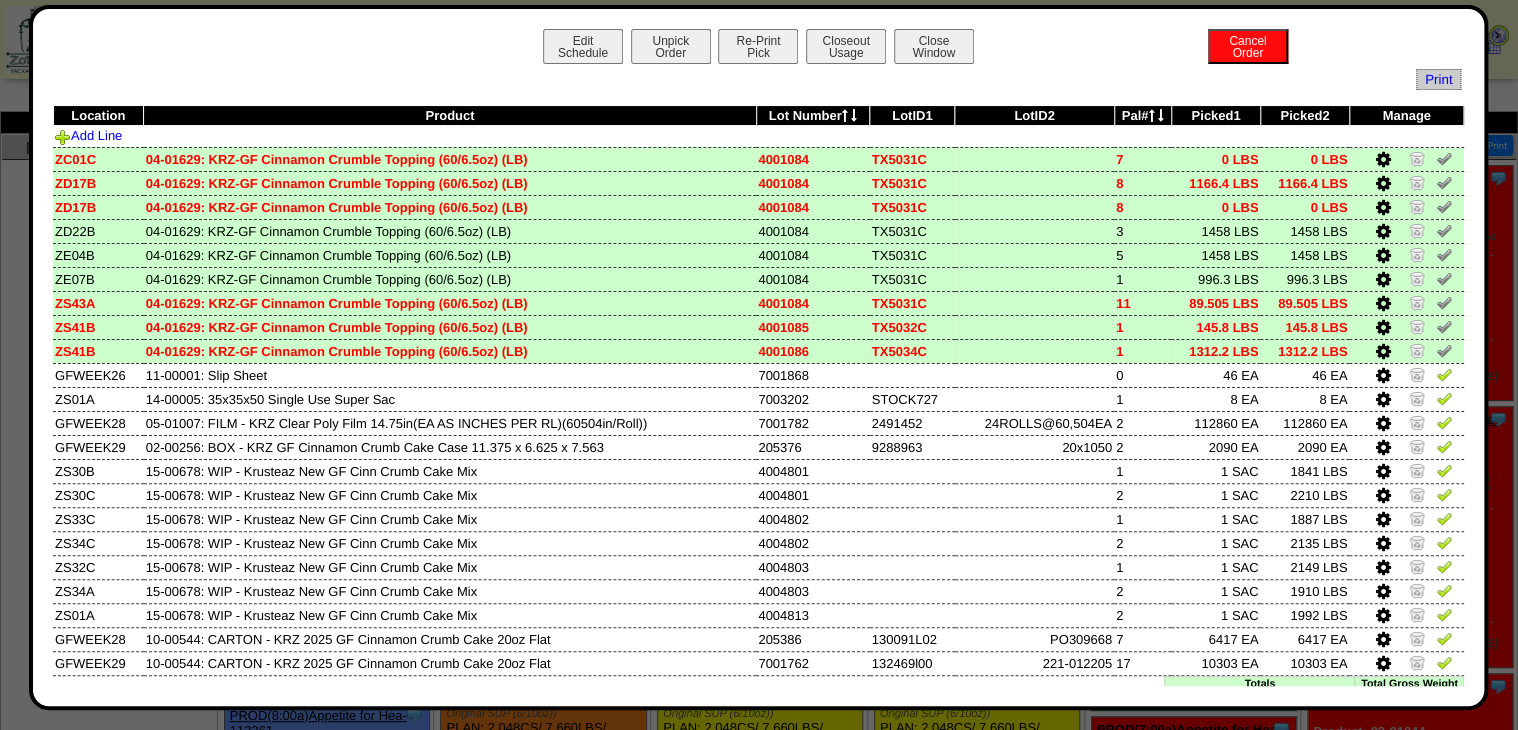 drag, startPoint x: 1241, startPoint y: 285, endPoint x: 1228, endPoint y: 341, distance: 57.48913 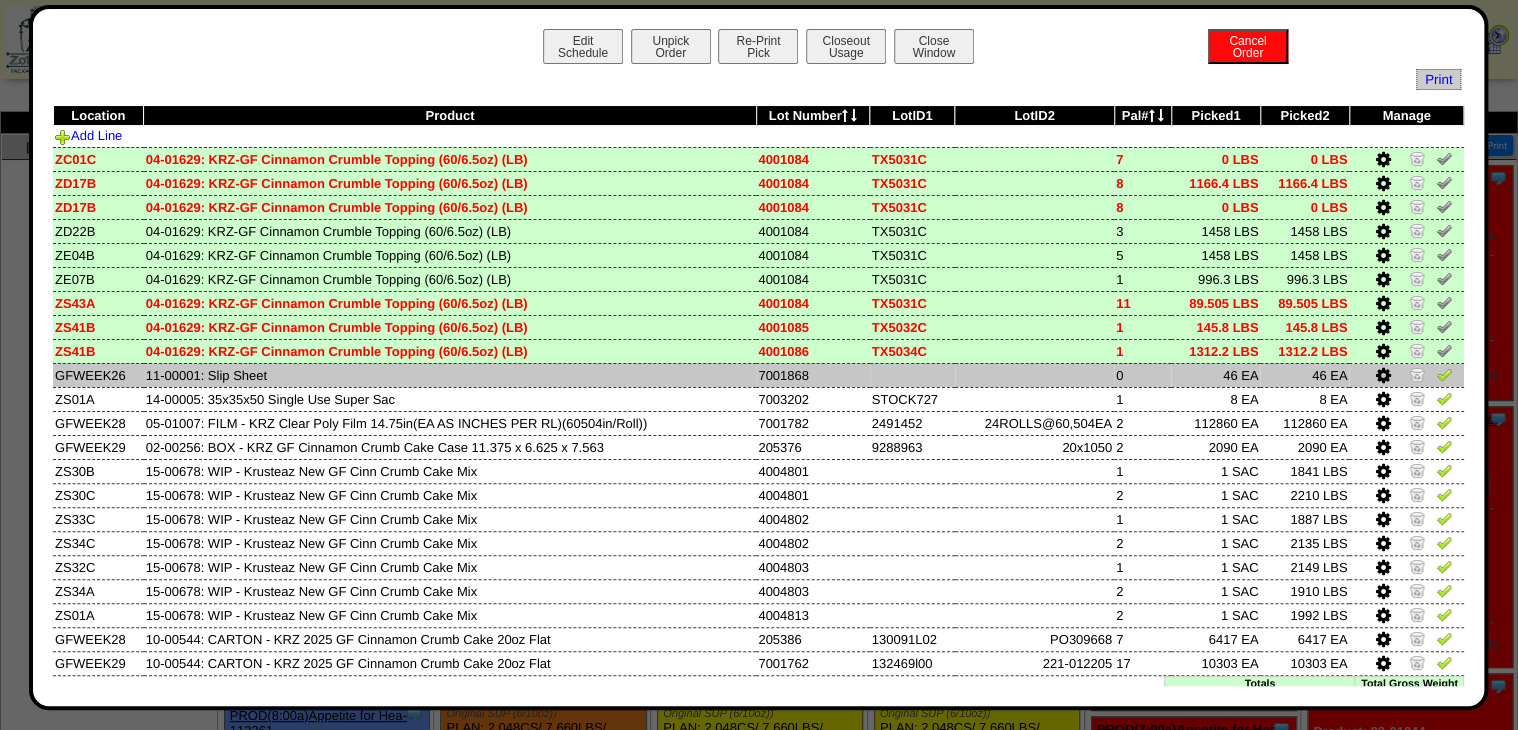 drag, startPoint x: 756, startPoint y: 347, endPoint x: 770, endPoint y: 368, distance: 25.23886 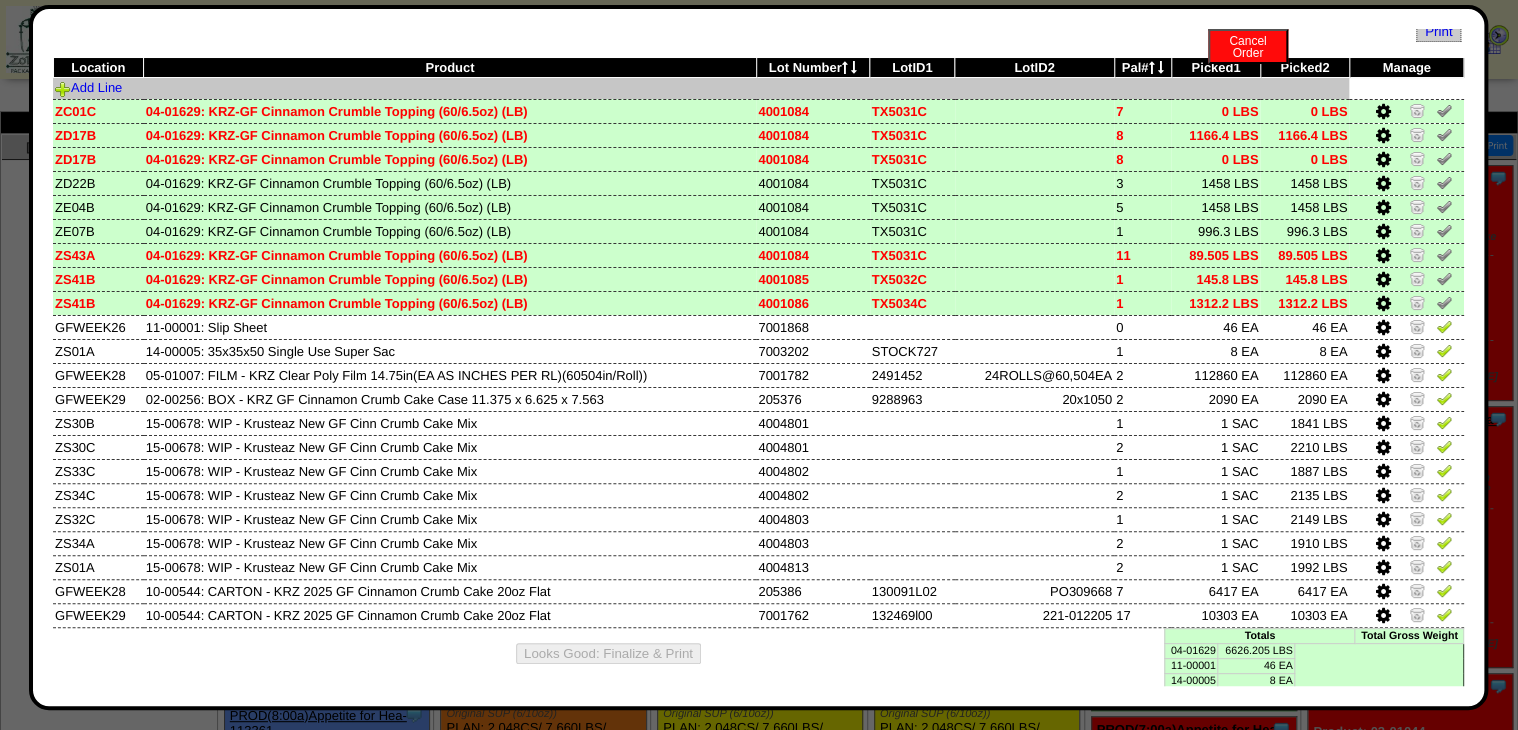 scroll, scrollTop: 0, scrollLeft: 0, axis: both 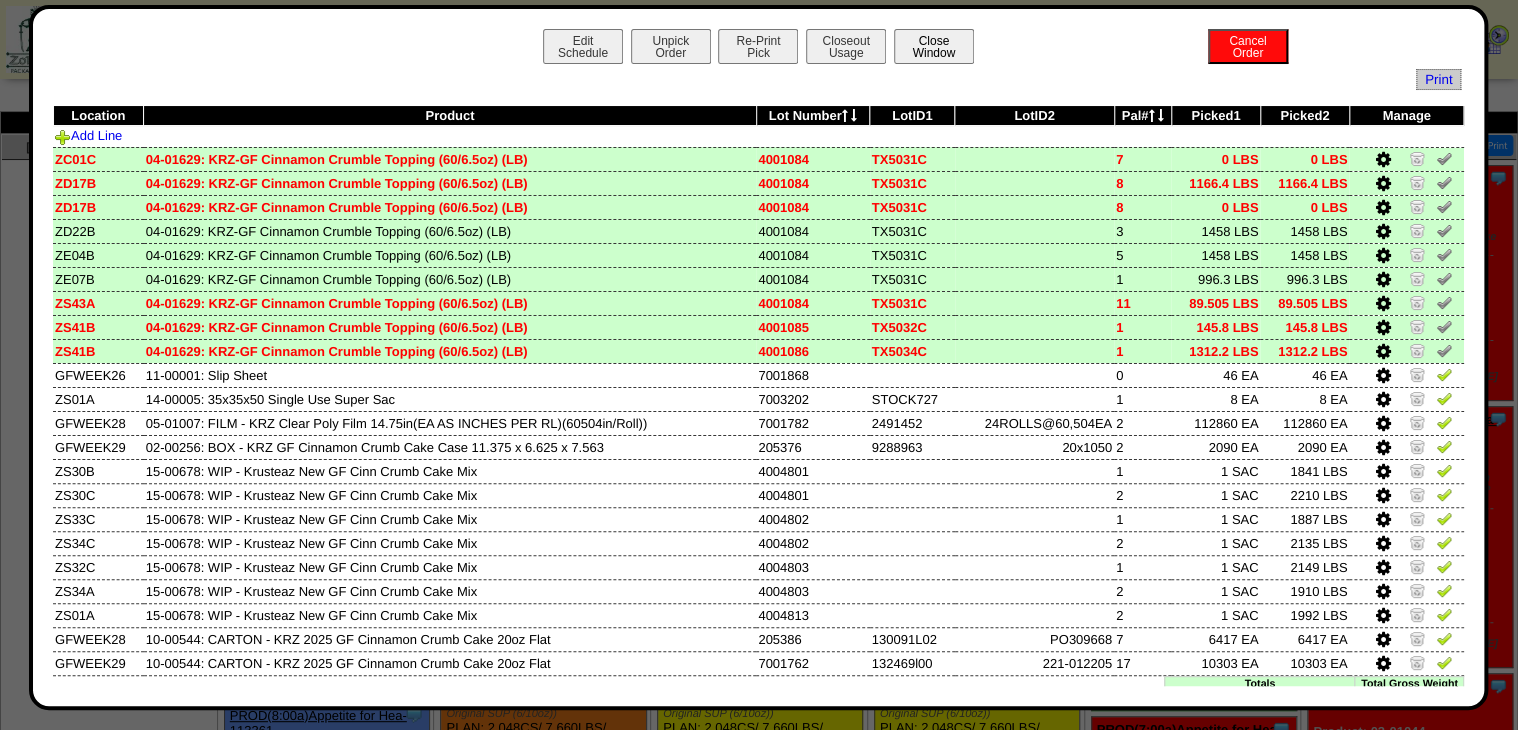 click on "Close Window" at bounding box center [934, 46] 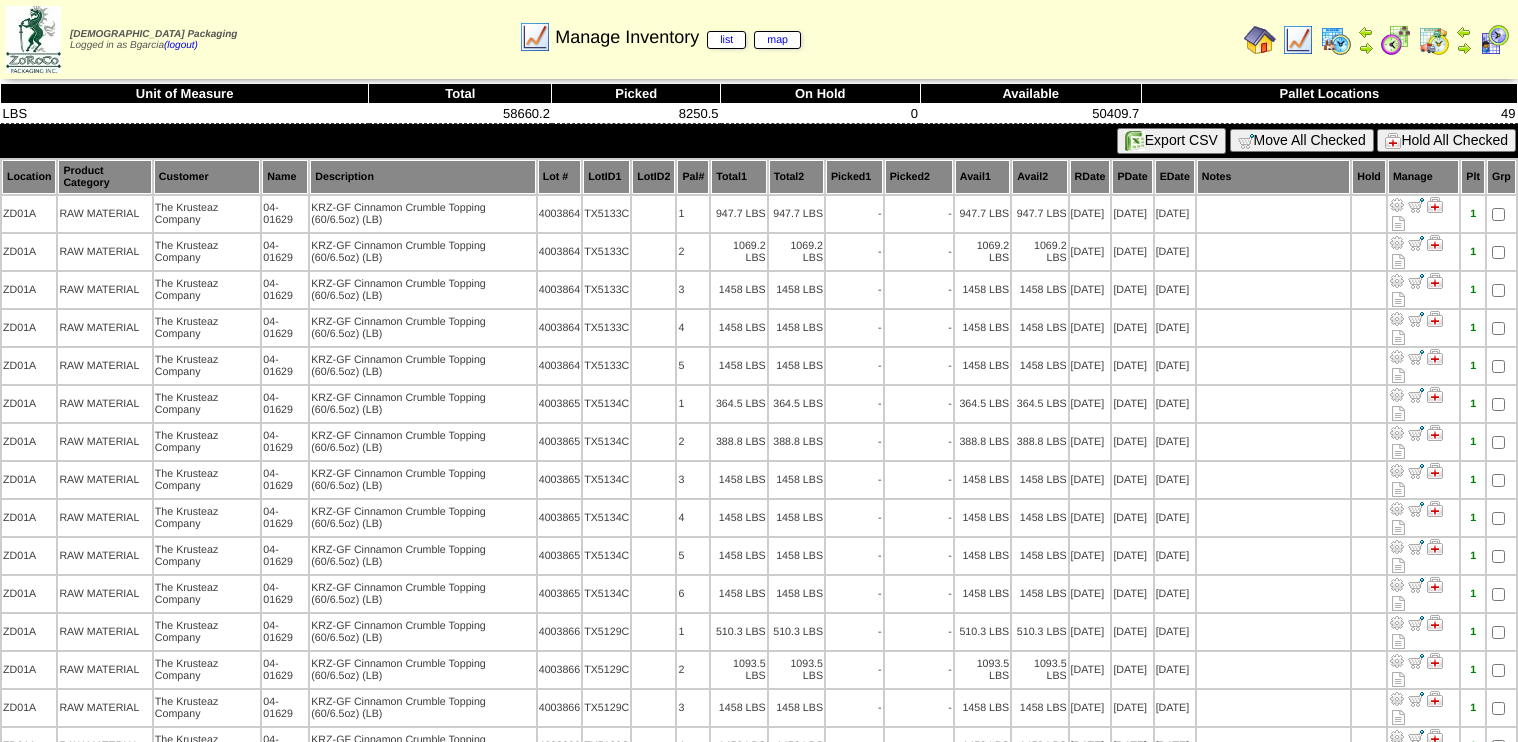 scroll, scrollTop: 80, scrollLeft: 0, axis: vertical 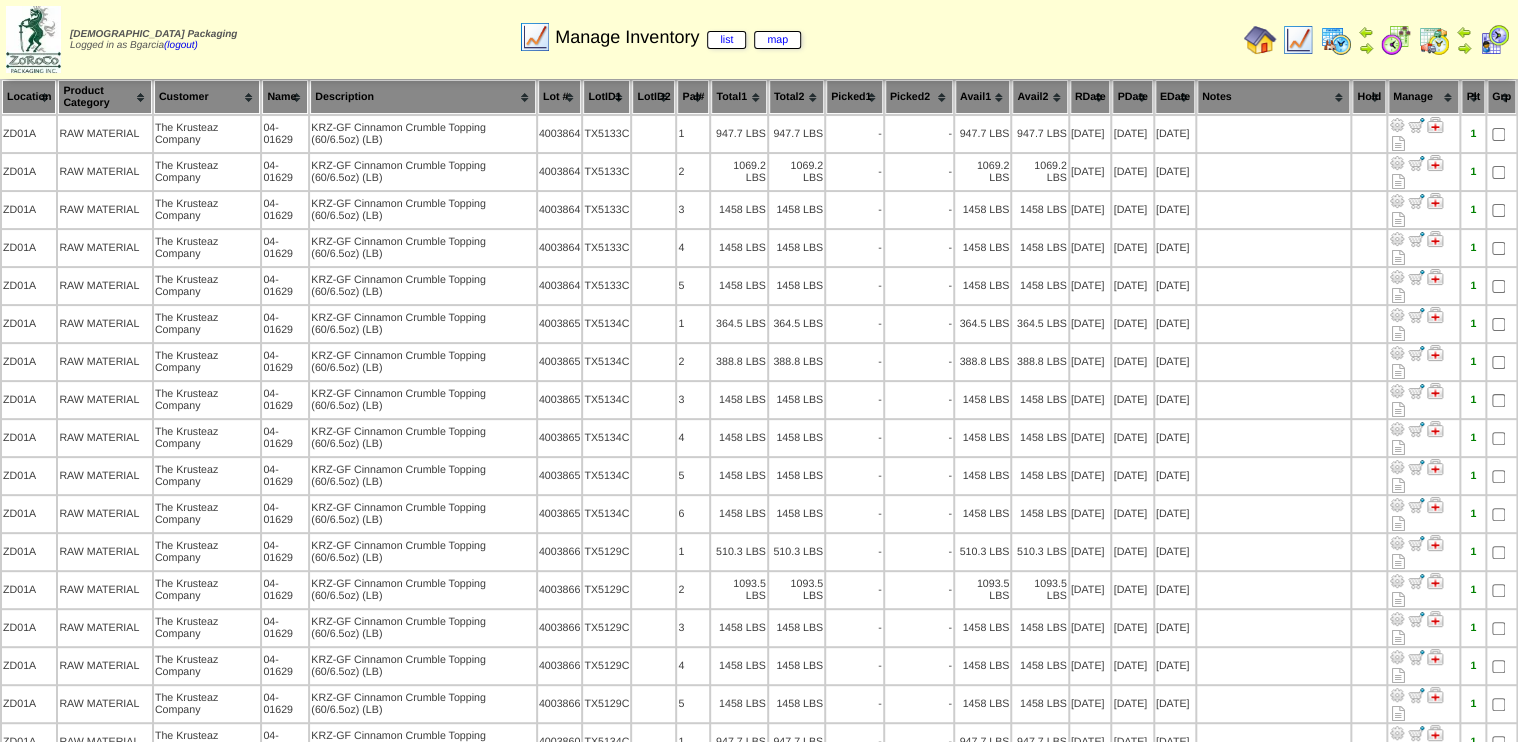 click on "Location" at bounding box center [29, 97] 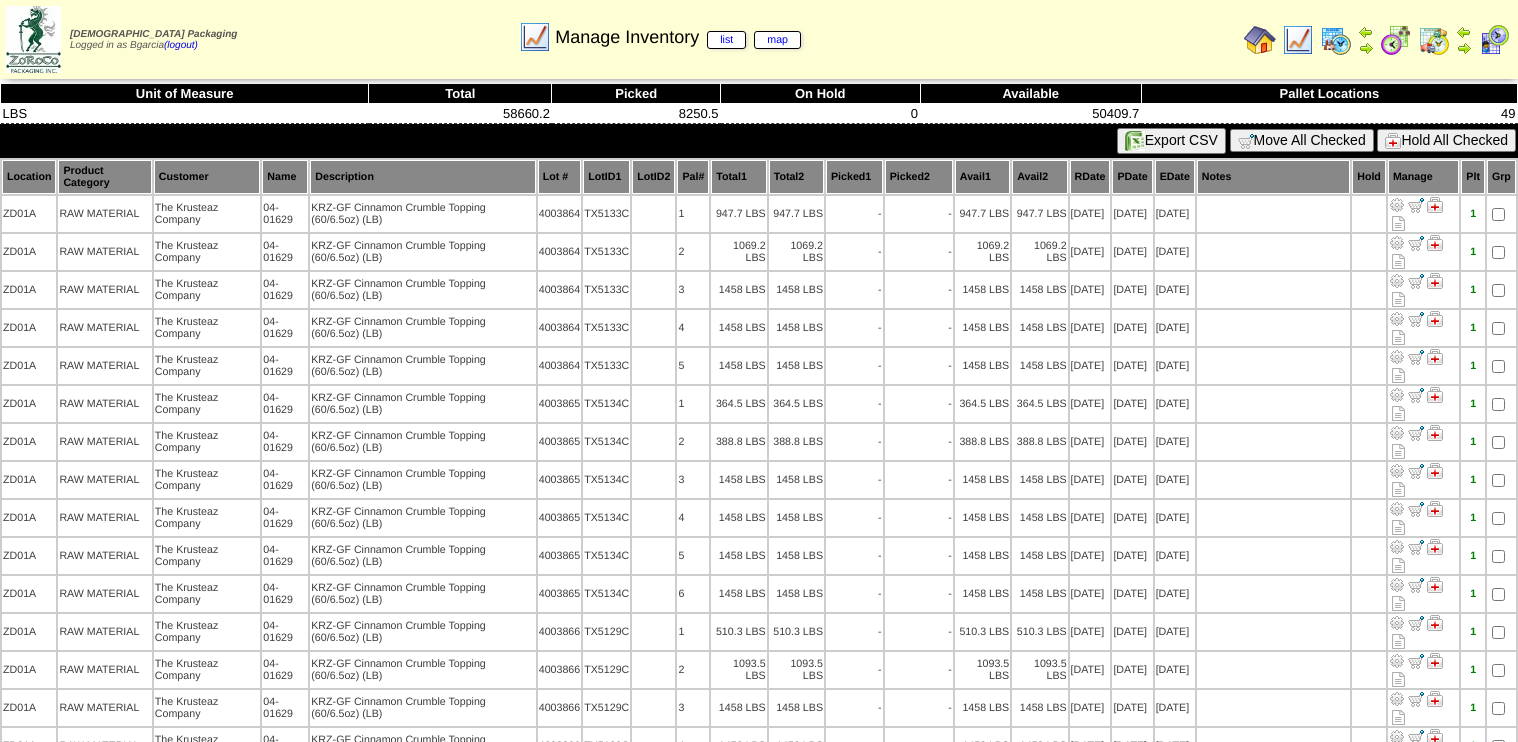scroll, scrollTop: 80, scrollLeft: 0, axis: vertical 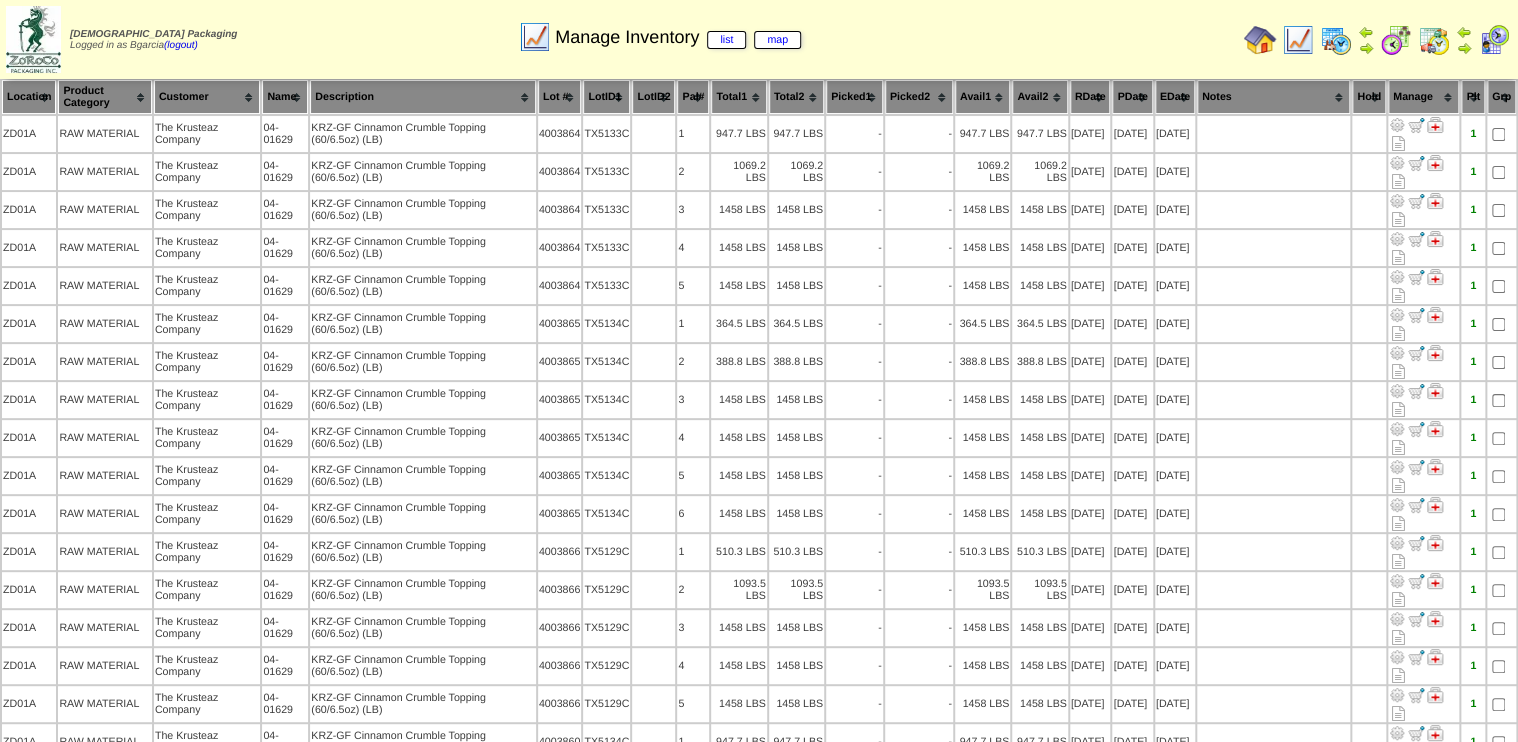 click on "Lot #" at bounding box center [560, 97] 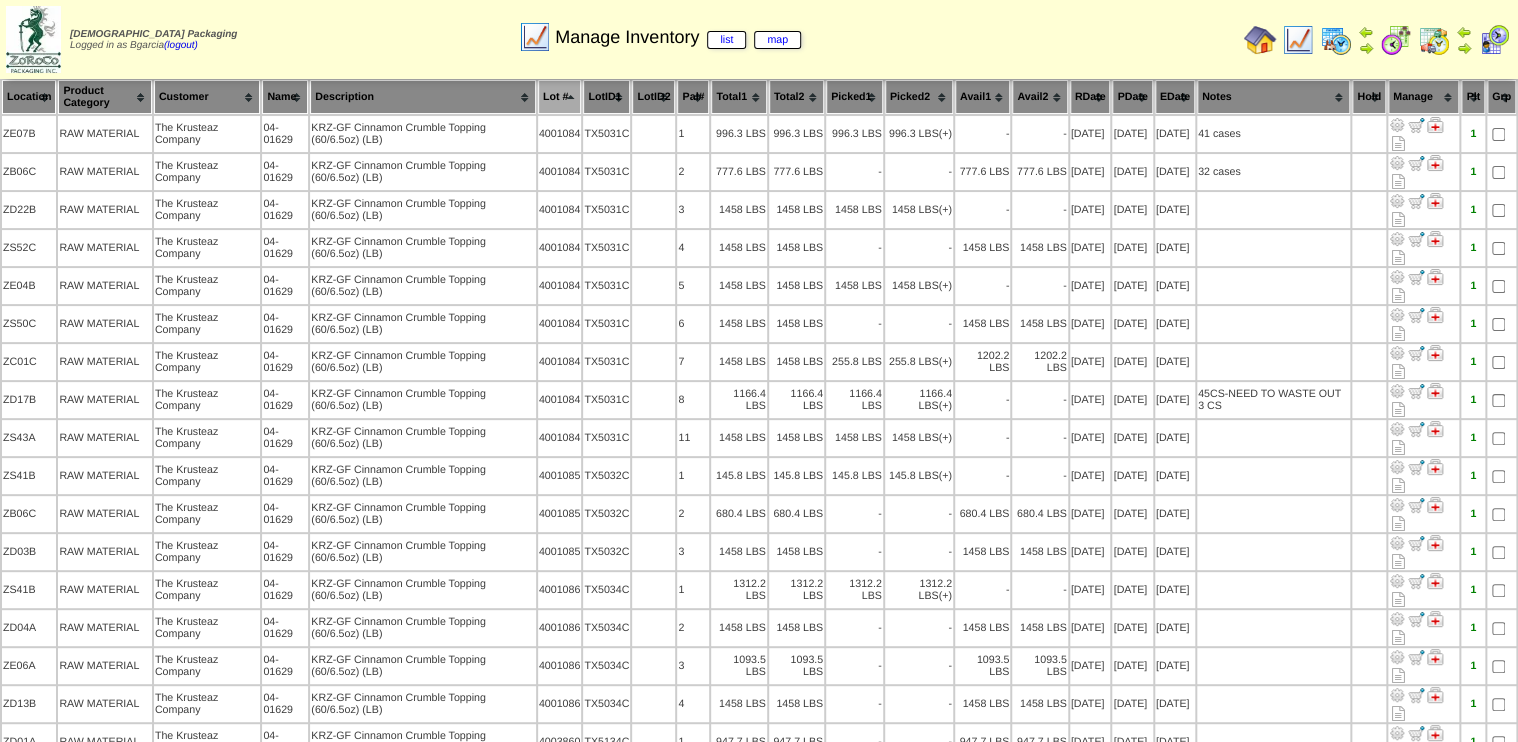 click on "Lot #" at bounding box center [560, 97] 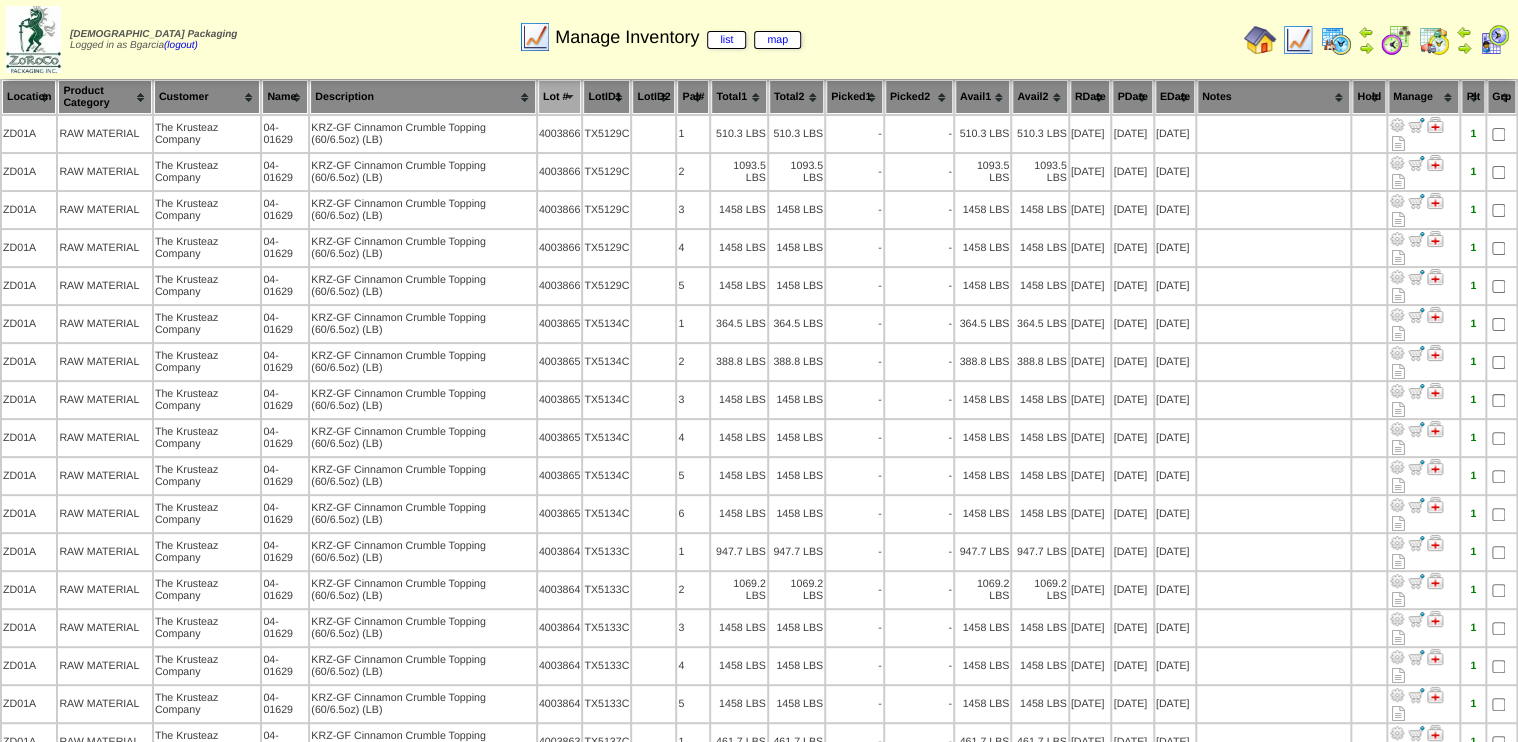 click on "Picked1" at bounding box center [854, 97] 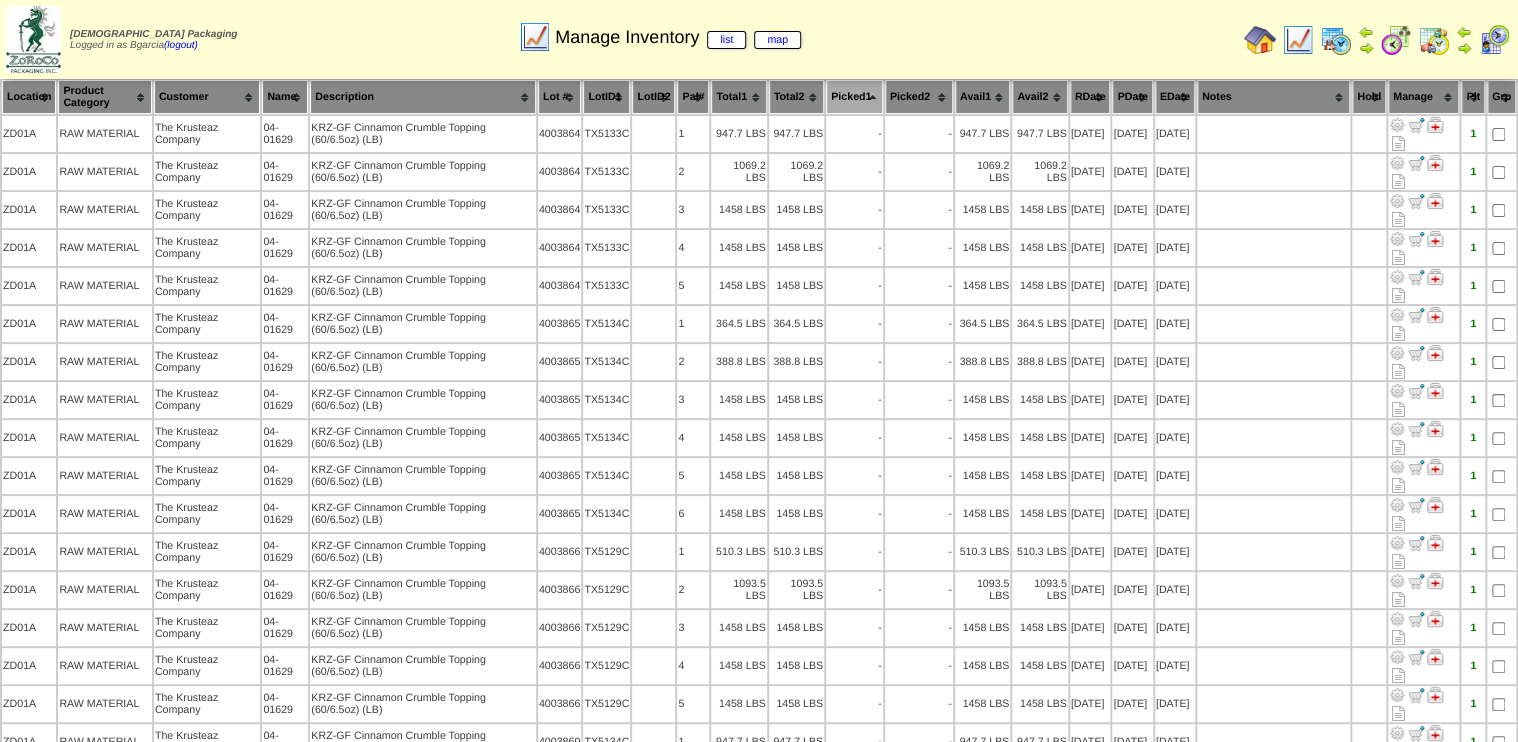 click on "Lot #" at bounding box center [560, 97] 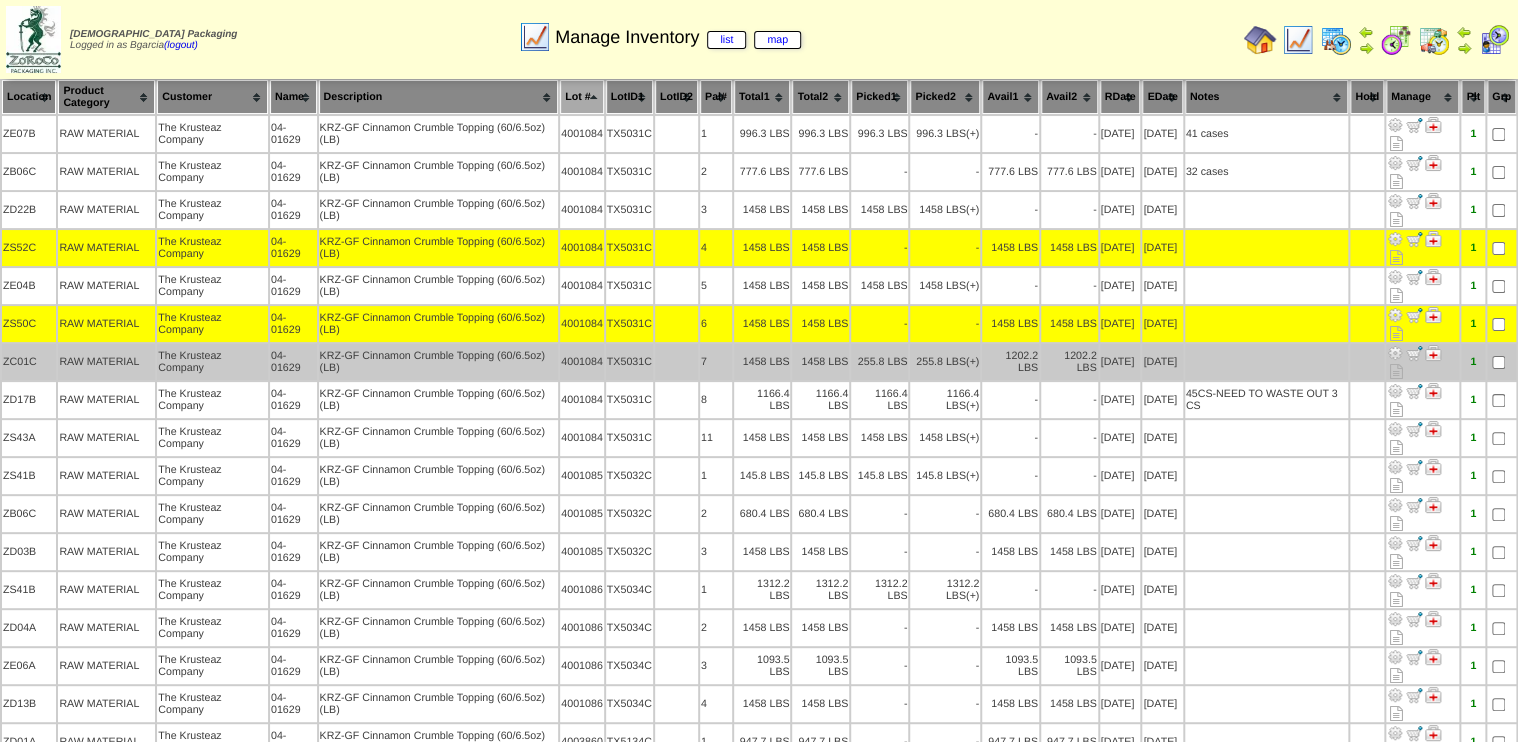 scroll, scrollTop: 160, scrollLeft: 0, axis: vertical 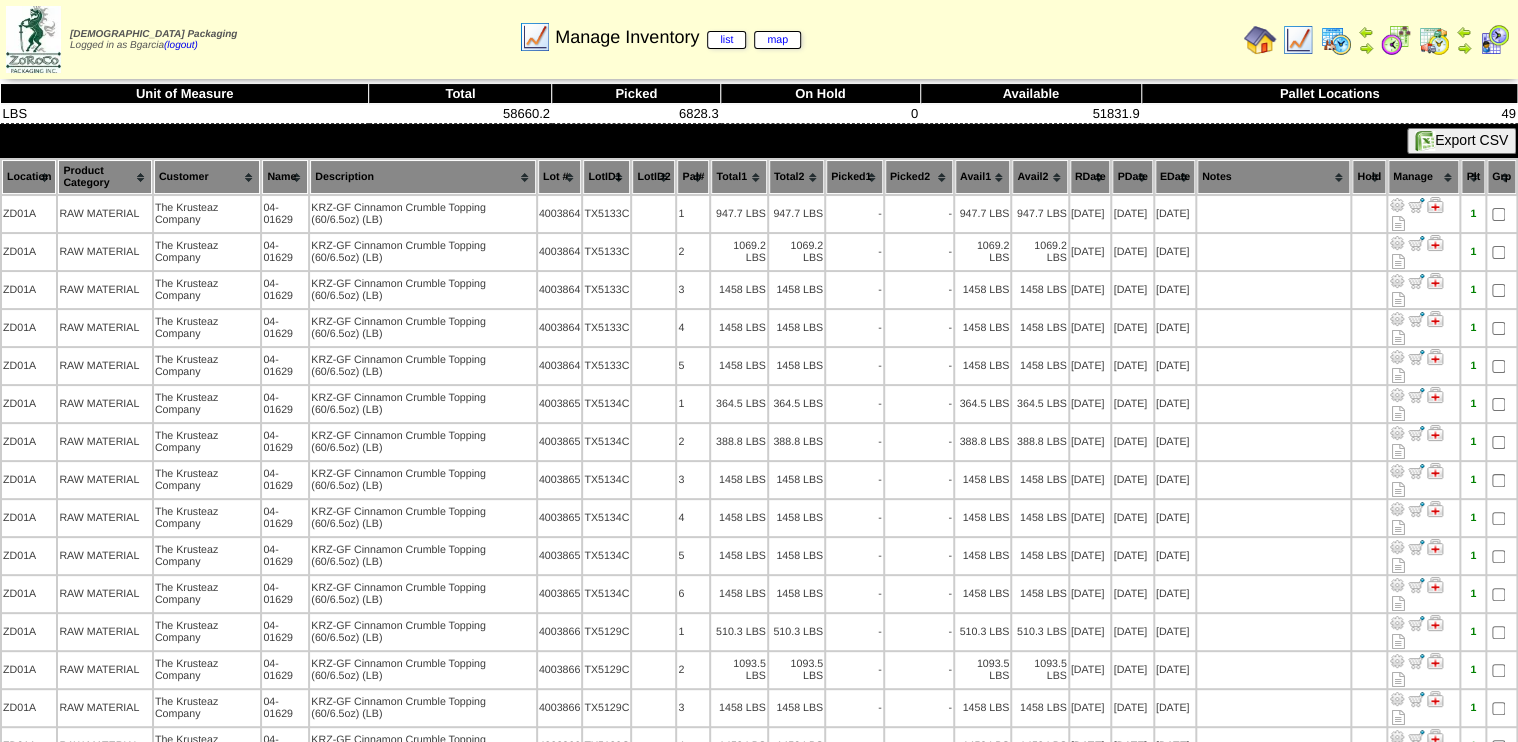 click on "Lot #" at bounding box center (560, 177) 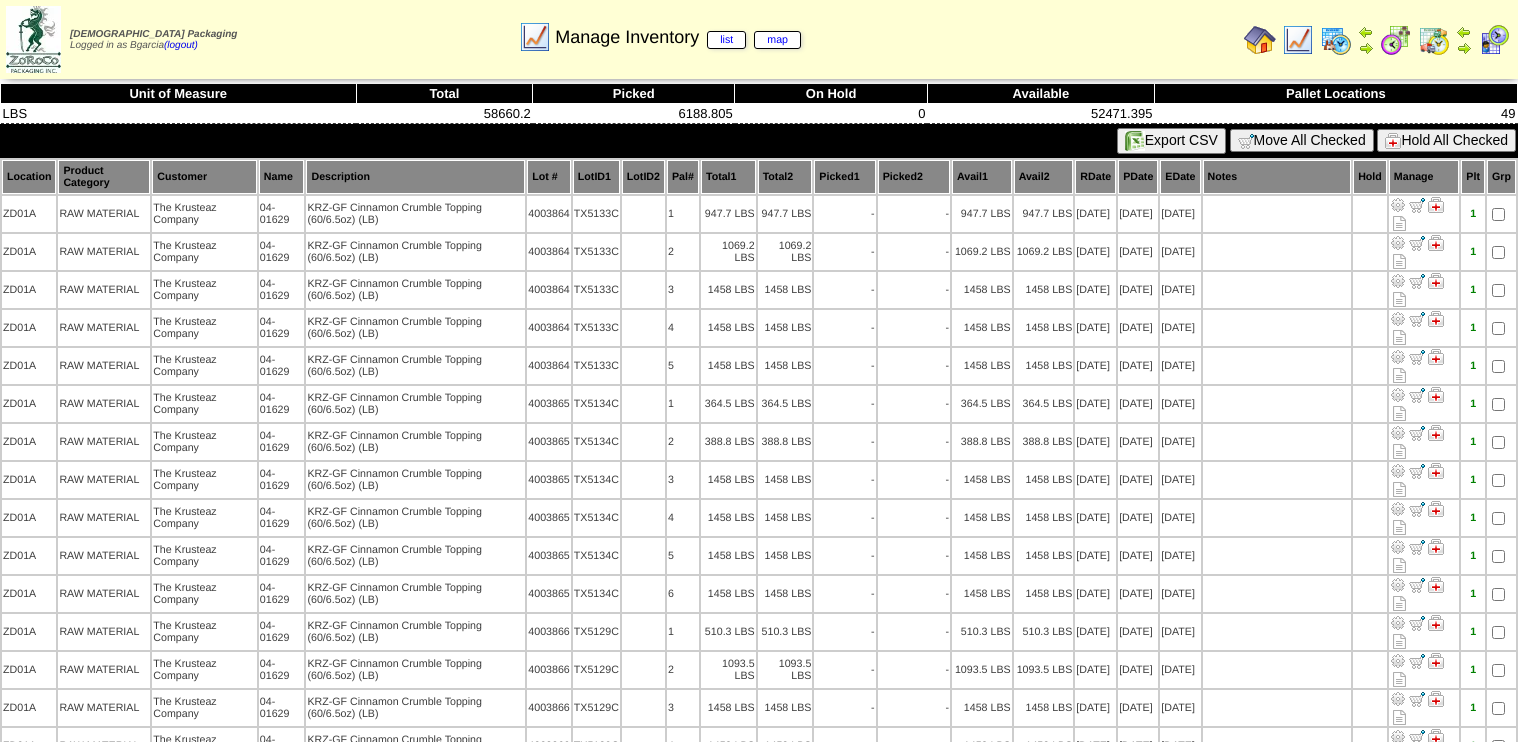 scroll, scrollTop: 0, scrollLeft: 0, axis: both 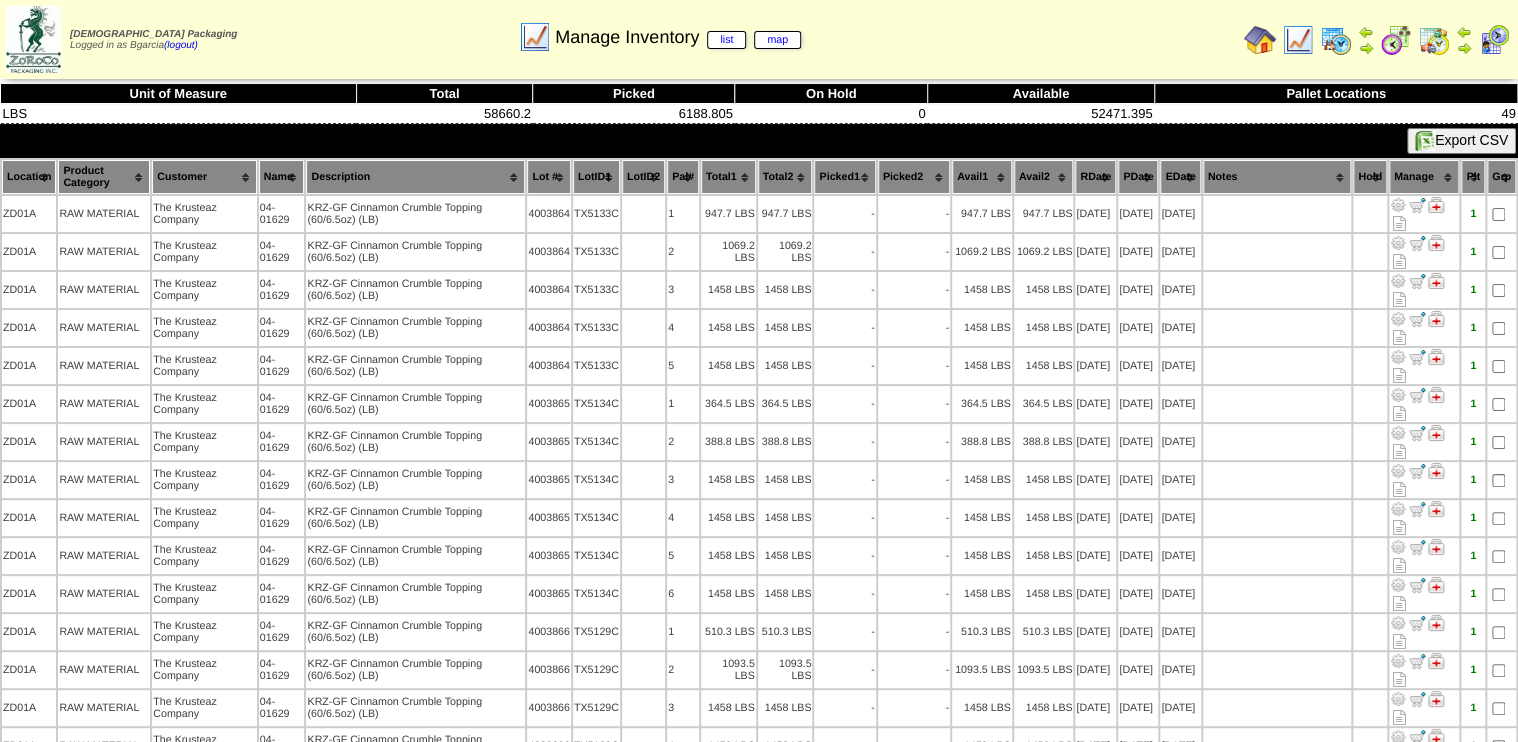 click on "Lot #" at bounding box center (549, 177) 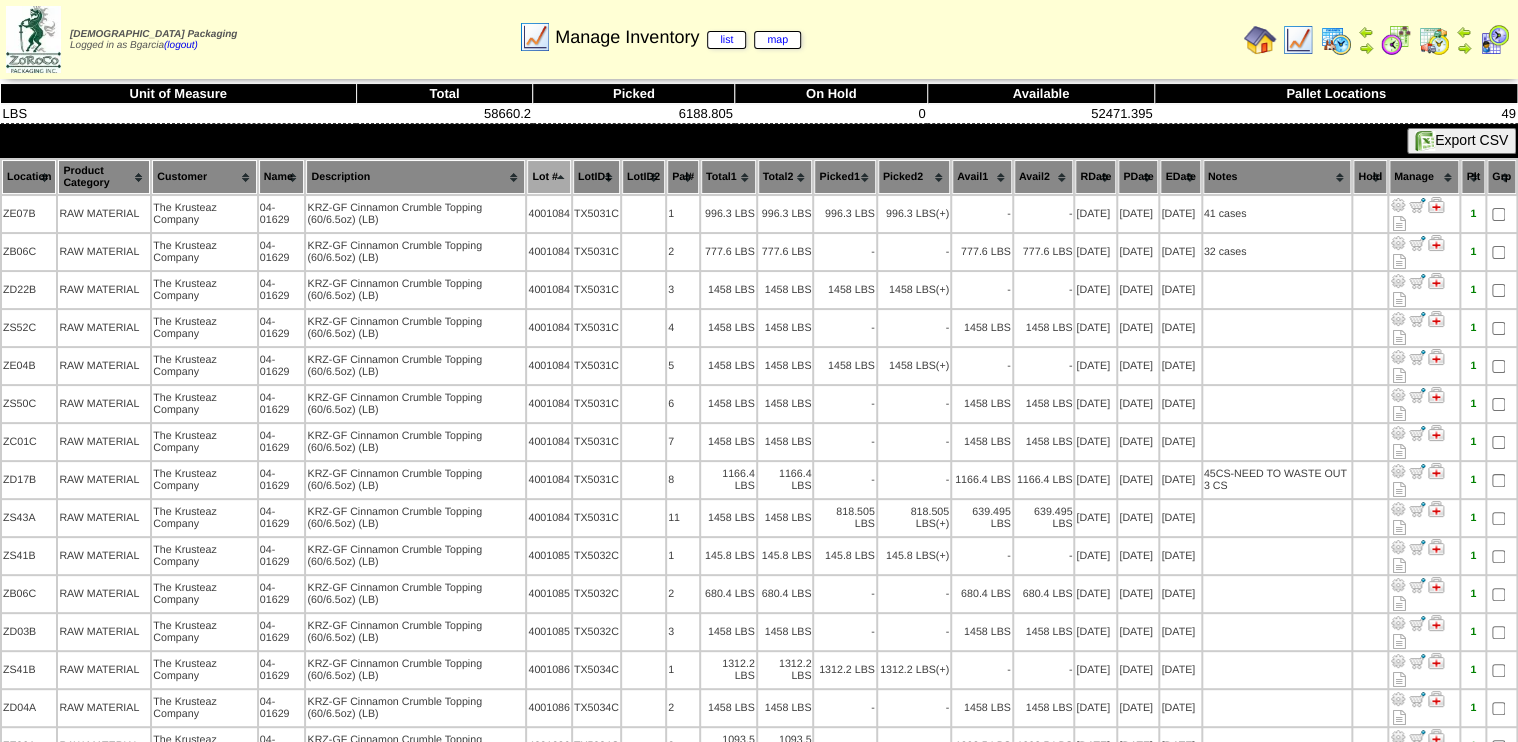 click on "Lot #" at bounding box center (549, 177) 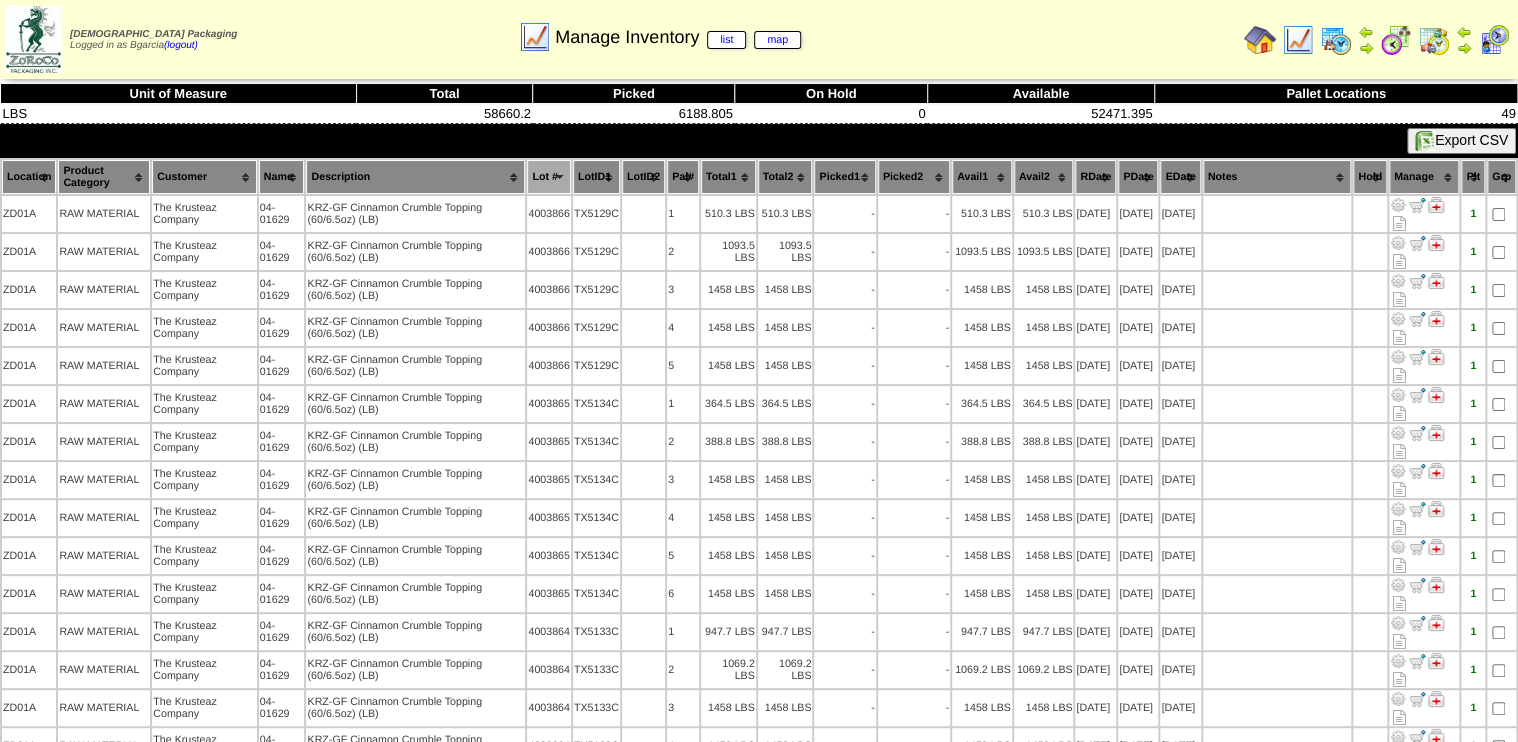 click on "Lot #" at bounding box center (549, 177) 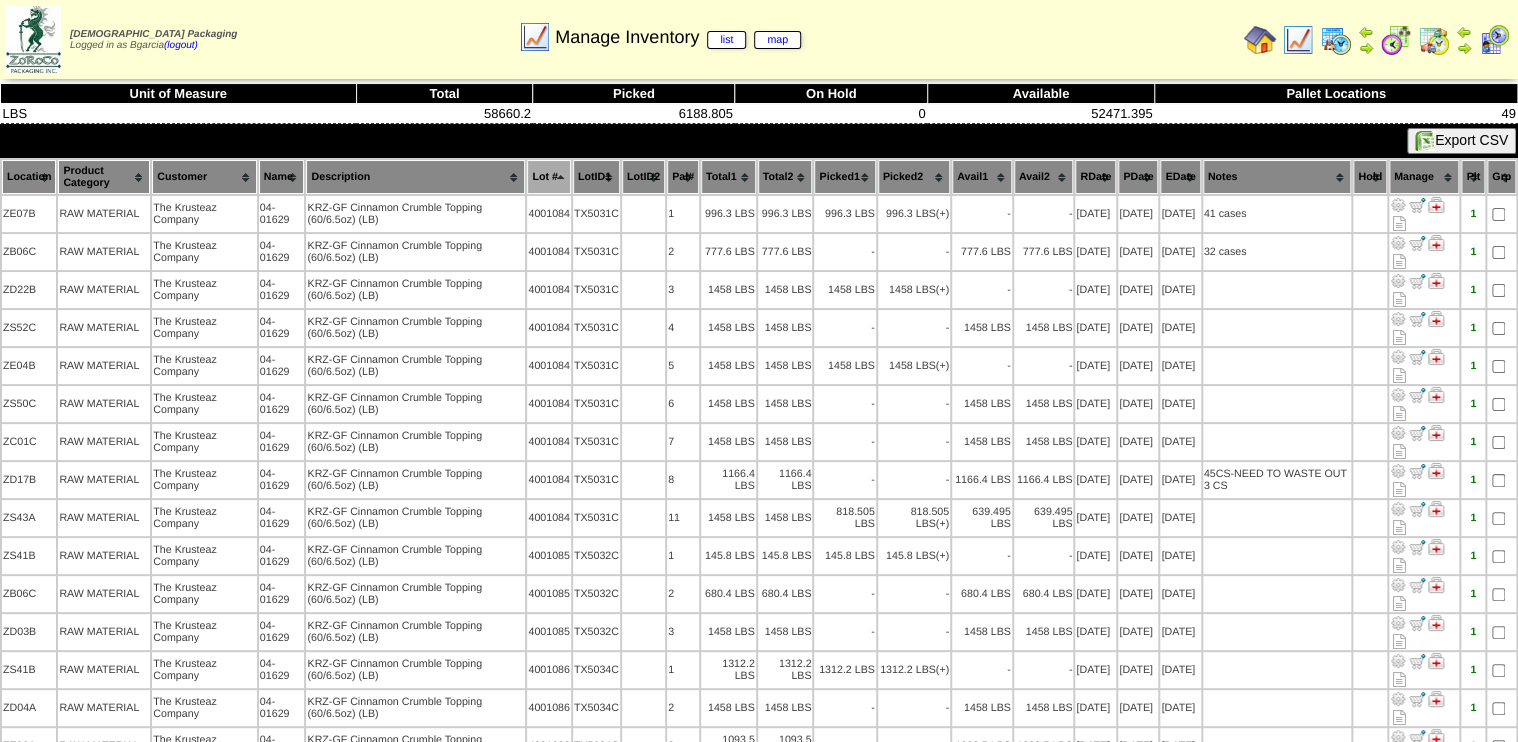 click on "Picked1" at bounding box center (844, 177) 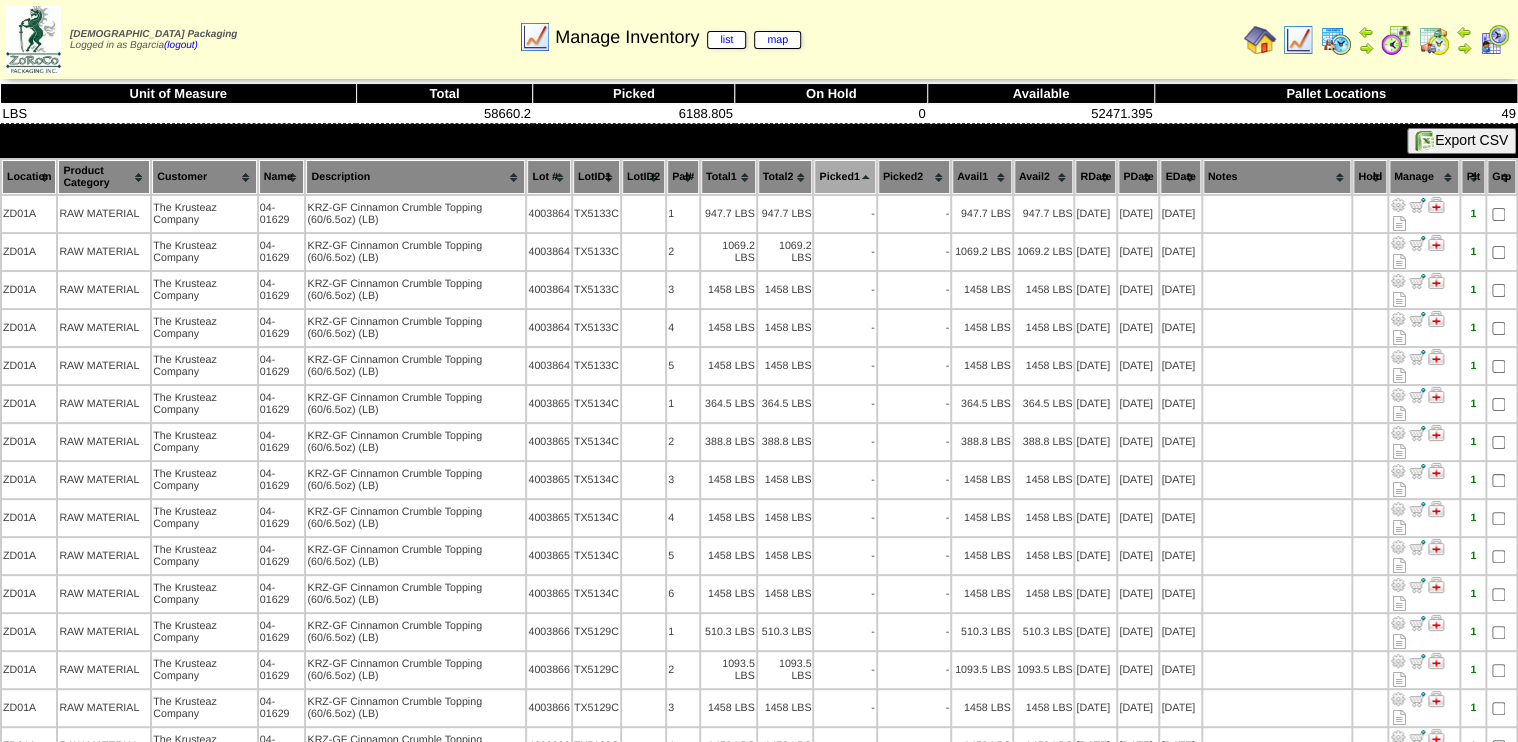 click on "Picked1" at bounding box center [844, 177] 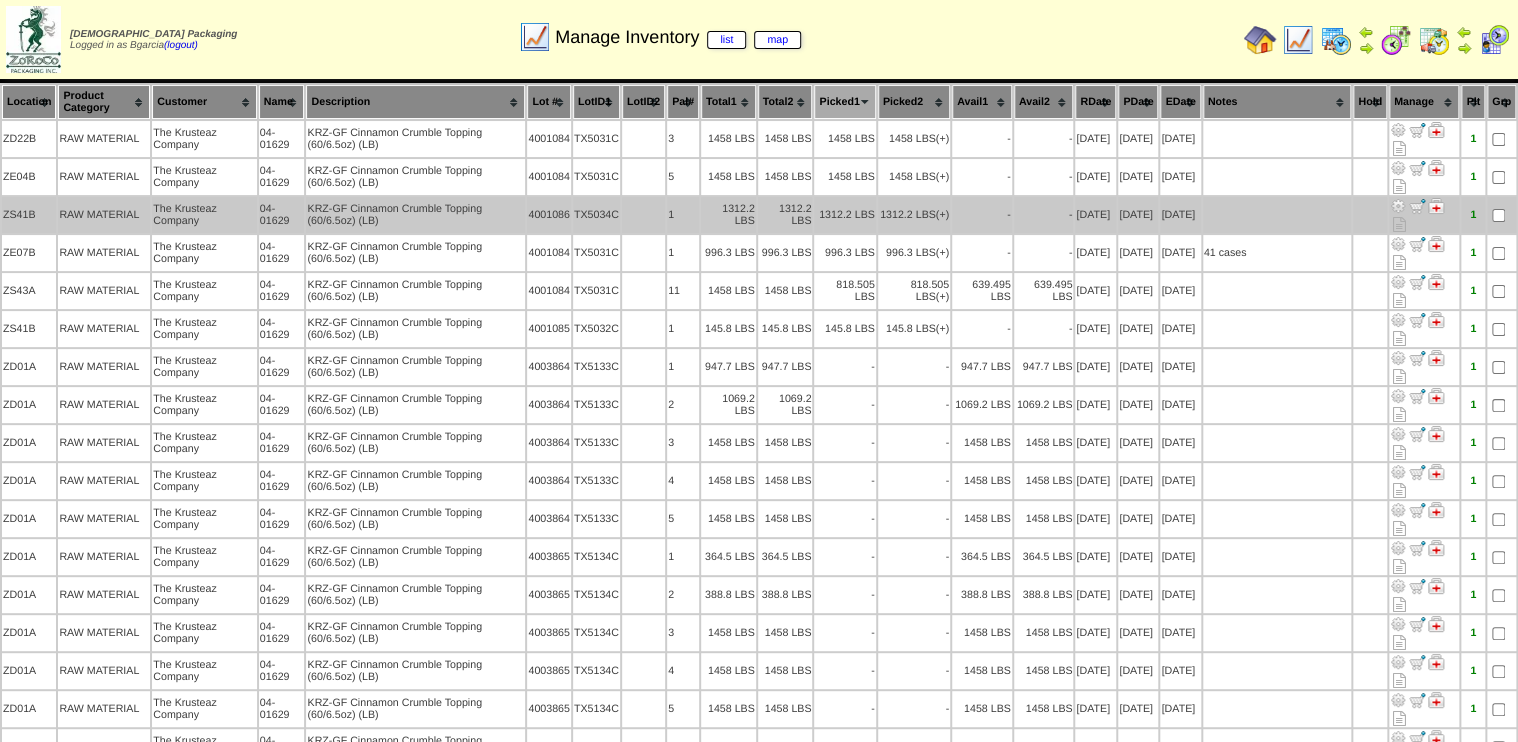 scroll, scrollTop: 0, scrollLeft: 0, axis: both 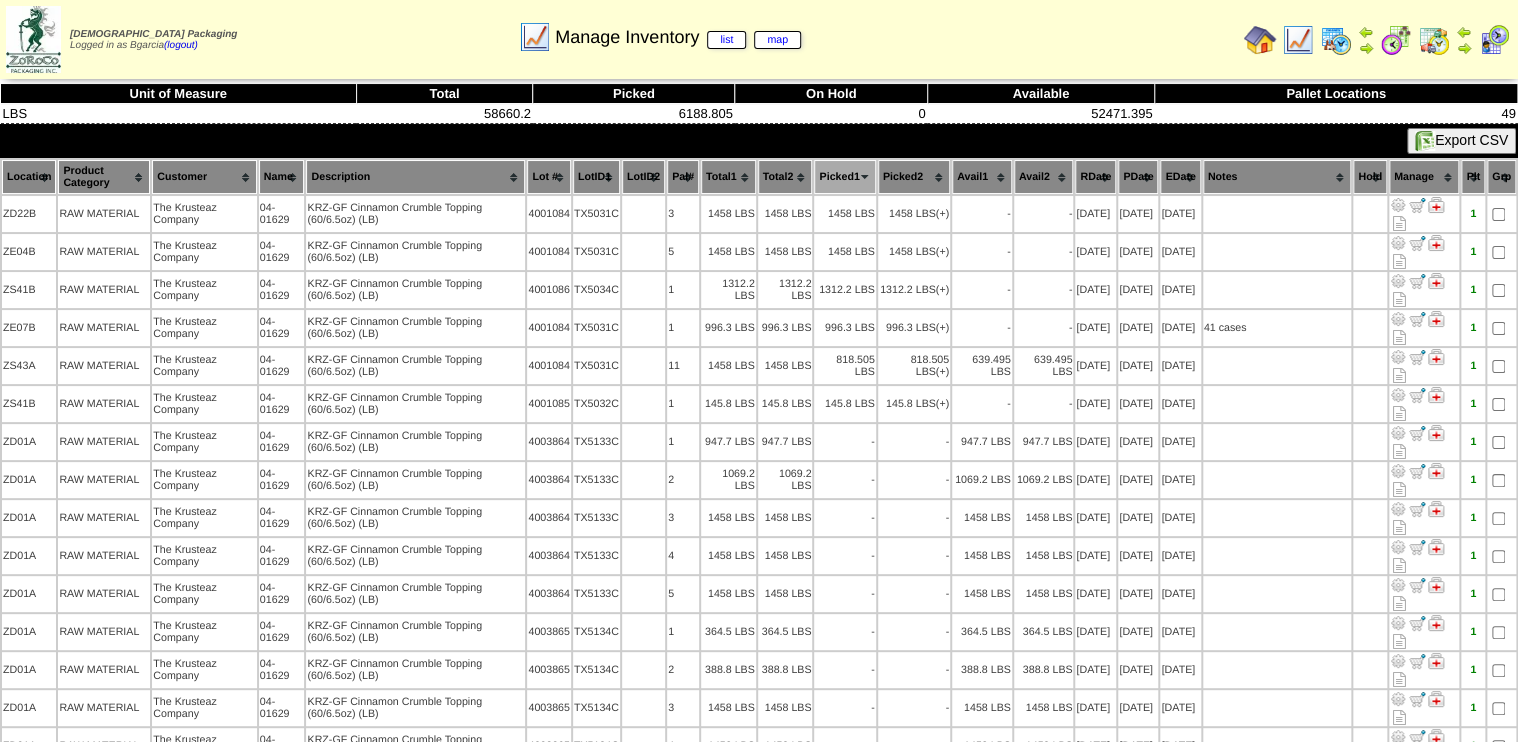 click on "Lot #" at bounding box center [549, 177] 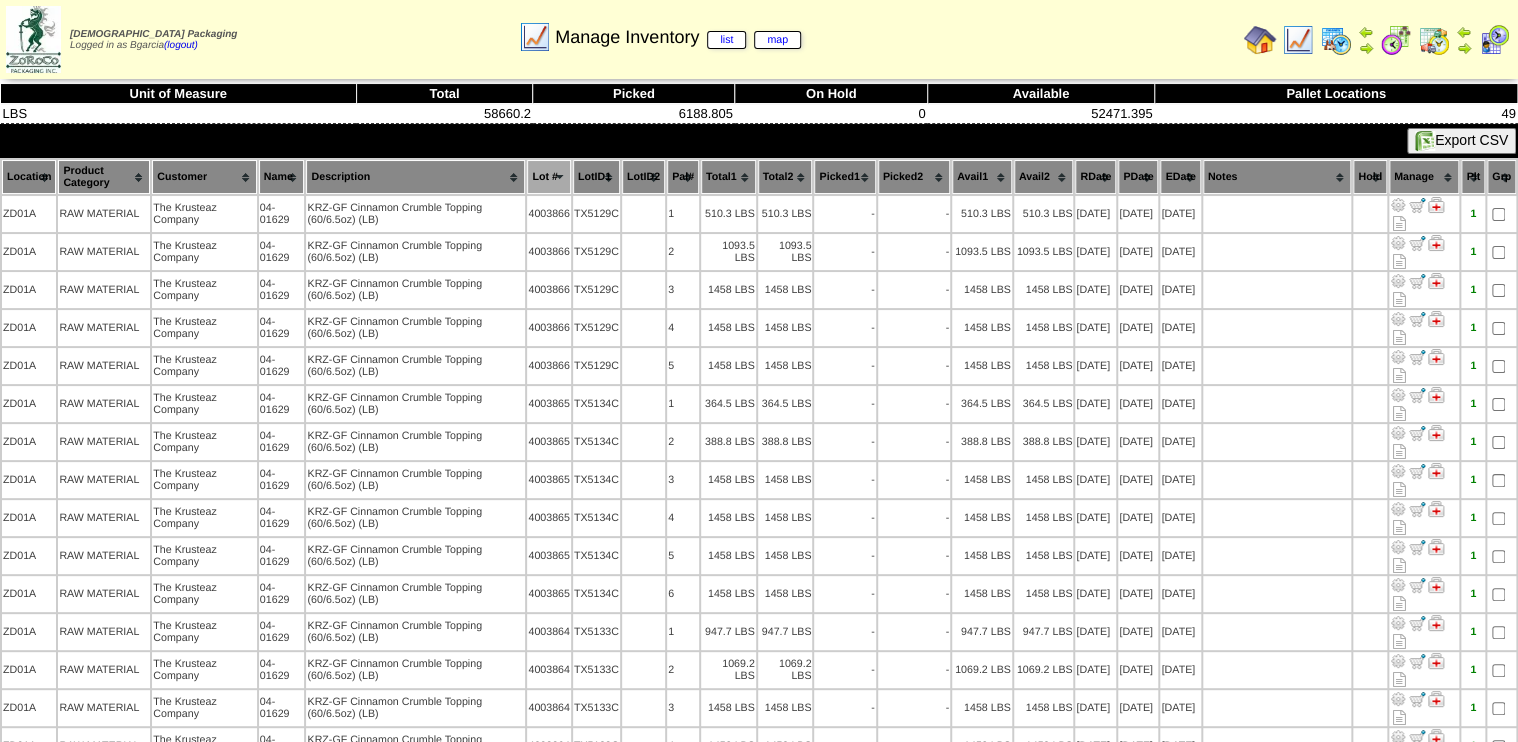 click on "Manage Inventory list map" at bounding box center [660, 30] 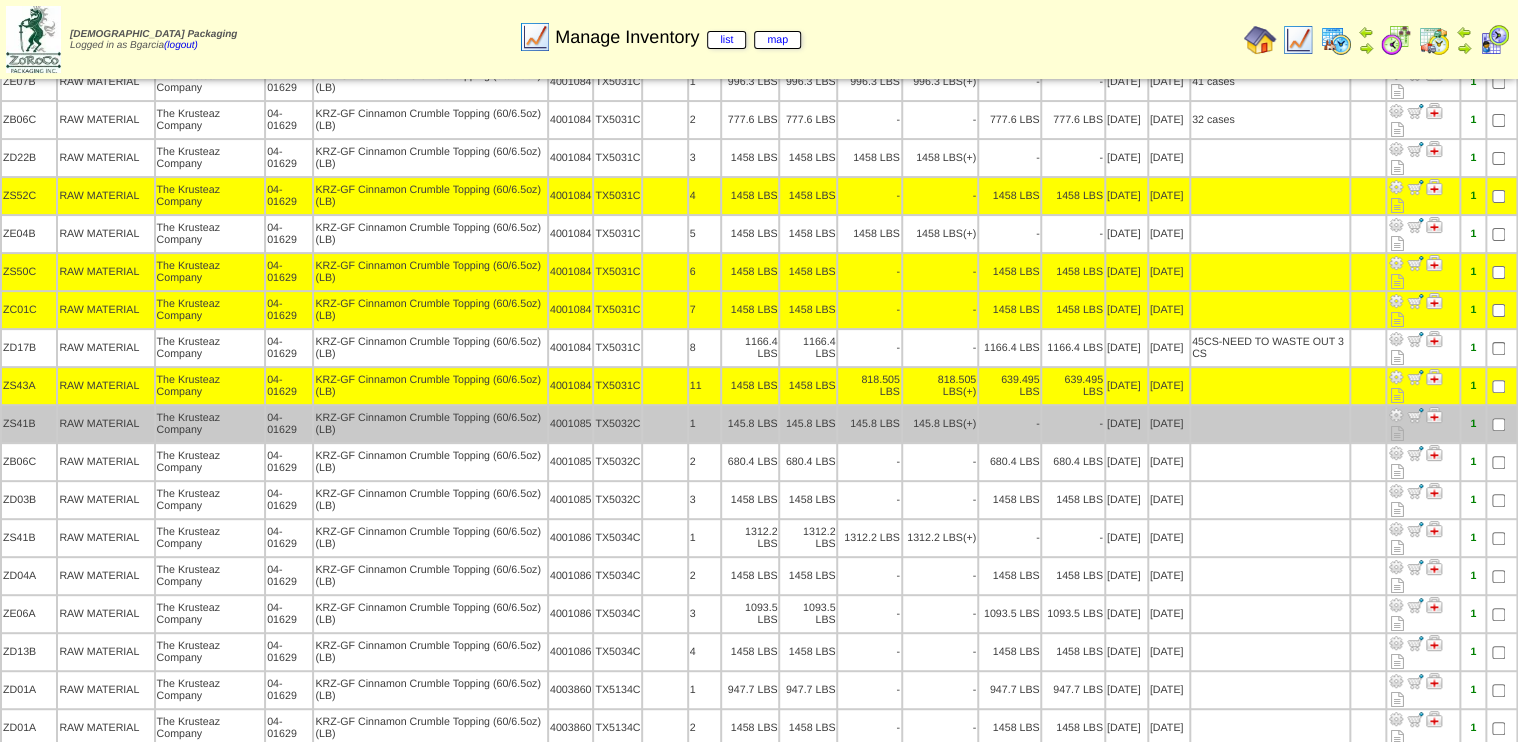 scroll, scrollTop: 160, scrollLeft: 0, axis: vertical 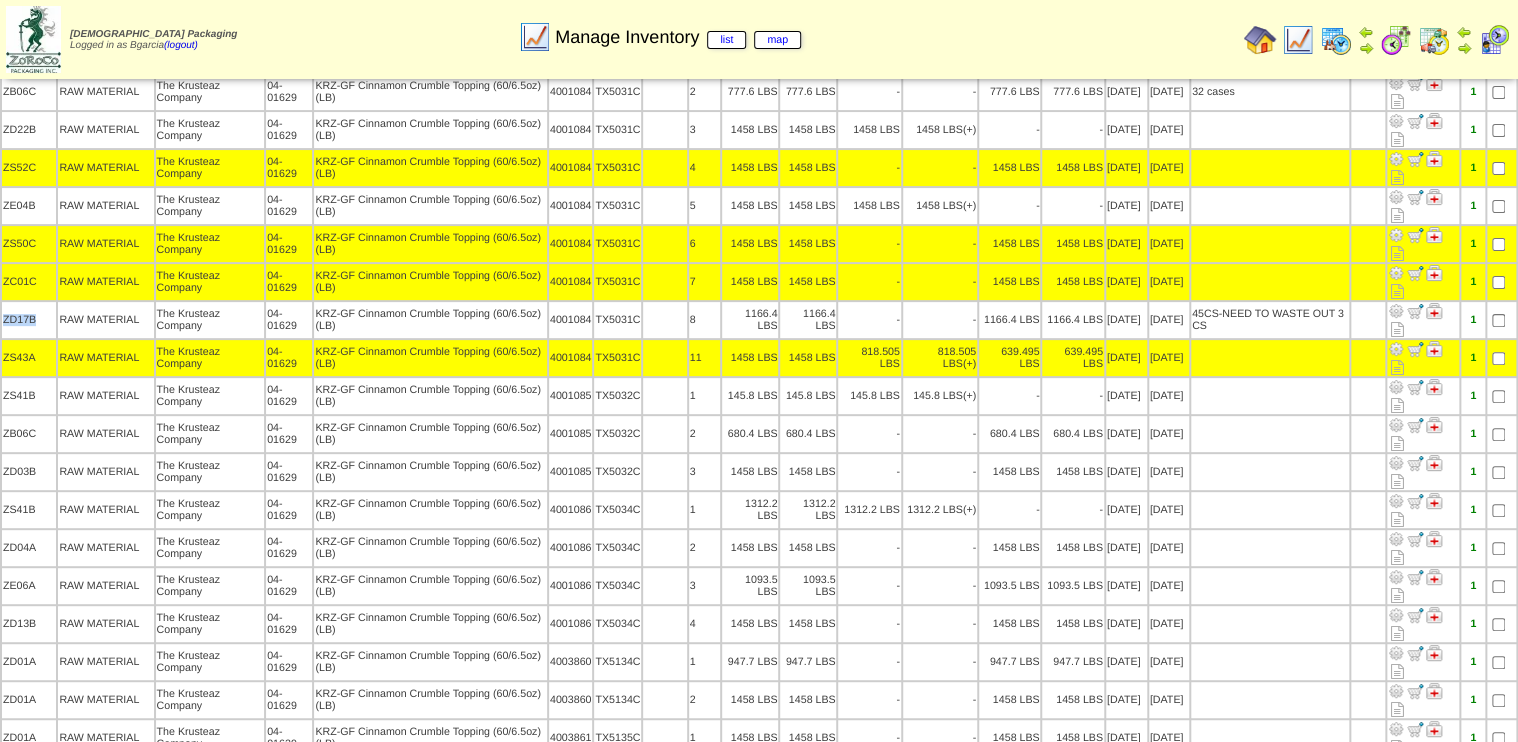 drag, startPoint x: 37, startPoint y: 308, endPoint x: 0, endPoint y: 308, distance: 37 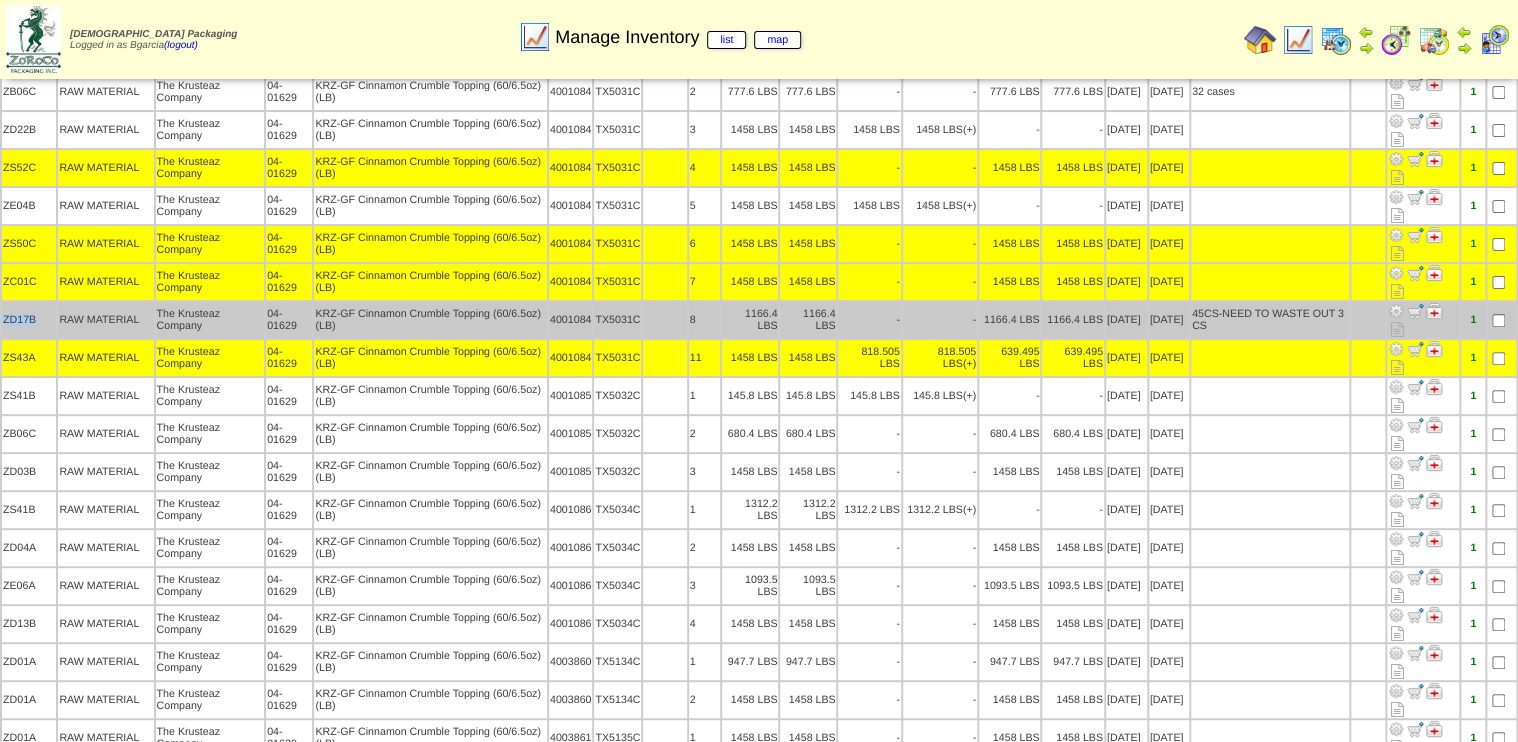 drag, startPoint x: 0, startPoint y: 308, endPoint x: 12, endPoint y: 310, distance: 12.165525 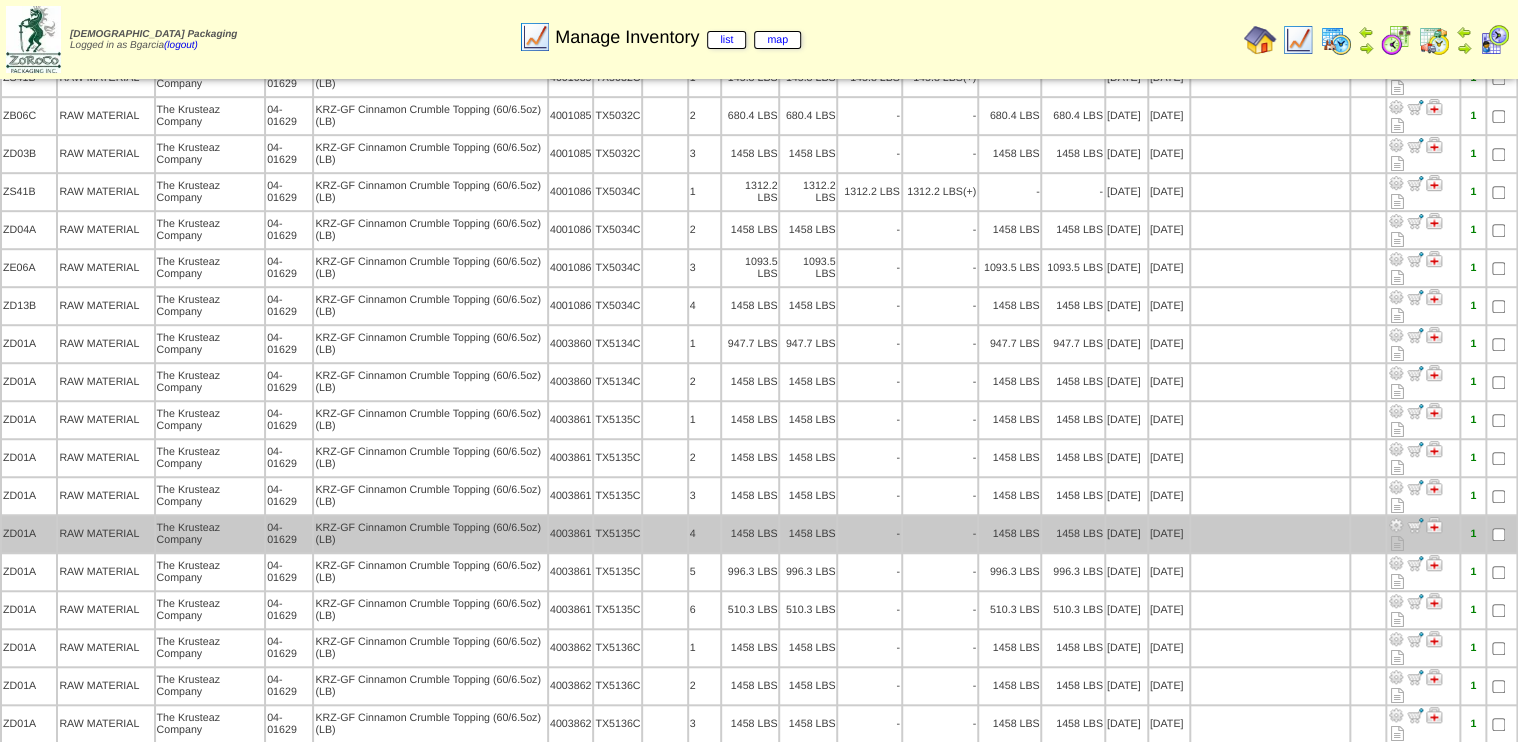 scroll, scrollTop: 480, scrollLeft: 0, axis: vertical 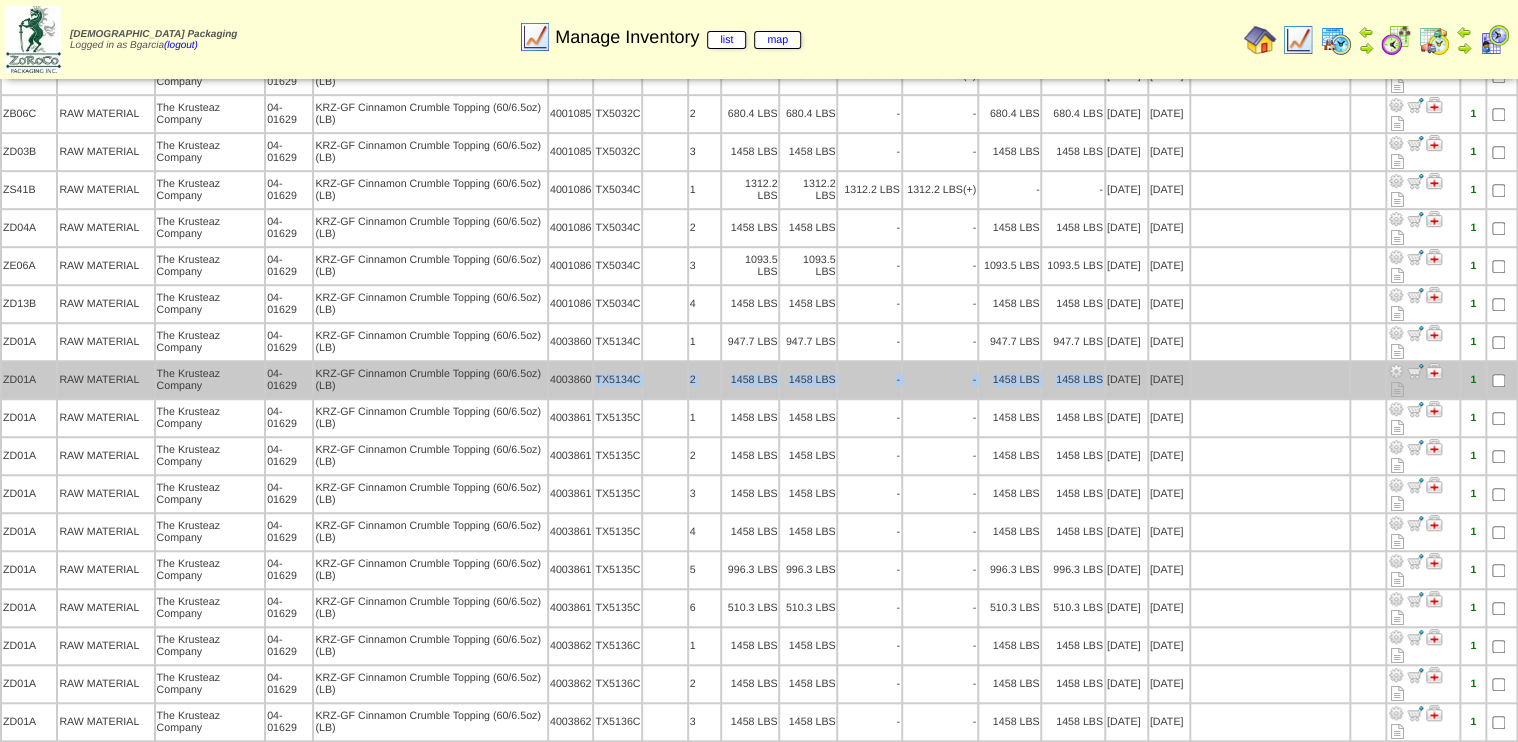 drag, startPoint x: 592, startPoint y: 363, endPoint x: 1099, endPoint y: 365, distance: 507.00394 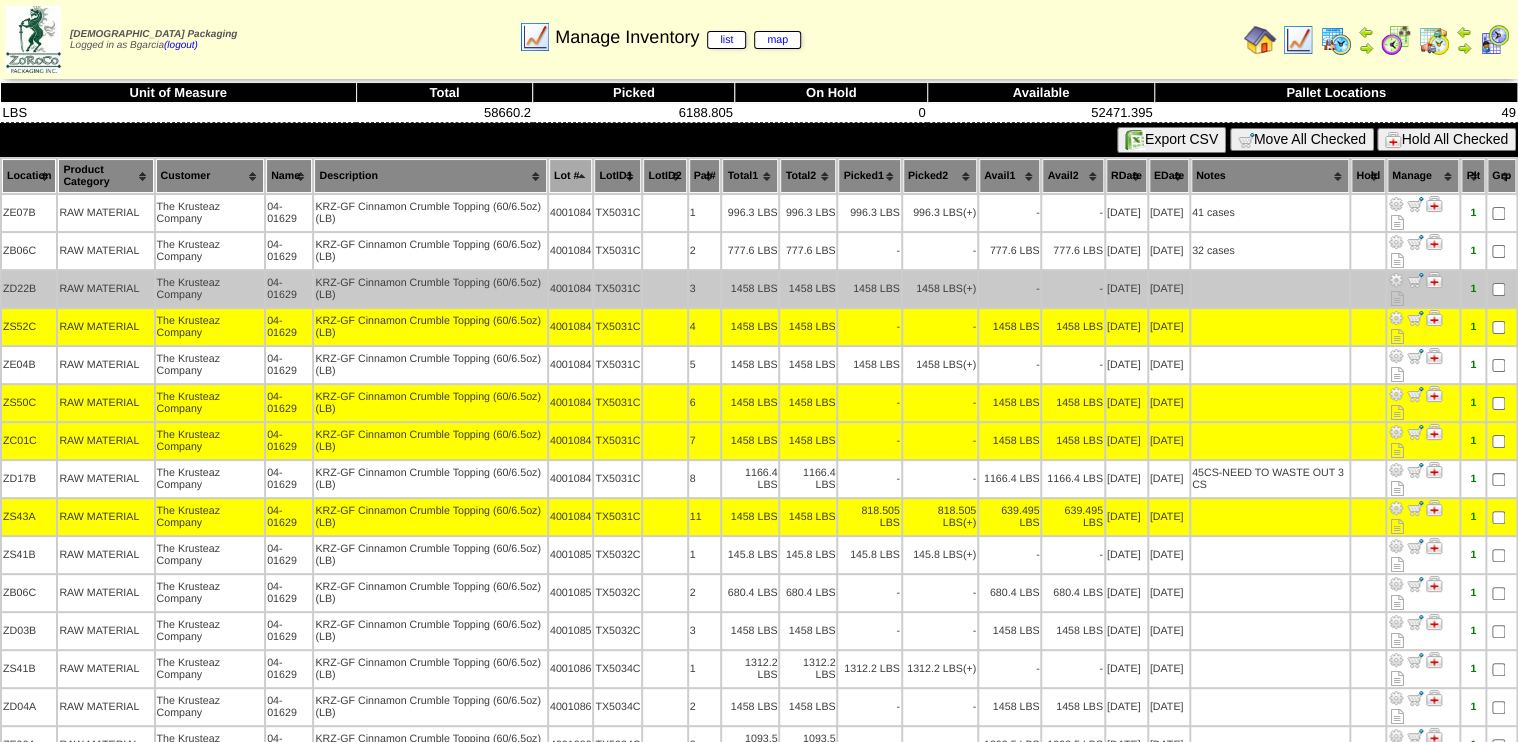 scroll, scrollTop: 0, scrollLeft: 0, axis: both 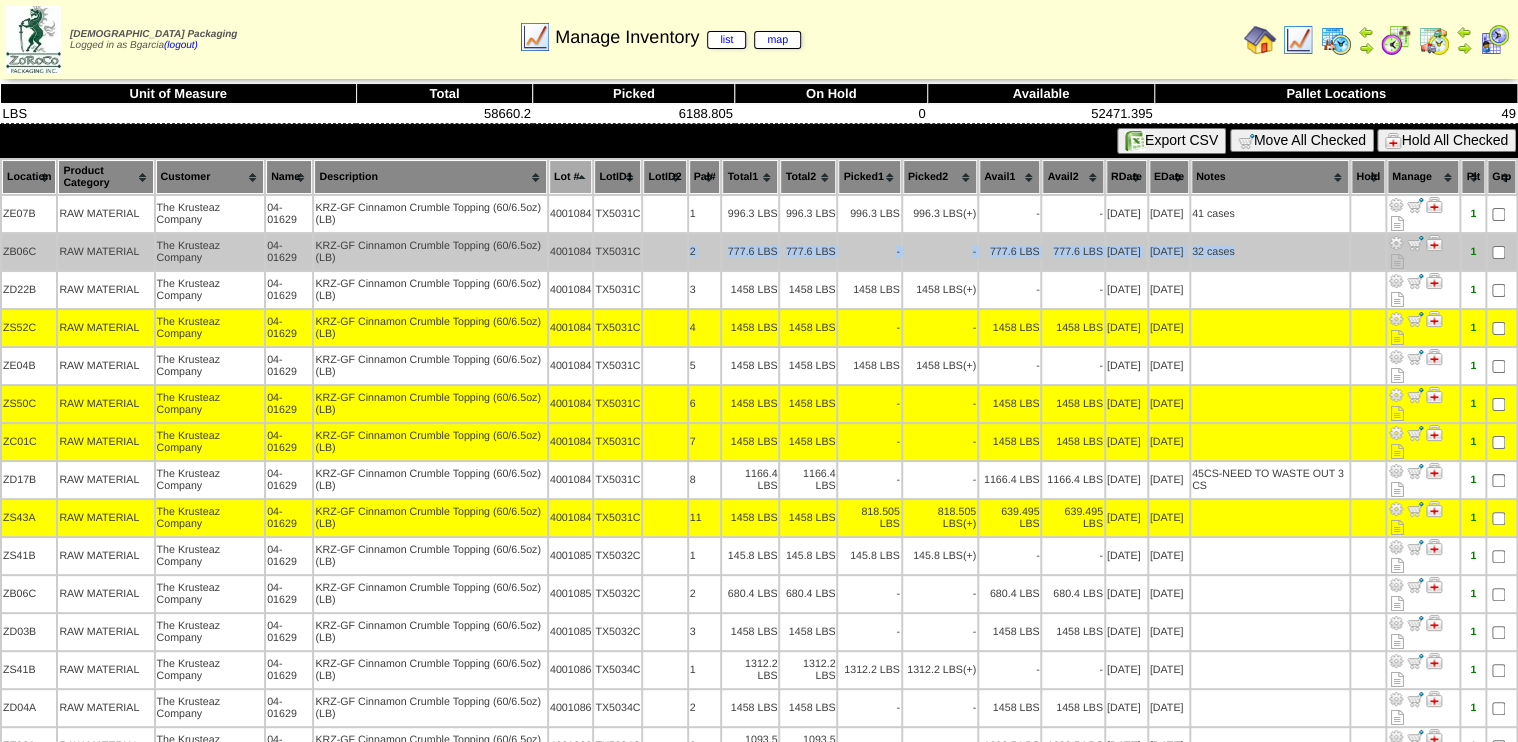 drag, startPoint x: 693, startPoint y: 244, endPoint x: 1263, endPoint y: 240, distance: 570.01404 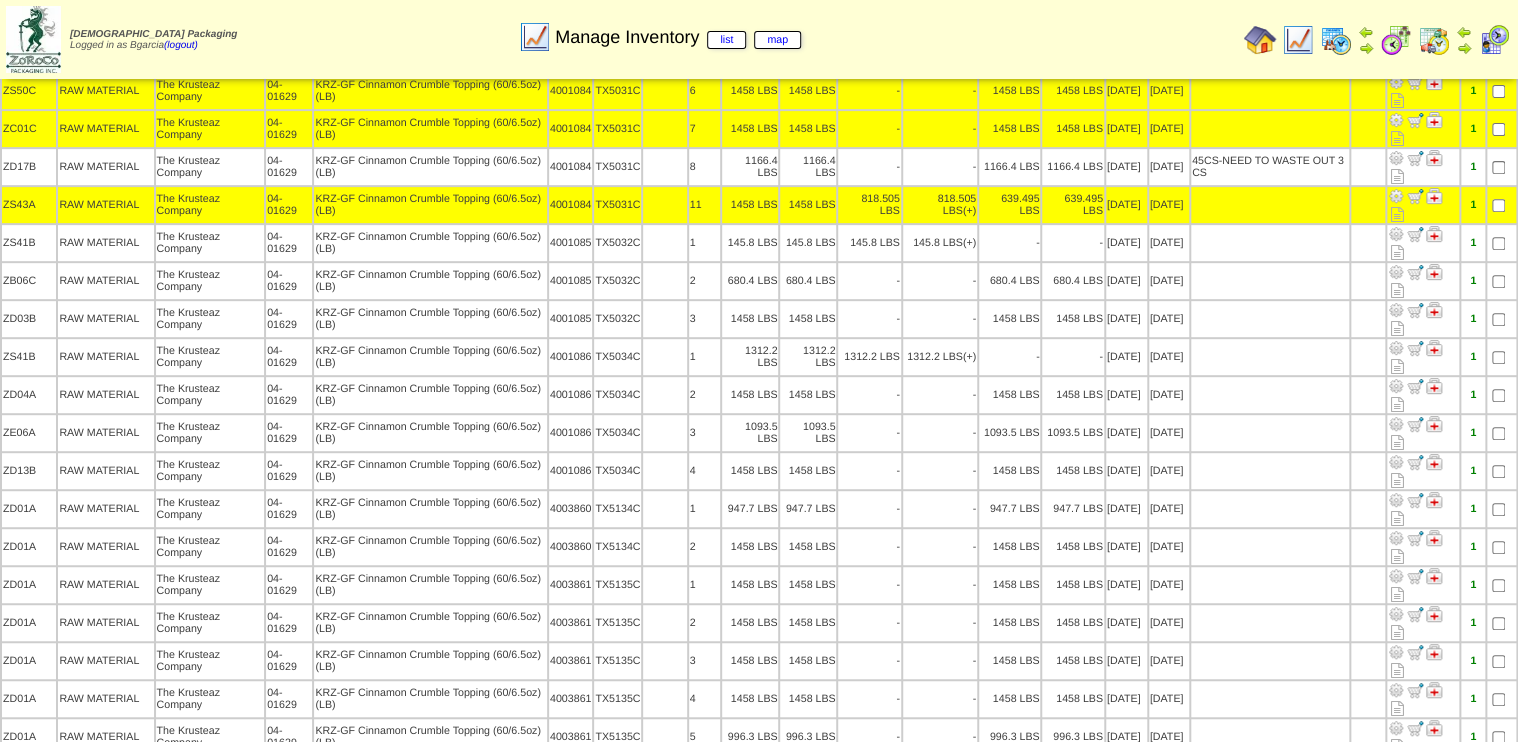 scroll, scrollTop: 320, scrollLeft: 0, axis: vertical 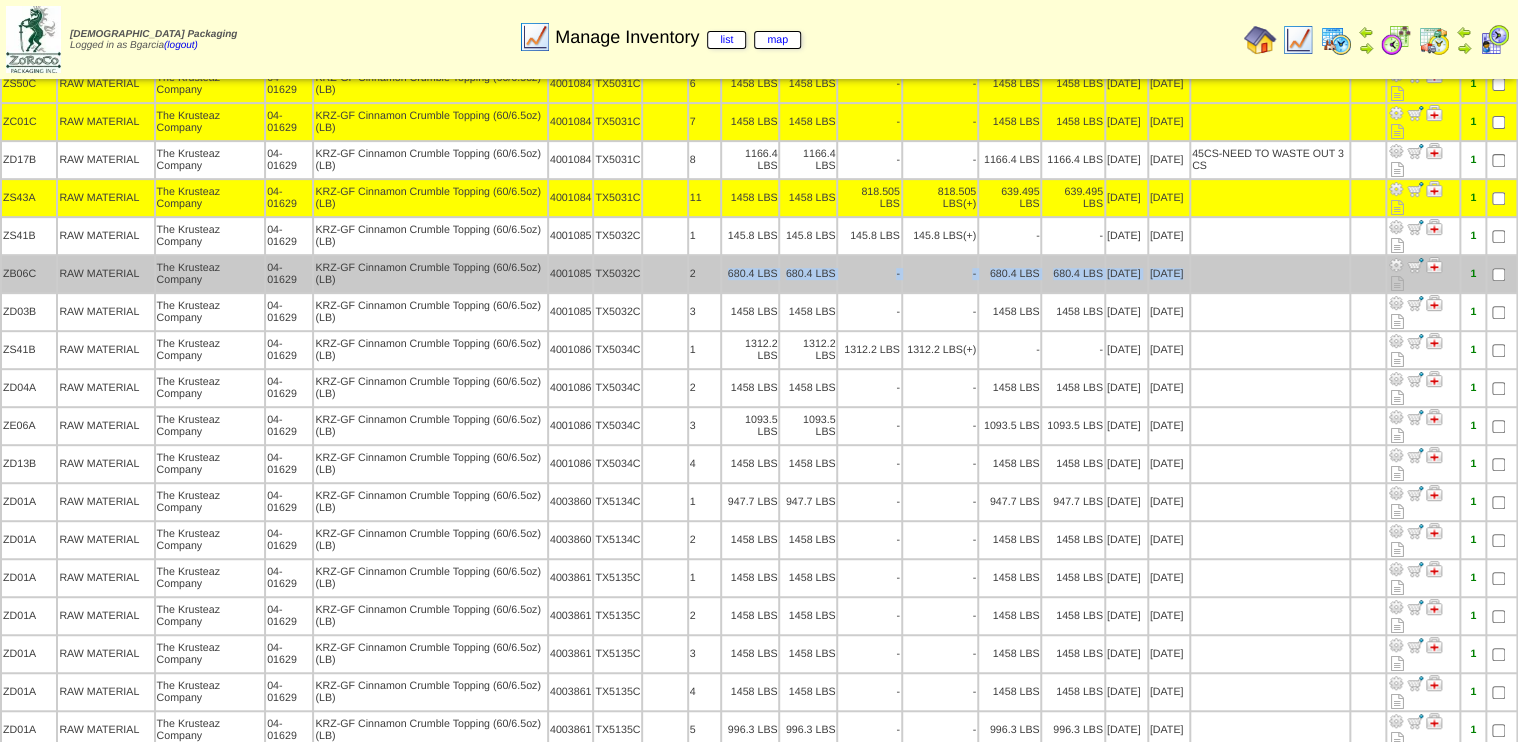 drag, startPoint x: 710, startPoint y: 264, endPoint x: 1215, endPoint y: 255, distance: 505.0802 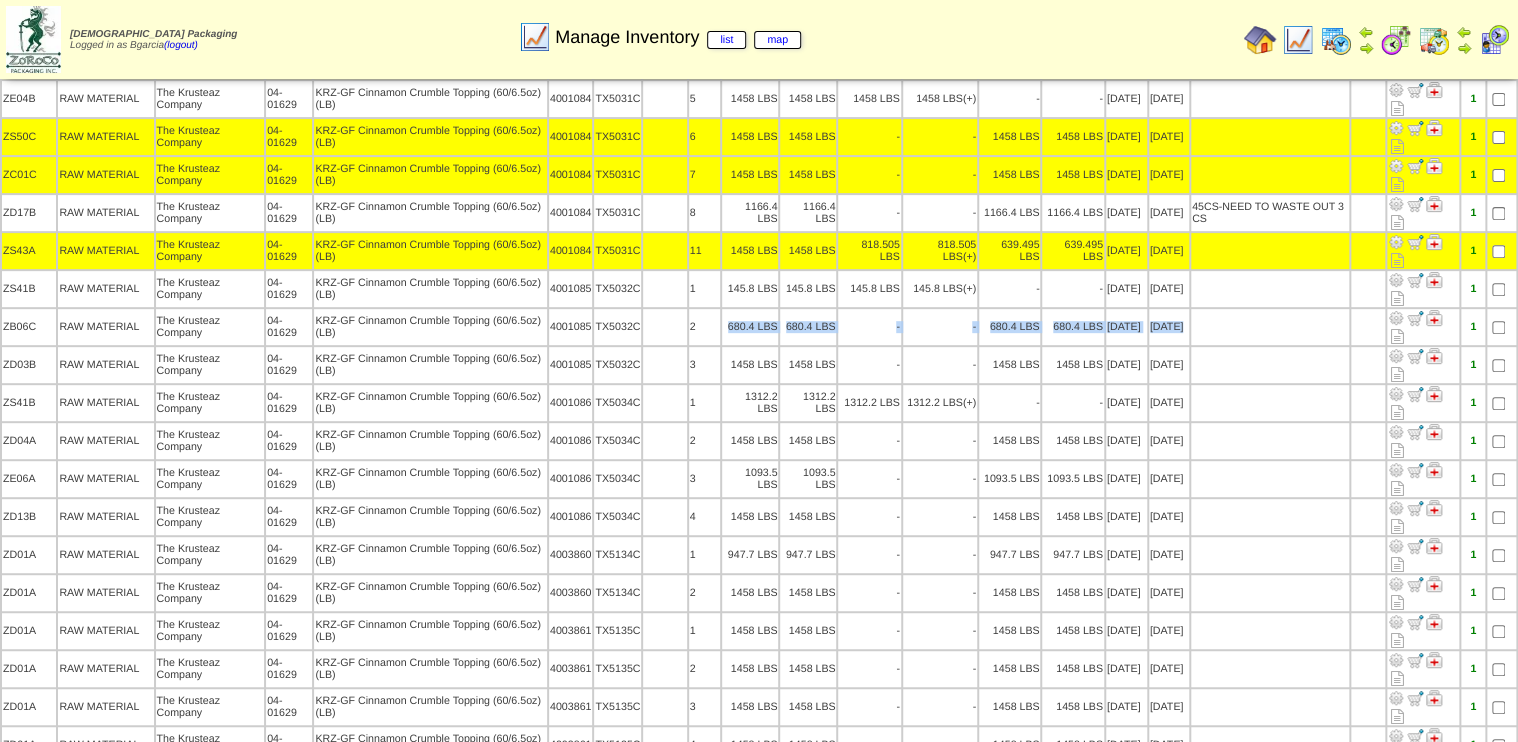 scroll, scrollTop: 240, scrollLeft: 0, axis: vertical 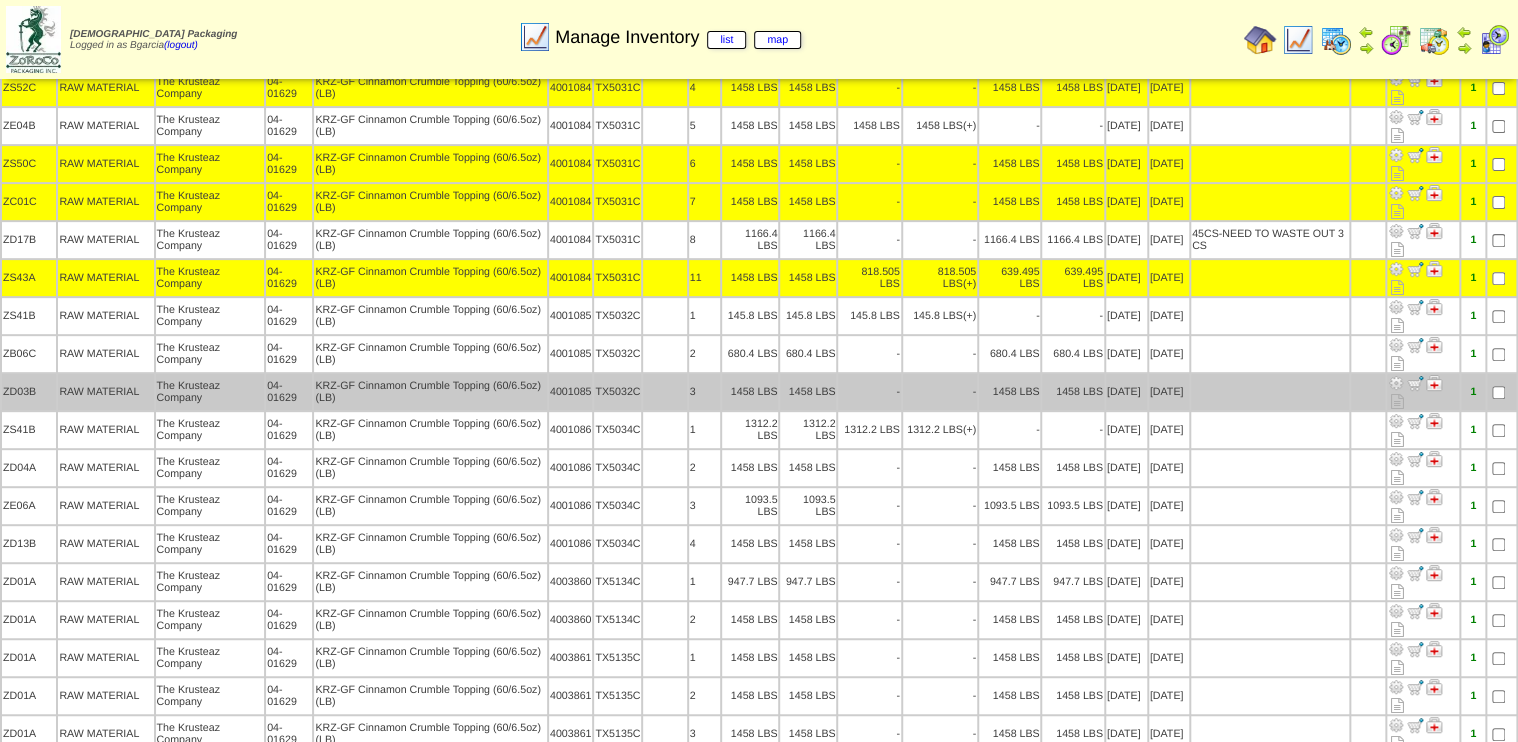 click on "[DATE]" at bounding box center [1126, 392] 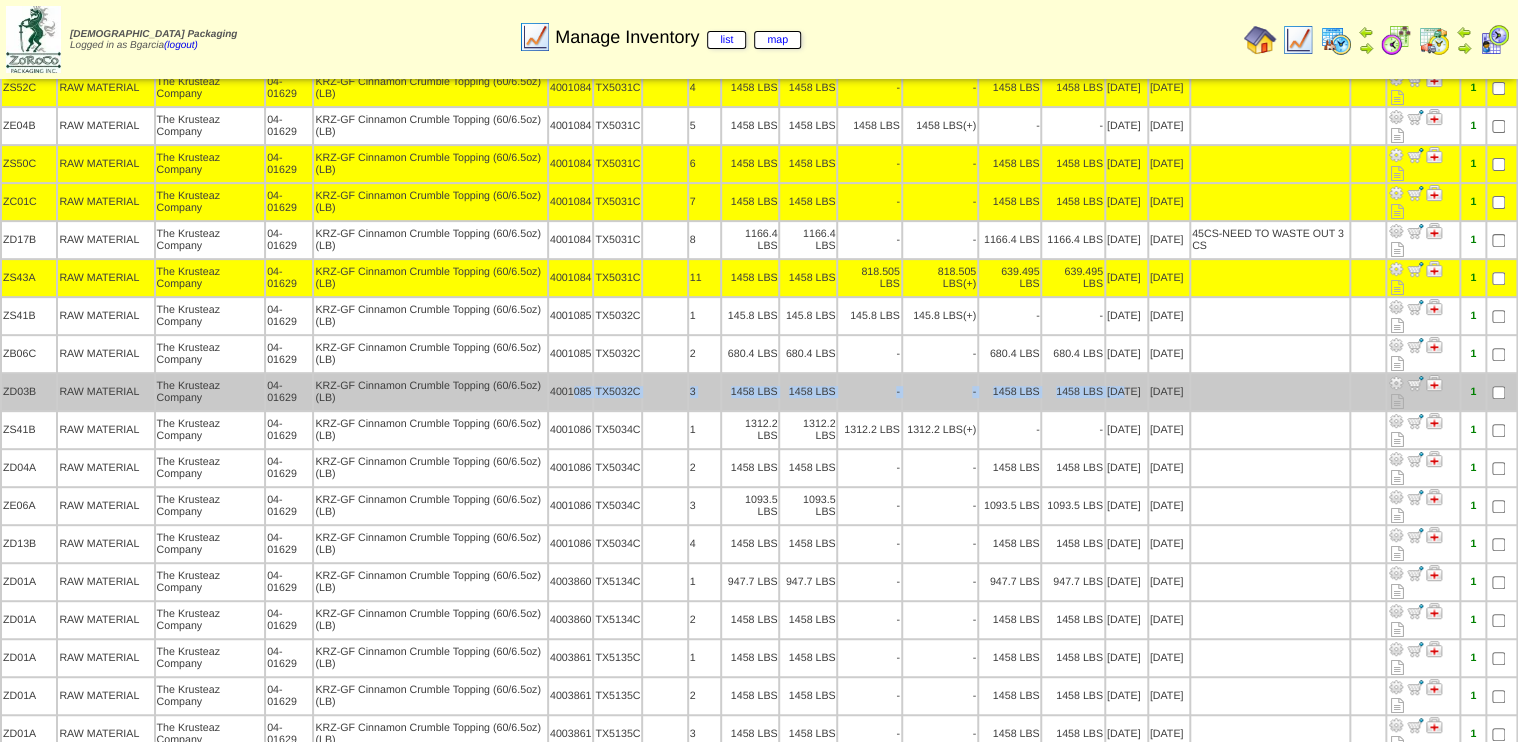drag, startPoint x: 1114, startPoint y: 380, endPoint x: 569, endPoint y: 382, distance: 545.00366 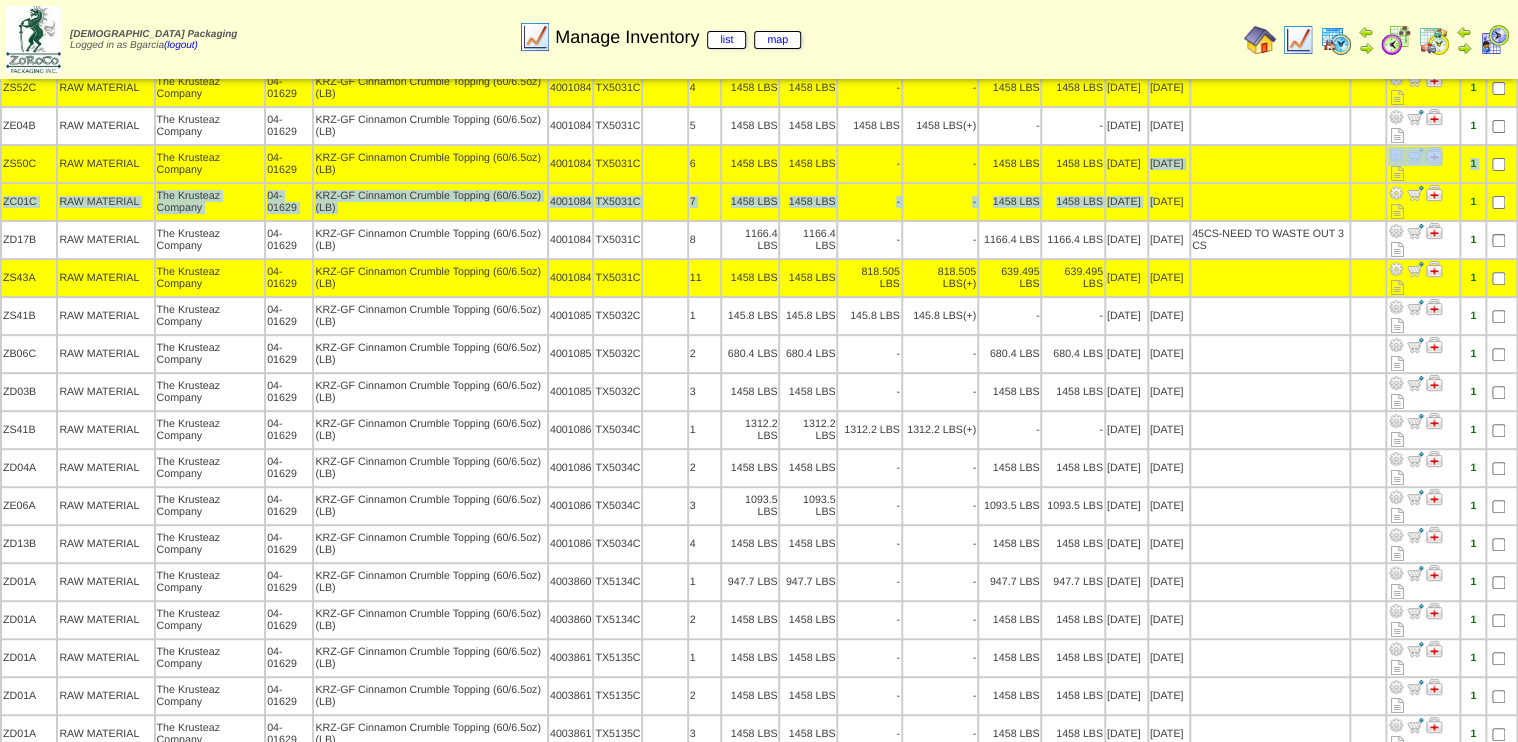 drag, startPoint x: 1148, startPoint y: 164, endPoint x: 1153, endPoint y: 204, distance: 40.311287 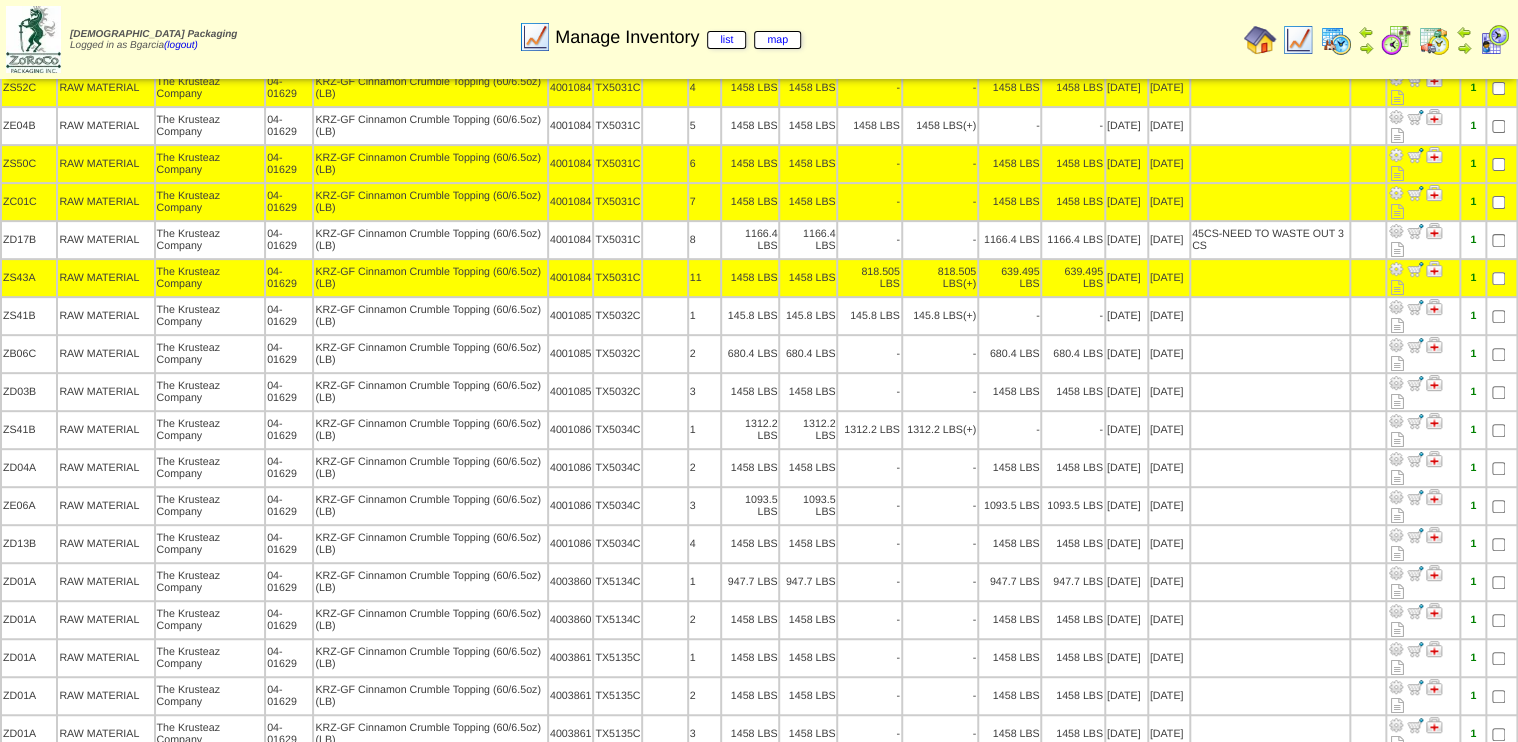 drag, startPoint x: 1153, startPoint y: 204, endPoint x: 1081, endPoint y: 261, distance: 91.83137 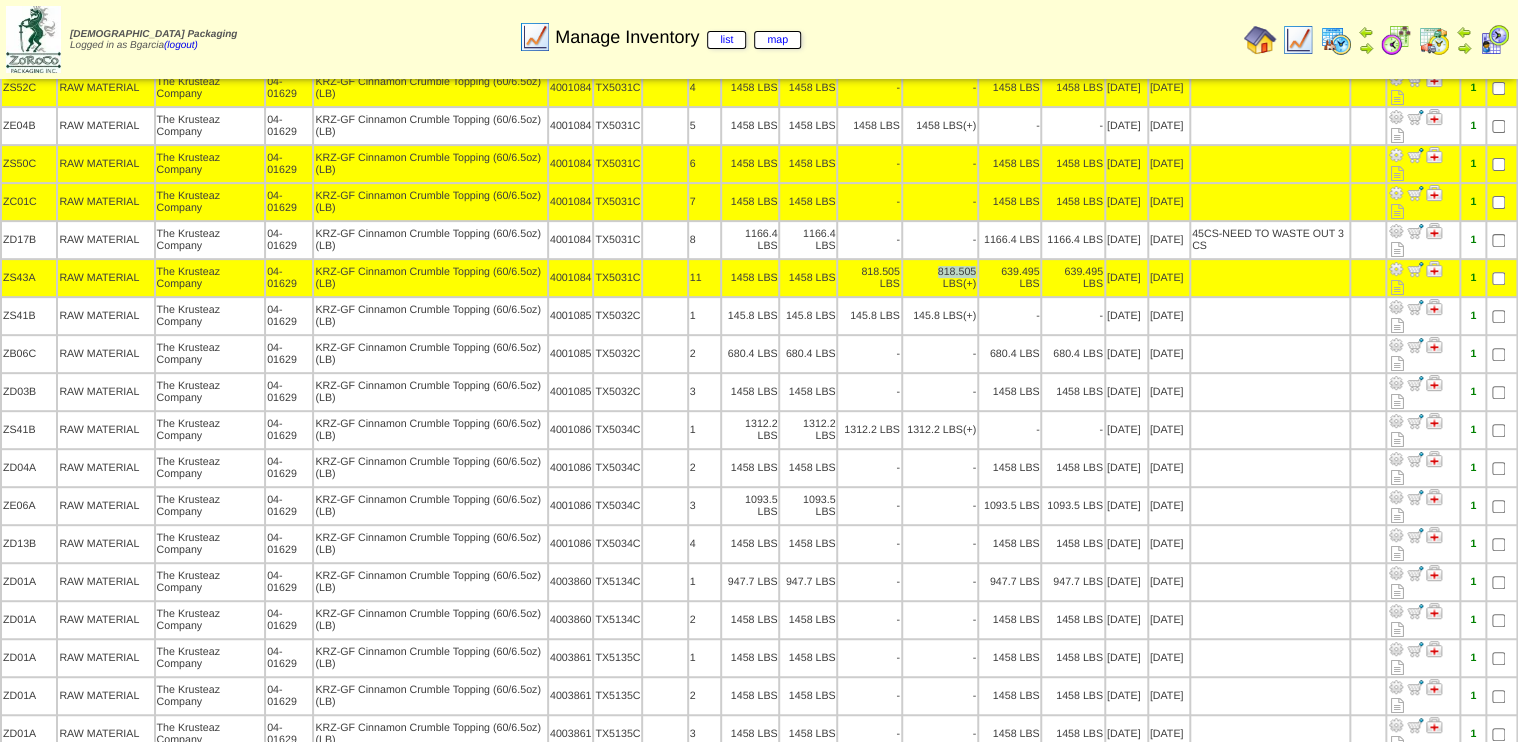 drag, startPoint x: 912, startPoint y: 264, endPoint x: 950, endPoint y: 264, distance: 38 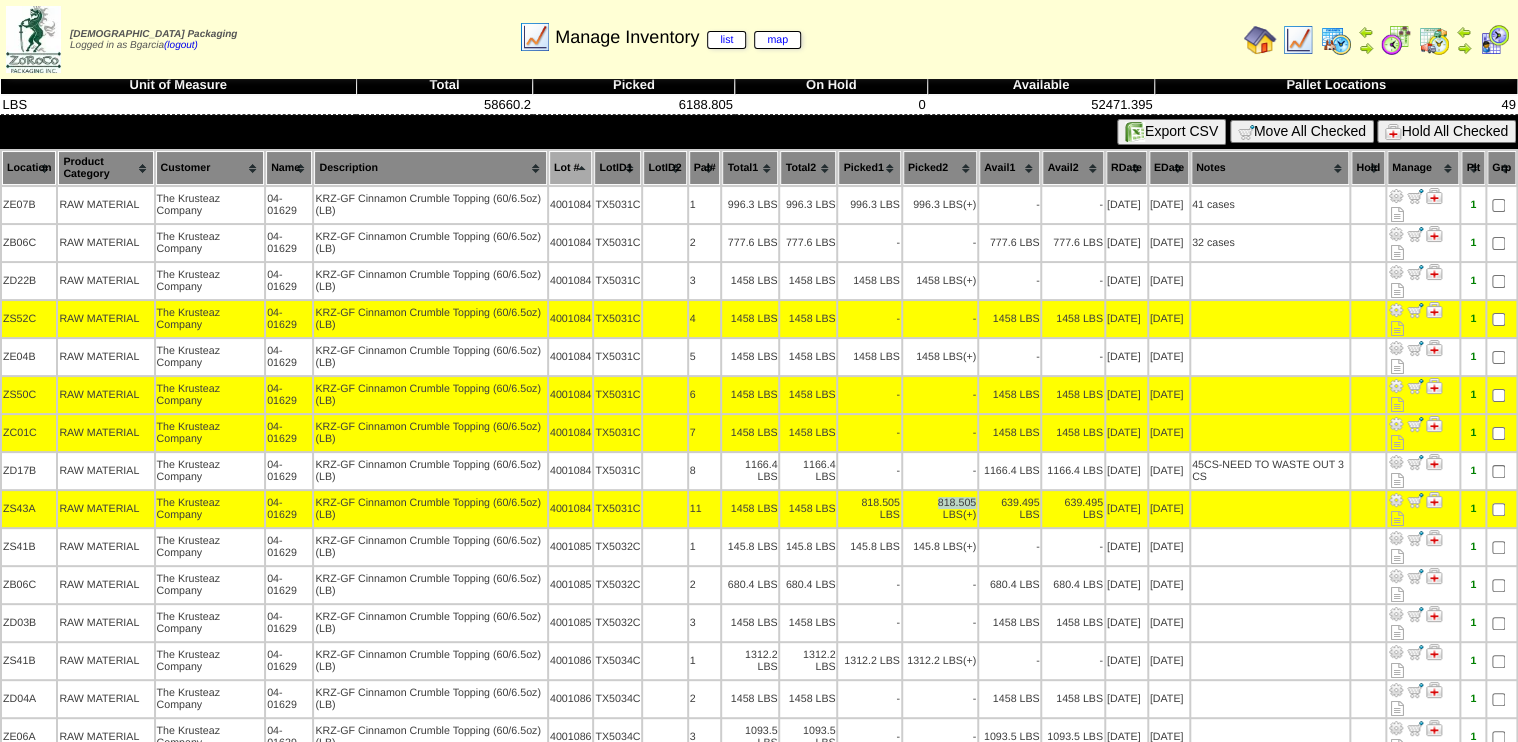 scroll, scrollTop: 0, scrollLeft: 0, axis: both 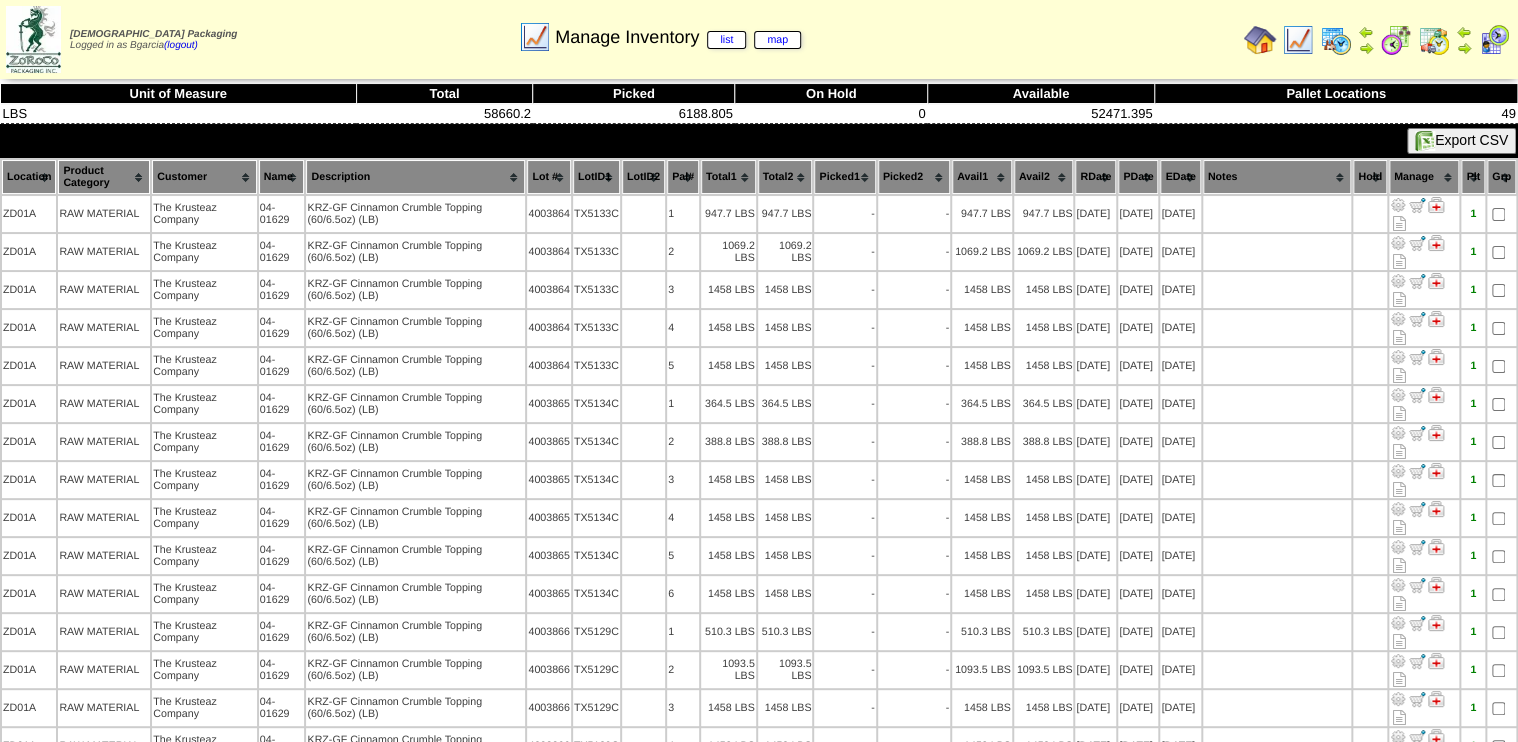 click on "Lot #" at bounding box center [549, 177] 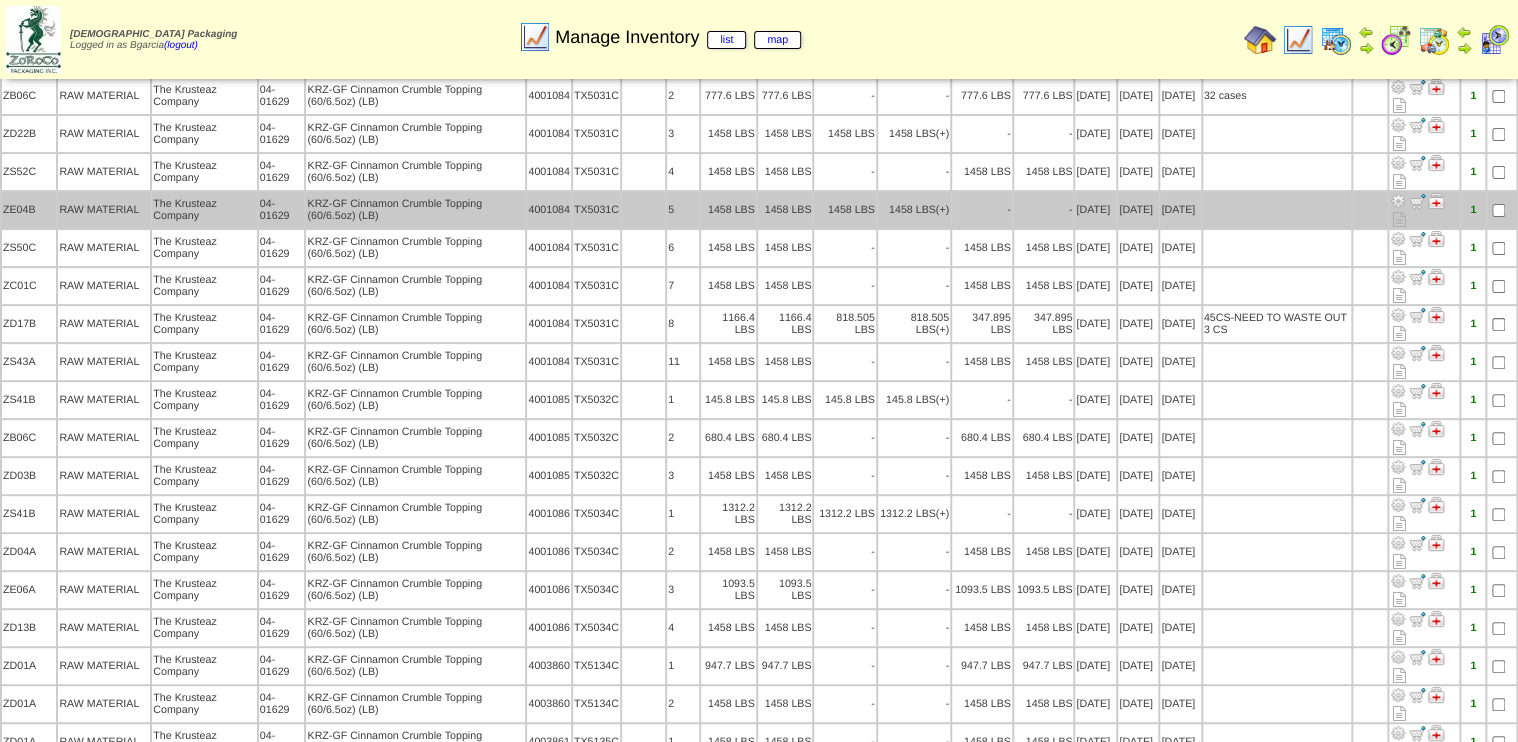scroll, scrollTop: 160, scrollLeft: 0, axis: vertical 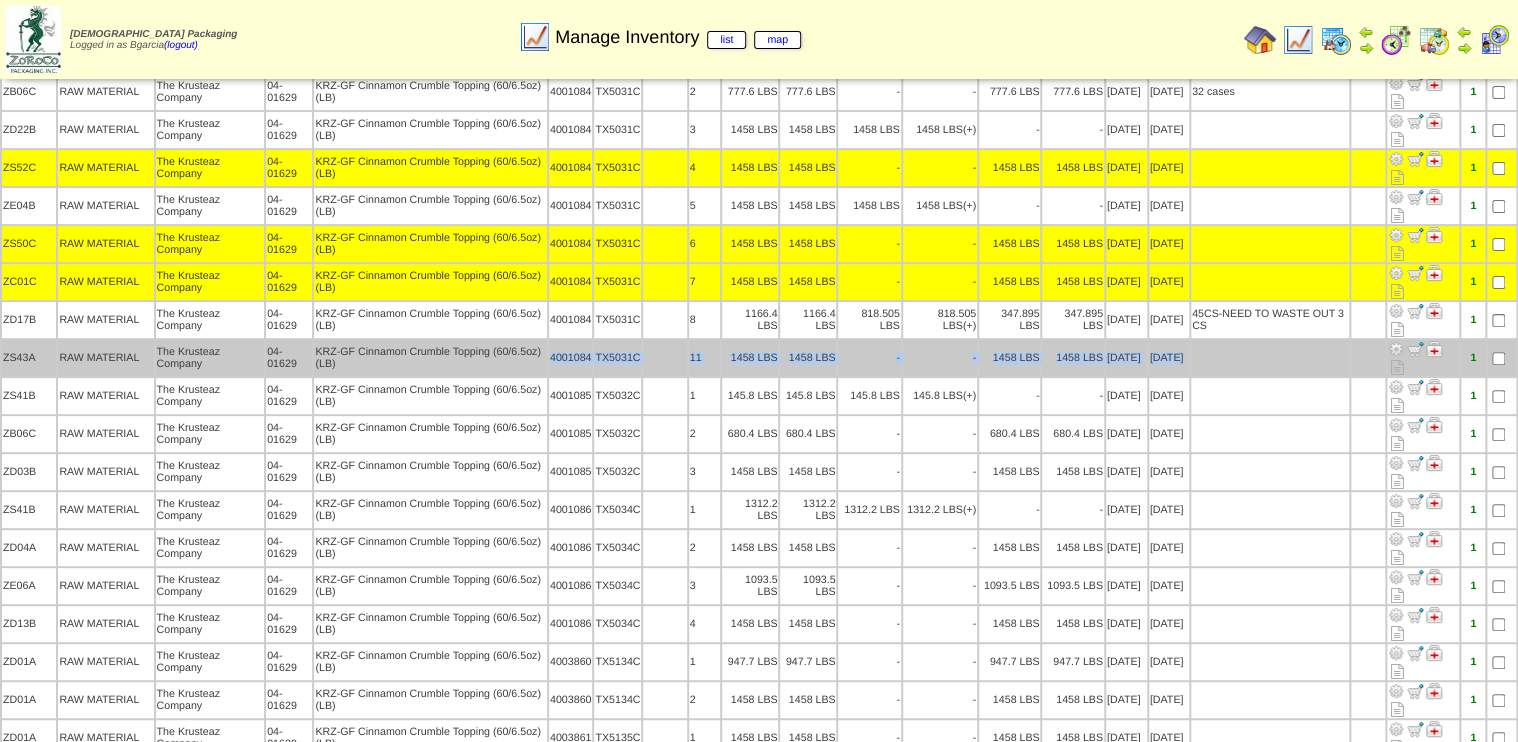 drag, startPoint x: 547, startPoint y: 345, endPoint x: 1315, endPoint y: 348, distance: 768.00586 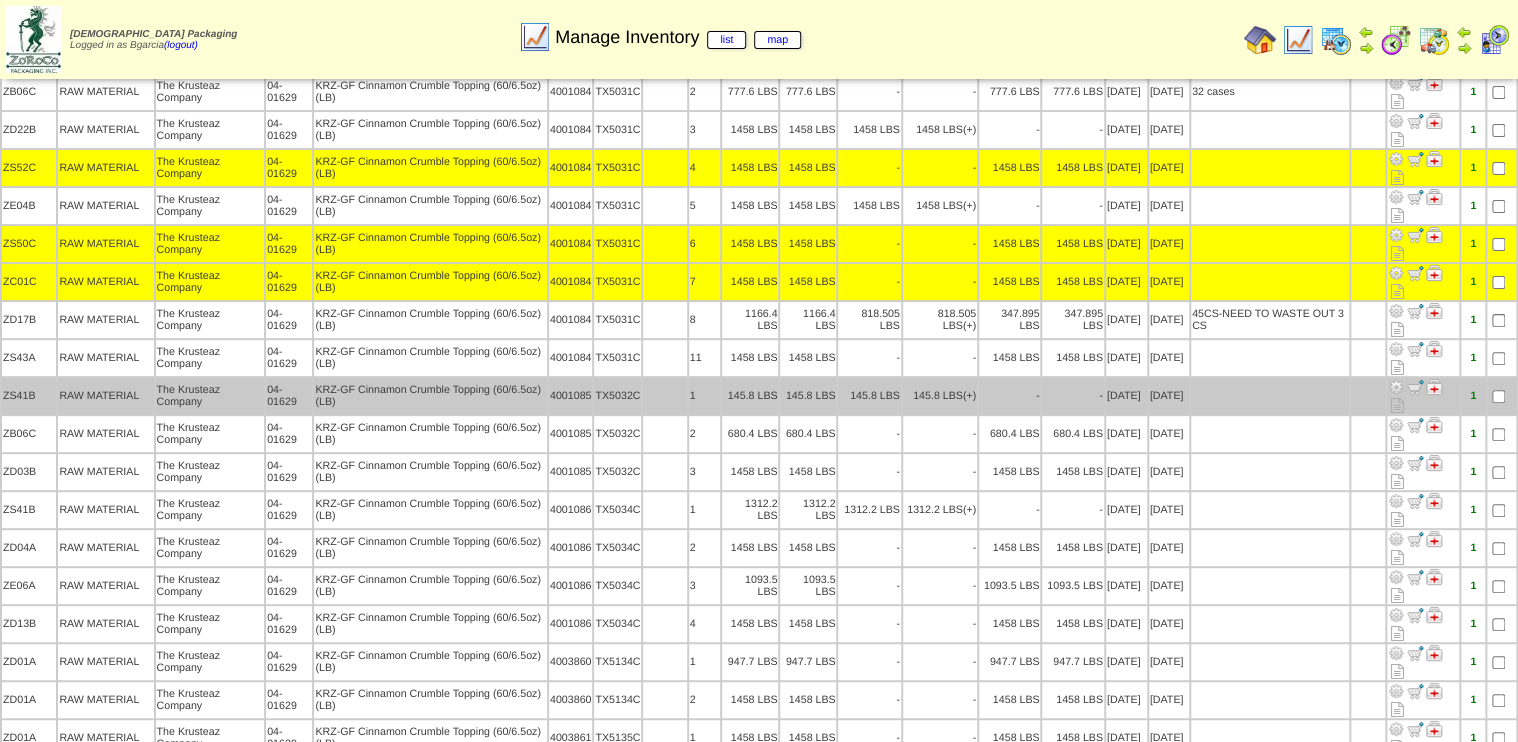 click on "-" at bounding box center (1072, 396) 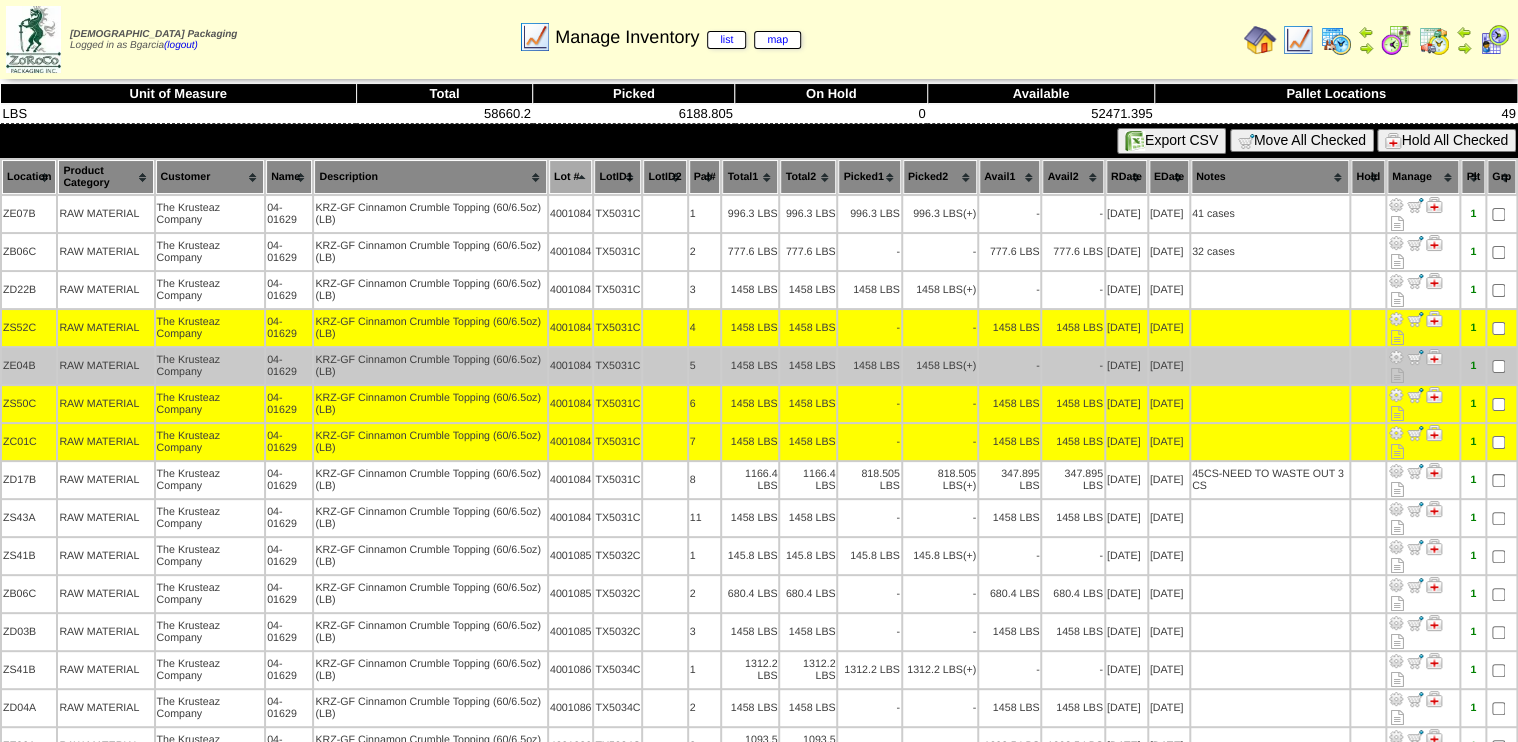 scroll, scrollTop: 0, scrollLeft: 0, axis: both 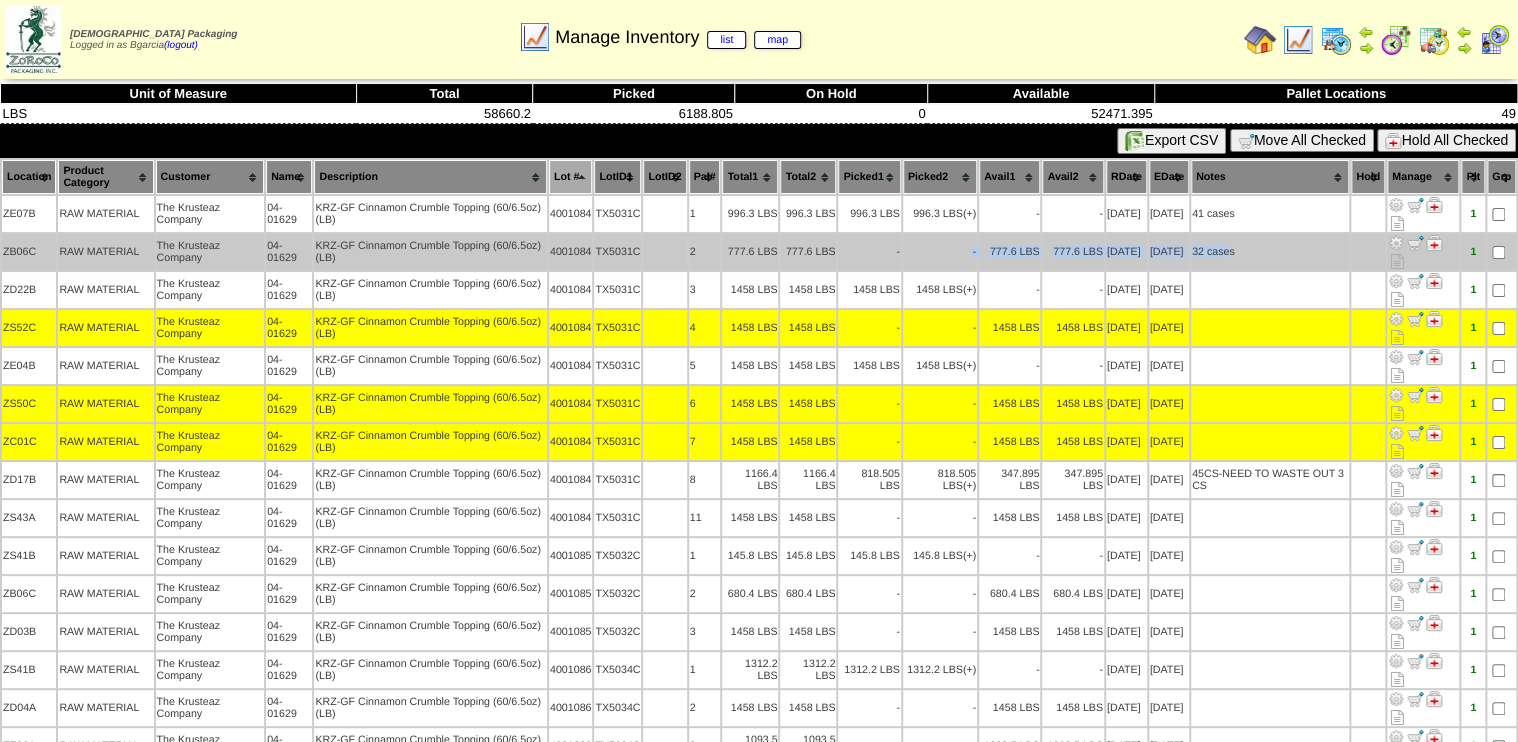 drag, startPoint x: 939, startPoint y: 253, endPoint x: 1233, endPoint y: 256, distance: 294.01532 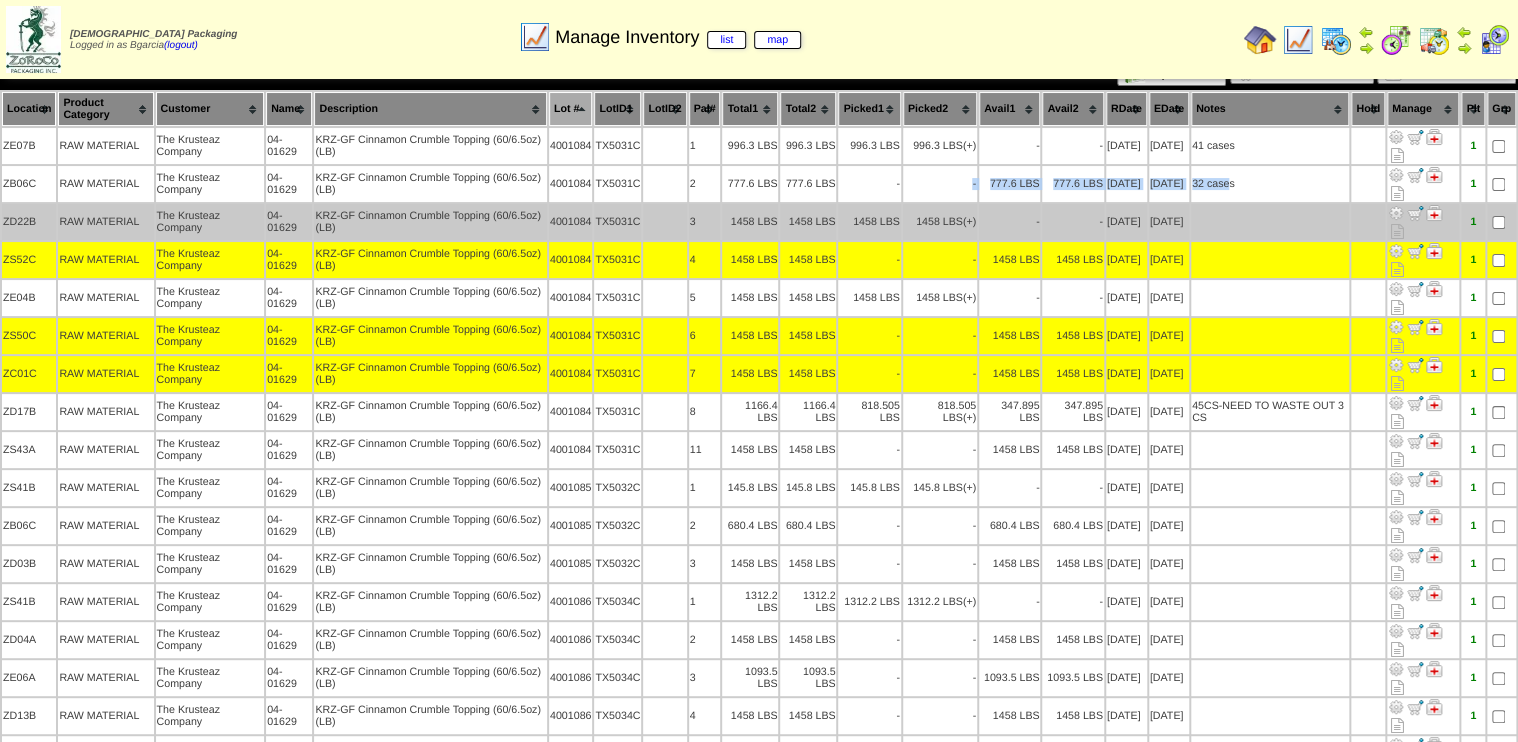 scroll, scrollTop: 160, scrollLeft: 0, axis: vertical 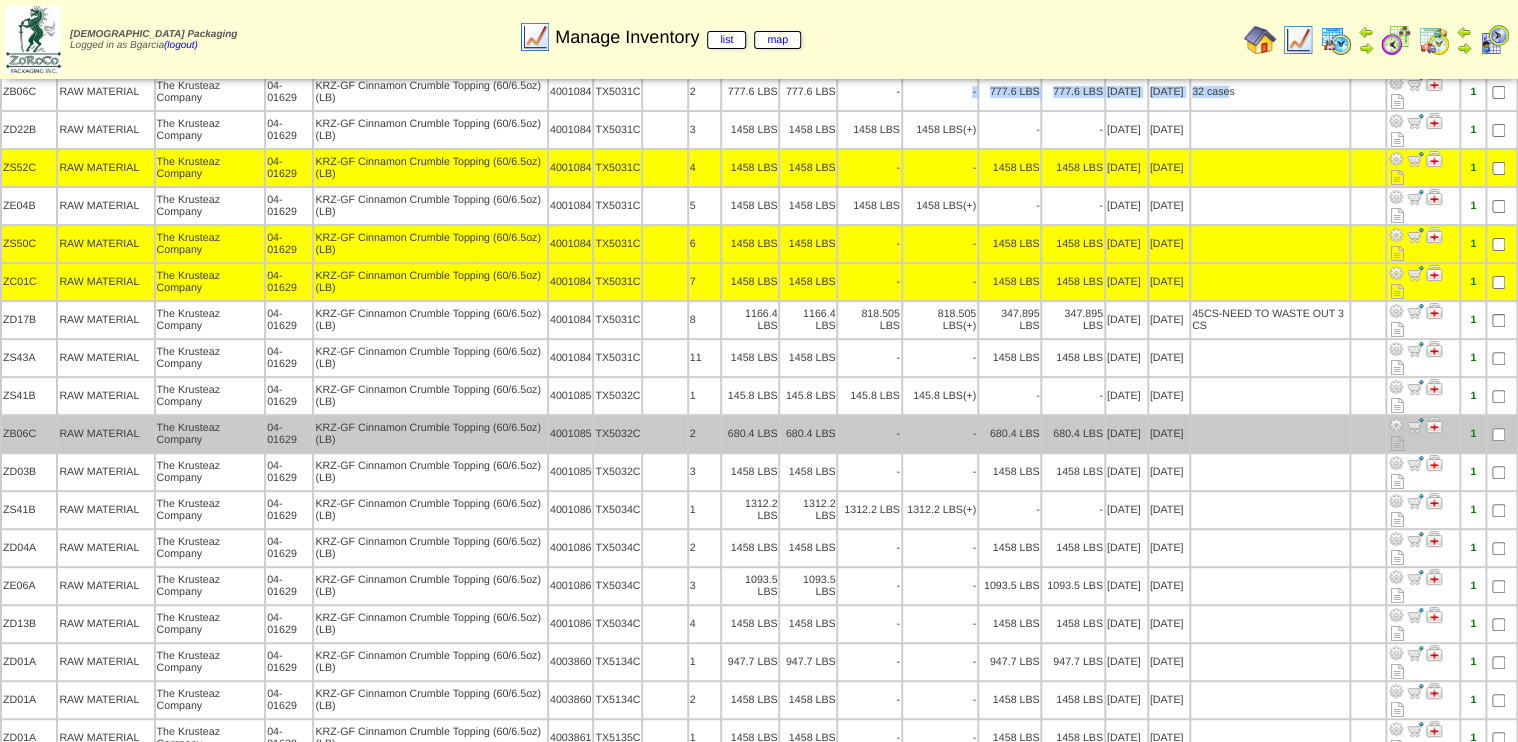 drag, startPoint x: 1011, startPoint y: 423, endPoint x: 1184, endPoint y: 437, distance: 173.56555 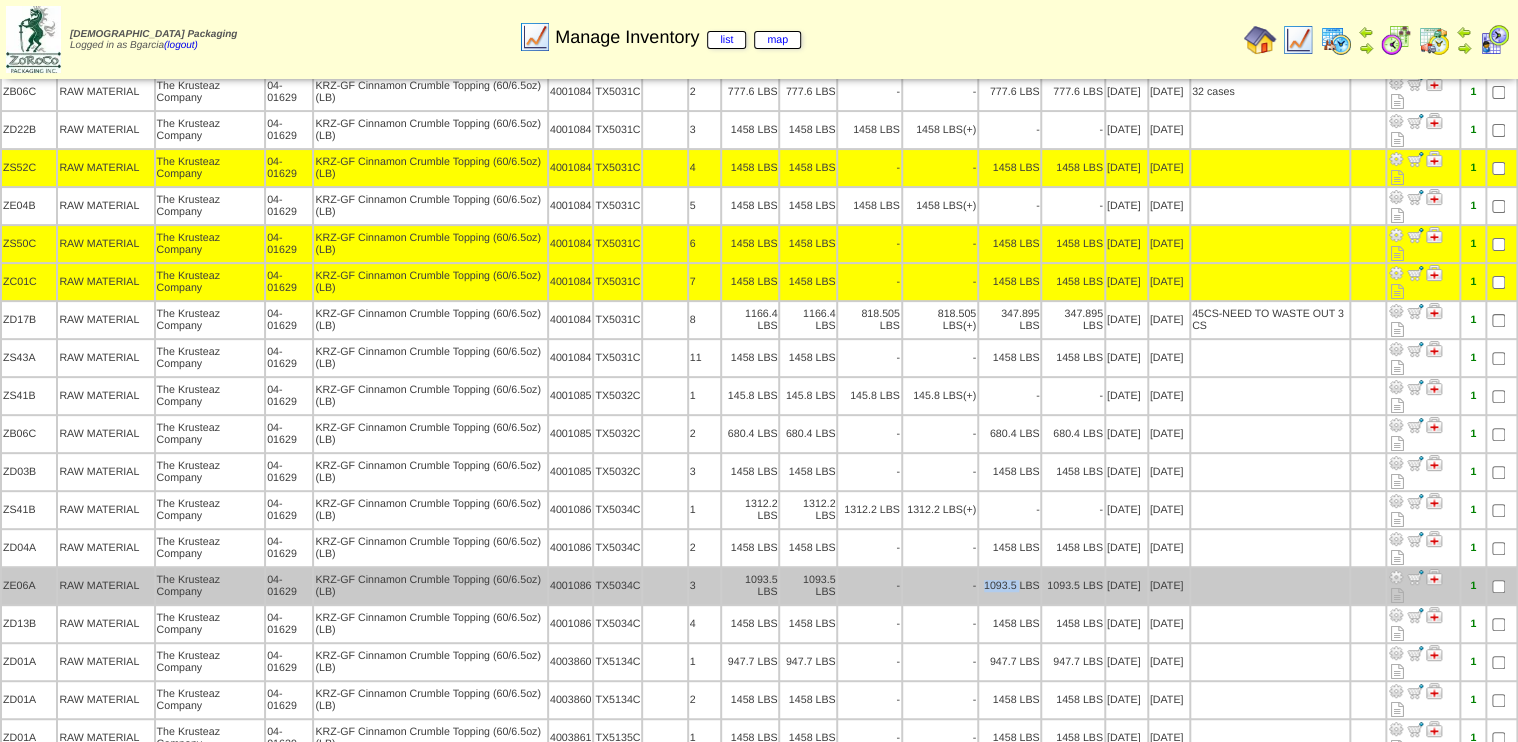 drag, startPoint x: 983, startPoint y: 573, endPoint x: 1016, endPoint y: 578, distance: 33.37664 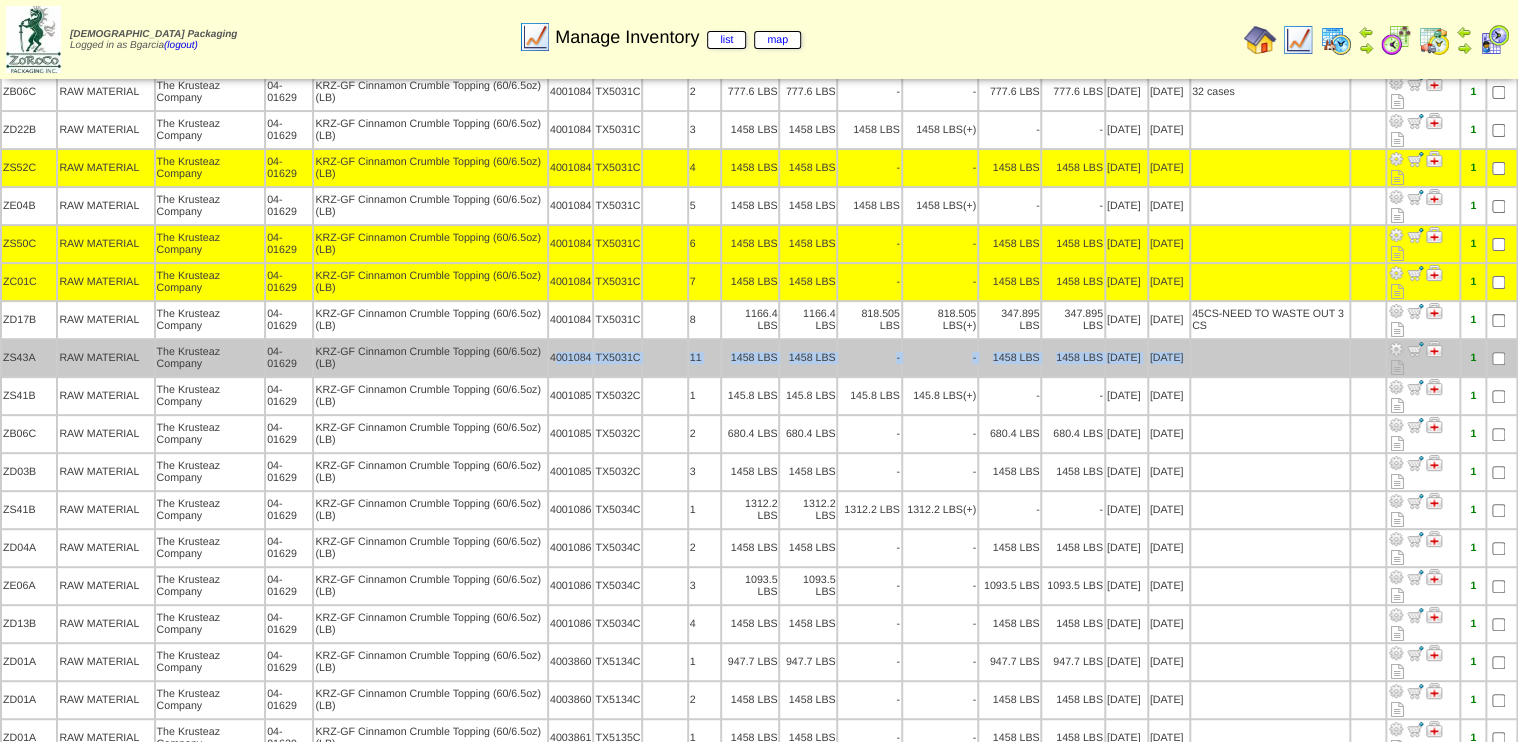 drag, startPoint x: 562, startPoint y: 348, endPoint x: 1240, endPoint y: 349, distance: 678.00073 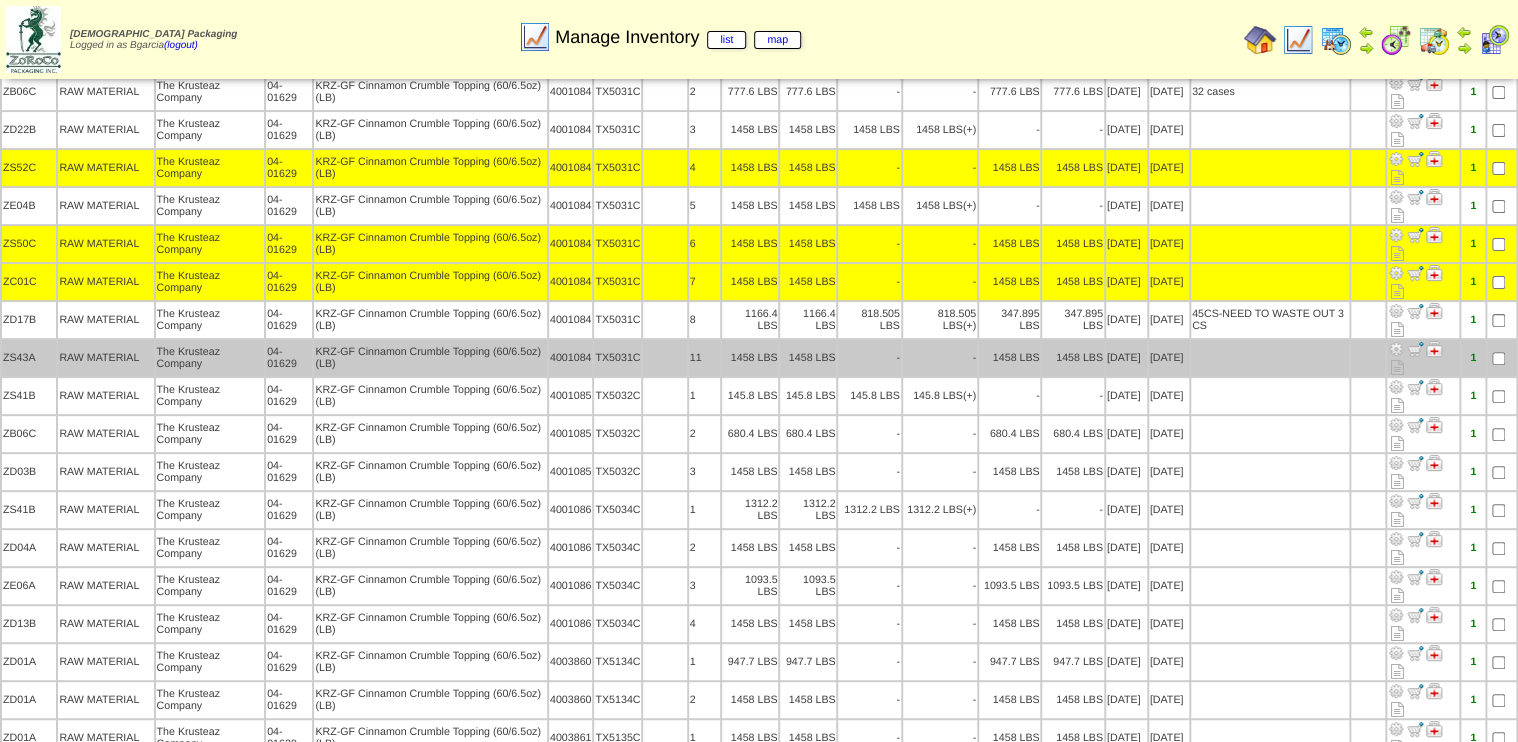 drag, startPoint x: 1186, startPoint y: 351, endPoint x: 970, endPoint y: 346, distance: 216.05786 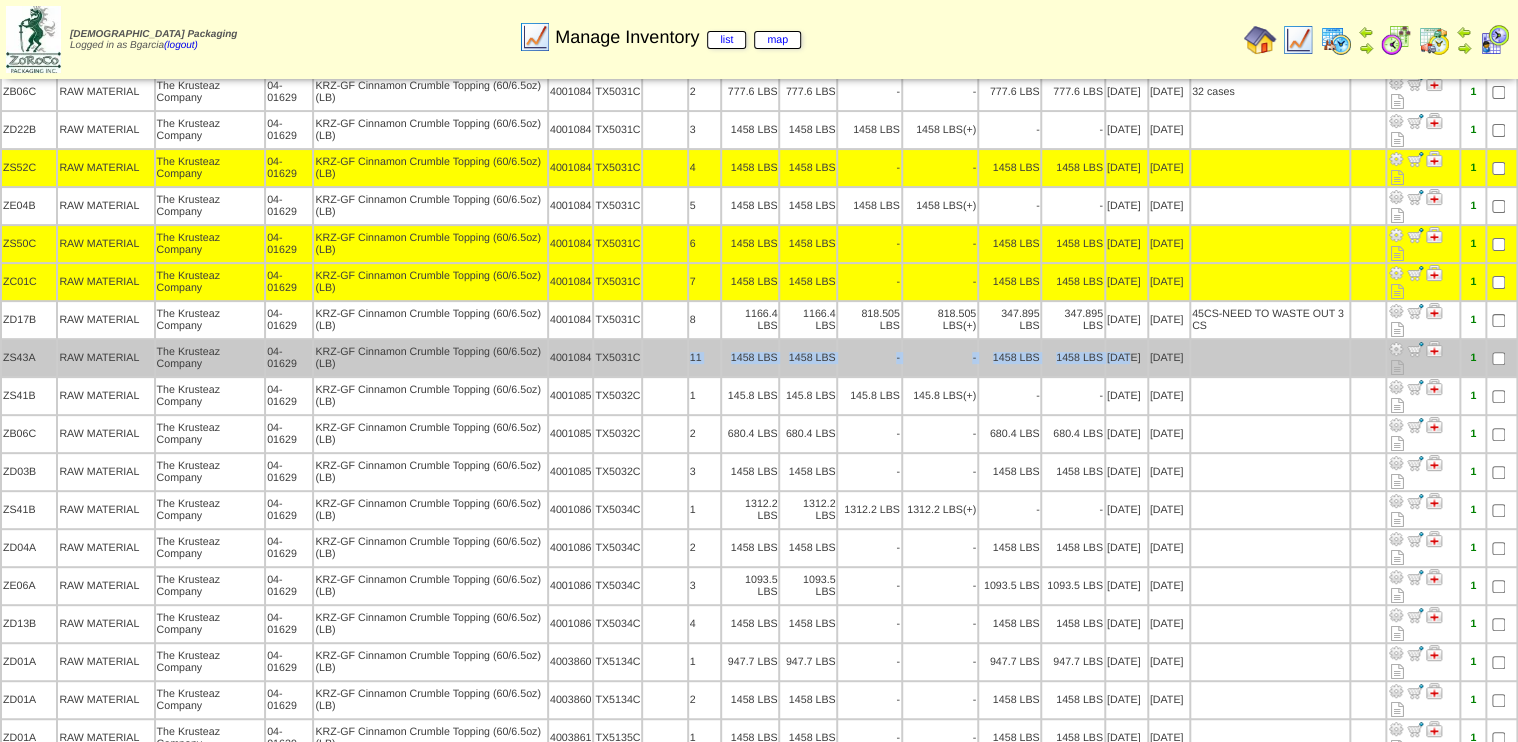 drag, startPoint x: 691, startPoint y: 349, endPoint x: 1129, endPoint y: 341, distance: 438.07306 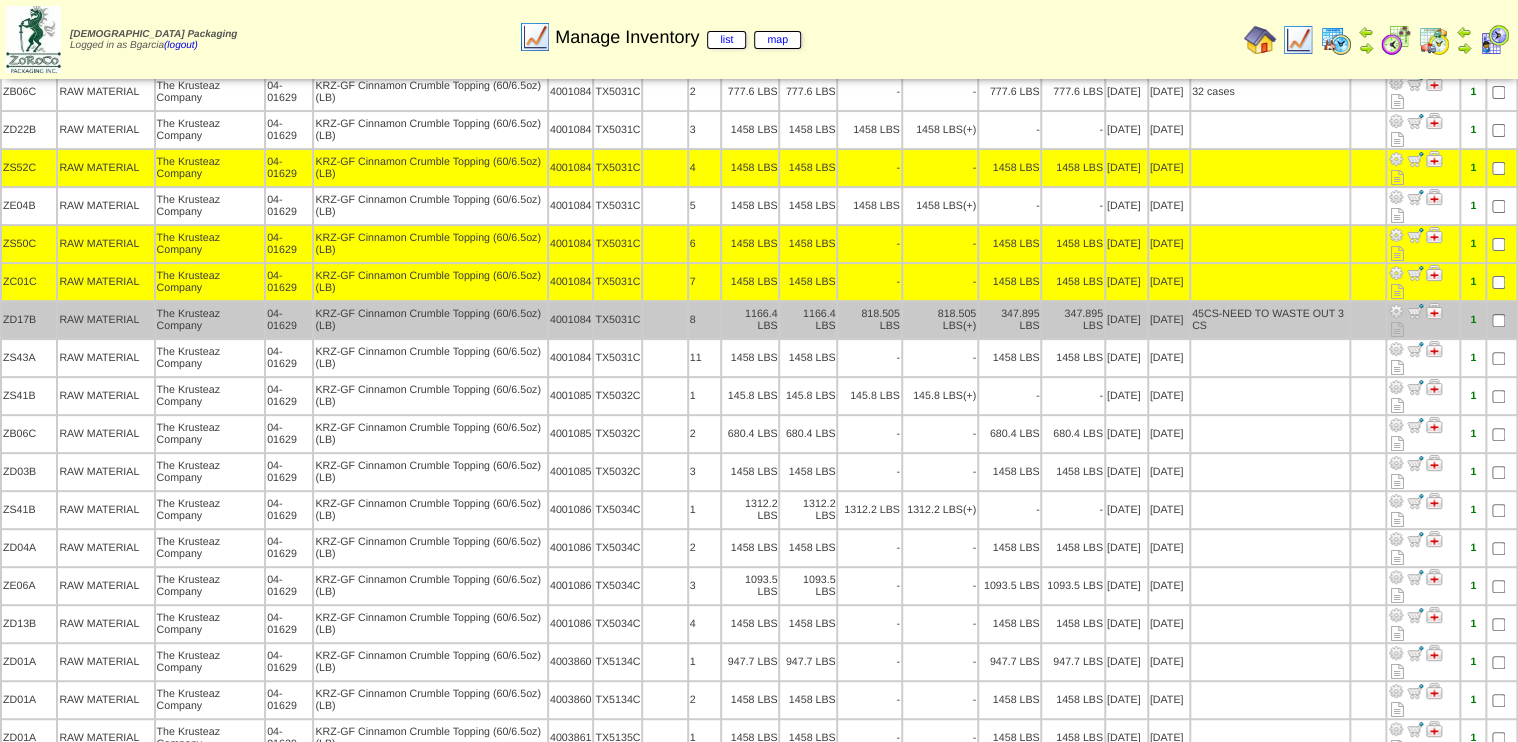 drag, startPoint x: 1129, startPoint y: 341, endPoint x: 1280, endPoint y: 326, distance: 151.74321 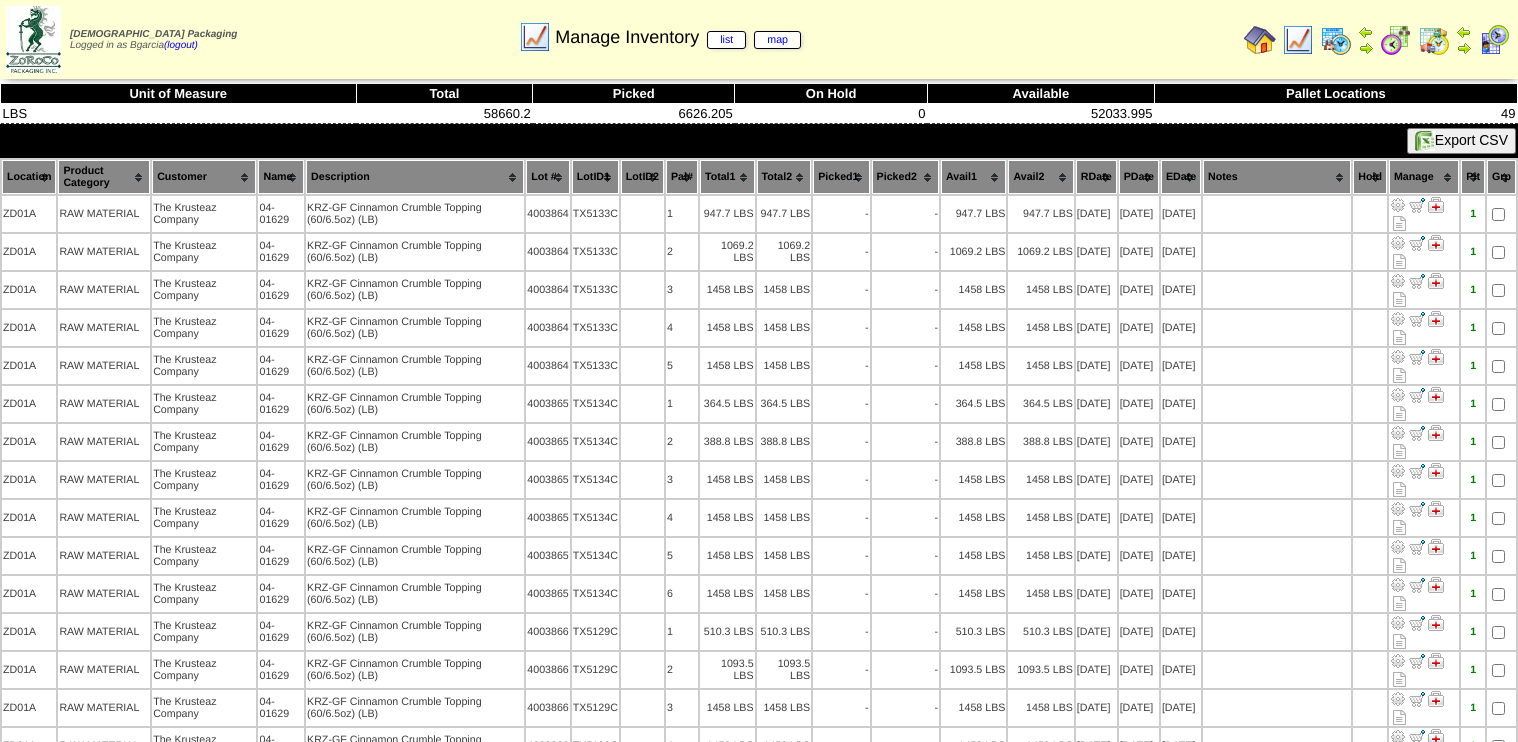 scroll, scrollTop: 0, scrollLeft: 0, axis: both 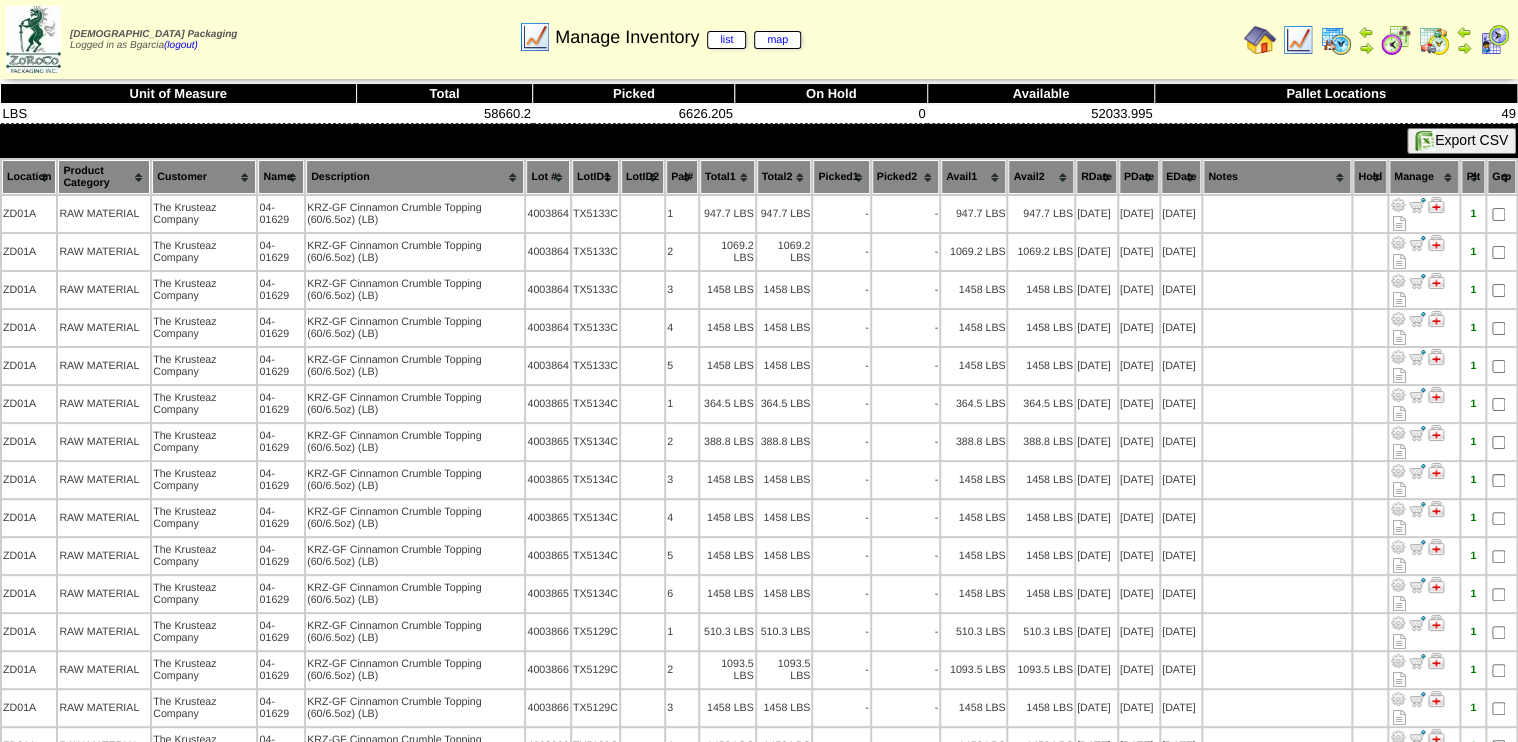 click on "Lot #" at bounding box center [548, 177] 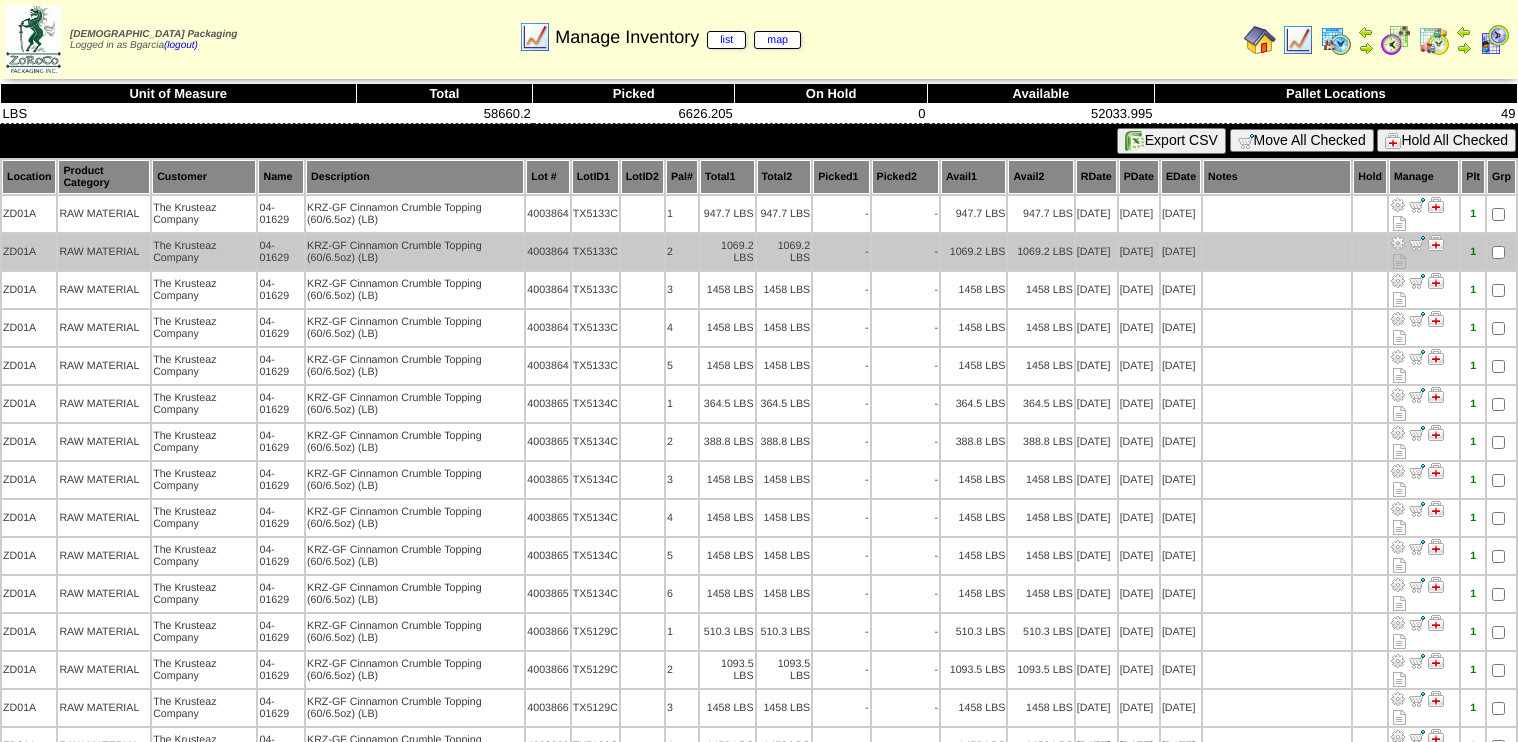 scroll, scrollTop: 0, scrollLeft: 0, axis: both 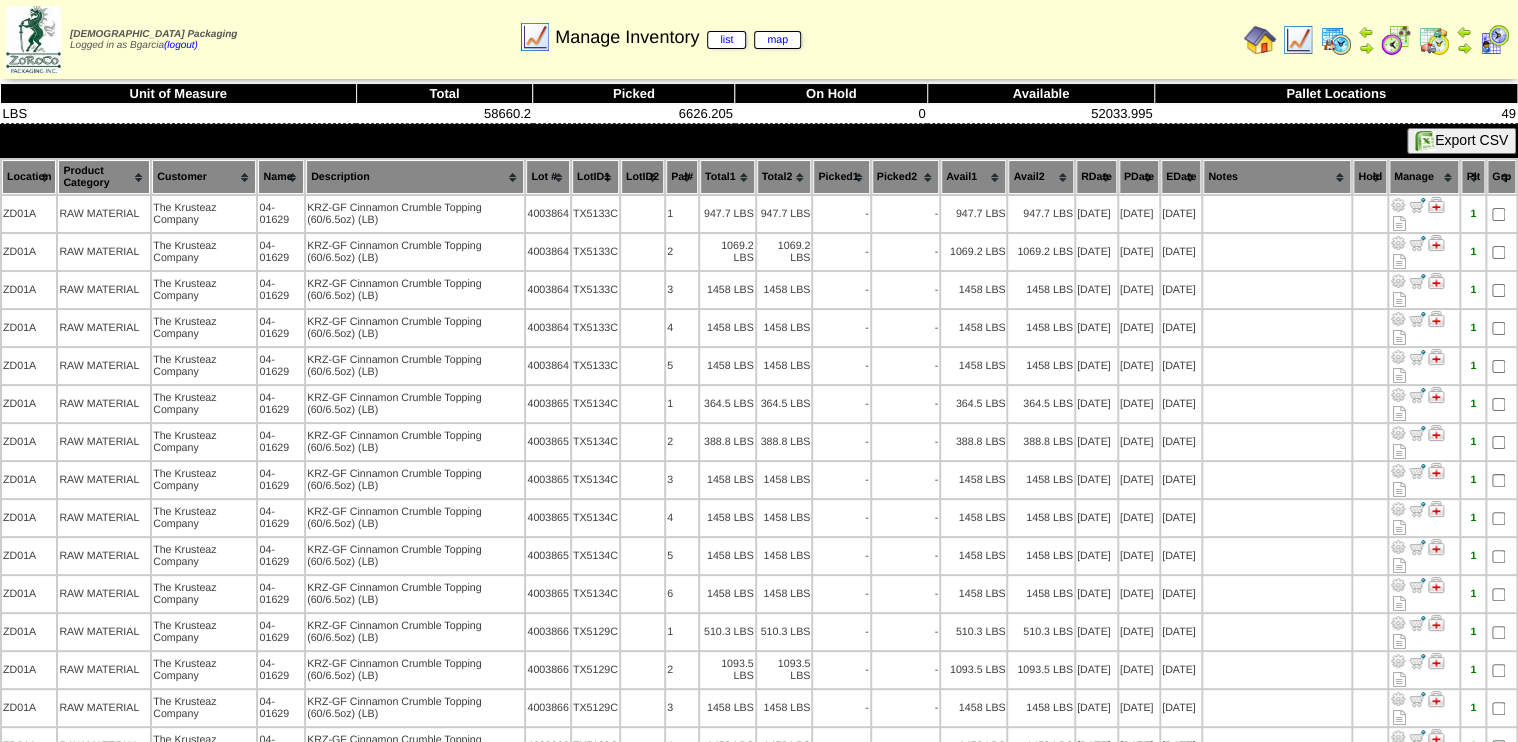 click on "Lot #" at bounding box center [548, 177] 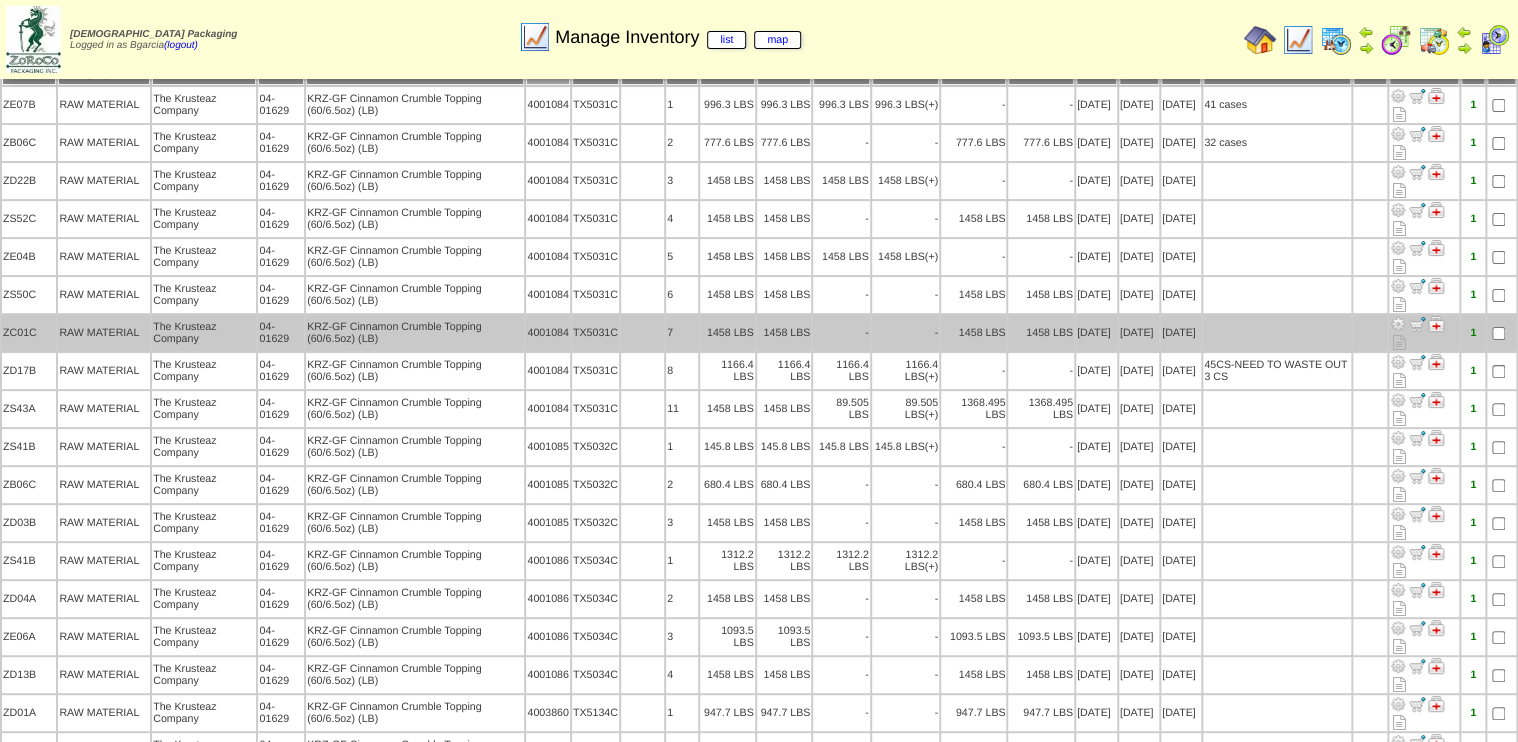 scroll, scrollTop: 160, scrollLeft: 0, axis: vertical 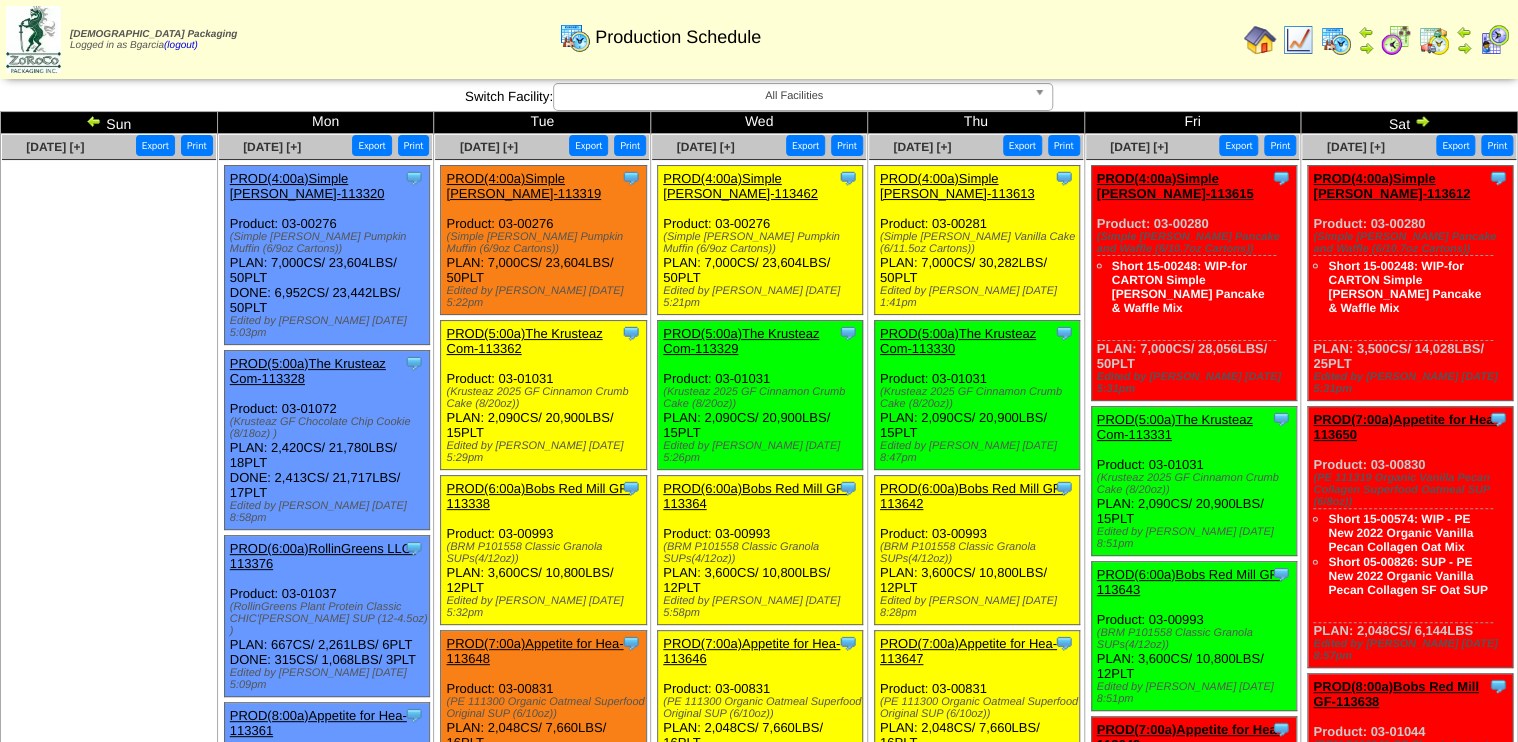 click at bounding box center [1396, 40] 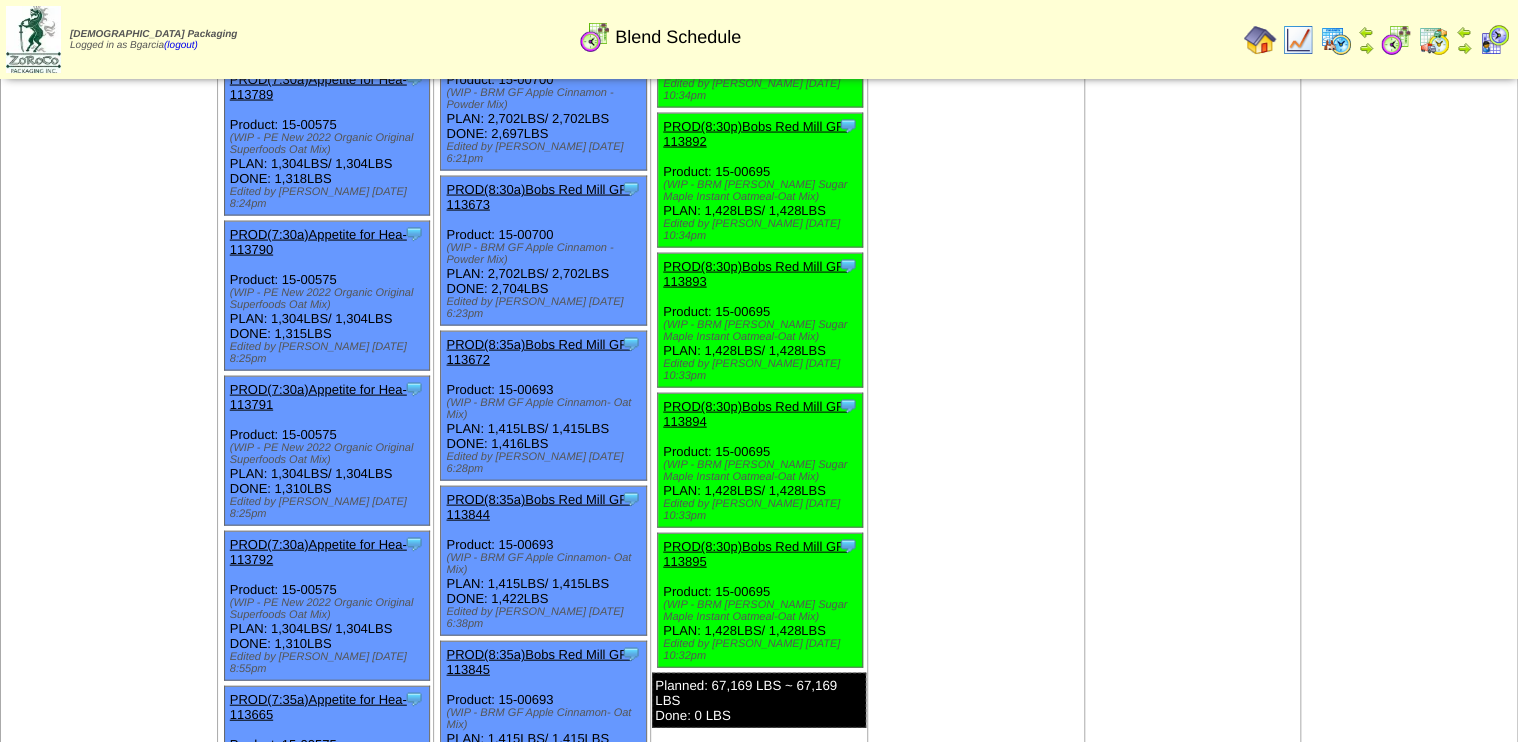 scroll, scrollTop: 1920, scrollLeft: 0, axis: vertical 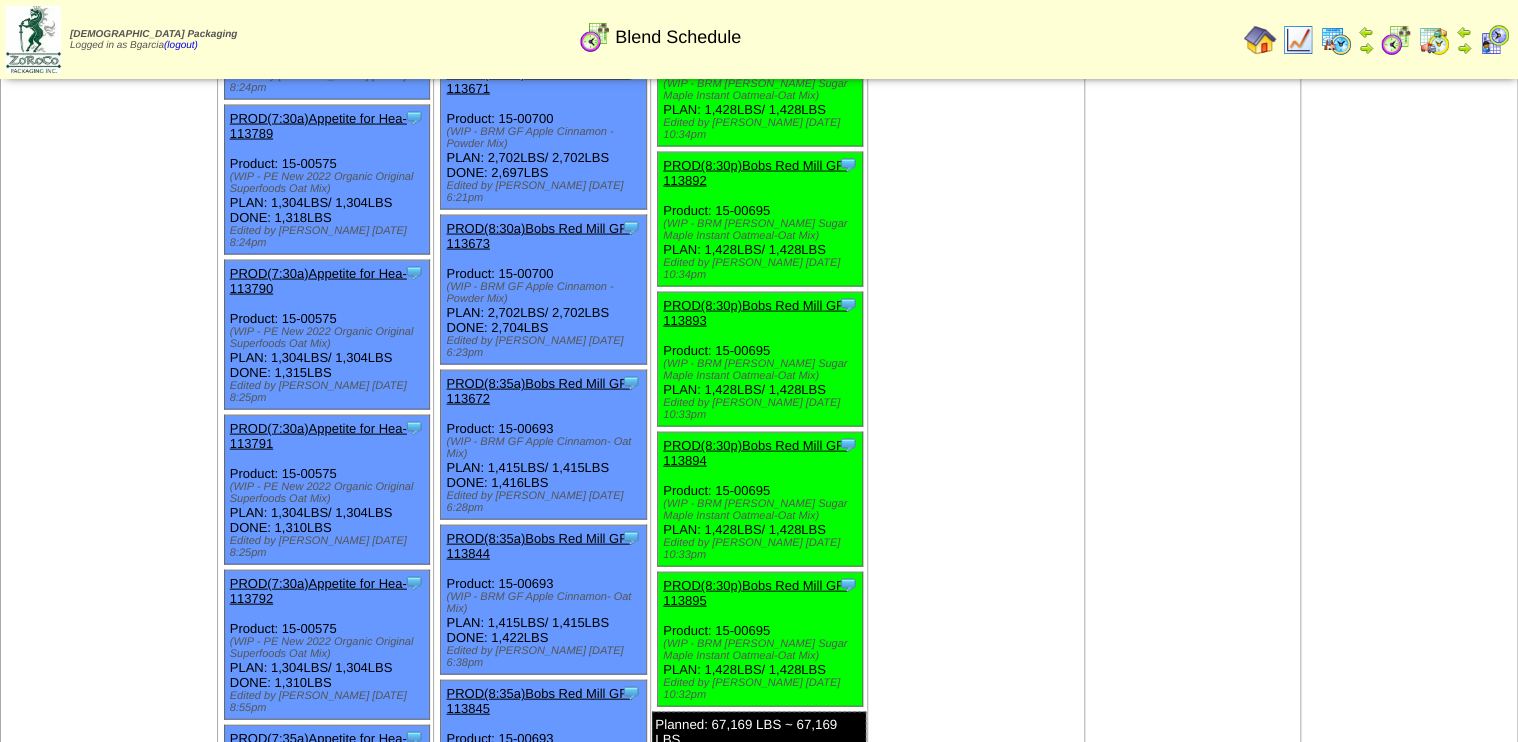 drag, startPoint x: 1098, startPoint y: 308, endPoint x: 1023, endPoint y: 372, distance: 98.59513 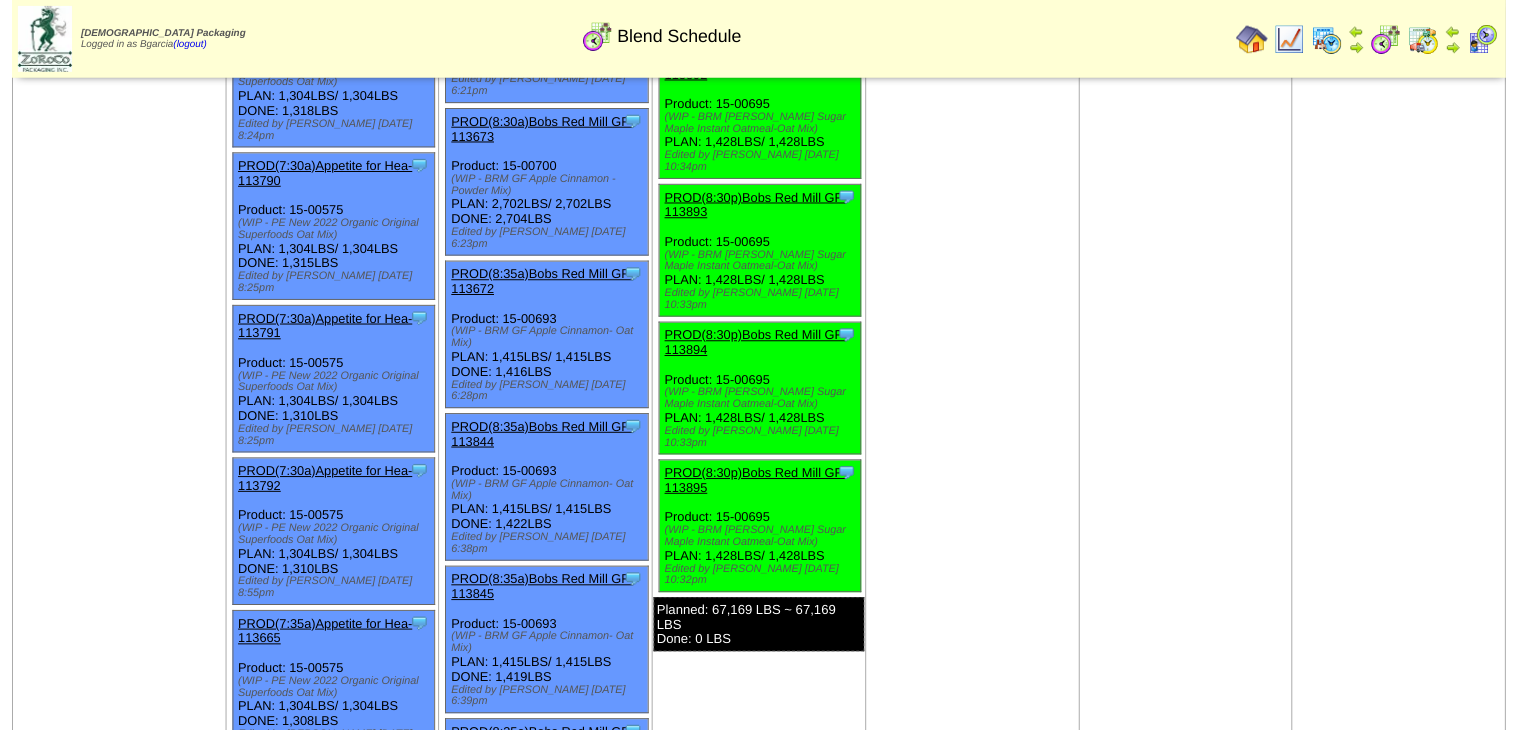 scroll, scrollTop: 2000, scrollLeft: 0, axis: vertical 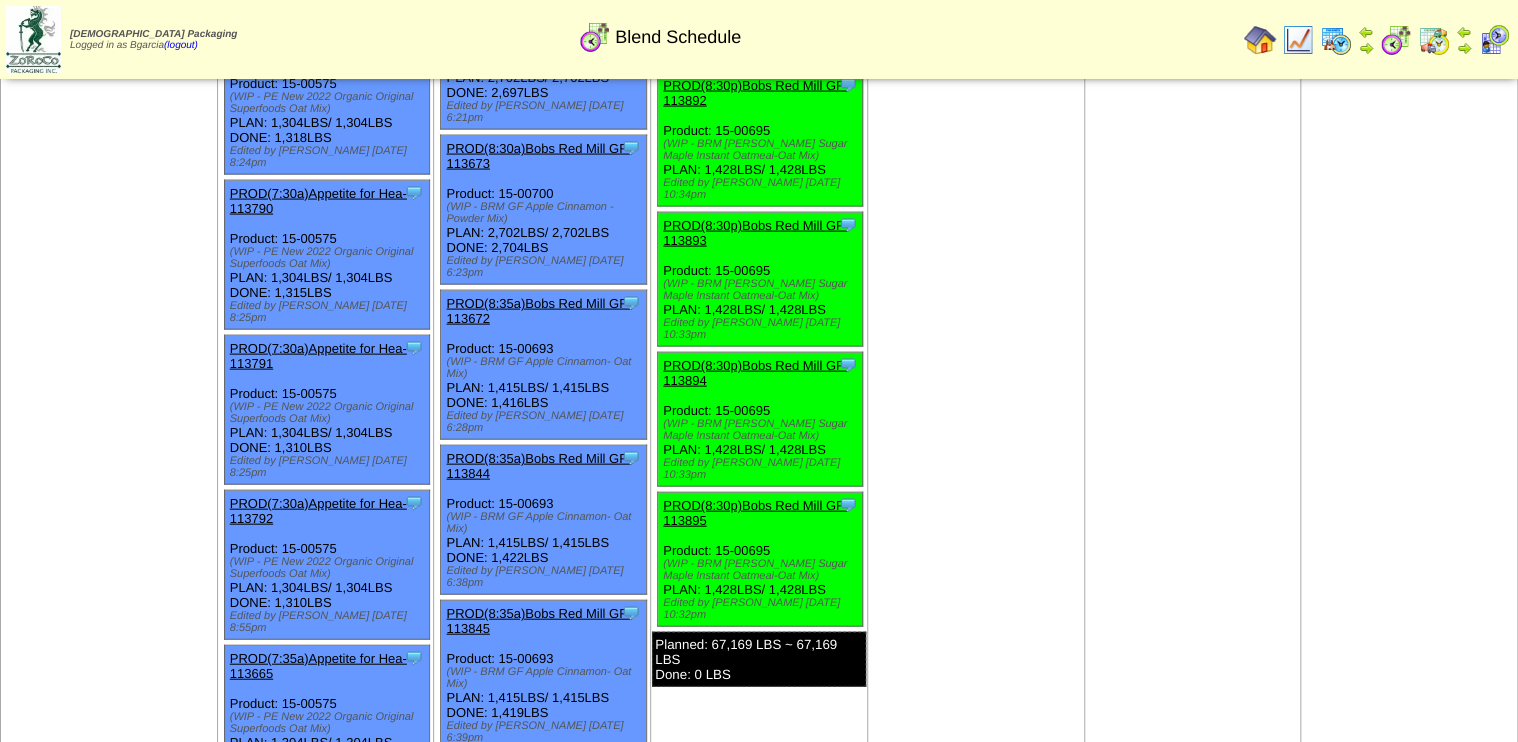 click on "PROD(8:35a)Bobs Red Mill GF-113846" at bounding box center [538, 776] 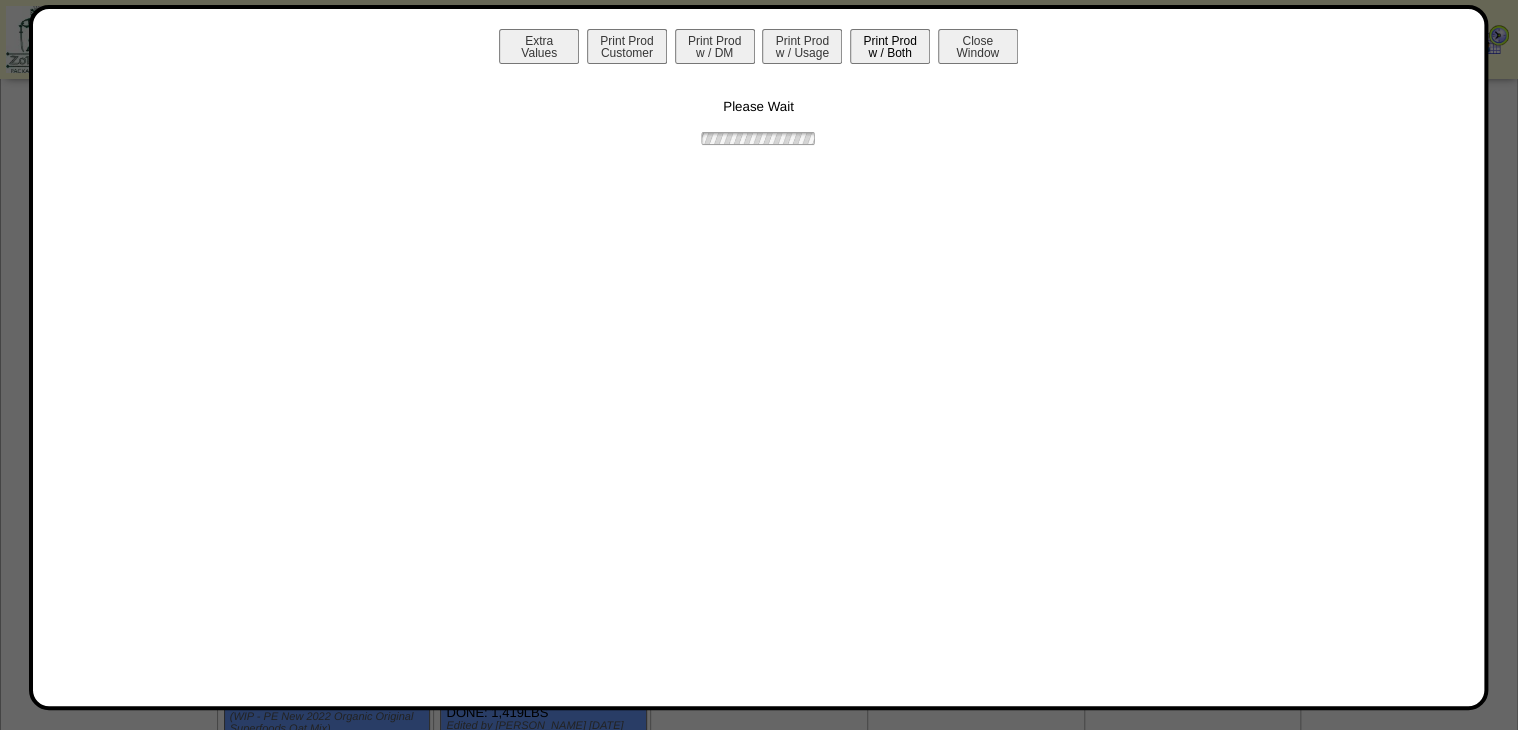 click on "Print Prod w / Both" at bounding box center (890, 46) 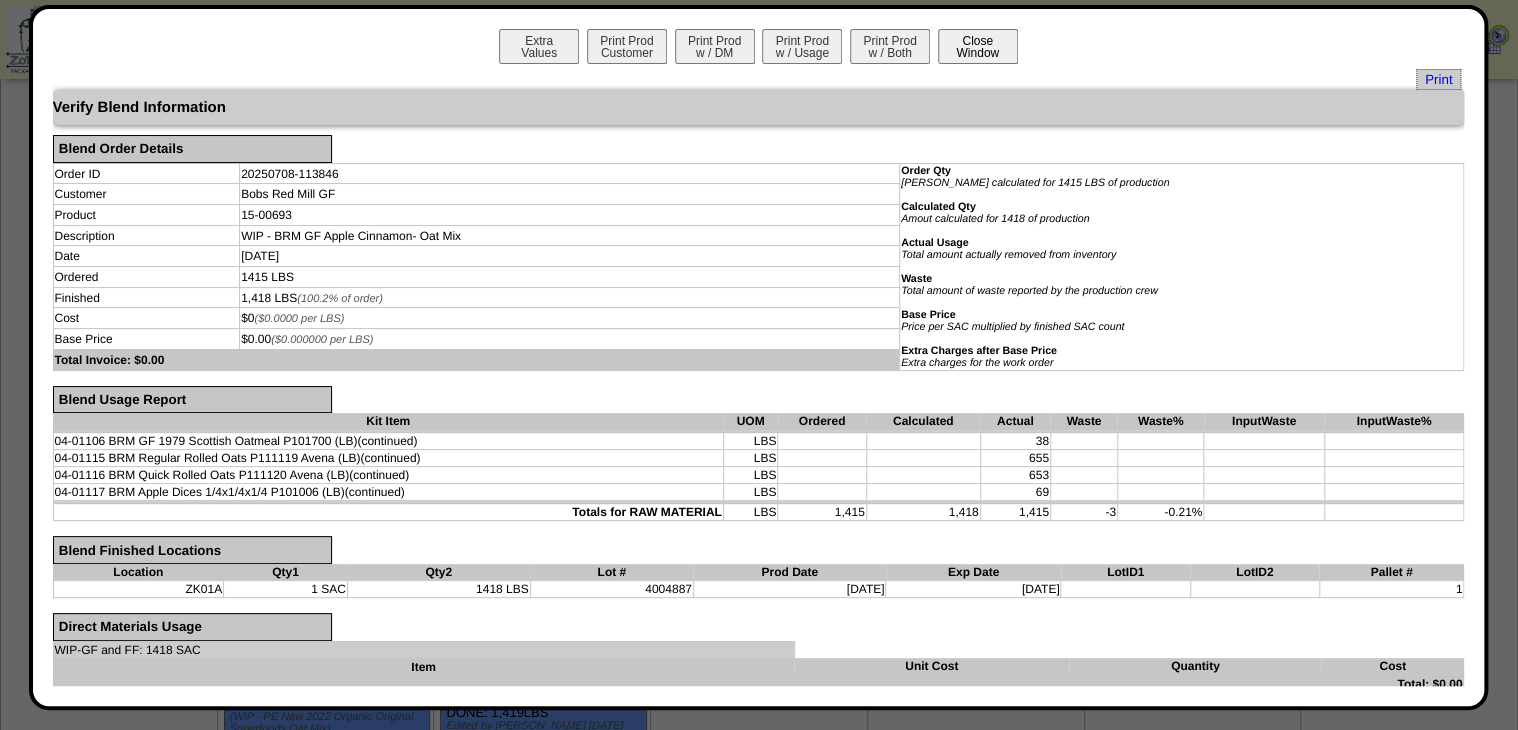 click on "Close Window" at bounding box center (978, 46) 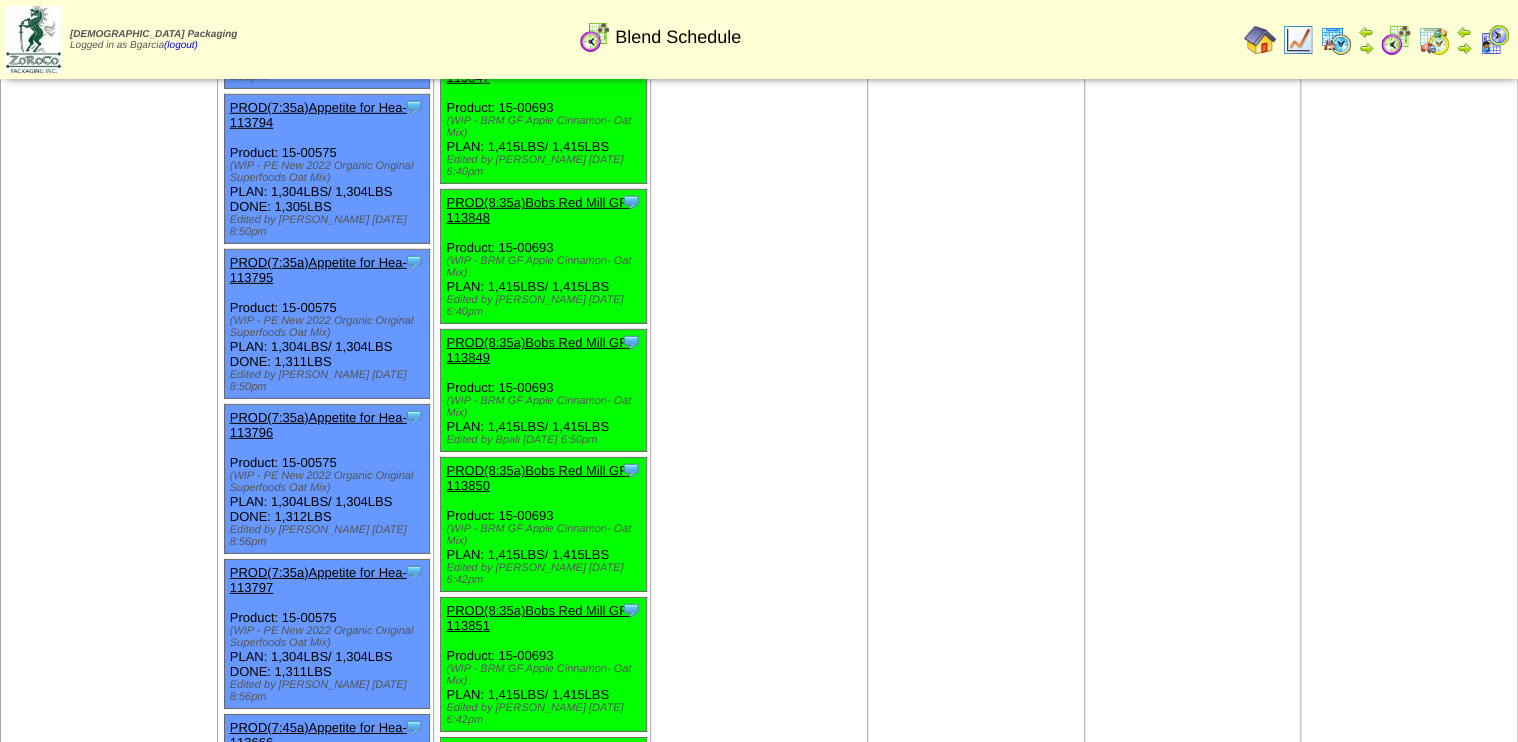 scroll, scrollTop: 2880, scrollLeft: 0, axis: vertical 